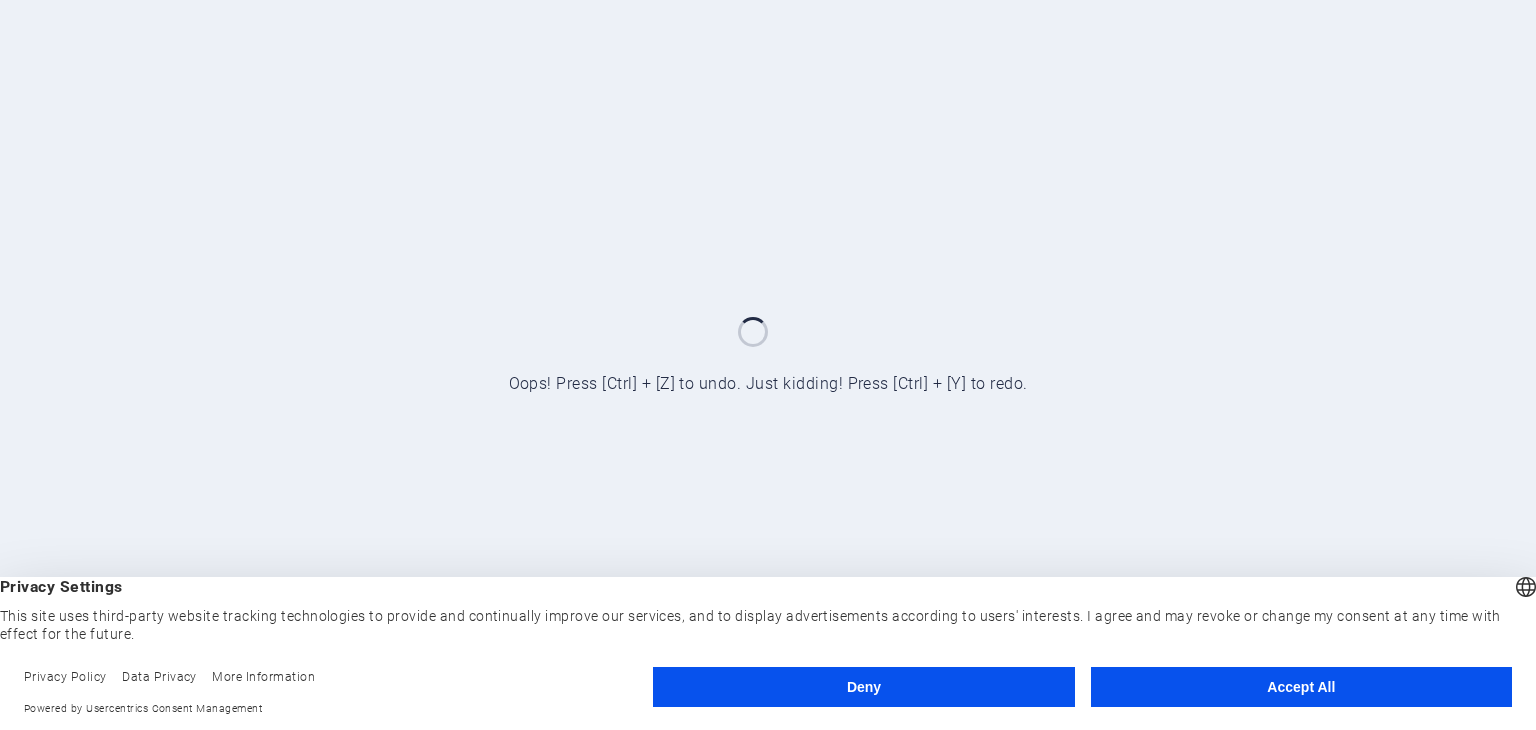 scroll, scrollTop: 0, scrollLeft: 0, axis: both 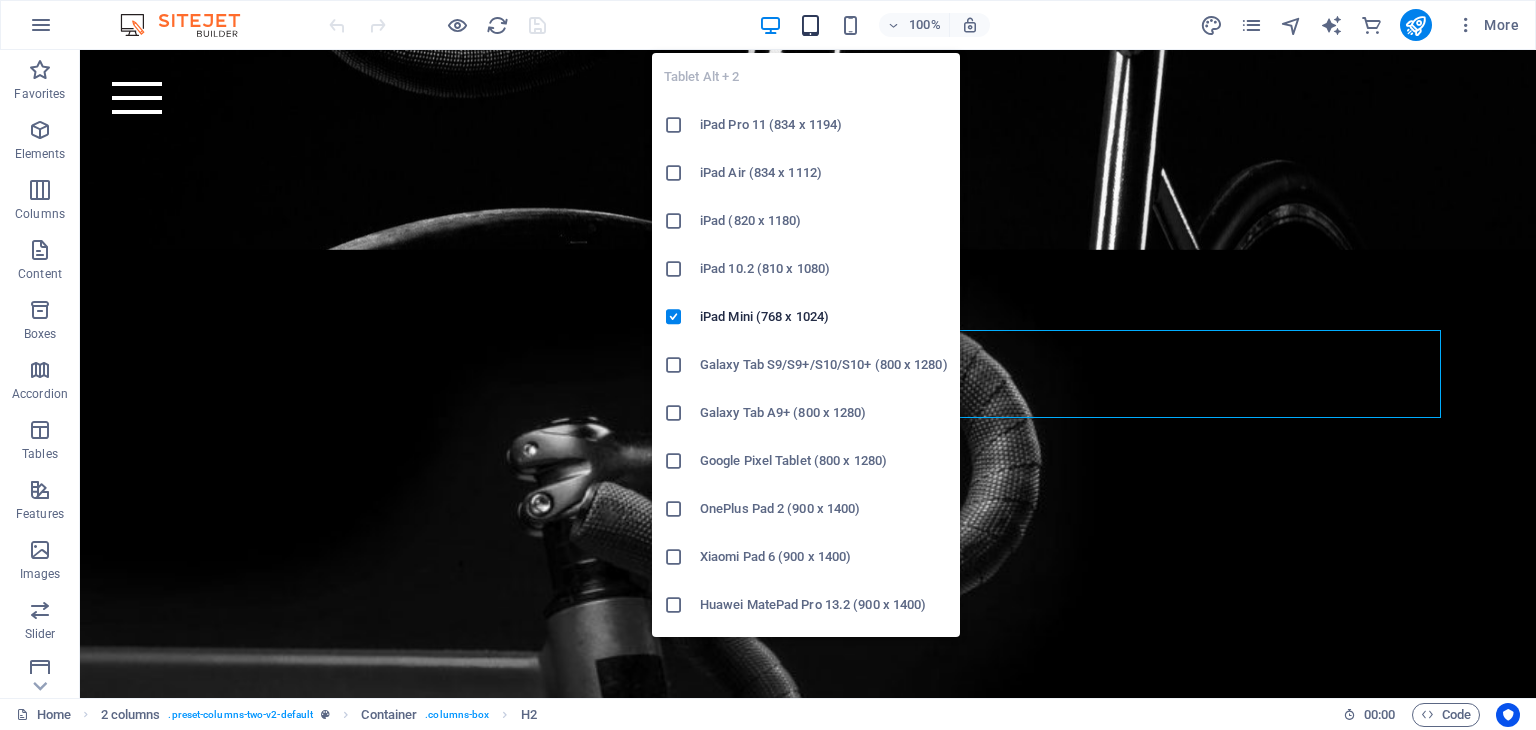 click at bounding box center [810, 25] 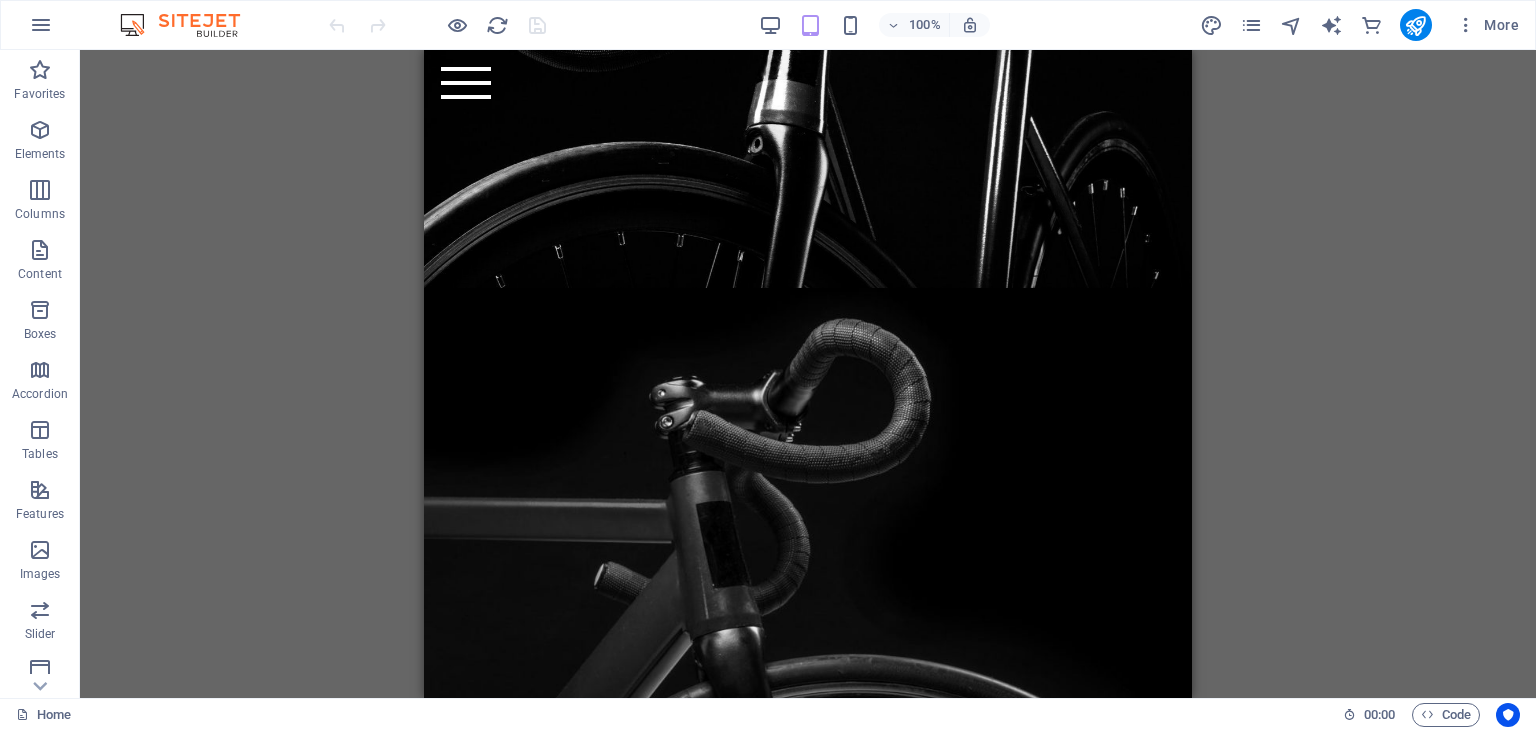 scroll, scrollTop: 0, scrollLeft: 0, axis: both 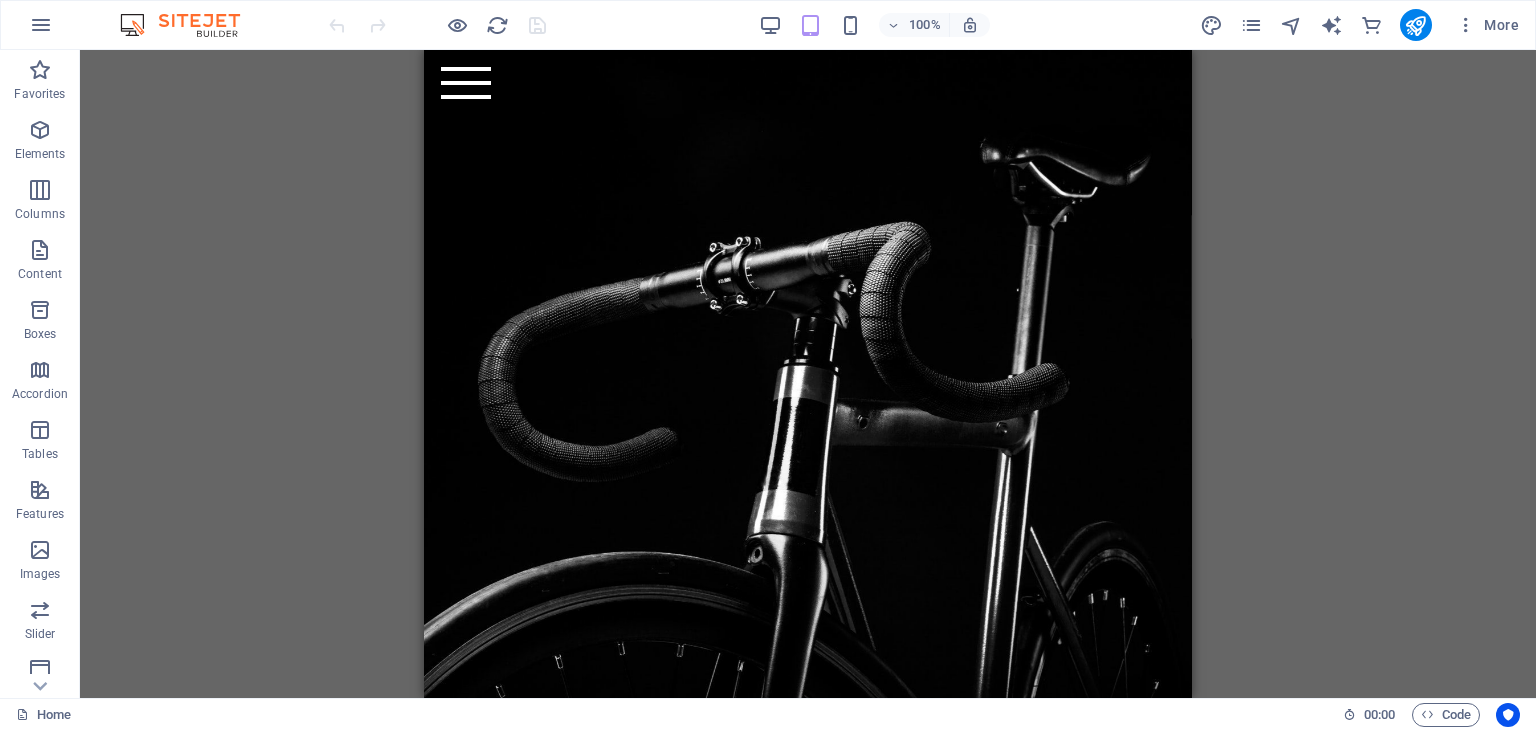 drag, startPoint x: 1184, startPoint y: 121, endPoint x: 1676, endPoint y: 133, distance: 492.14633 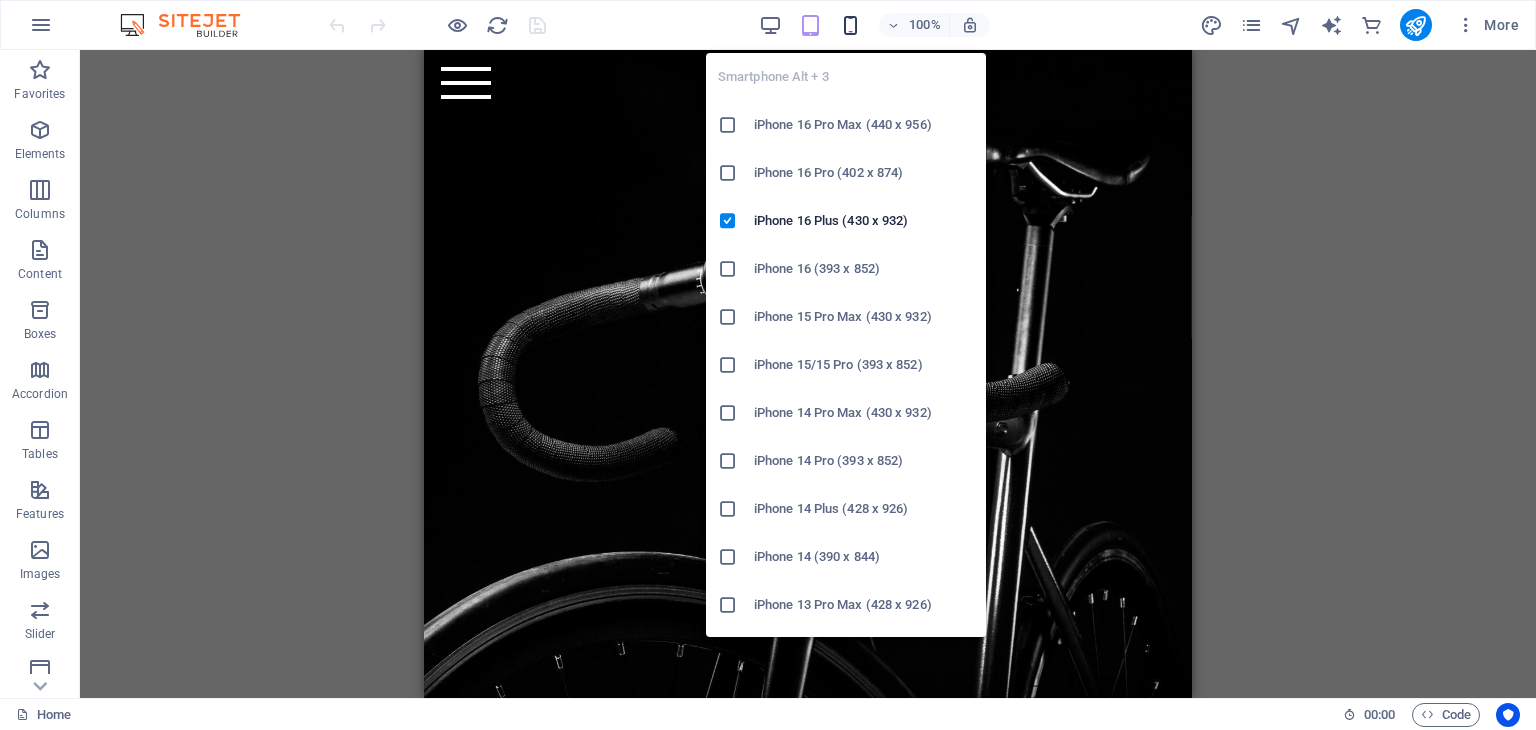 click at bounding box center (850, 25) 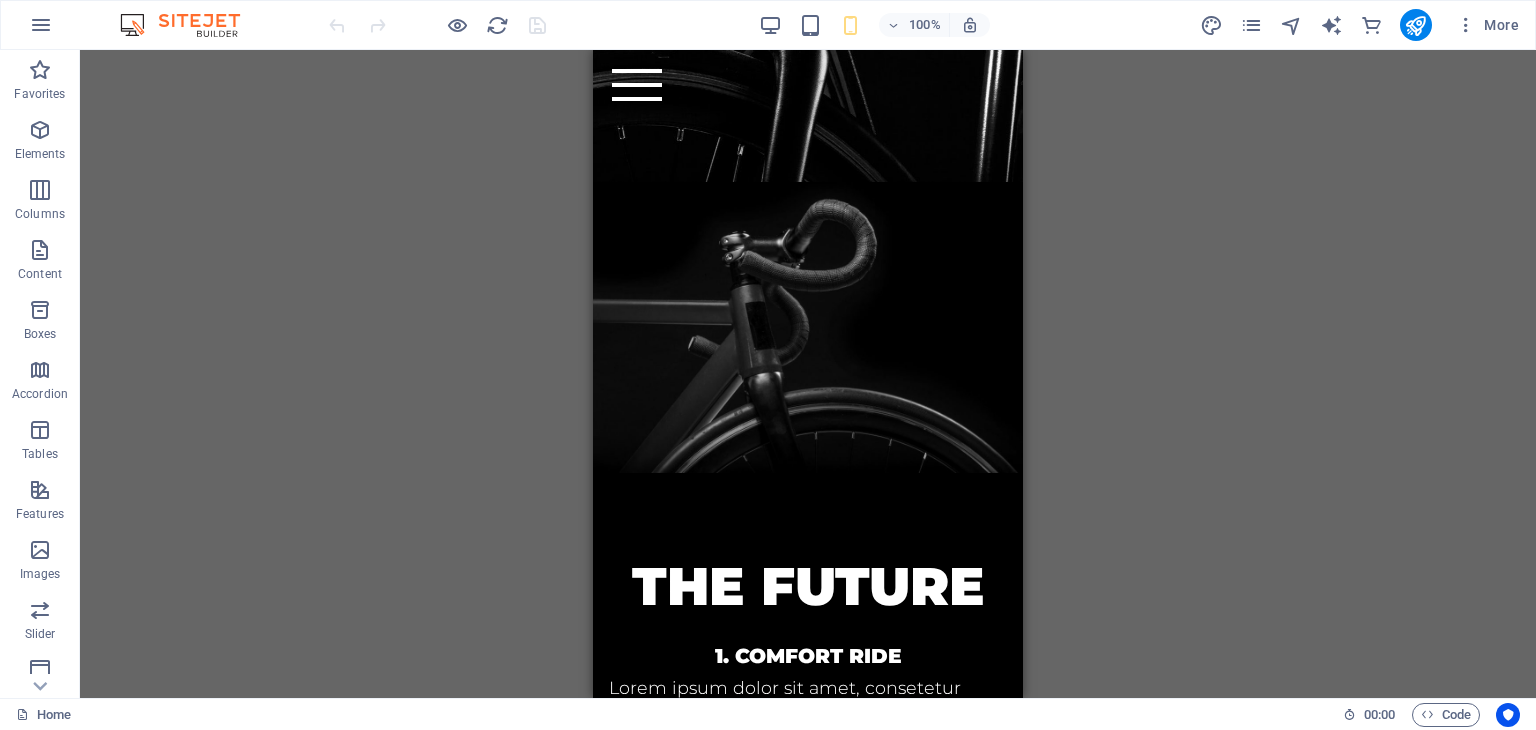 scroll, scrollTop: 0, scrollLeft: 0, axis: both 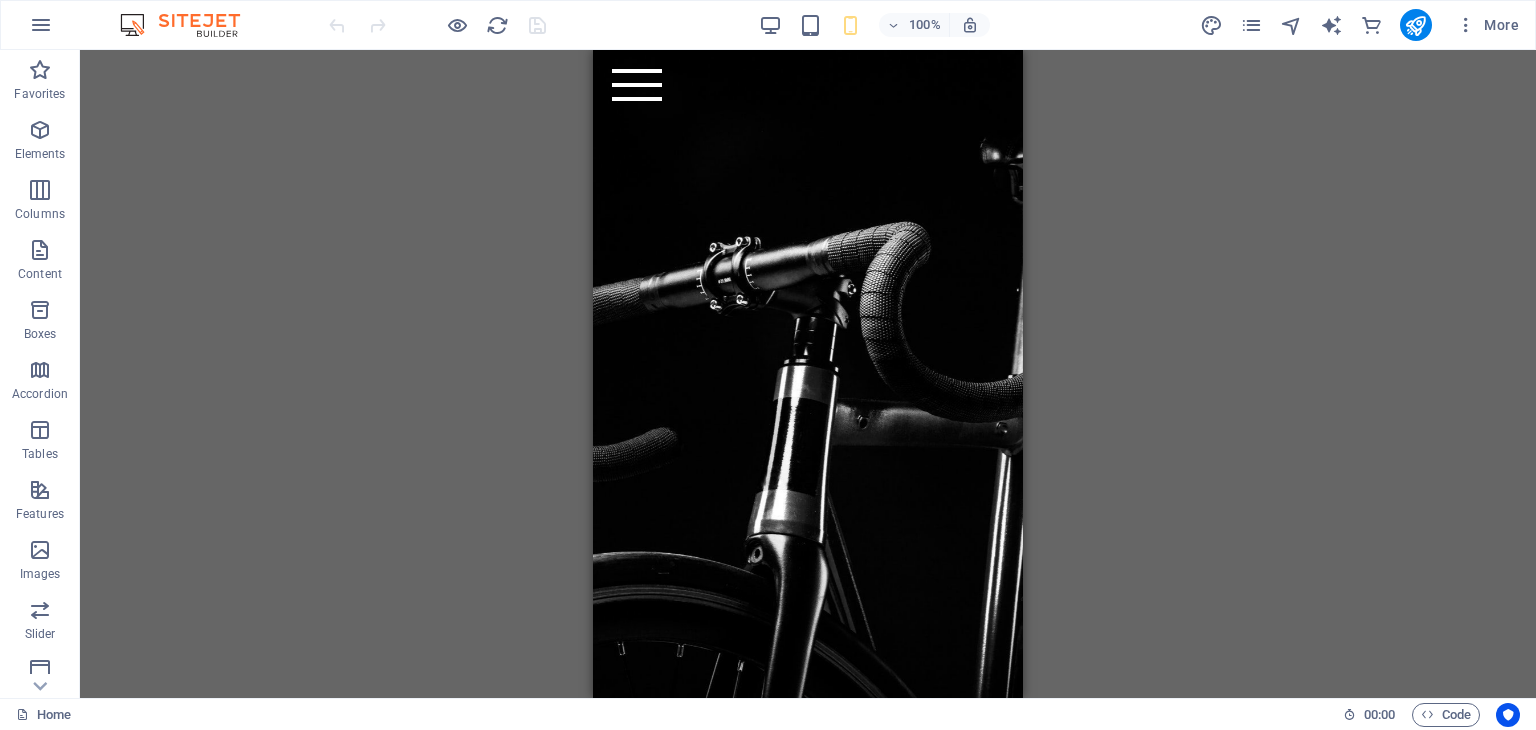 click at bounding box center [190, 25] 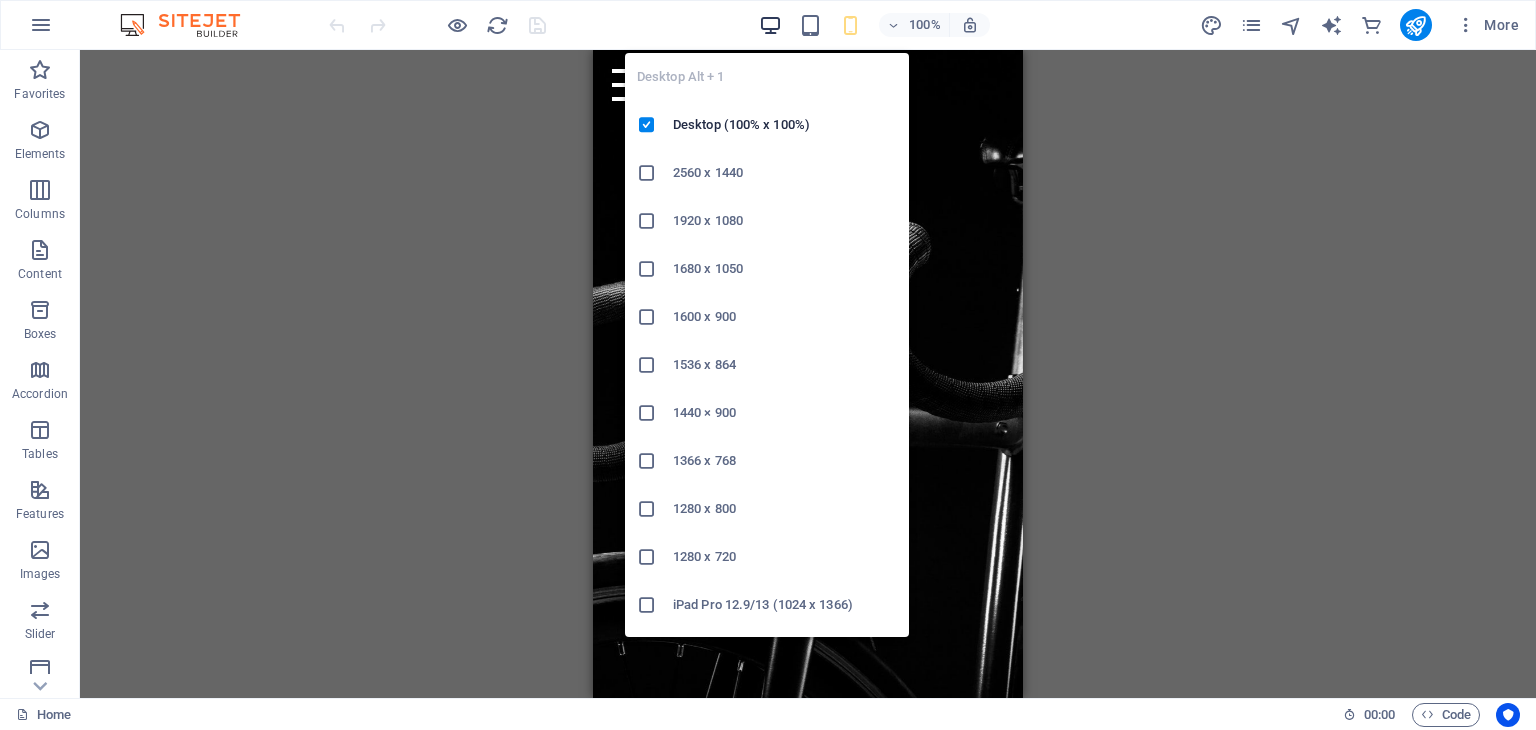 click at bounding box center (770, 25) 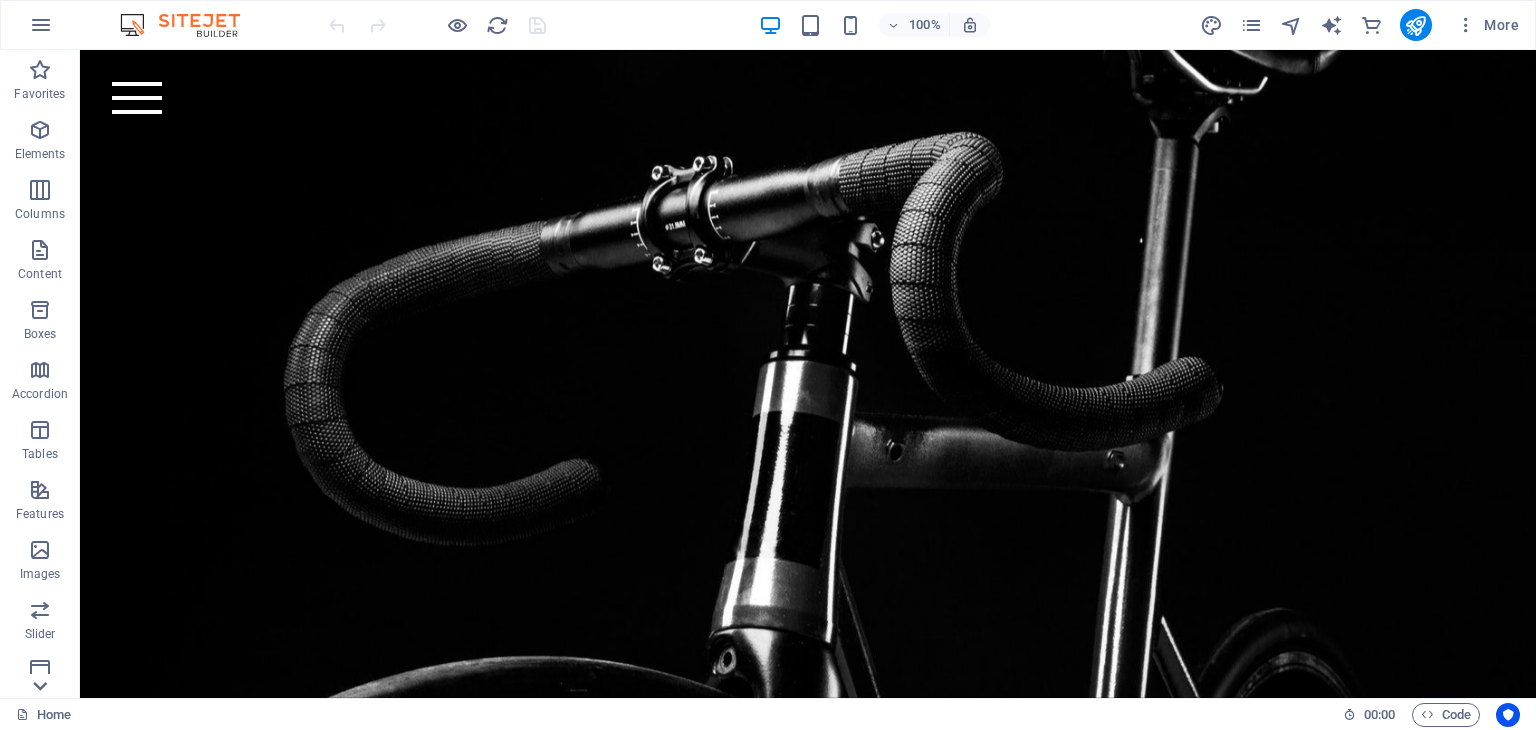click 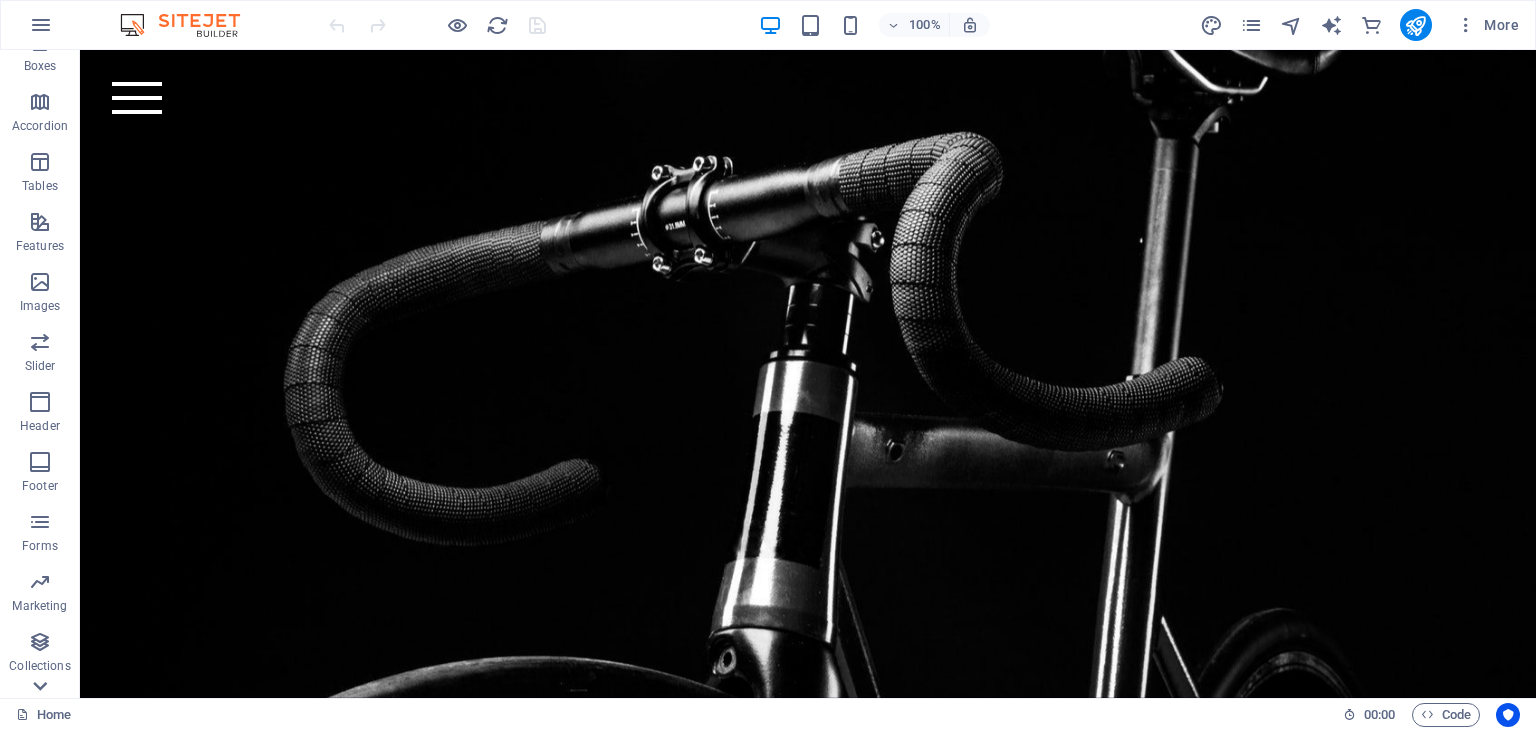 scroll, scrollTop: 312, scrollLeft: 0, axis: vertical 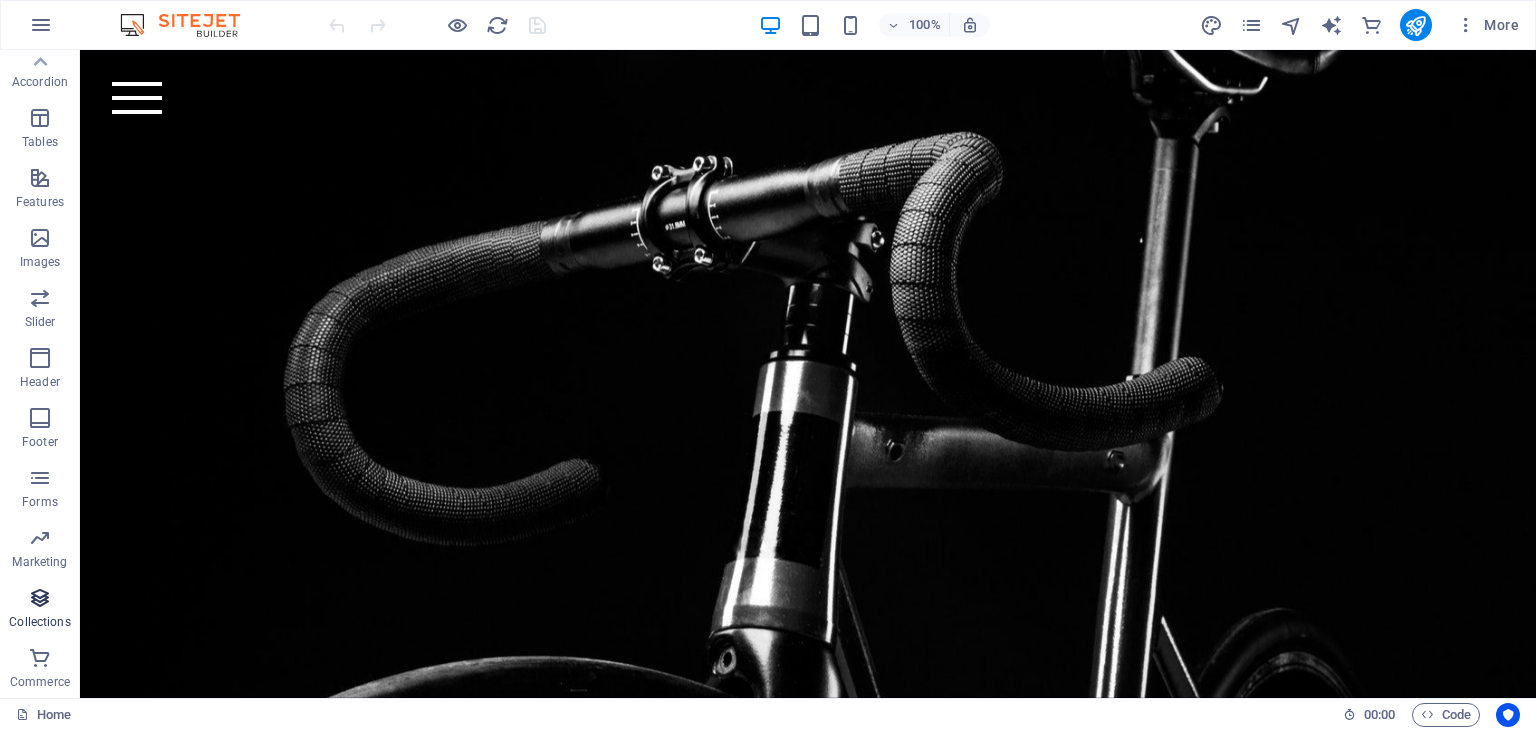 click on "Collections" at bounding box center [39, 622] 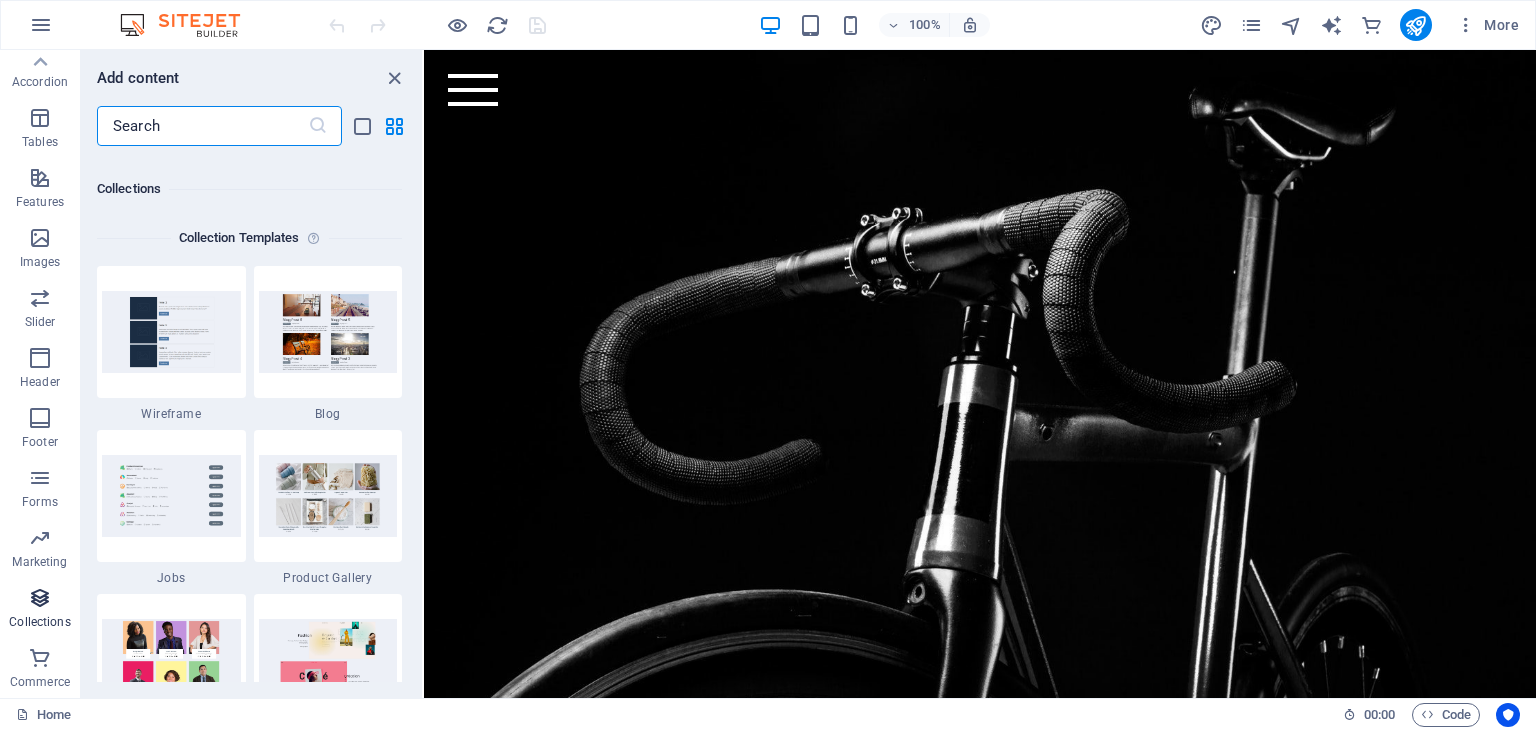 scroll, scrollTop: 18306, scrollLeft: 0, axis: vertical 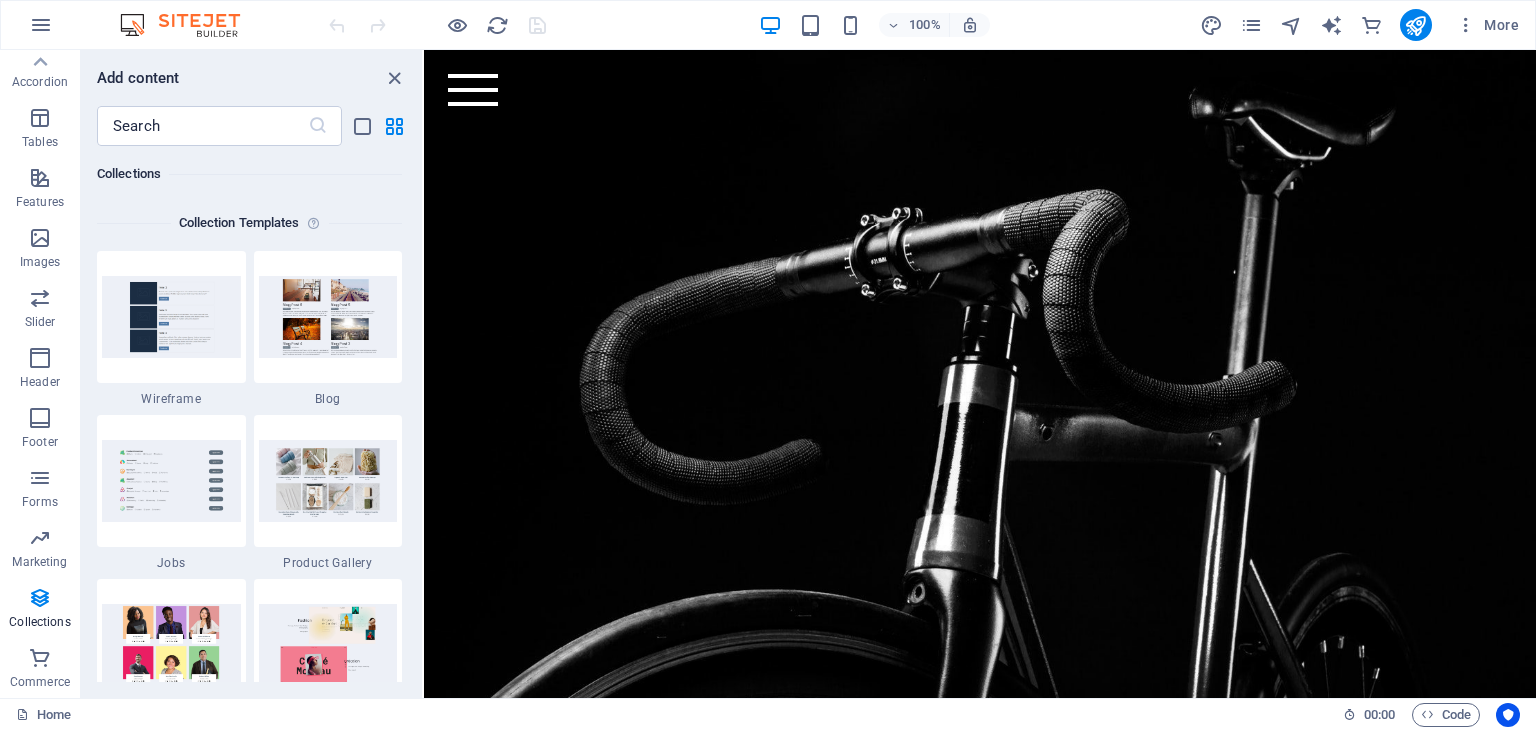 click on "Favorites 1 Star Headline 1 Star Container Elements 1 Star Headline 1 Star Text 1 Star Image 1 Star Container 1 Star Spacer 1 Star Separator 1 Star HTML 1 Star Icon 1 Star Button 1 Star Logo 1 Star SVG 1 Star Image slider 1 Star Slider 1 Star Gallery 1 Star Menu 1 Star Map 1 Star Facebook 1 Star Video 1 Star YouTube 1 Star Vimeo 1 Star Document 1 Star Audio 1 Star Iframe 1 Star Privacy 1 Star Languages Columns 1 Star Container 1 Star 2 columns 1 Star 3 columns 1 Star 4 columns 1 Star 5 columns 1 Star 6 columns 1 Star 40-60 1 Star 20-80 1 Star 80-20 1 Star 30-70 1 Star 70-30 1 Star Unequal Columns 1 Star 25-25-50 1 Star 25-50-25 1 Star 50-25-25 1 Star 20-60-20 1 Star 50-16-16-16 1 Star 16-16-16-50 1 Star Grid 2-1 1 Star Grid 1-2 1 Star Grid 3-1 1 Star Grid 1-3 1 Star Grid 4-1 1 Star Grid 1-4 1 Star Grid 1-2-1 1 Star Grid 1-1-2 1 Star Grid 2h-2v 1 Star Grid 2v-2h 1 Star Grid 2-1-2 1 Star Grid 3-4 Content 1 Star Text in columns 1 Star Text 1 Star Text with separator 1 Star Image with text box 1 Star 1 Star Boxes" at bounding box center (251, 414) 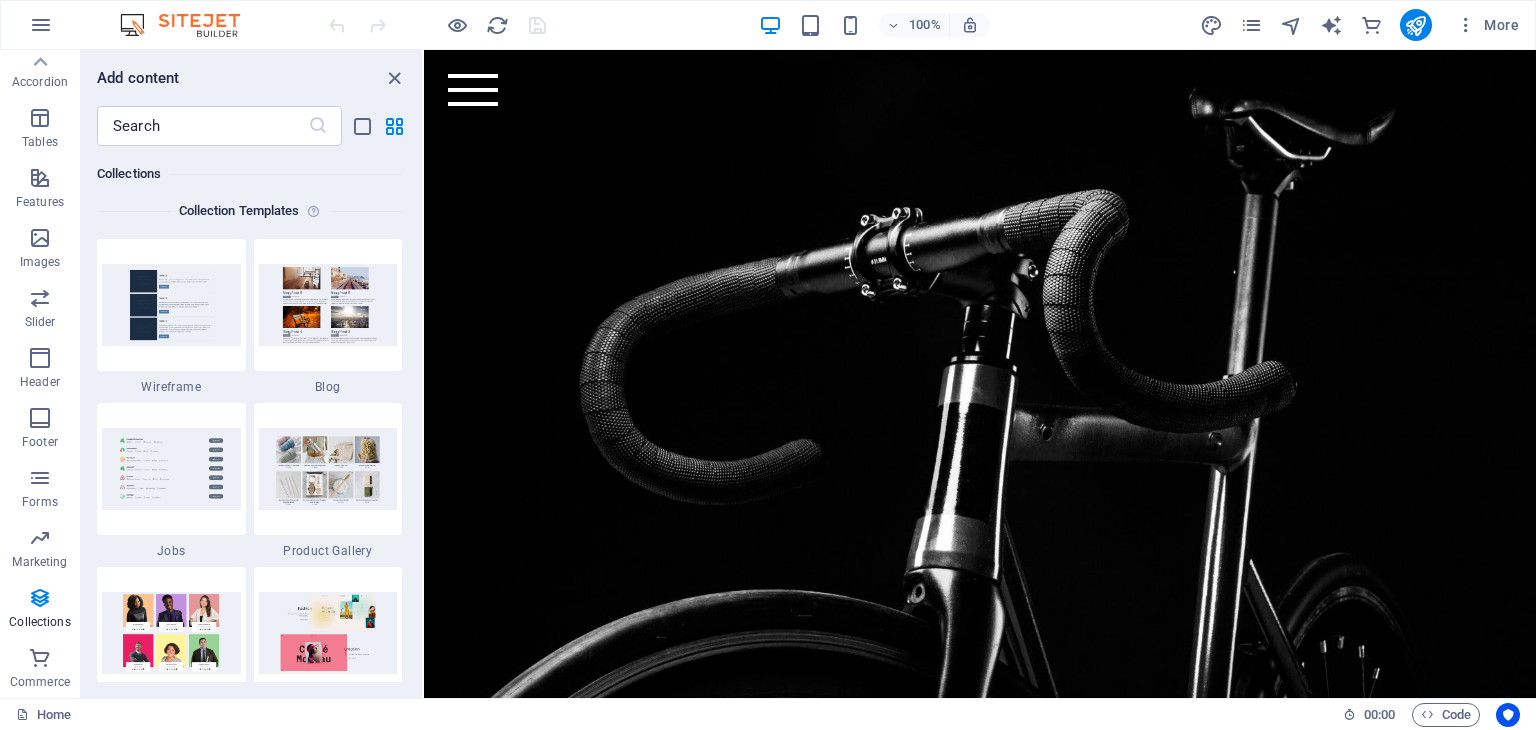 scroll, scrollTop: 18313, scrollLeft: 0, axis: vertical 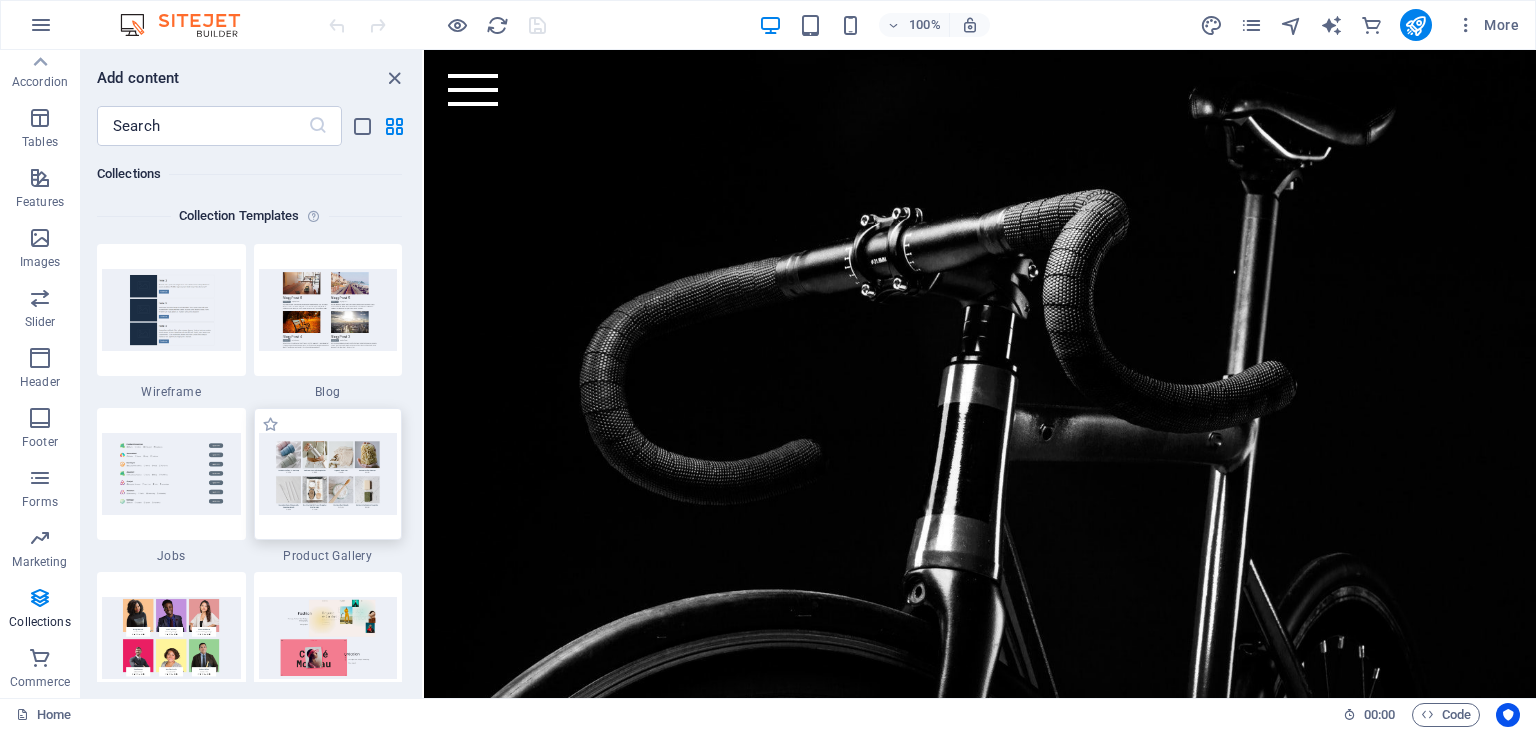click at bounding box center (328, 473) 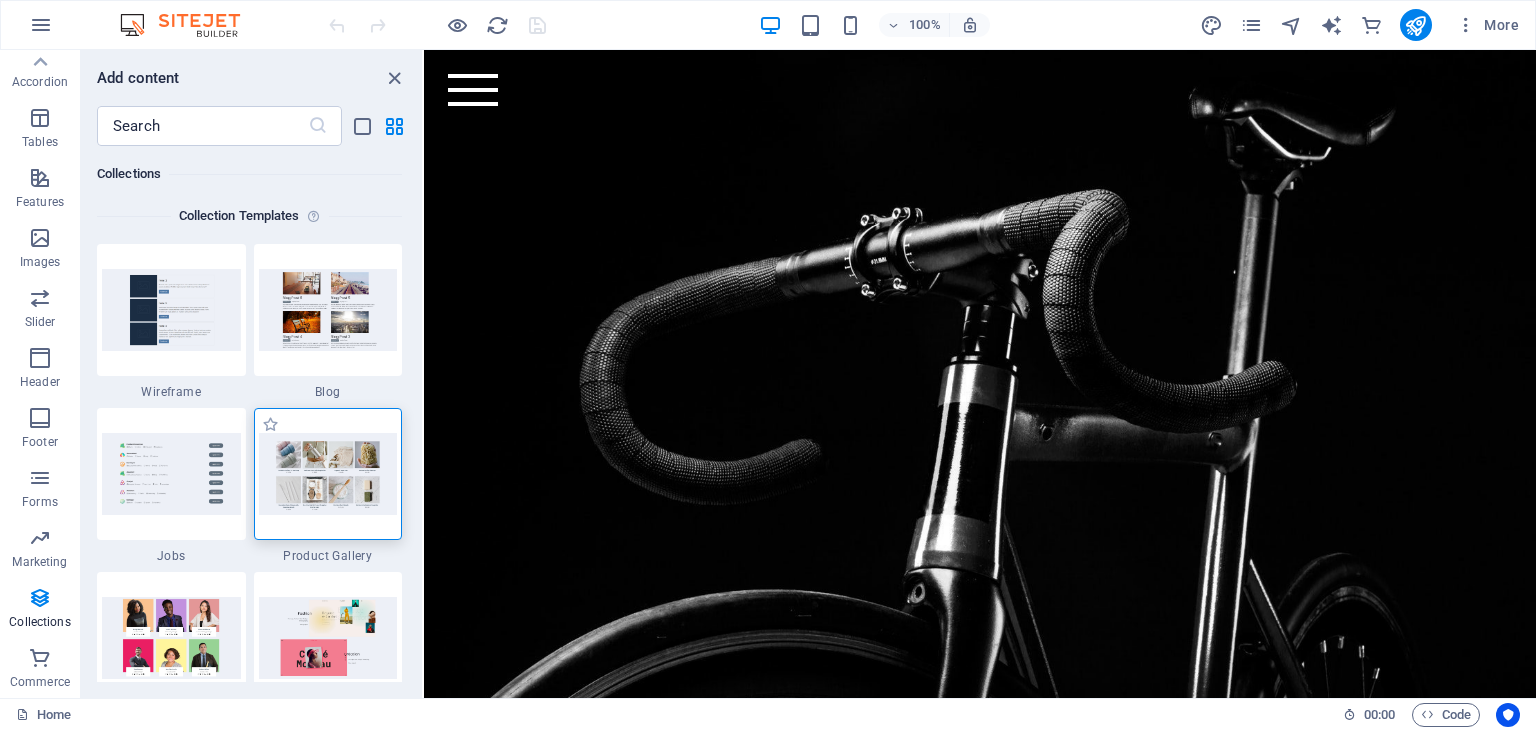 click at bounding box center [328, 473] 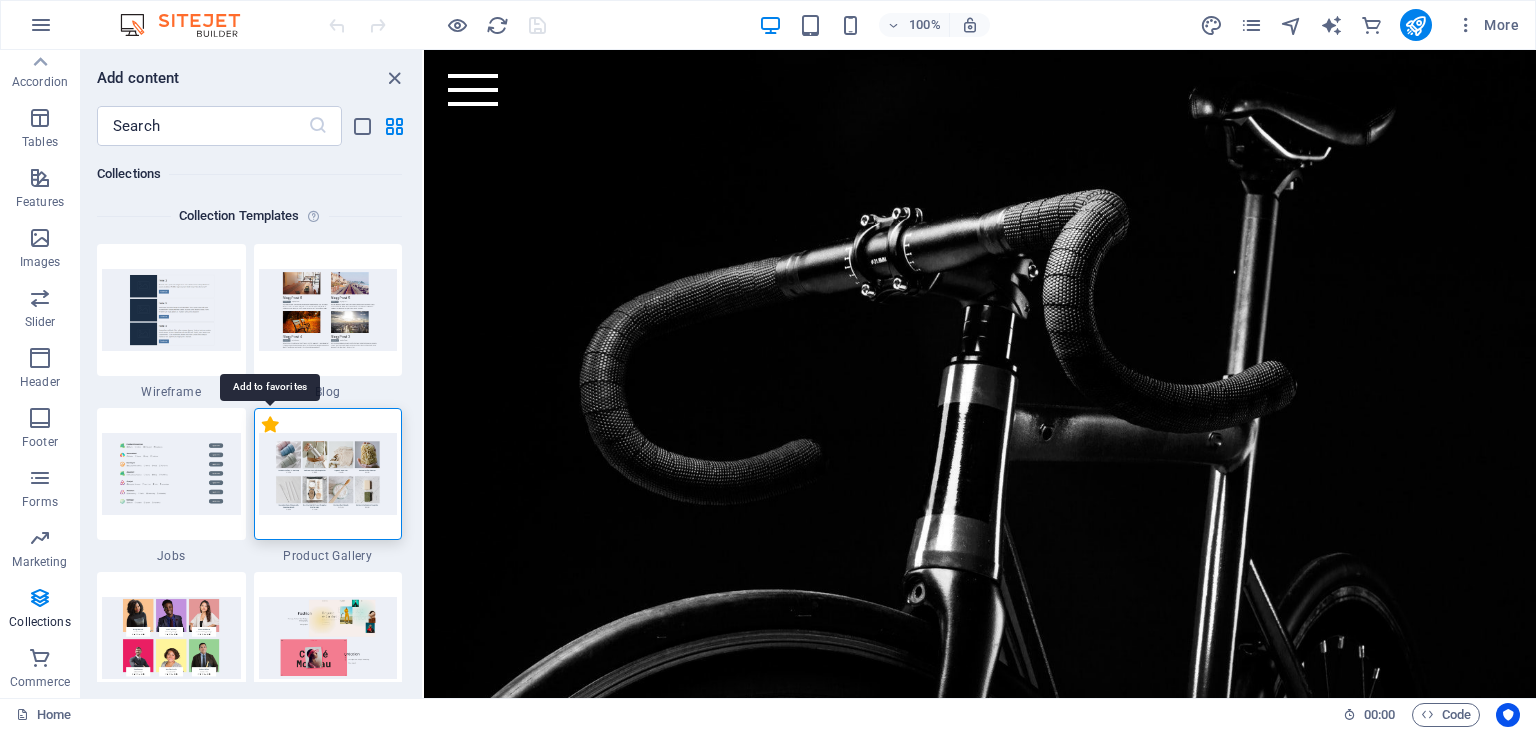 click on "1 Star" at bounding box center (270, 424) 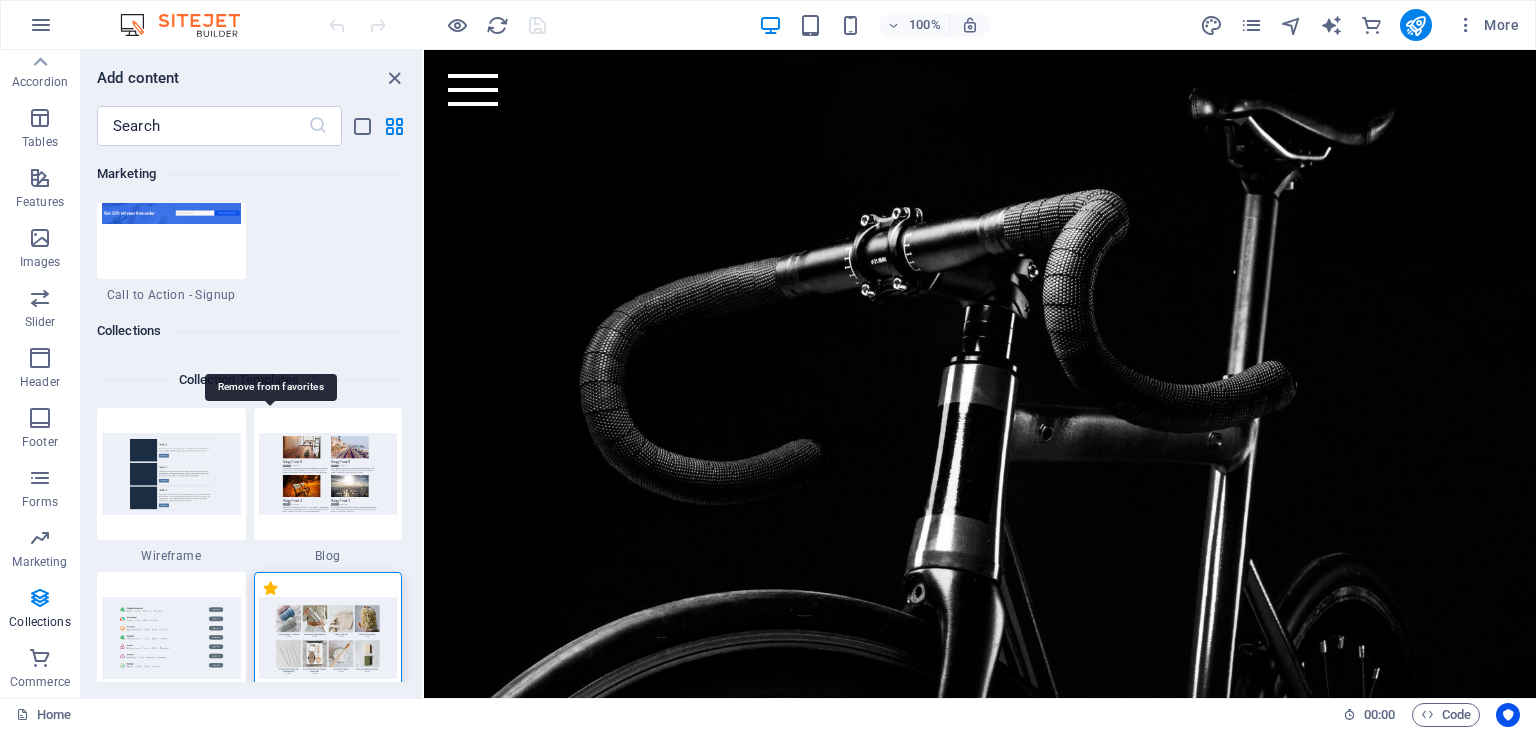scroll, scrollTop: 18477, scrollLeft: 0, axis: vertical 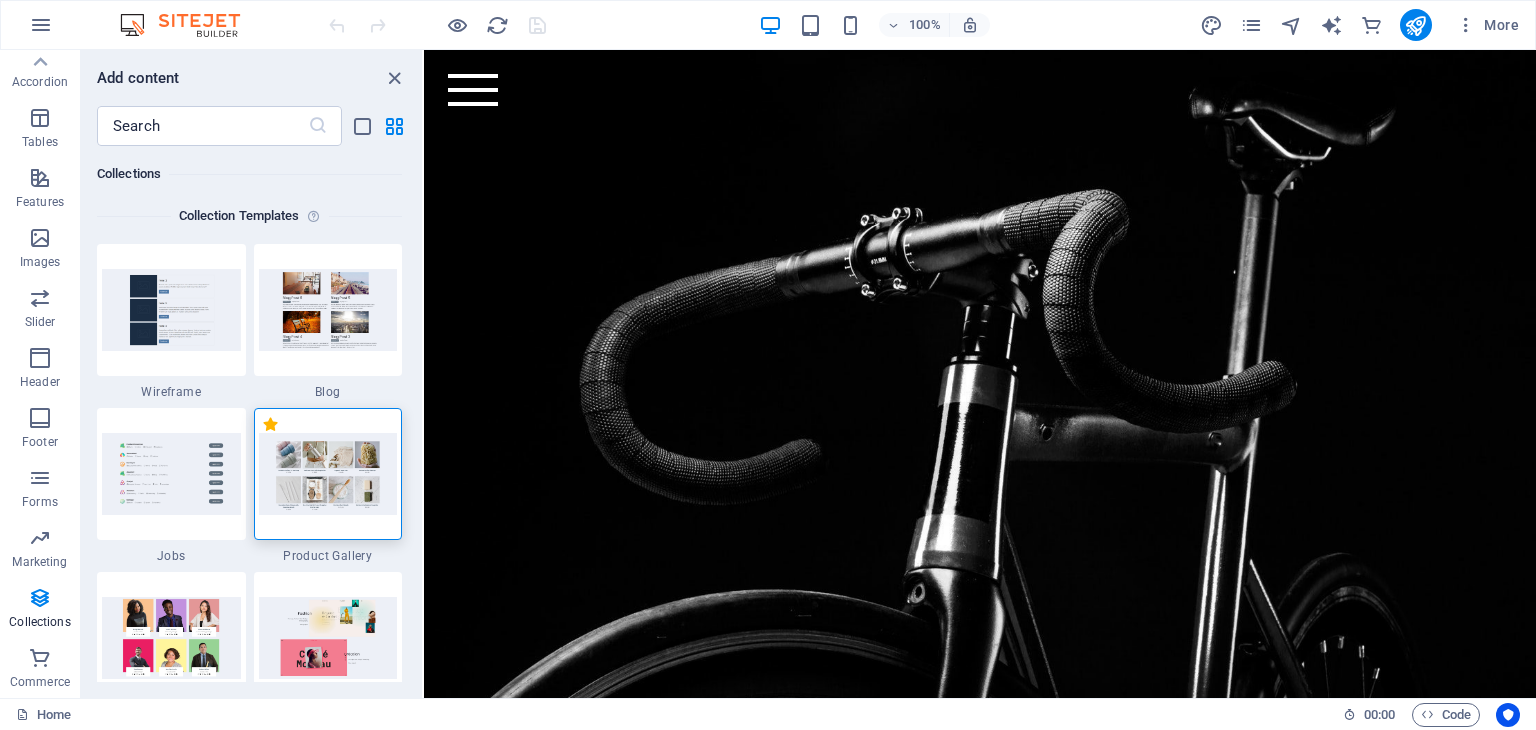 click at bounding box center [328, 473] 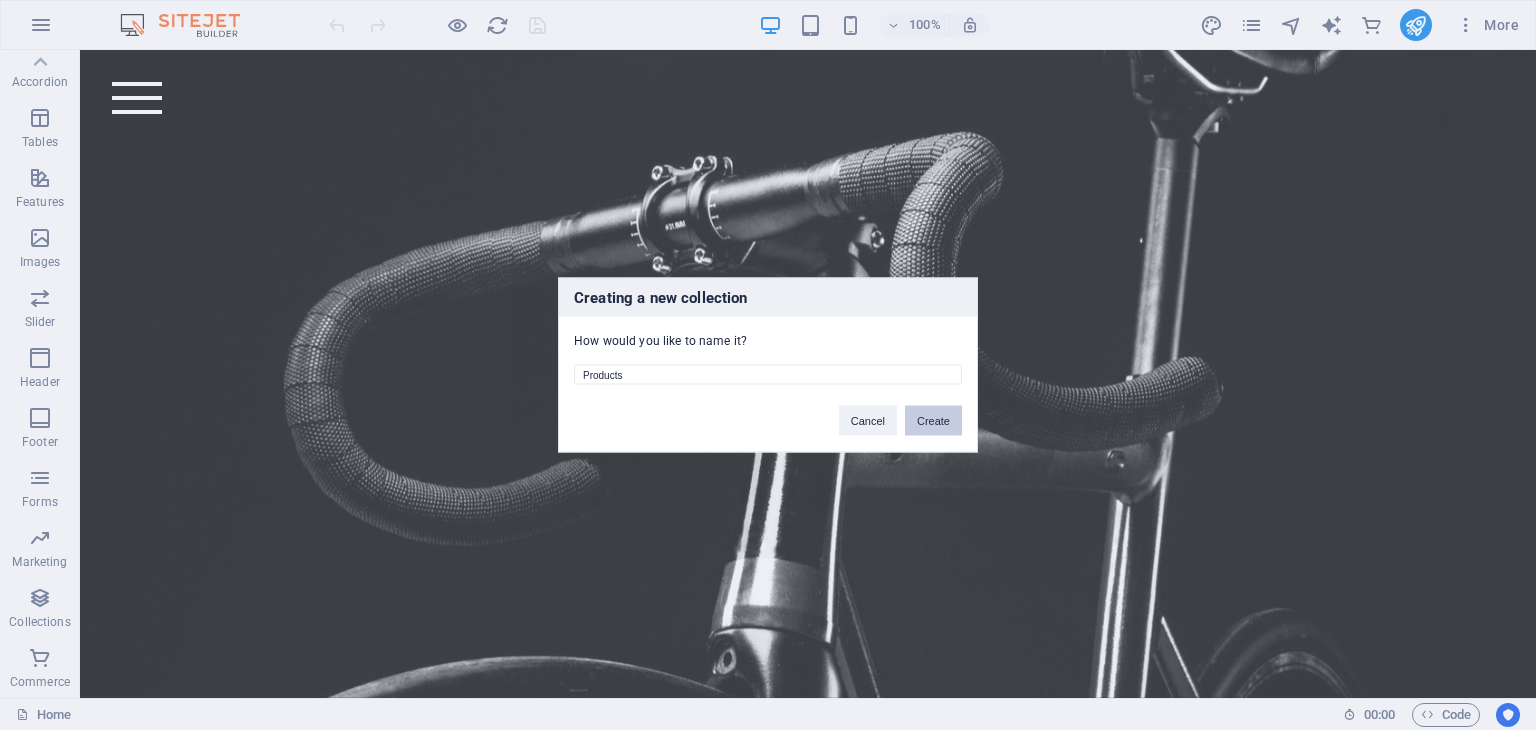 click on "Create" at bounding box center (933, 421) 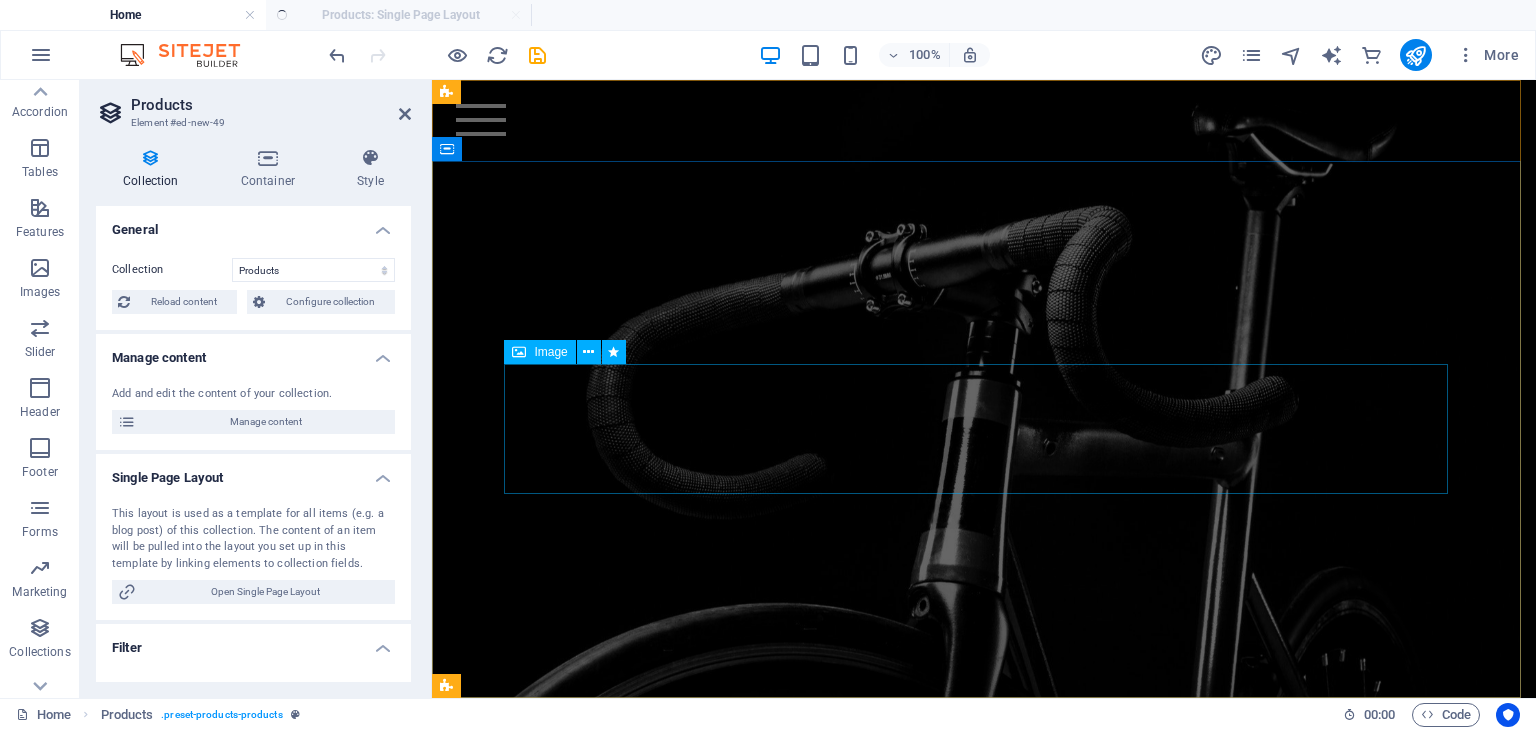 scroll, scrollTop: 0, scrollLeft: 0, axis: both 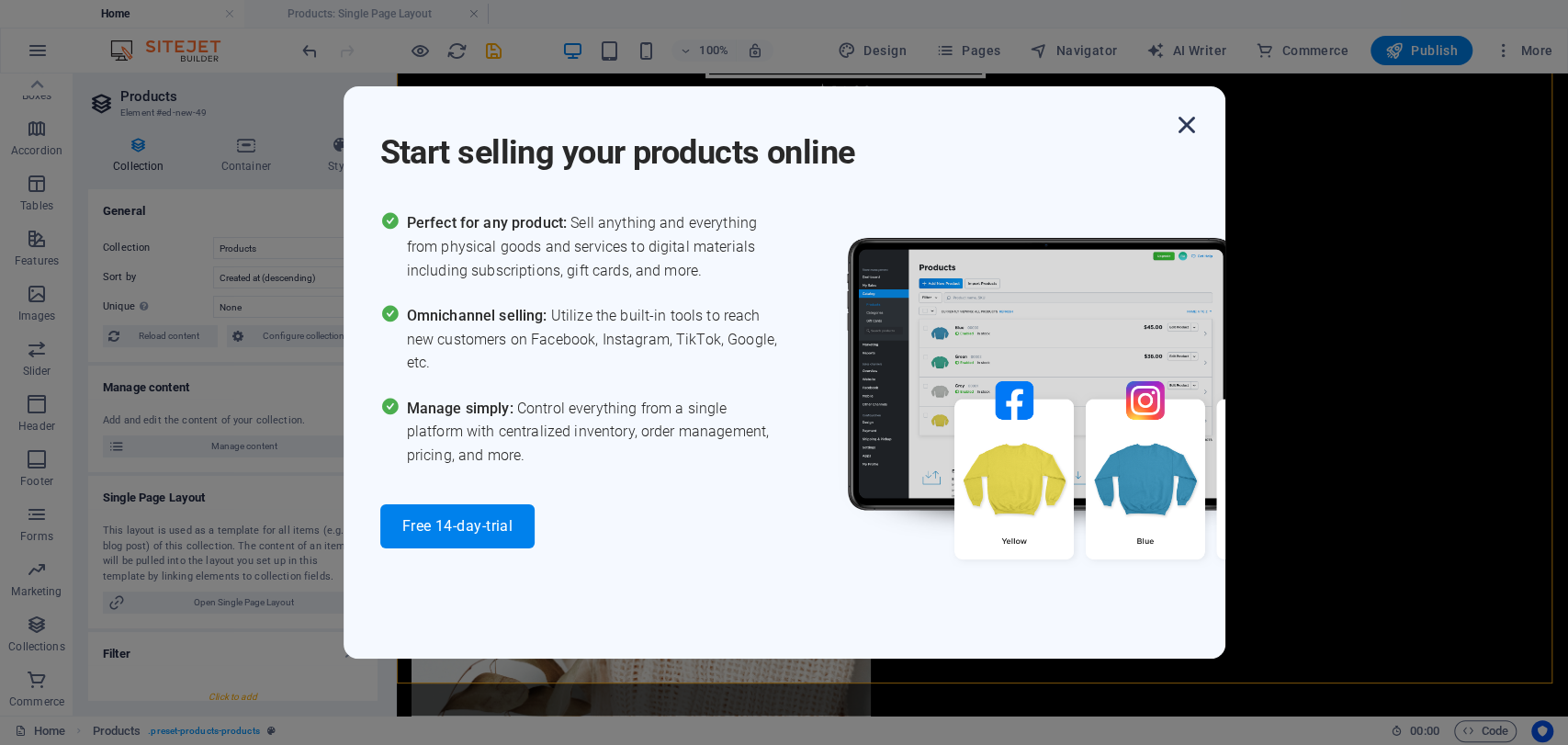 click at bounding box center [1187, 125] 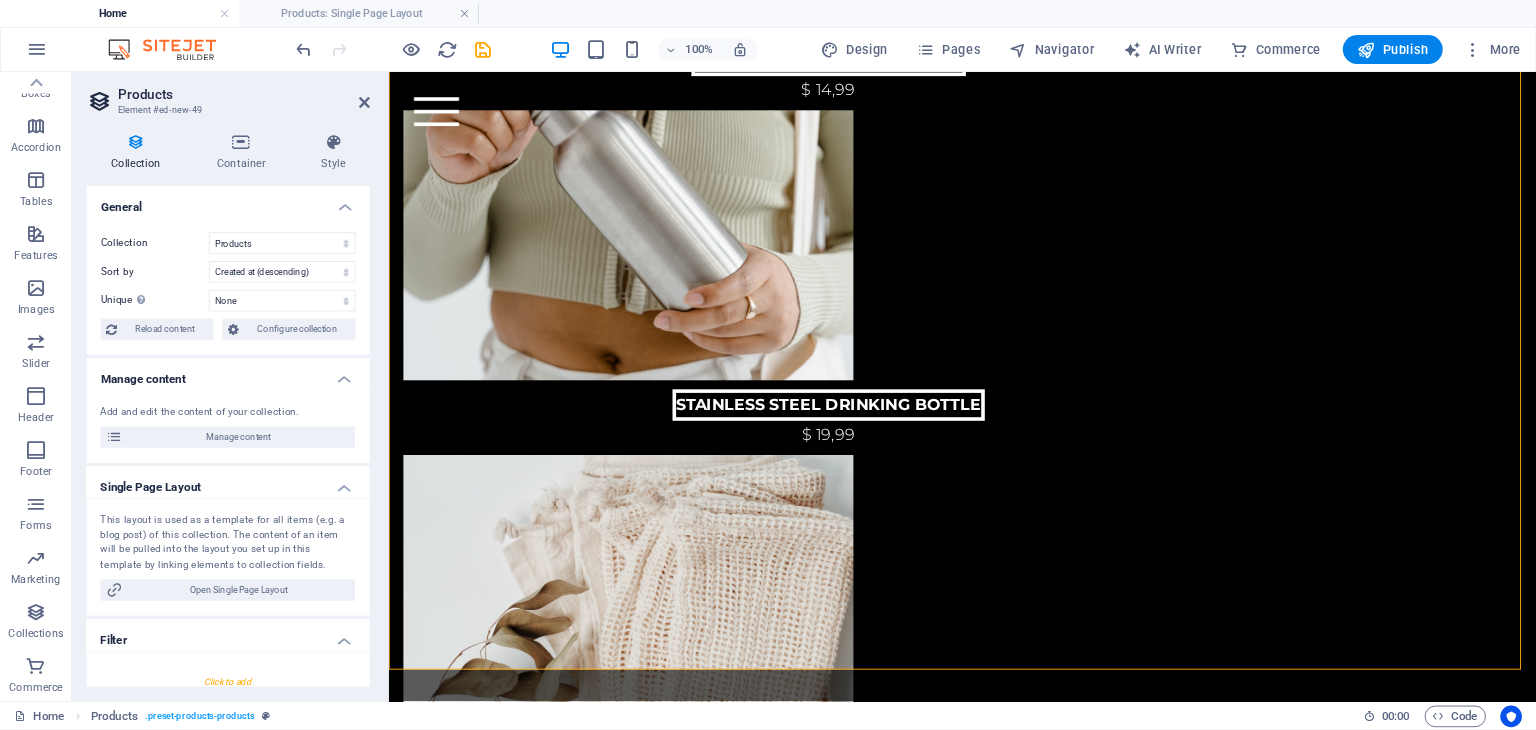 scroll, scrollTop: 1134, scrollLeft: 0, axis: vertical 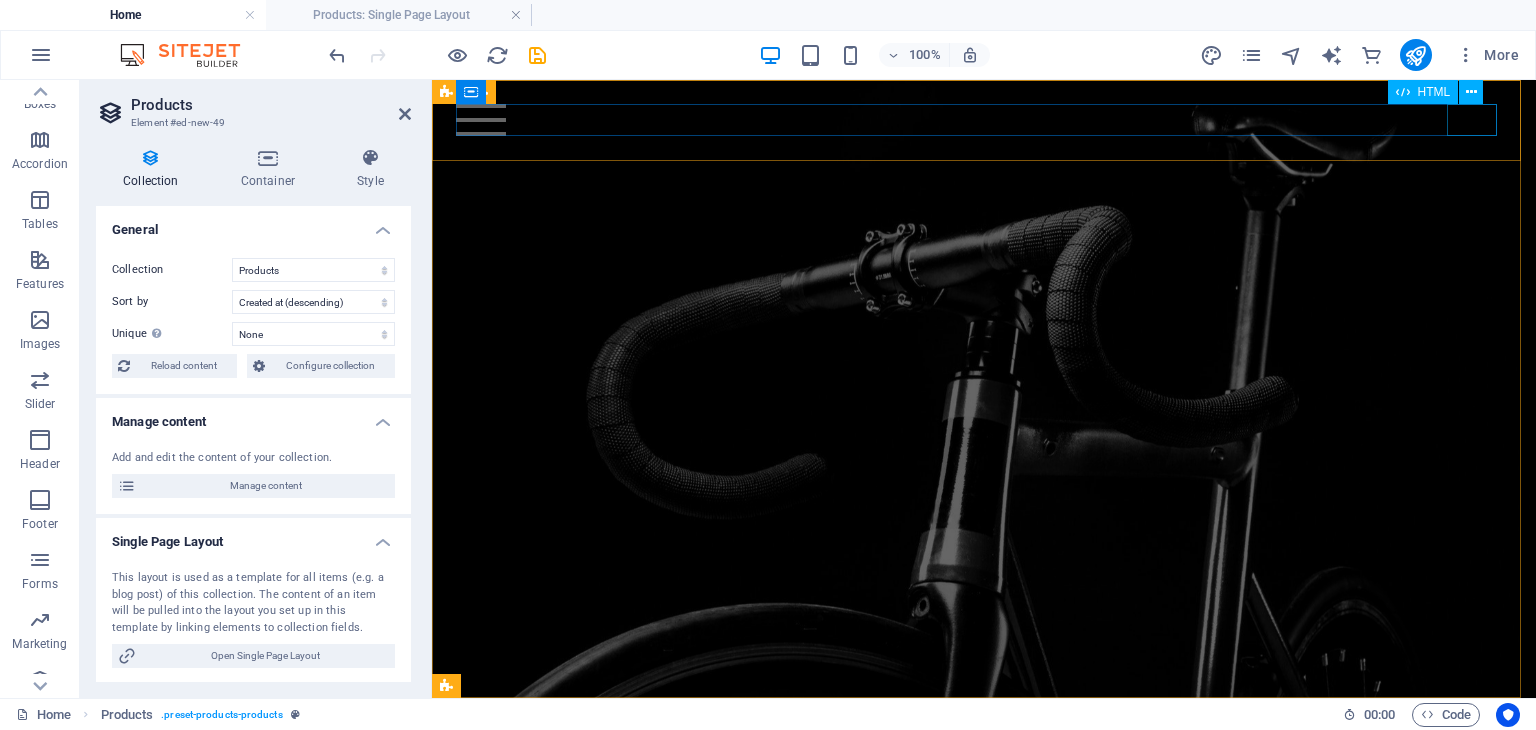 click at bounding box center [983, 120] 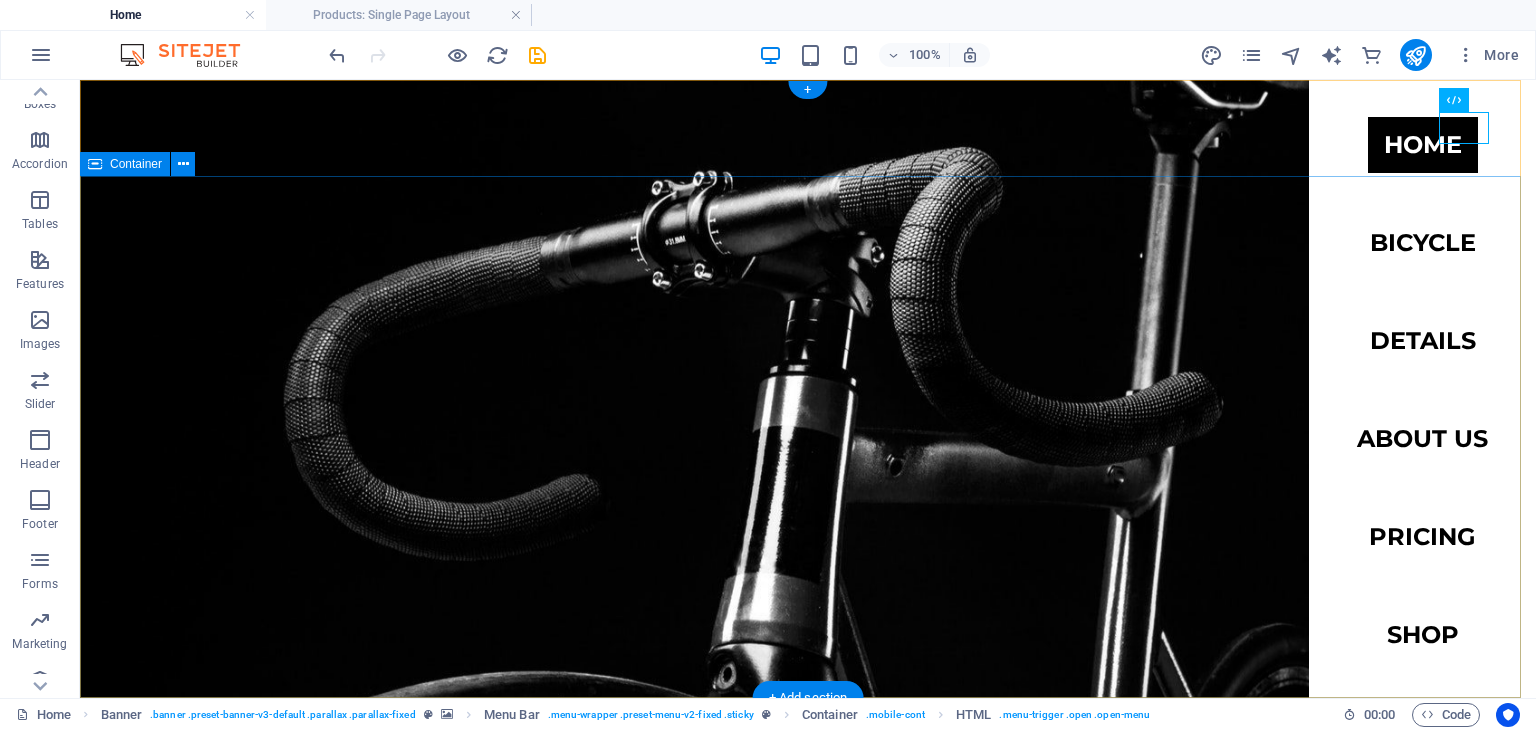 click at bounding box center [808, 337] 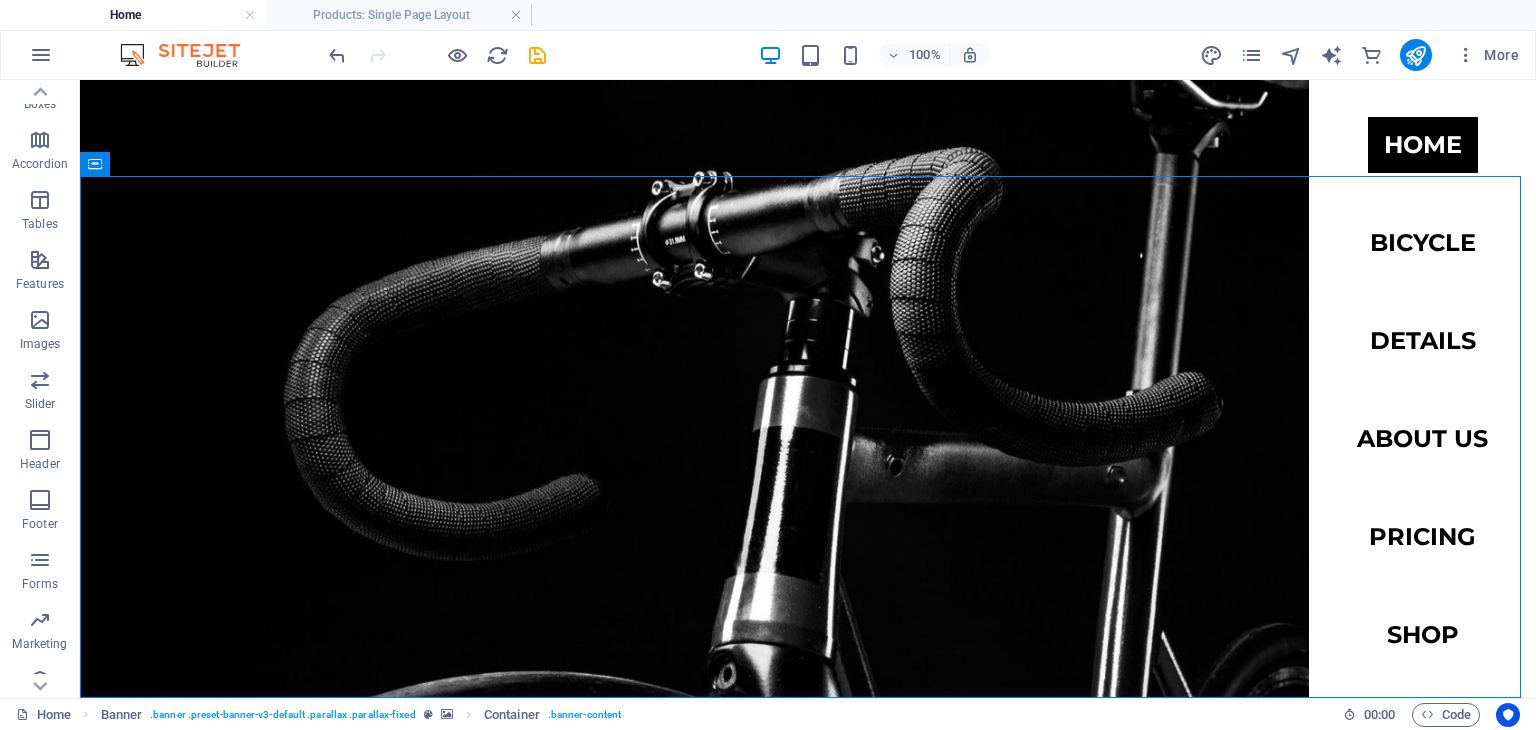 click on "Home" at bounding box center (133, 15) 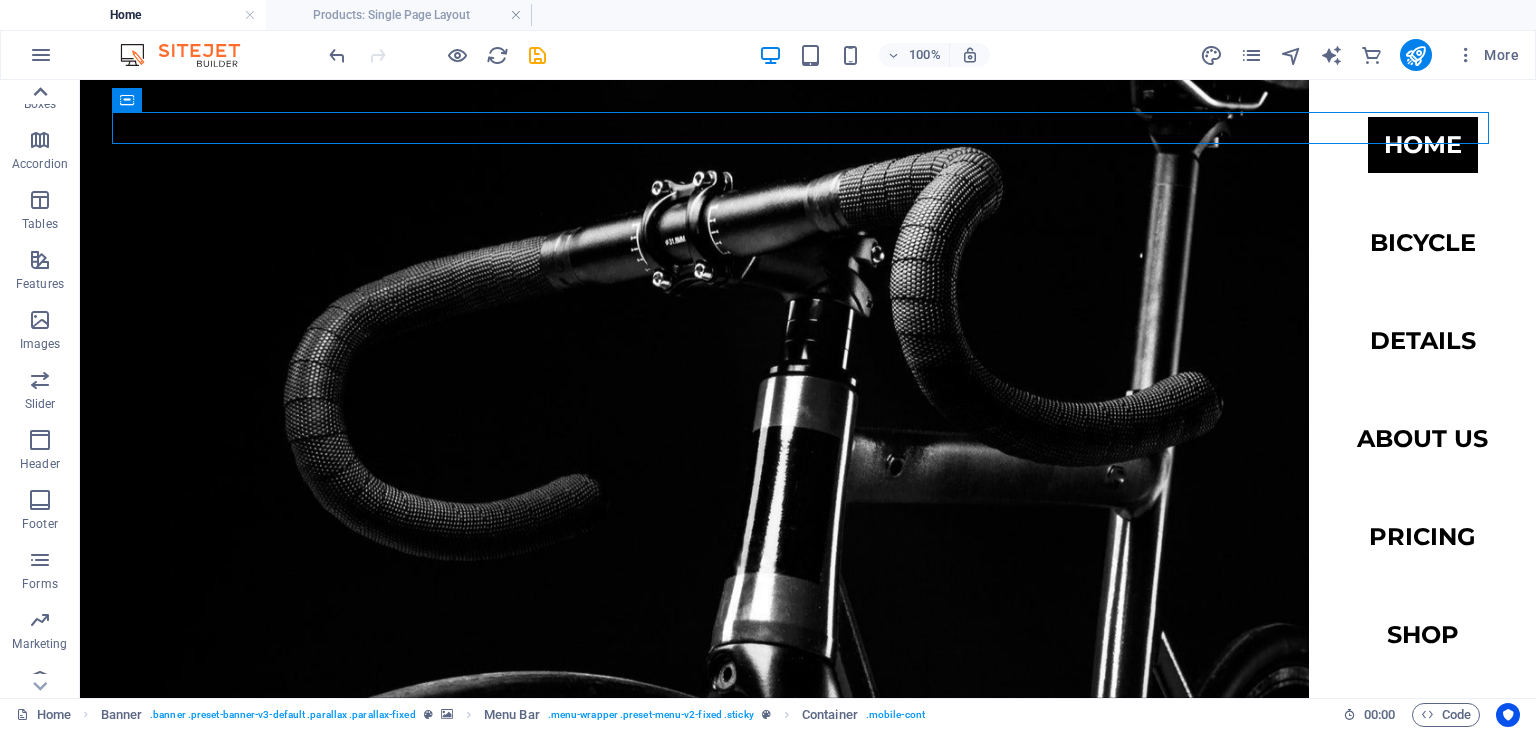 click 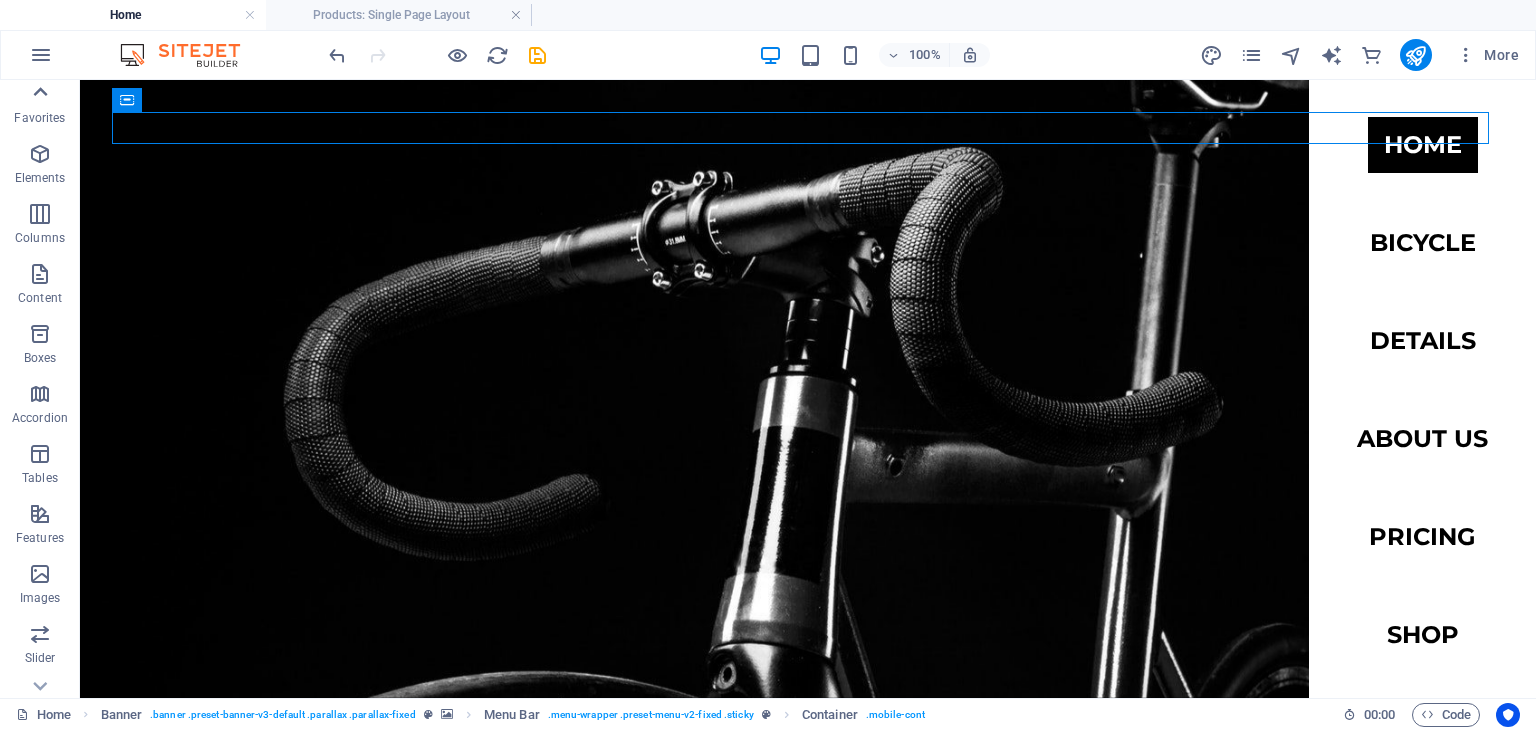scroll, scrollTop: 0, scrollLeft: 0, axis: both 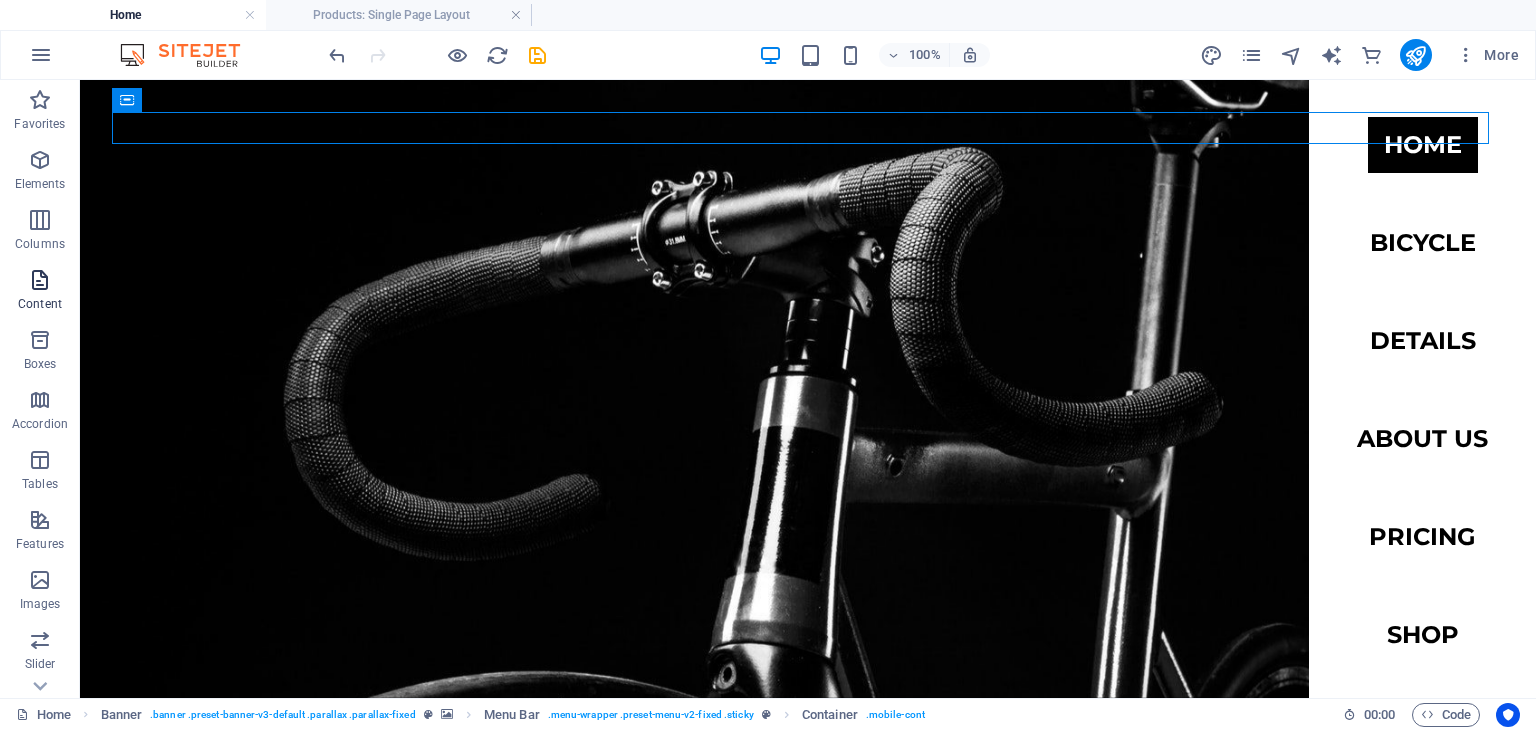 click at bounding box center [40, 280] 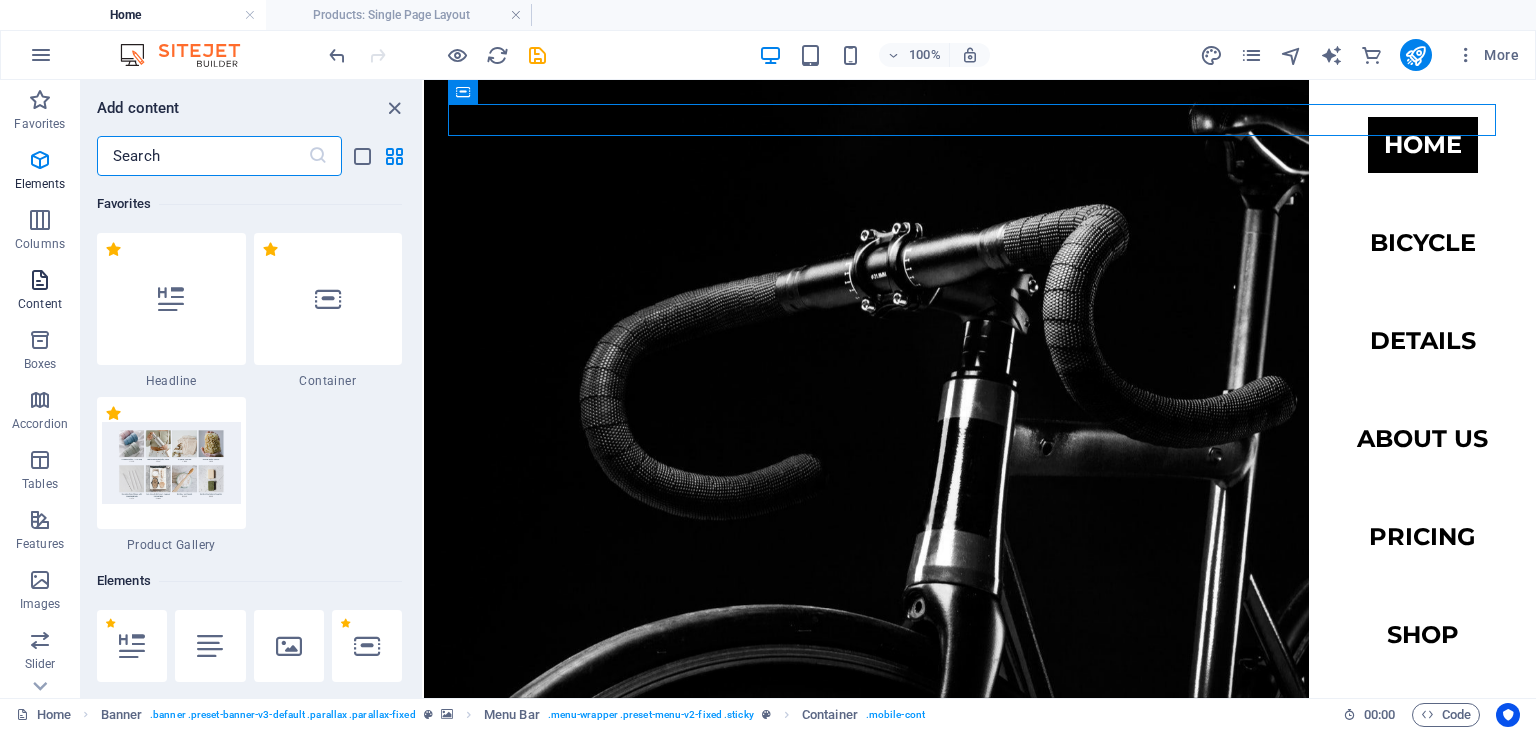 scroll, scrollTop: 3663, scrollLeft: 0, axis: vertical 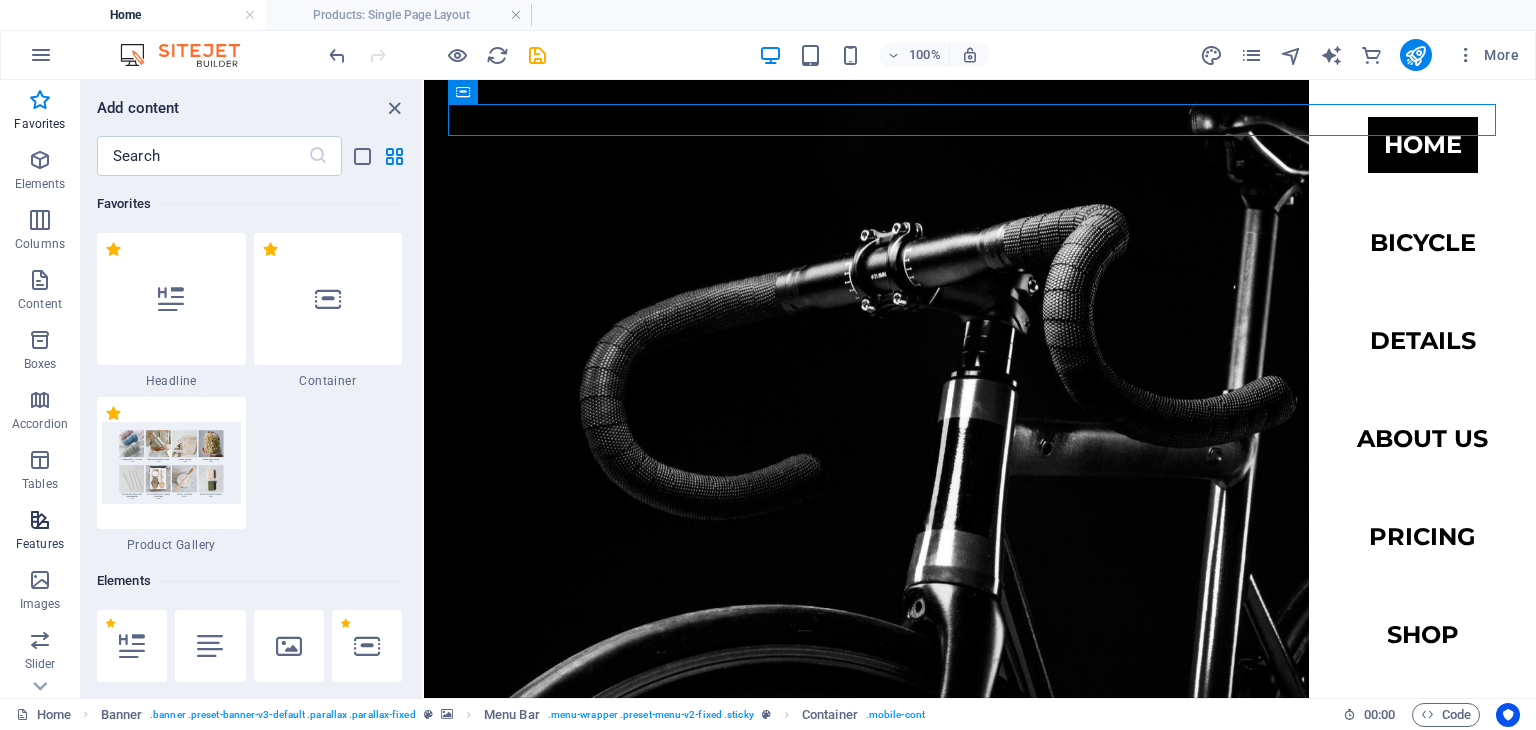 click at bounding box center (40, 520) 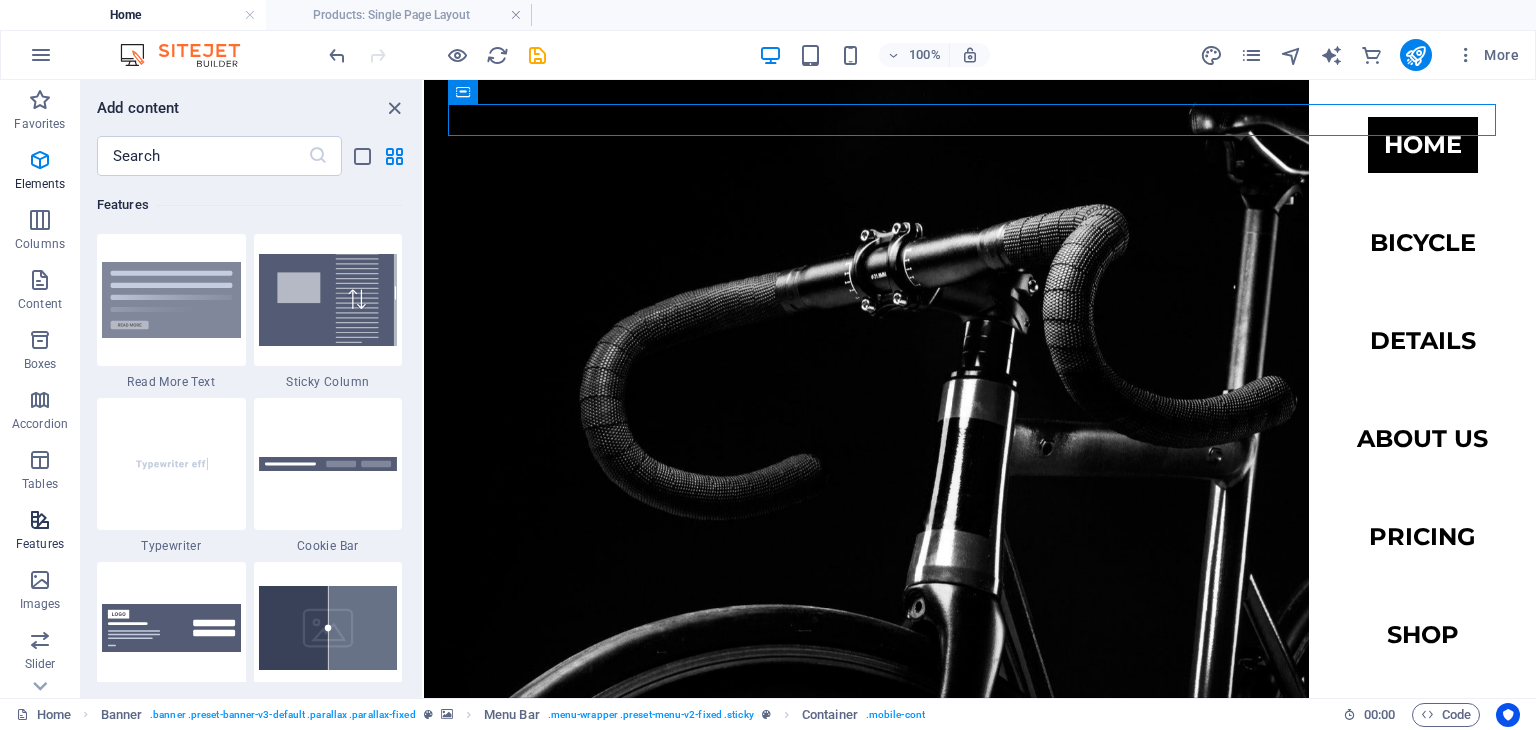 scroll, scrollTop: 7959, scrollLeft: 0, axis: vertical 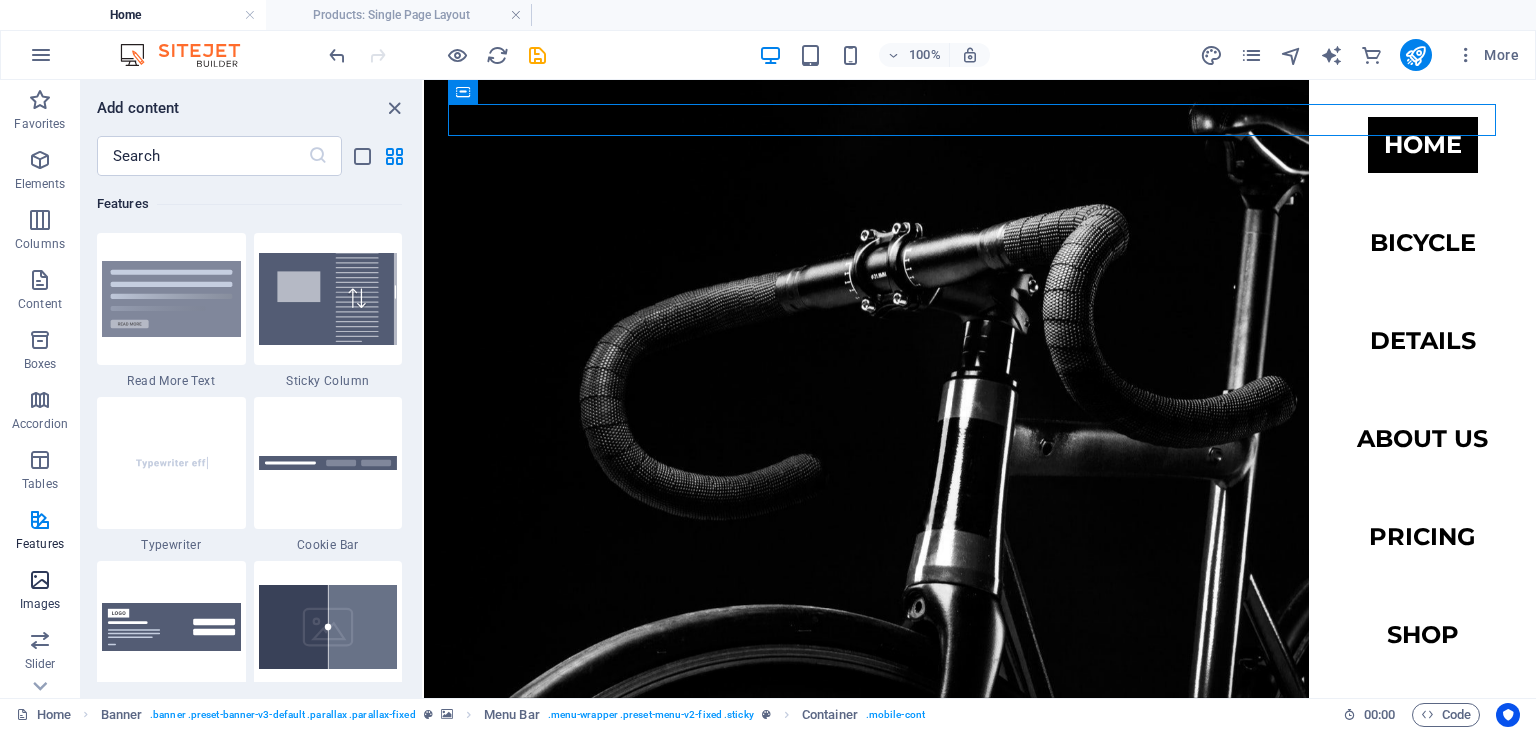 click at bounding box center [40, 580] 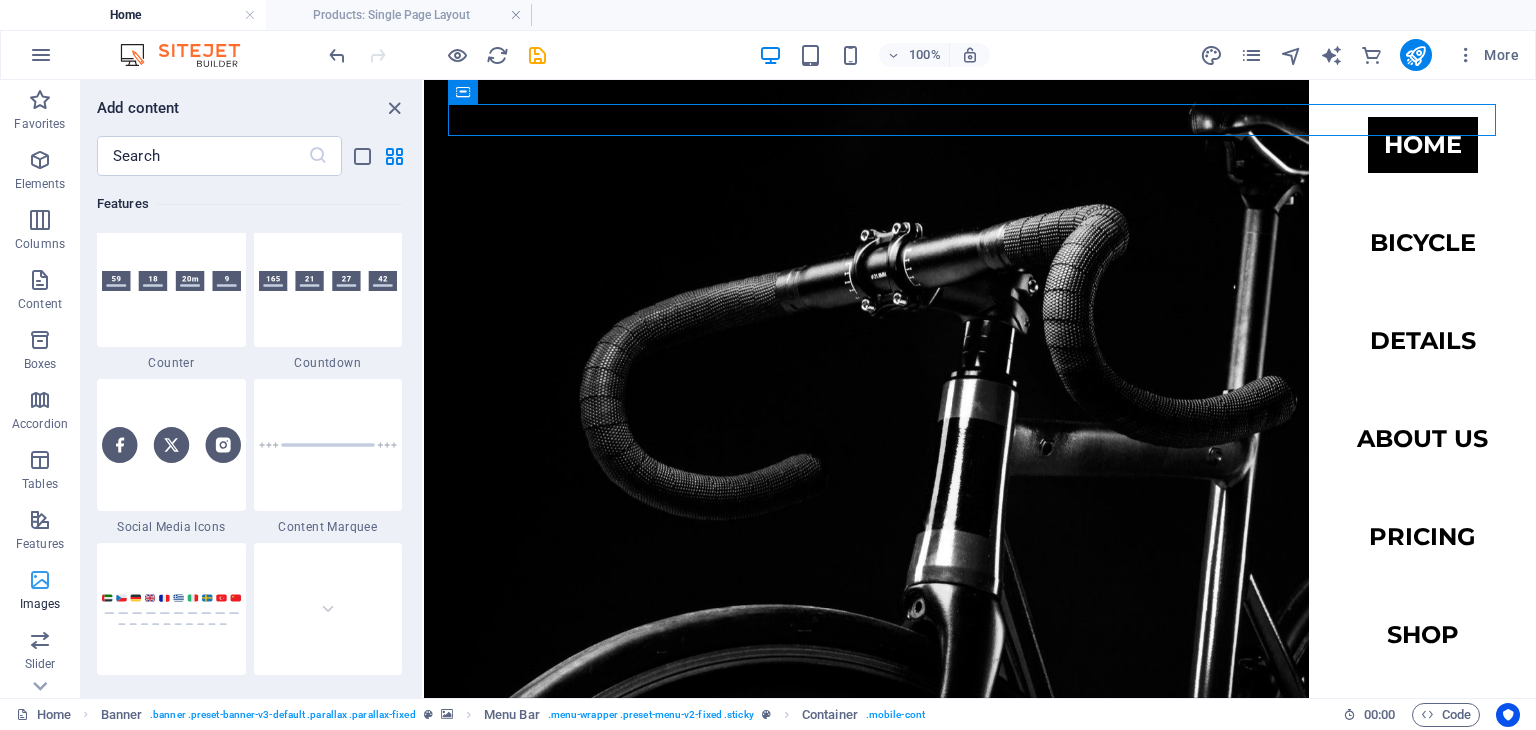 scroll, scrollTop: 10304, scrollLeft: 0, axis: vertical 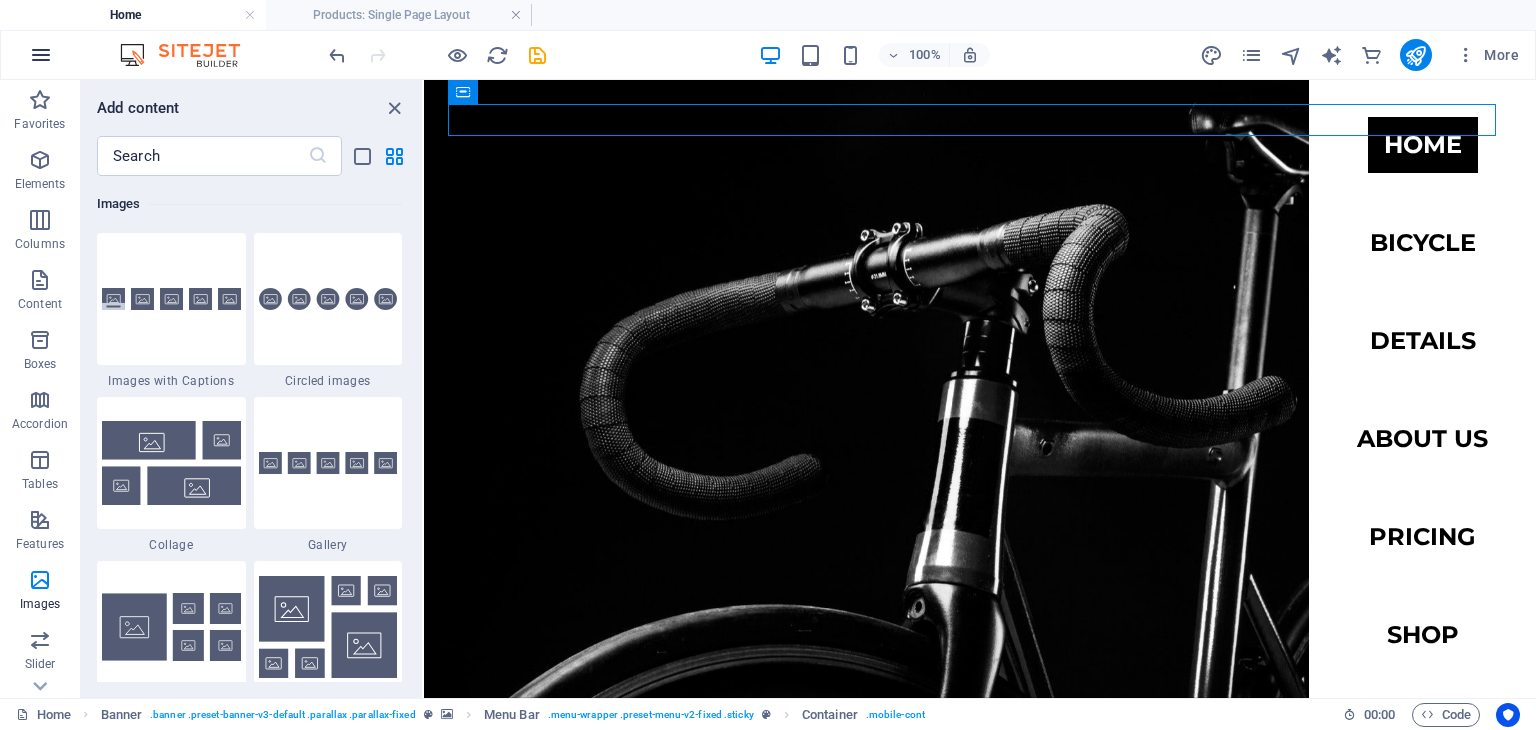 click at bounding box center [41, 55] 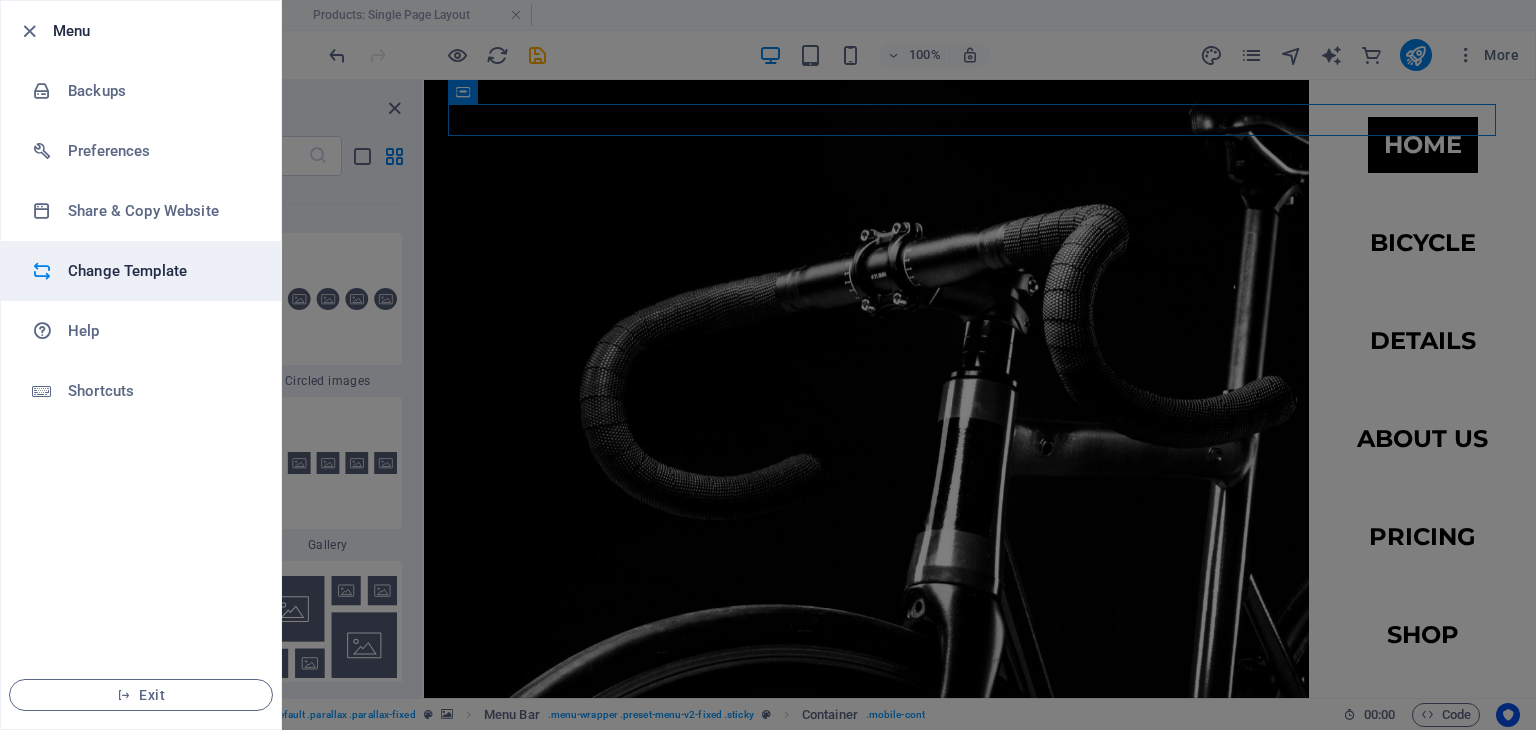 click on "Change Template" at bounding box center [141, 271] 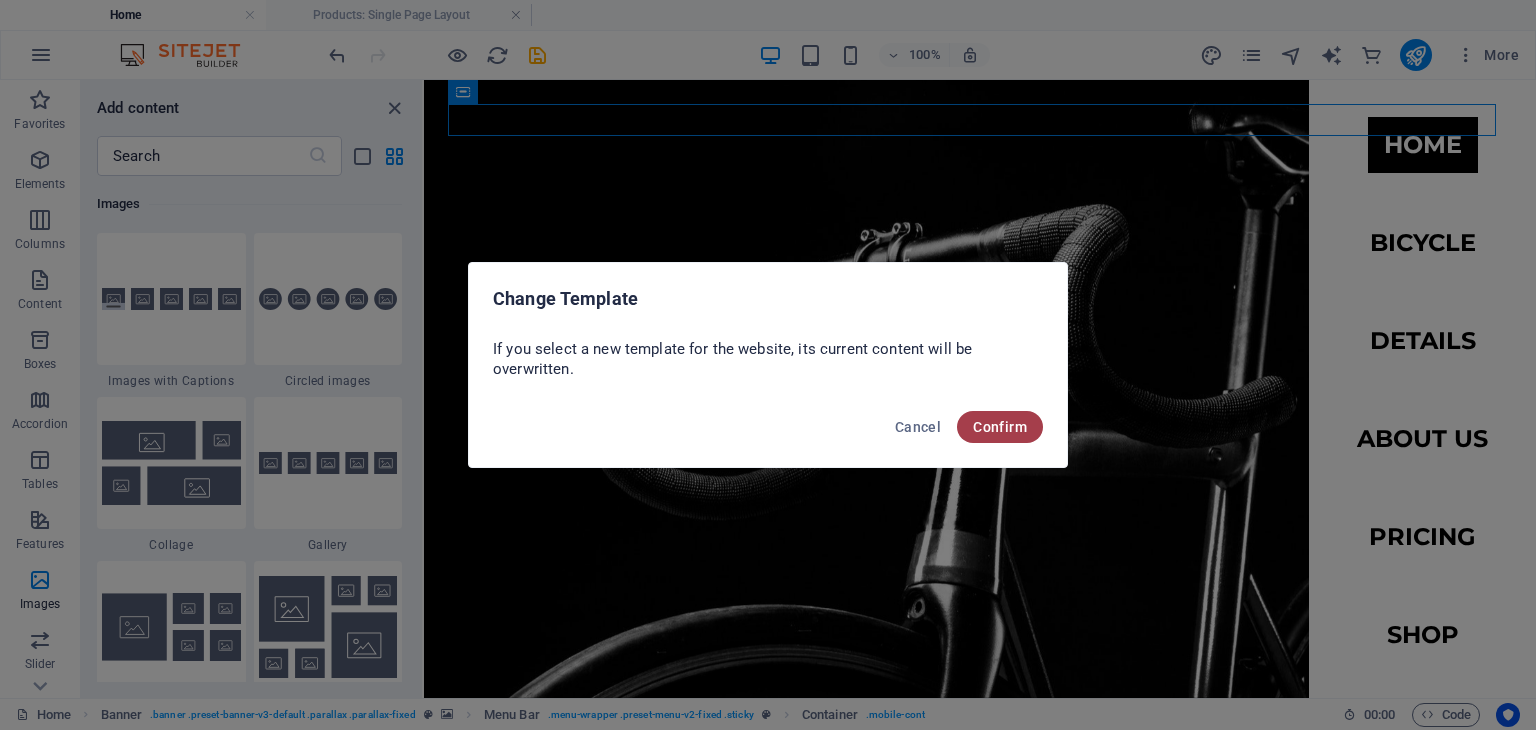 click on "Confirm" at bounding box center [1000, 427] 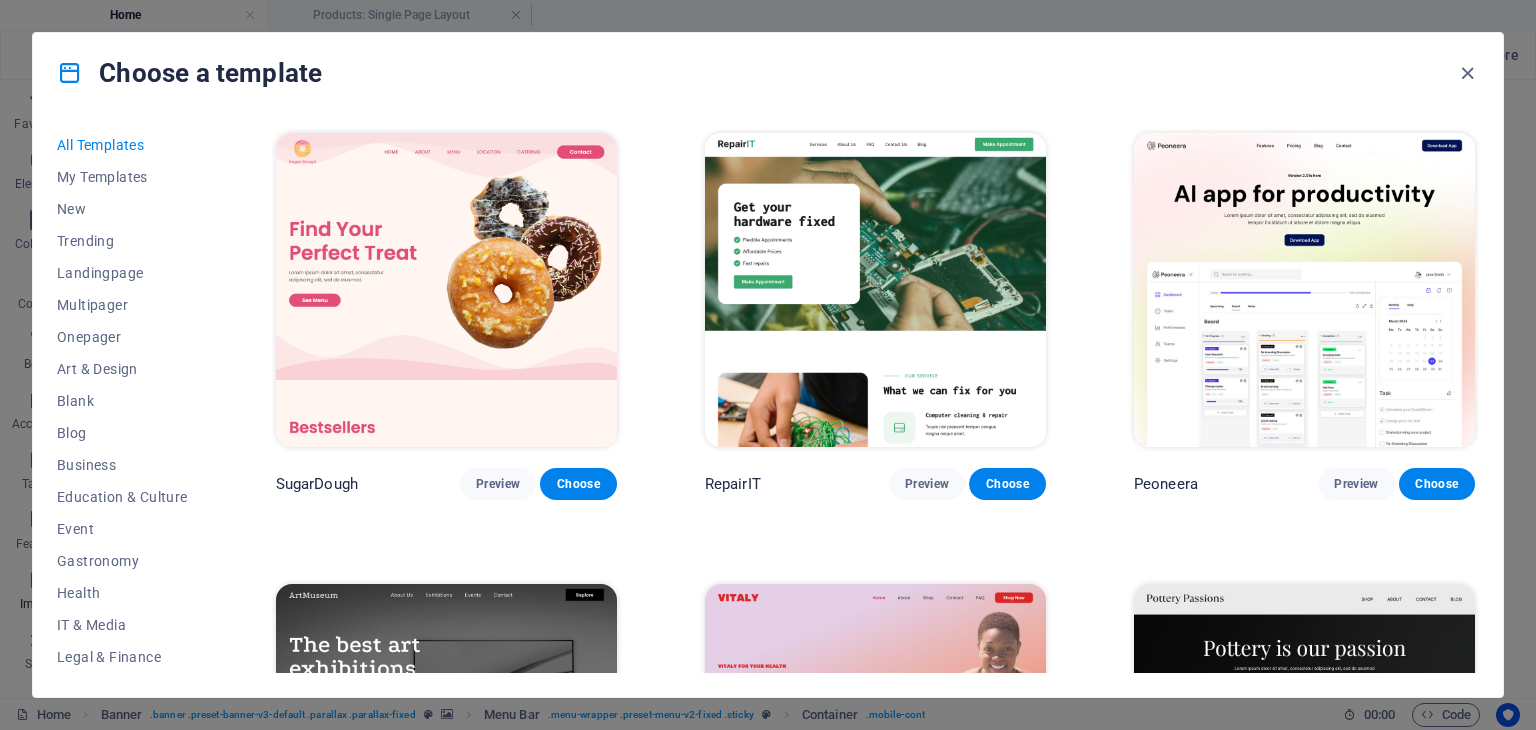 drag, startPoint x: 1479, startPoint y: 141, endPoint x: 1498, endPoint y: 195, distance: 57.245087 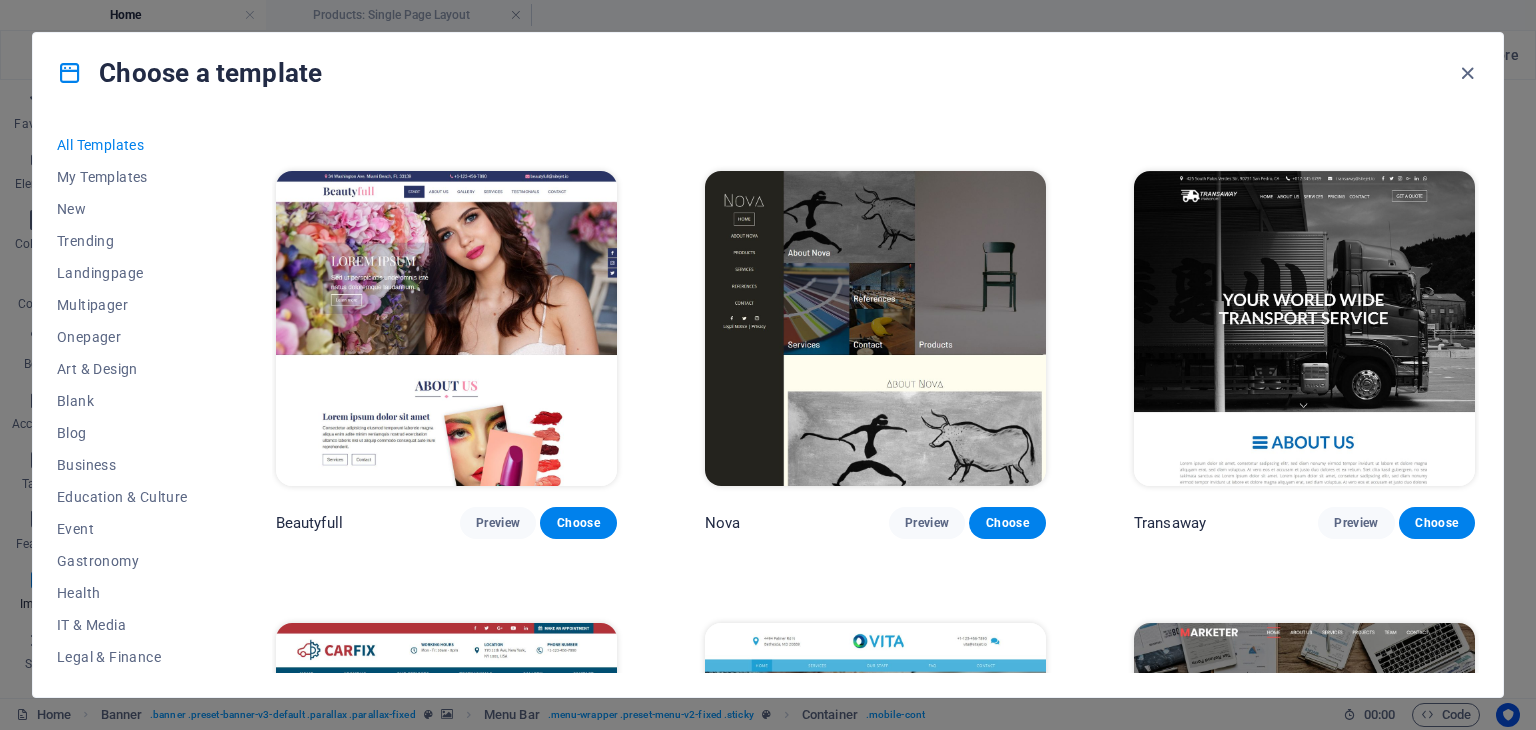 scroll, scrollTop: 18839, scrollLeft: 0, axis: vertical 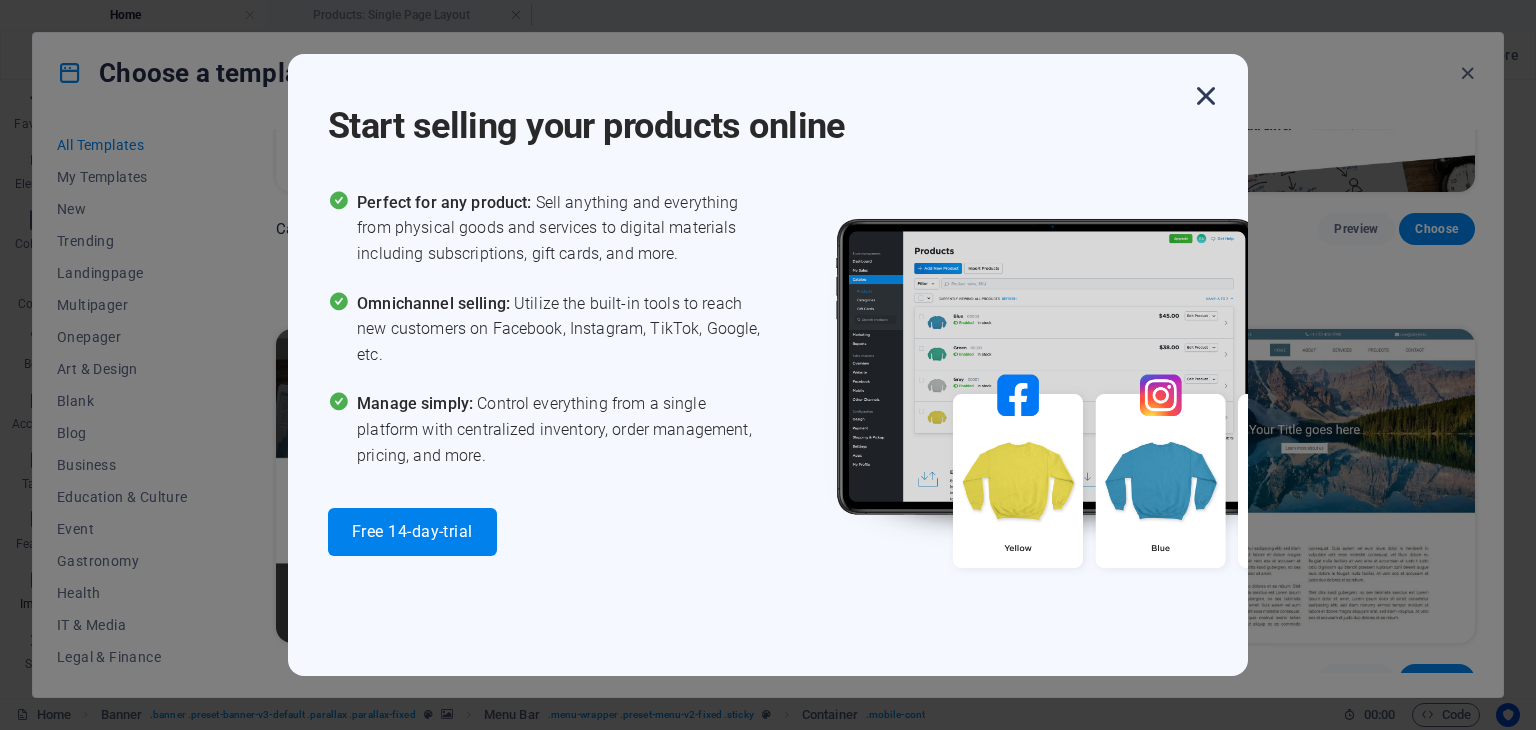 click at bounding box center (1206, 96) 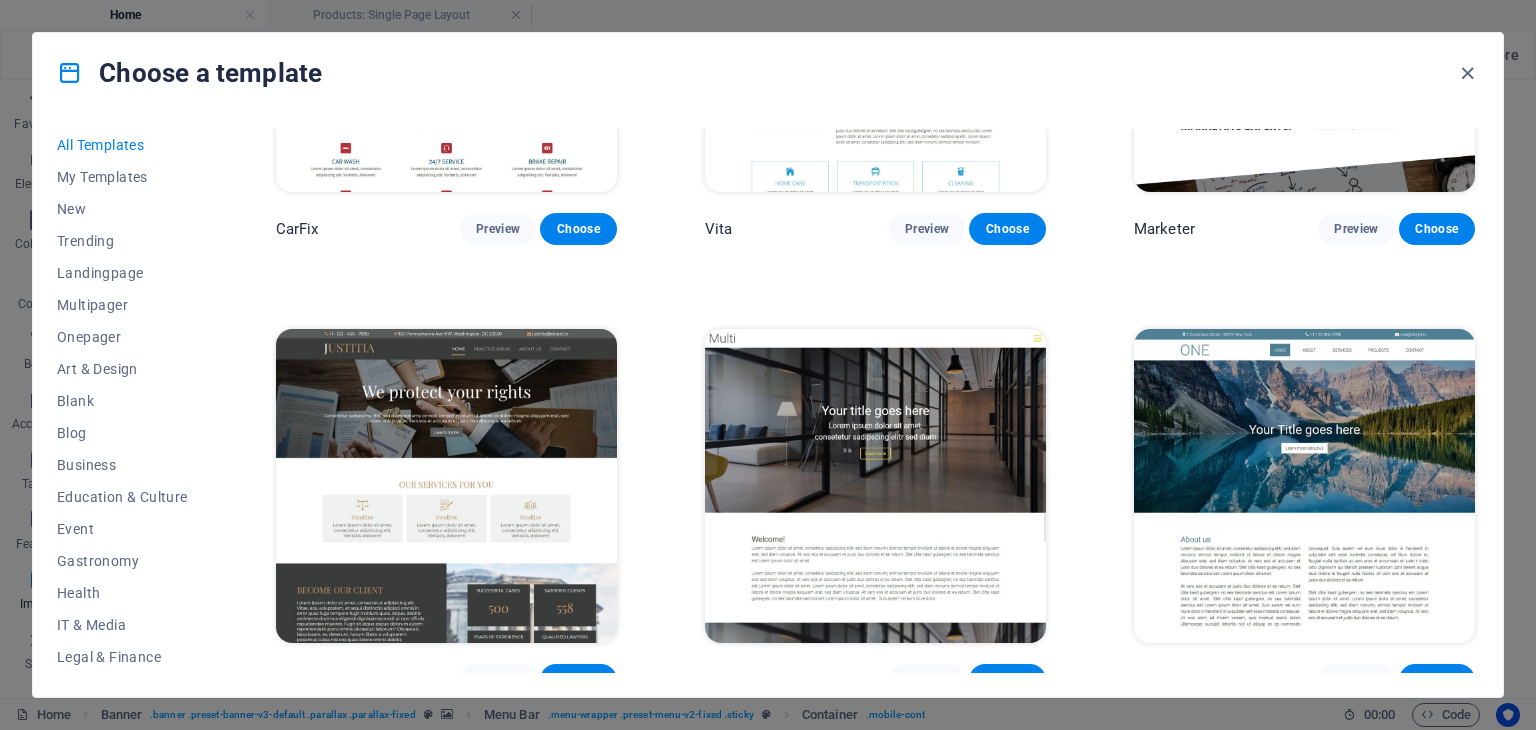 drag, startPoint x: 1479, startPoint y: 535, endPoint x: 1475, endPoint y: 497, distance: 38.209946 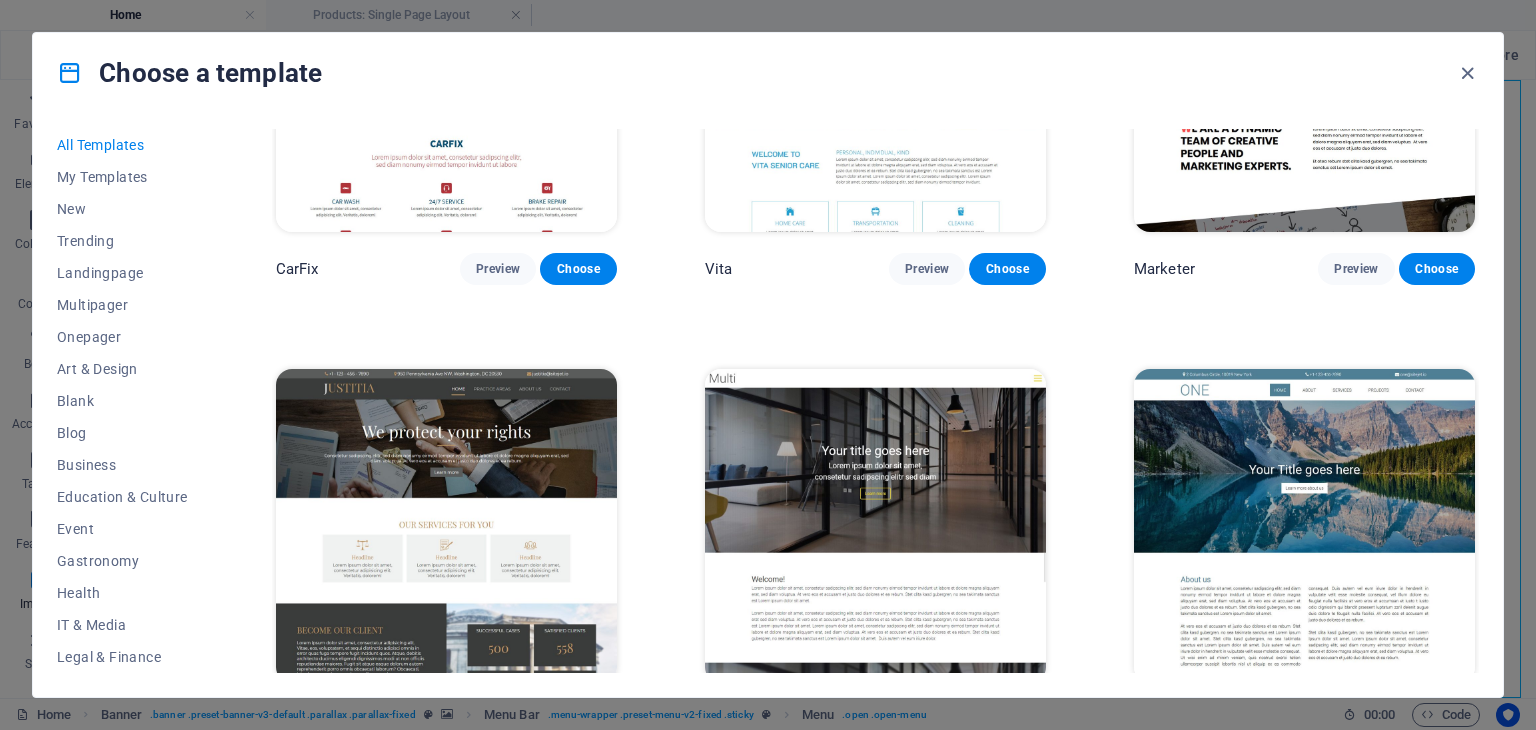 scroll, scrollTop: 19896, scrollLeft: 0, axis: vertical 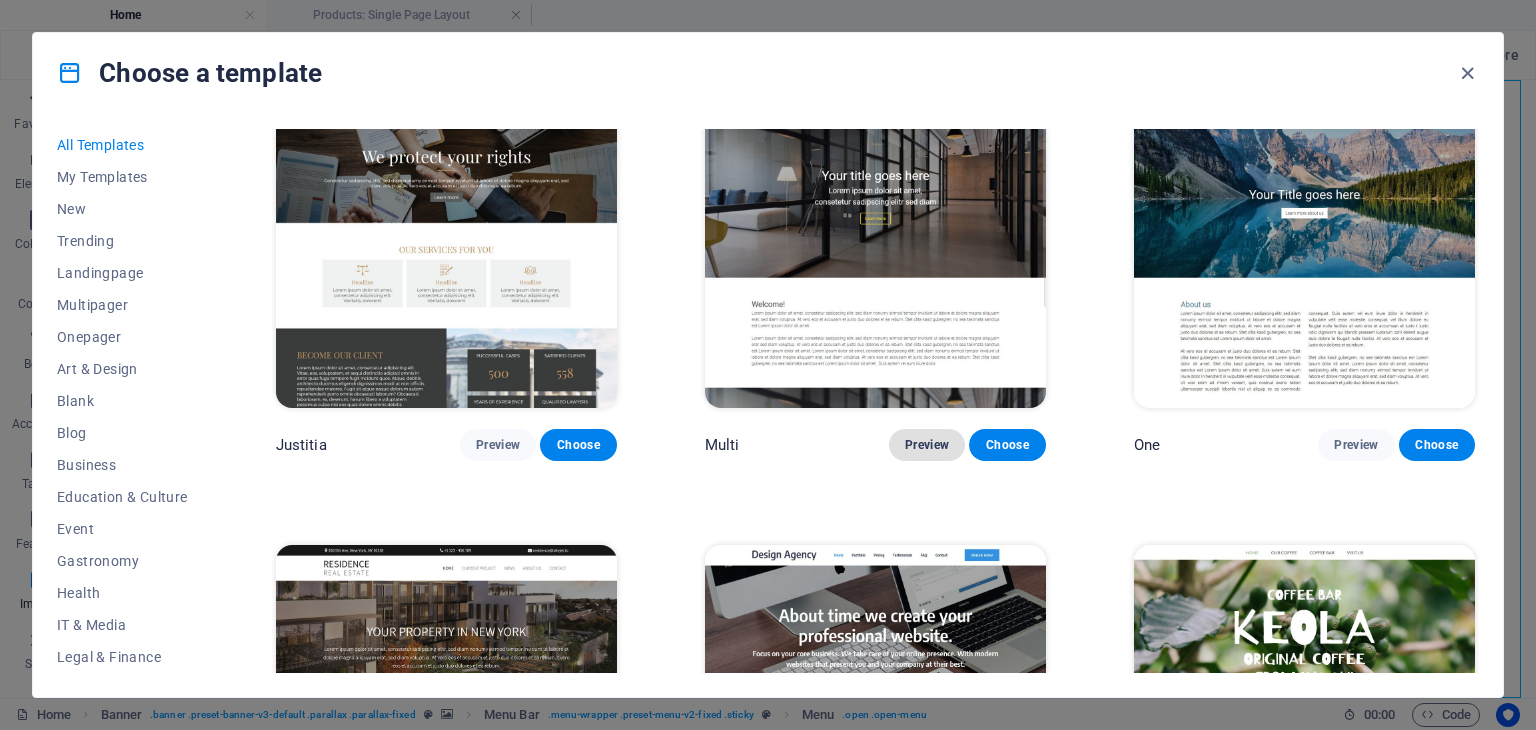 click on "Preview" at bounding box center [927, 445] 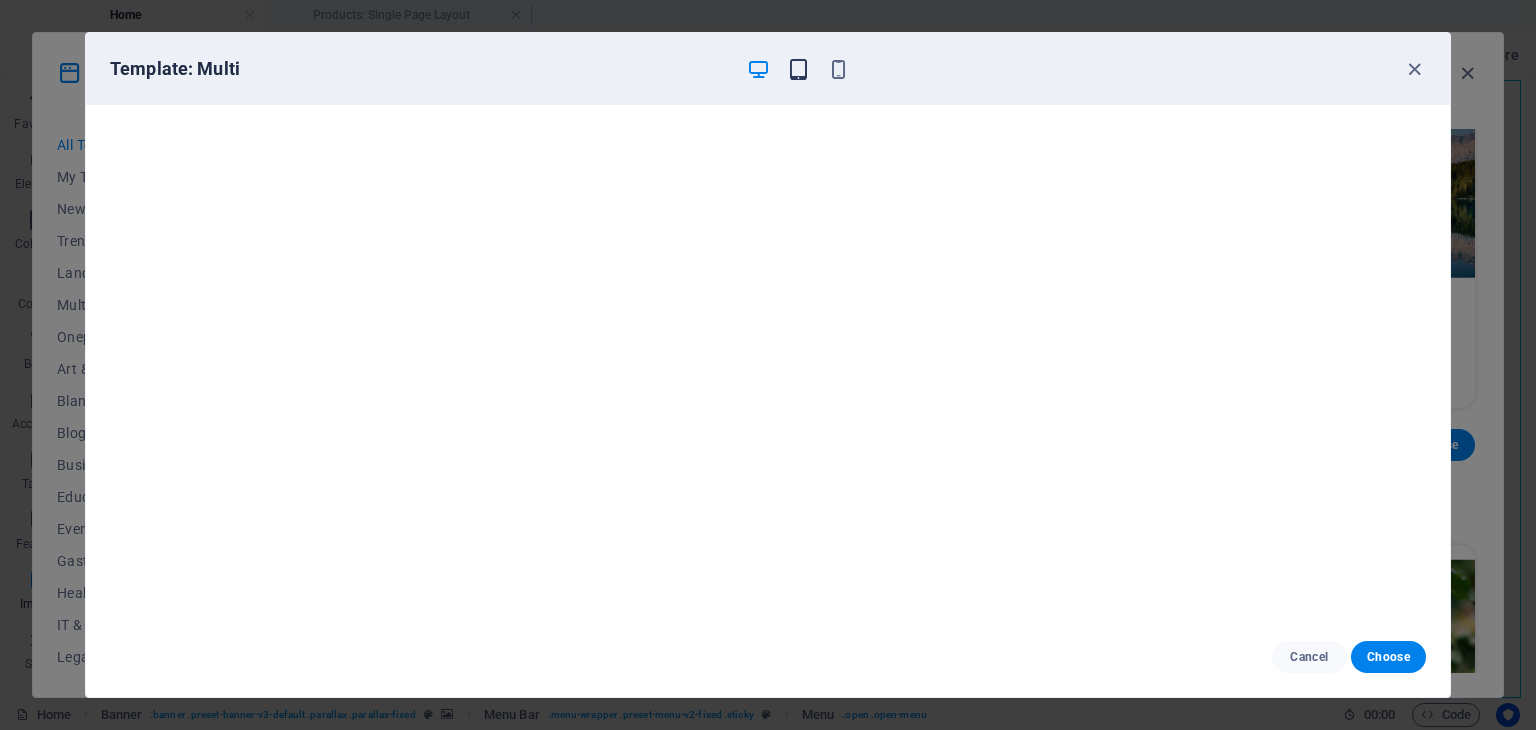 click at bounding box center (798, 69) 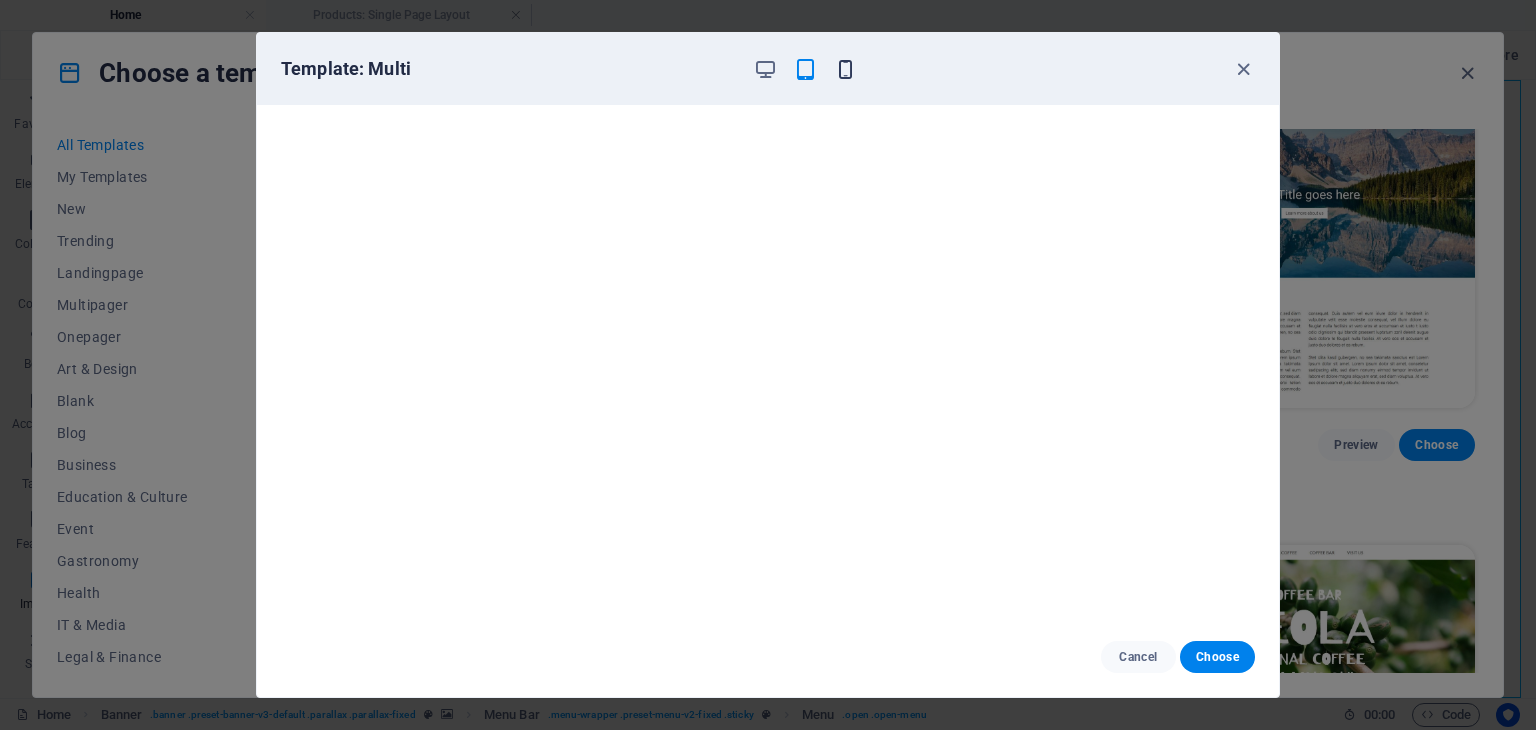 click at bounding box center [845, 69] 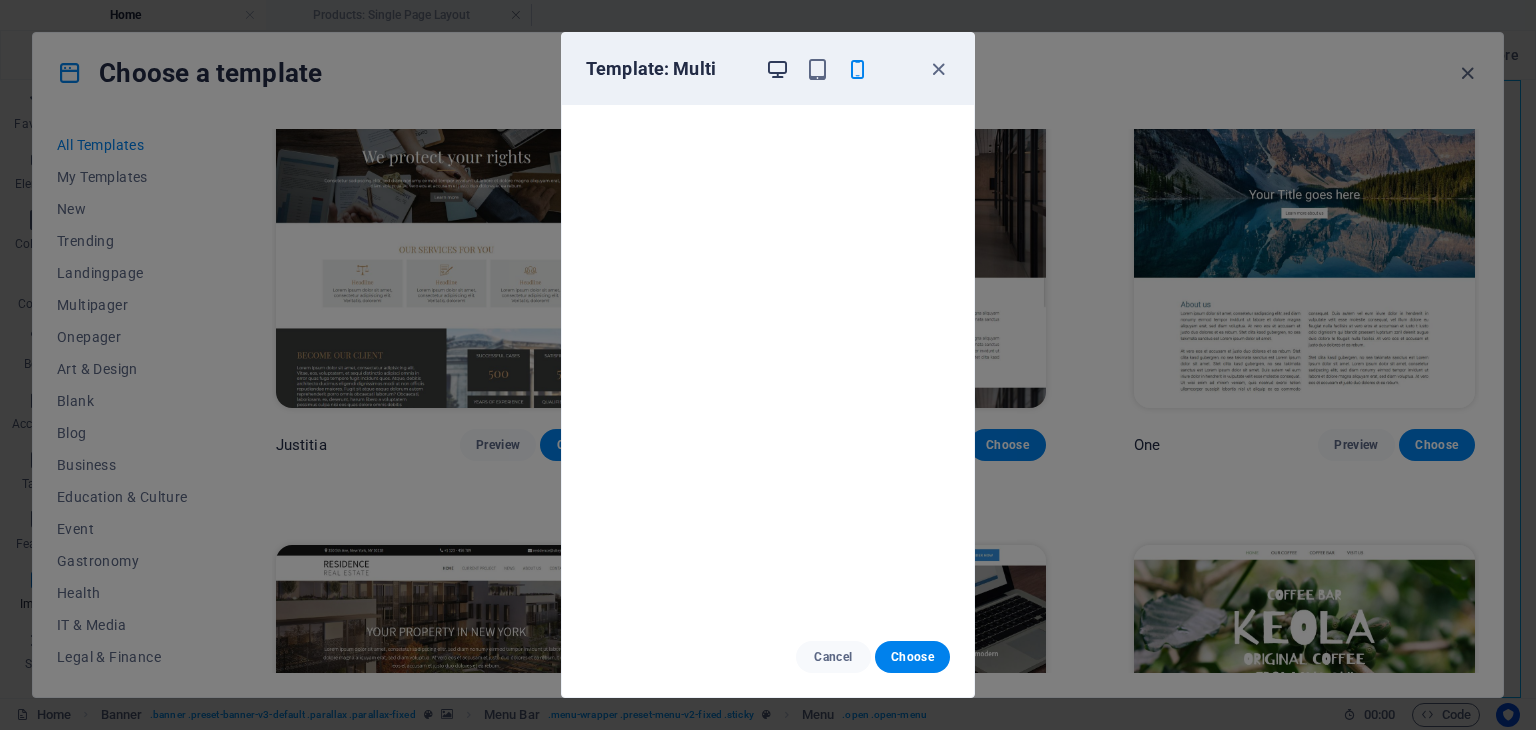 click at bounding box center (777, 69) 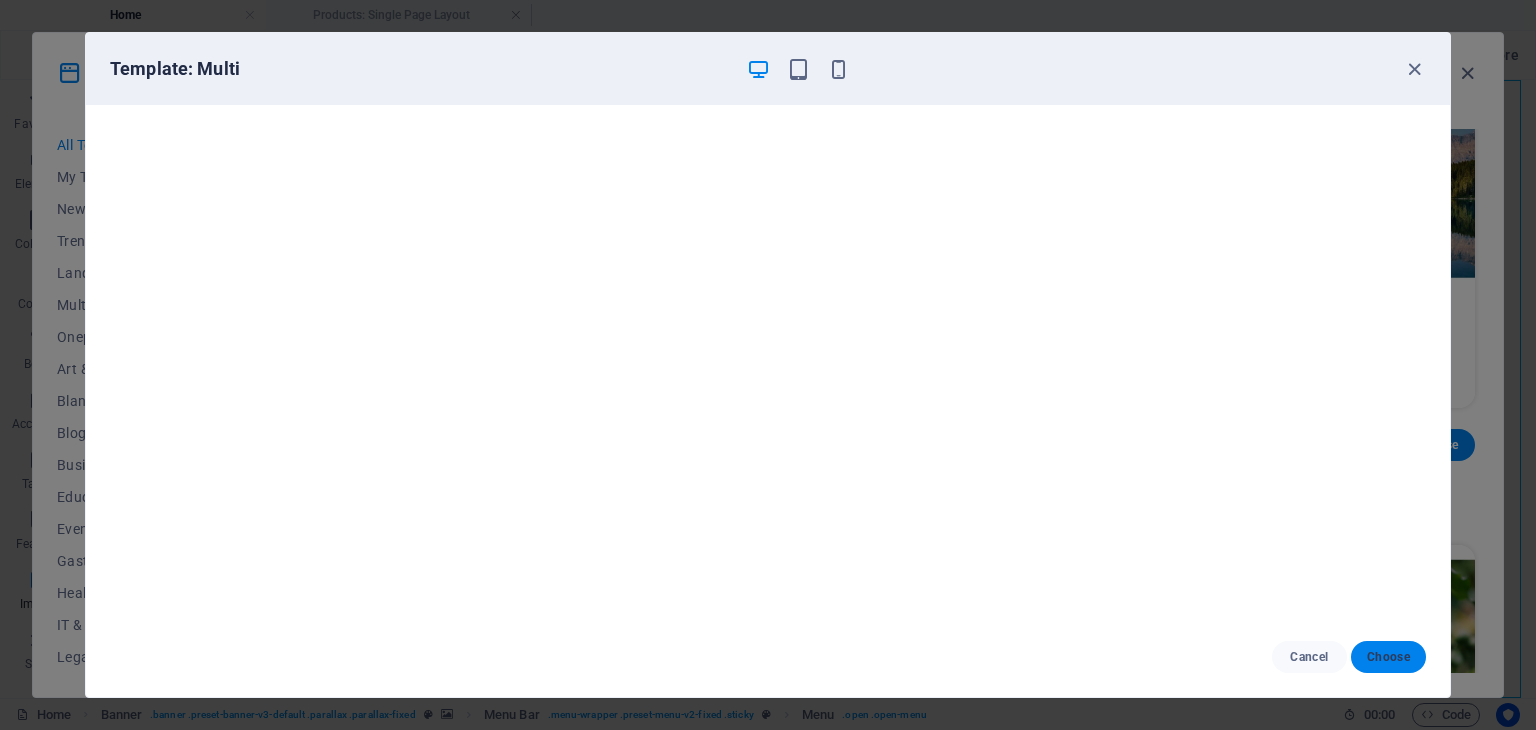 click on "Choose" at bounding box center (1388, 657) 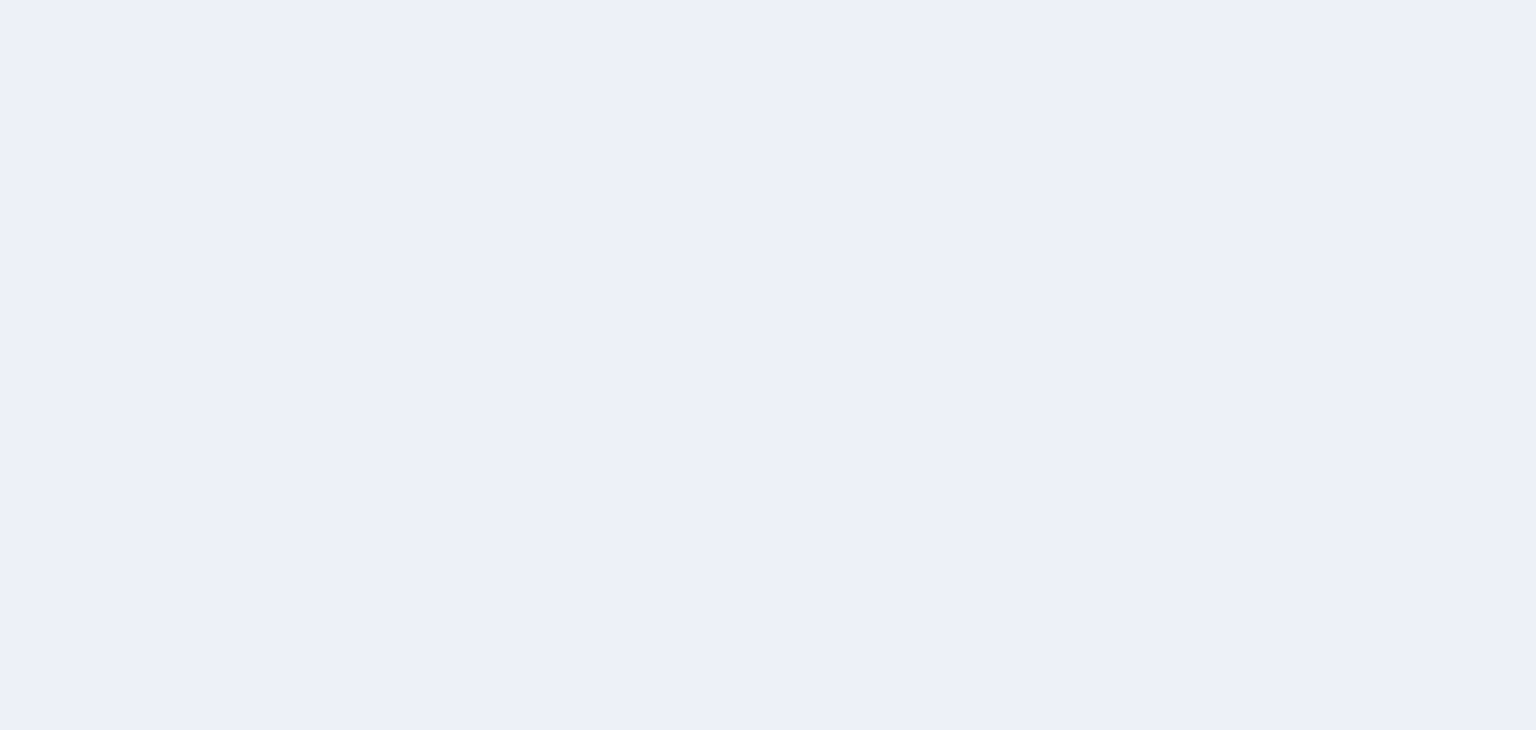 scroll, scrollTop: 0, scrollLeft: 0, axis: both 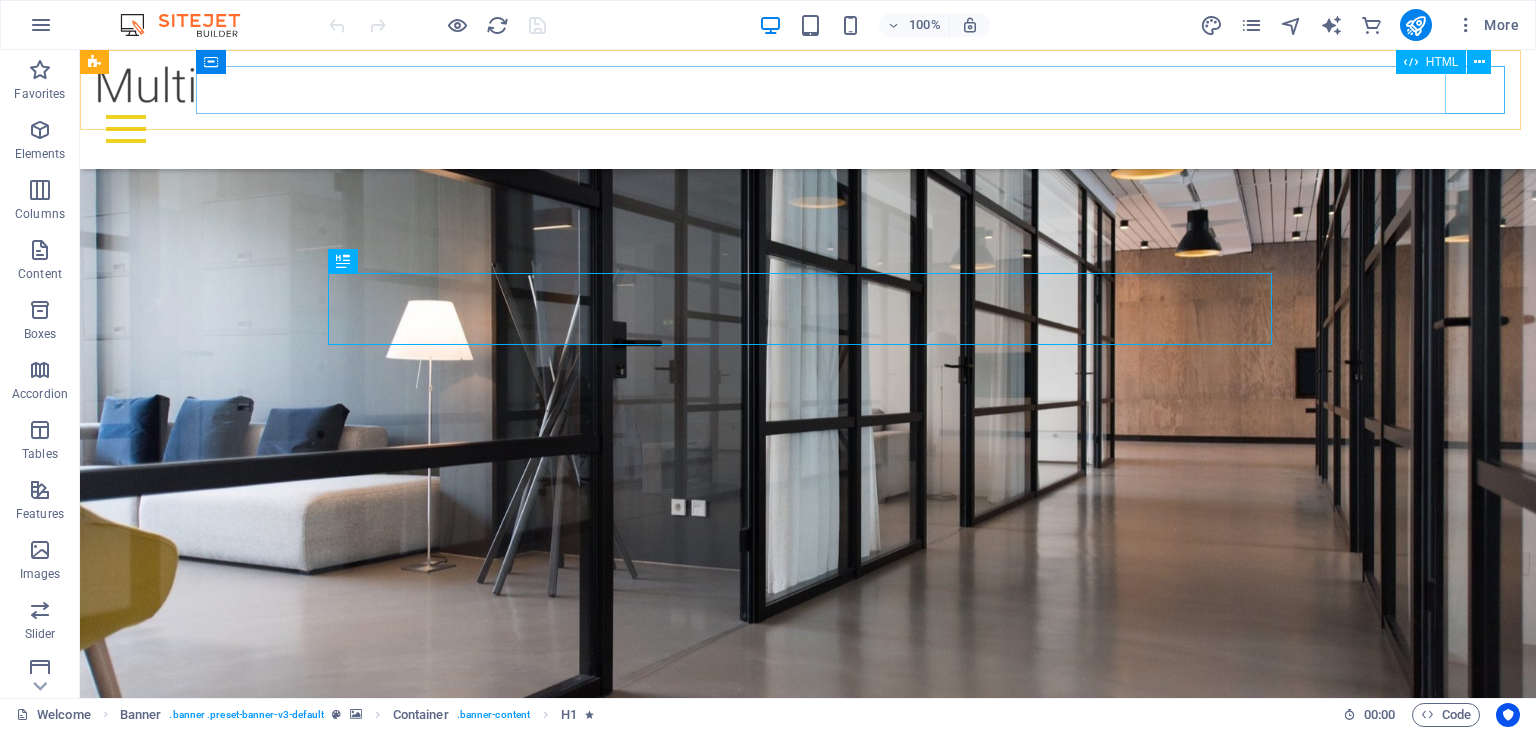 click at bounding box center (808, 129) 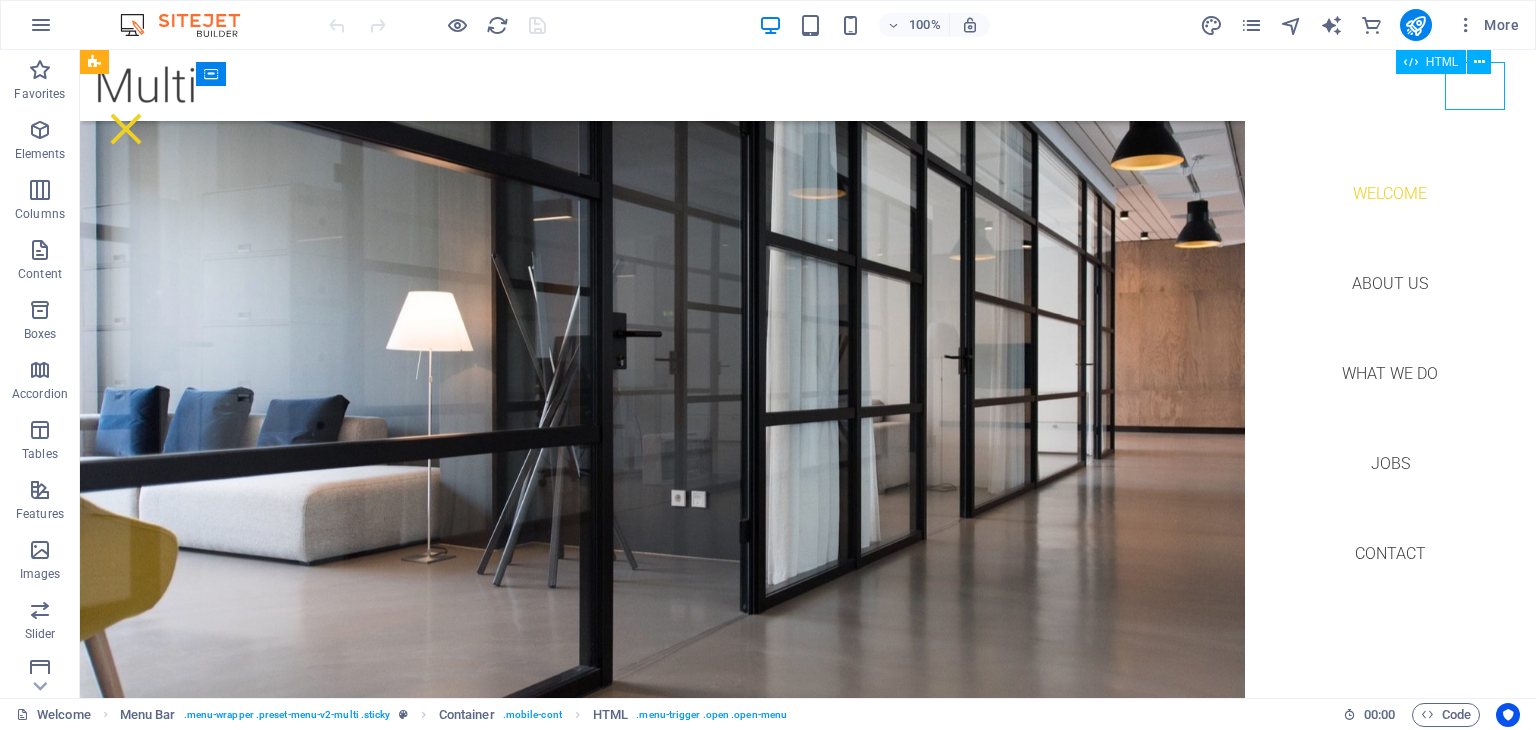 click at bounding box center (126, 129) 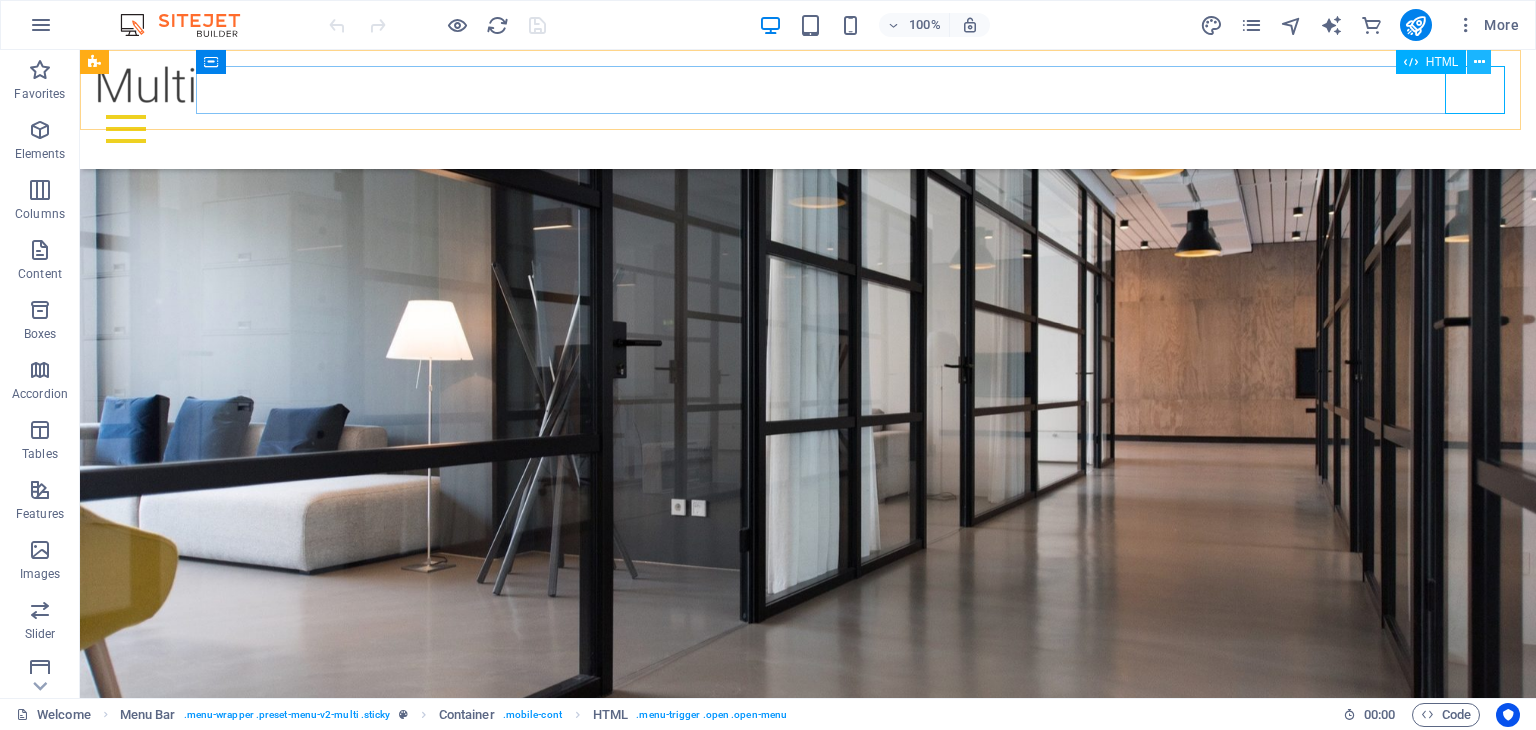 click at bounding box center [1479, 62] 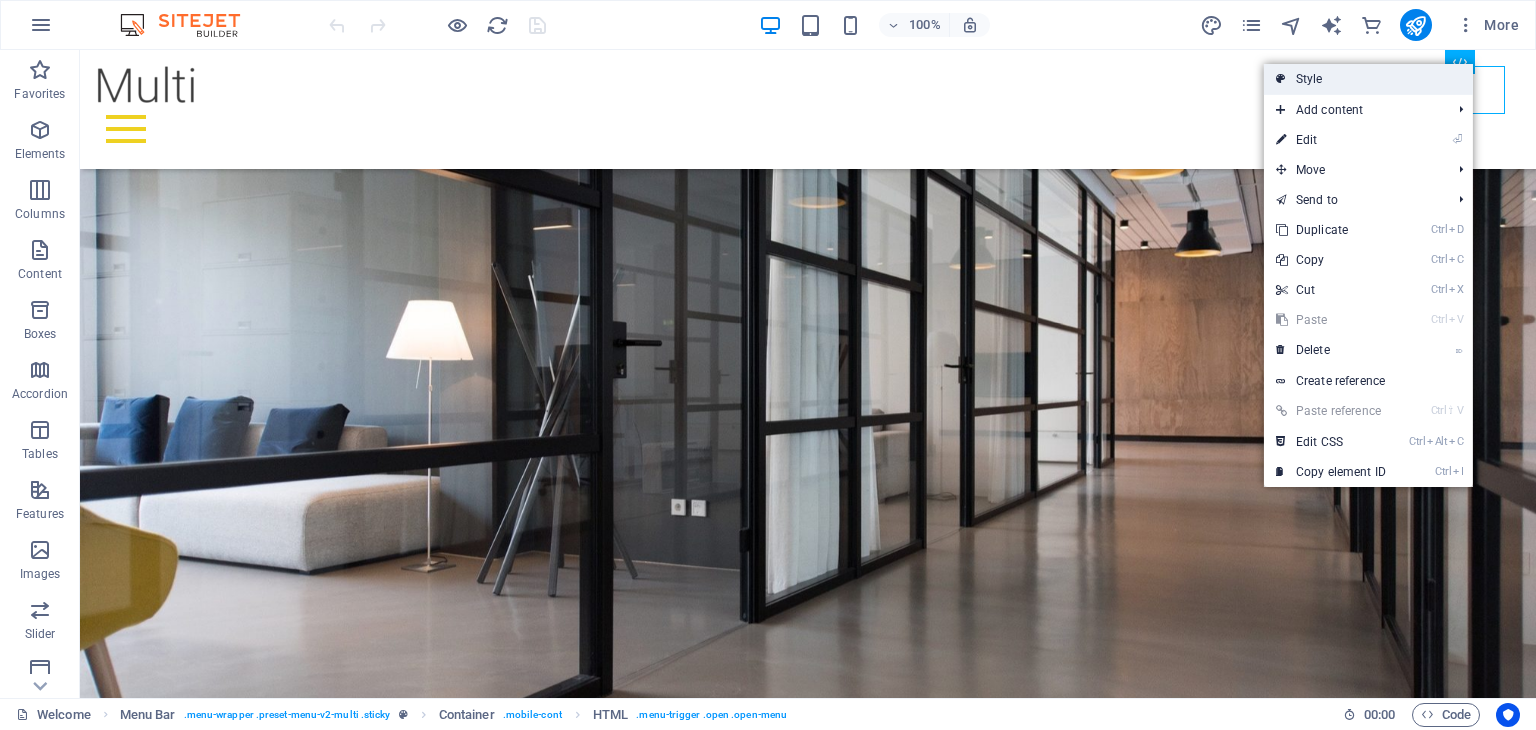 click on "Style" at bounding box center (1368, 79) 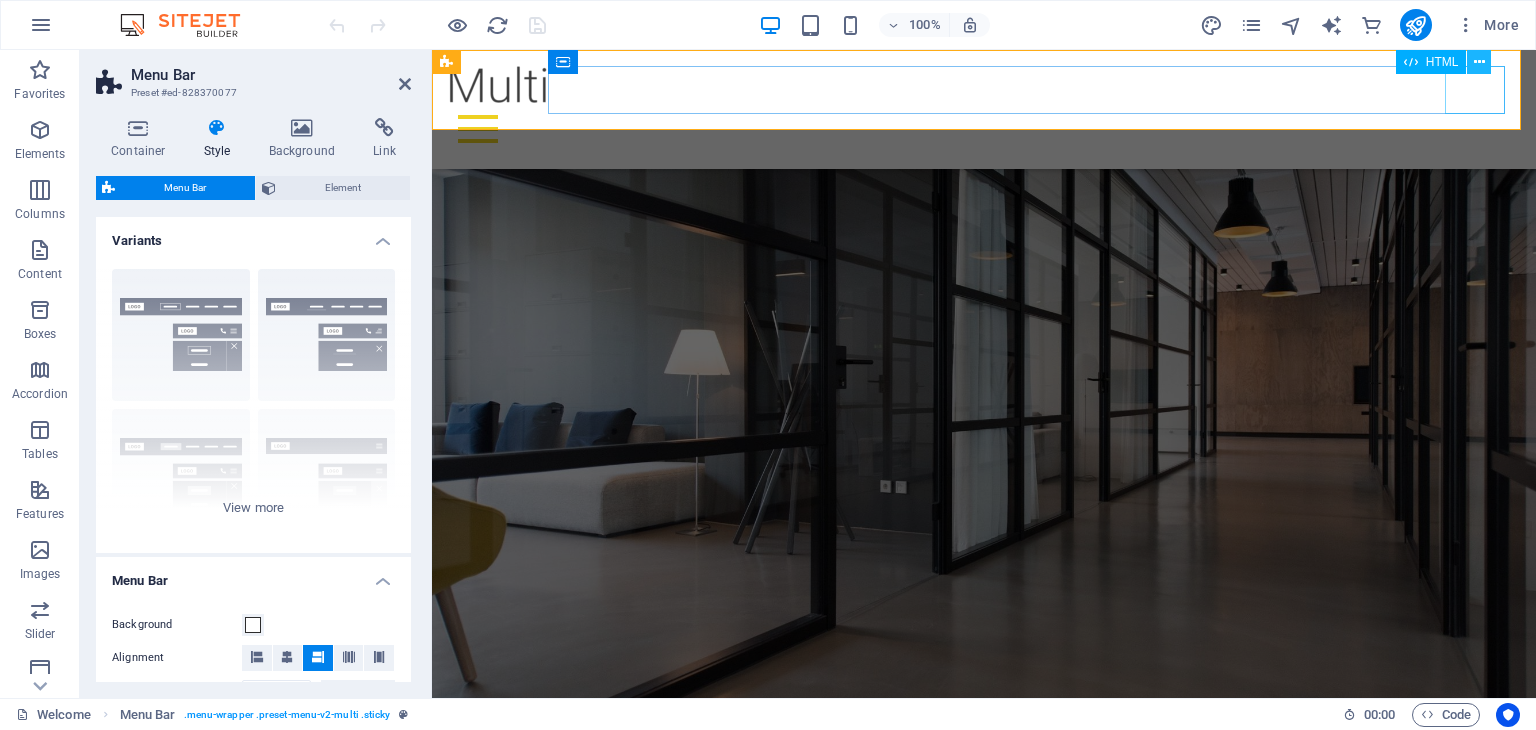 click at bounding box center (1479, 62) 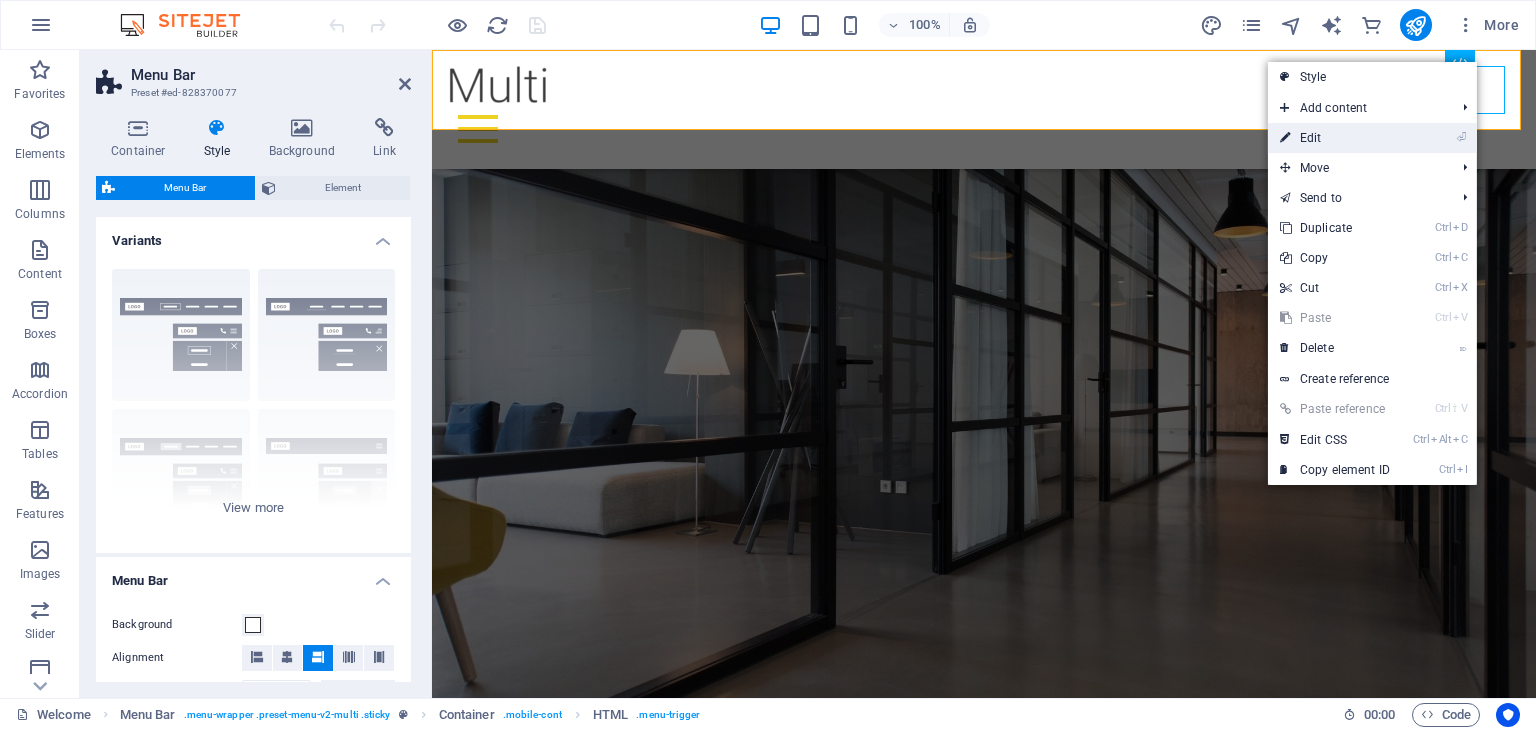 click on "⏎  Edit" at bounding box center [1335, 138] 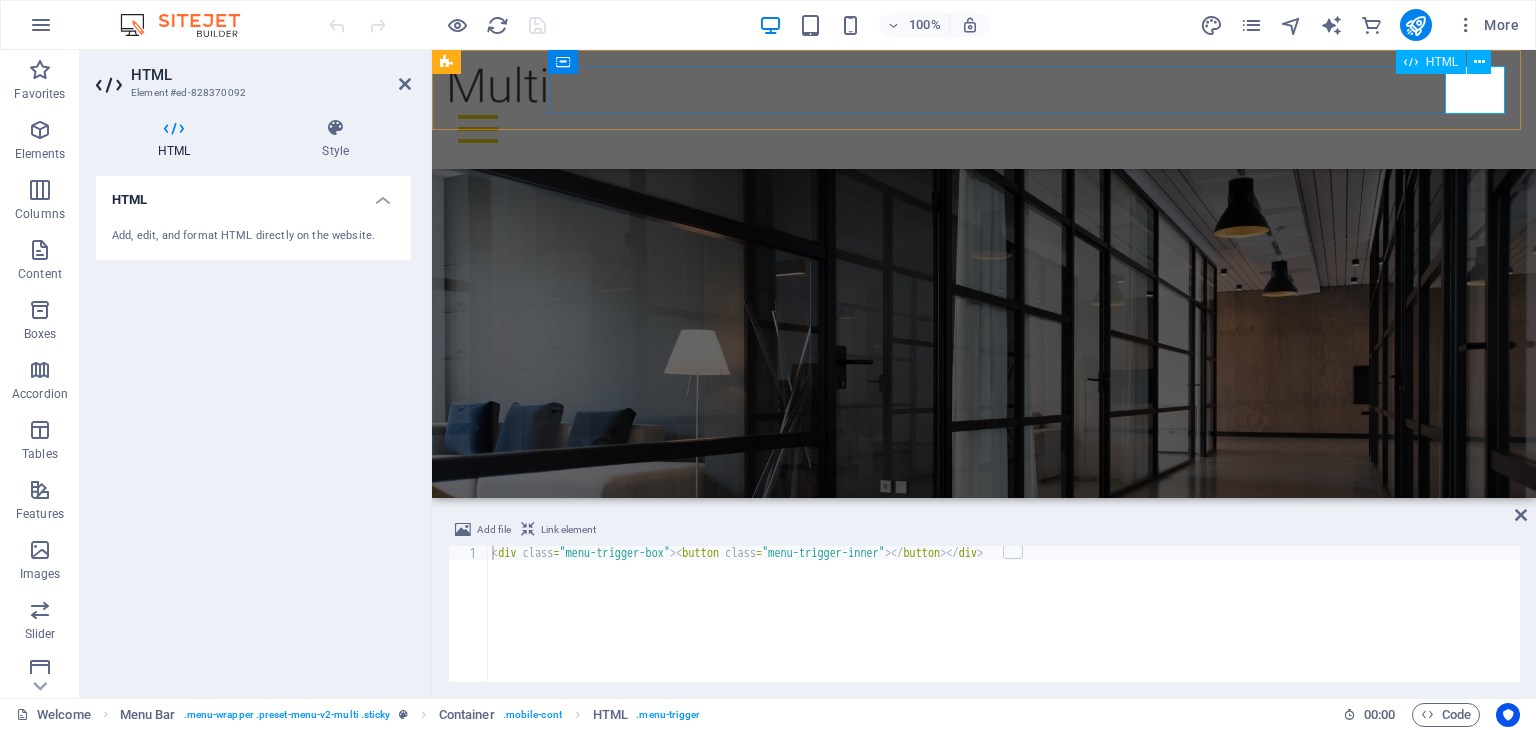 click at bounding box center (984, 129) 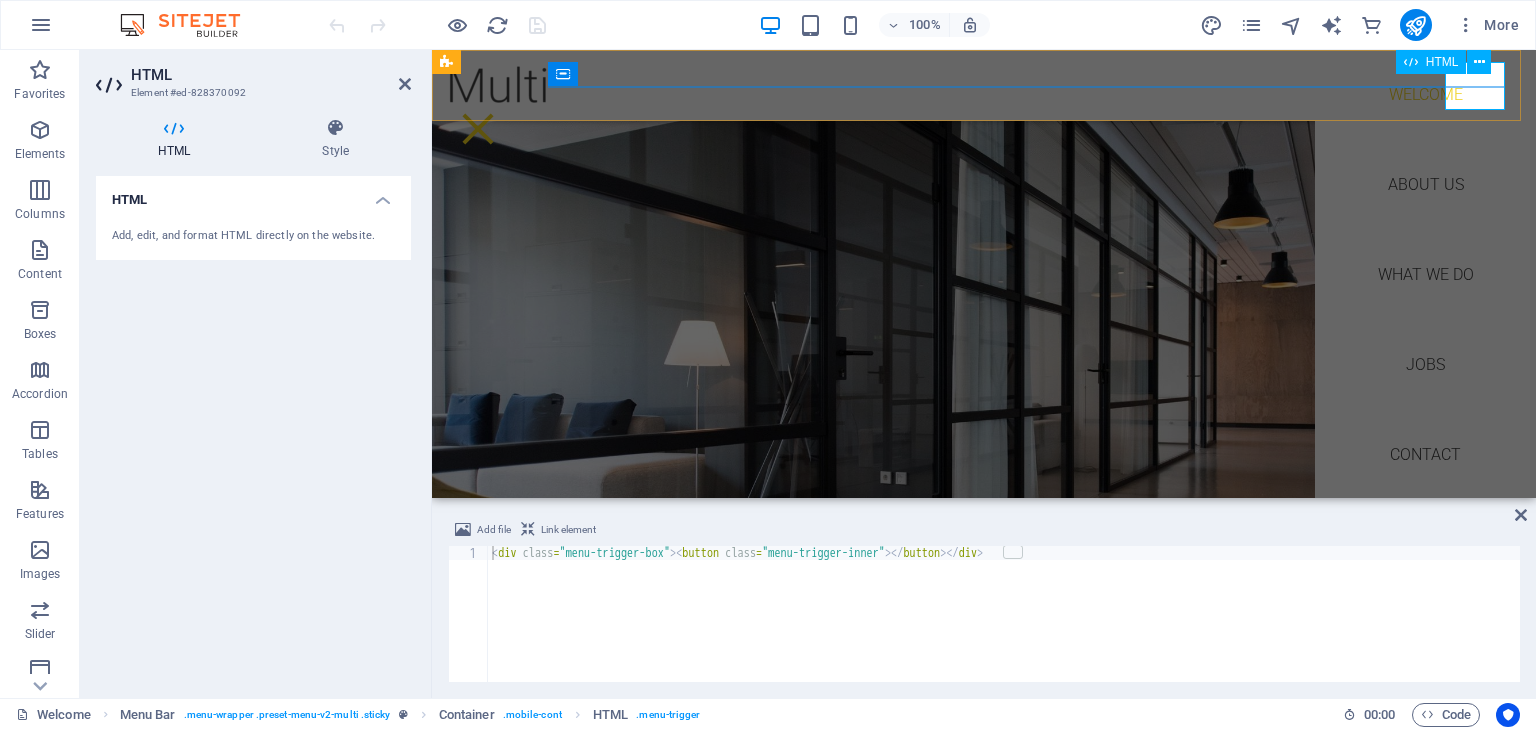 click at bounding box center (478, 129) 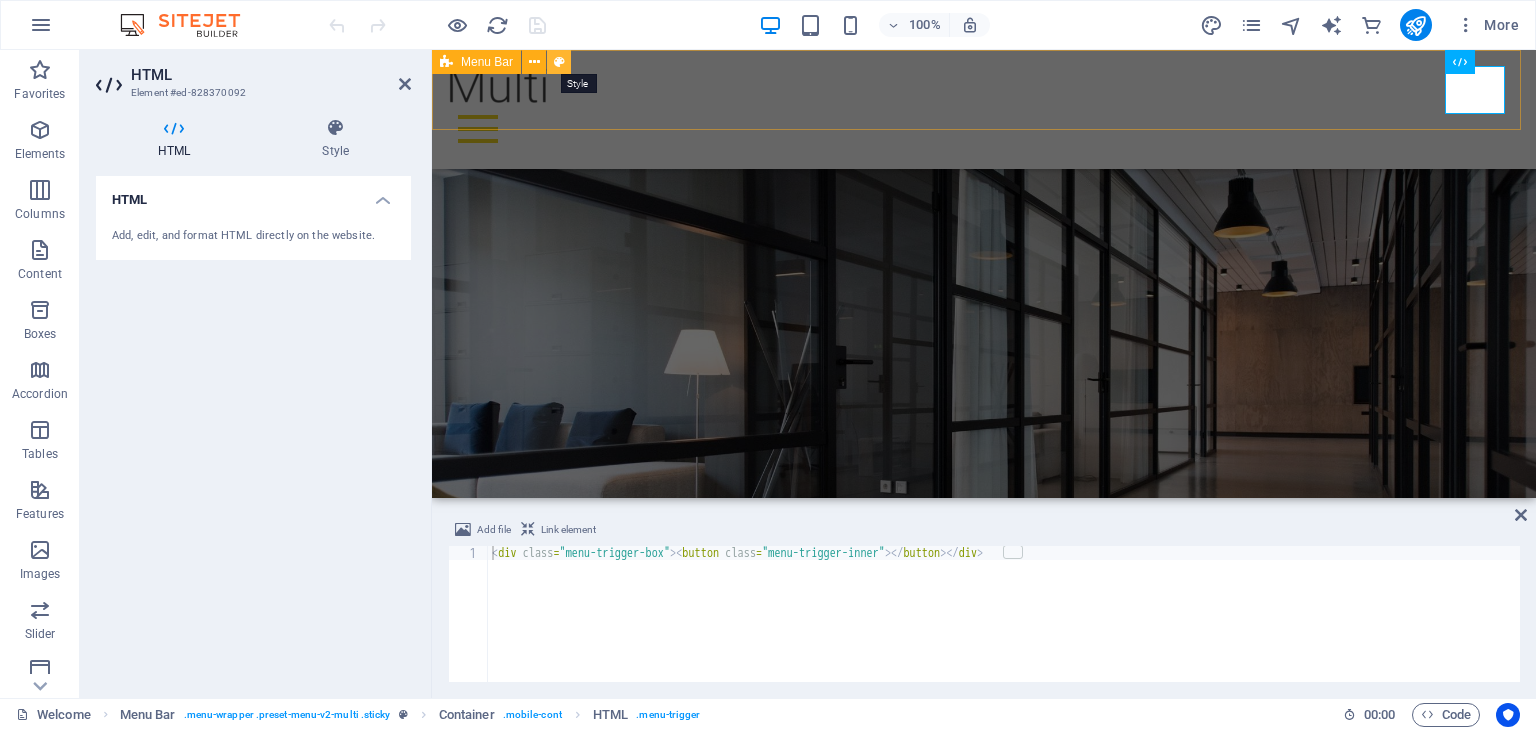 click at bounding box center (559, 62) 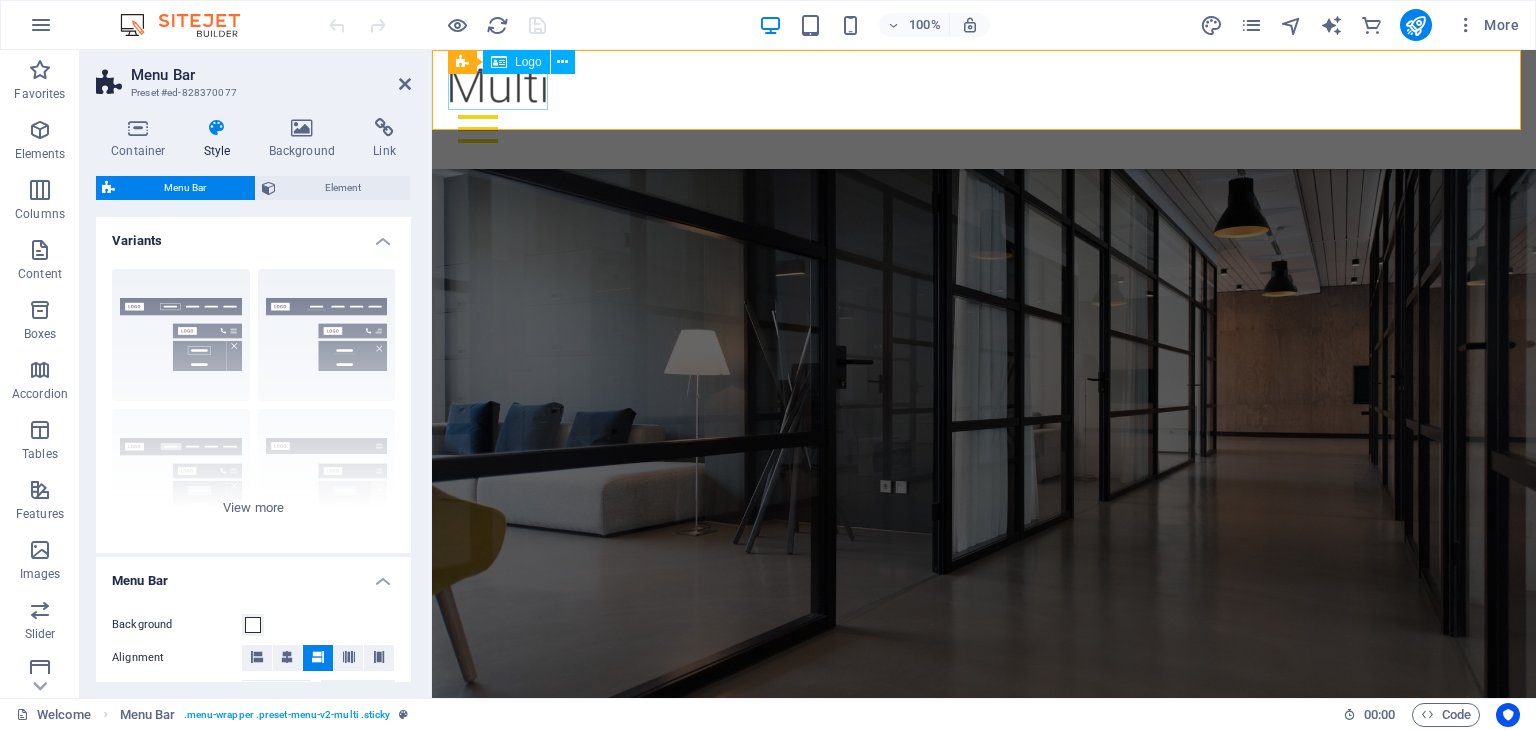 click at bounding box center (984, 85) 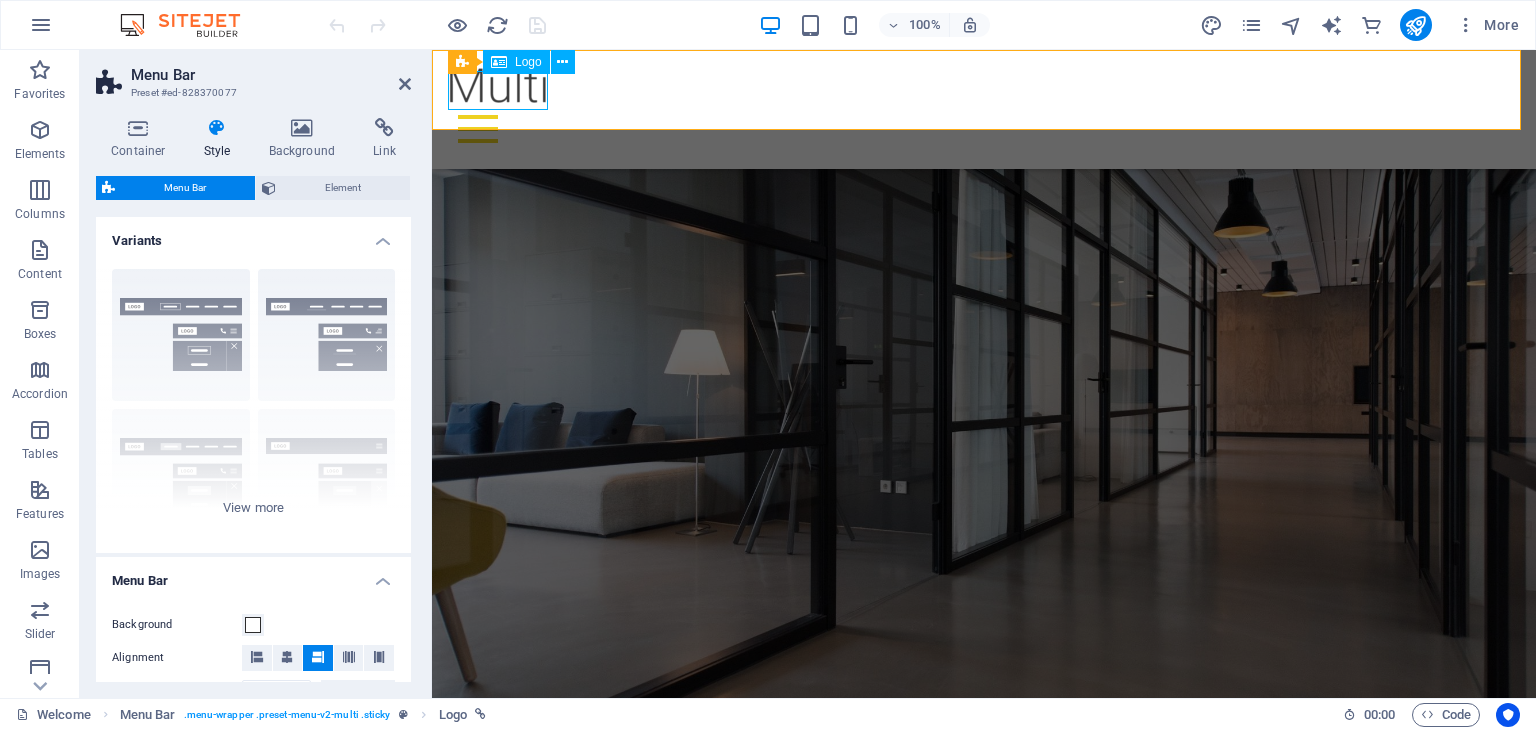 click on "Logo" at bounding box center (528, 62) 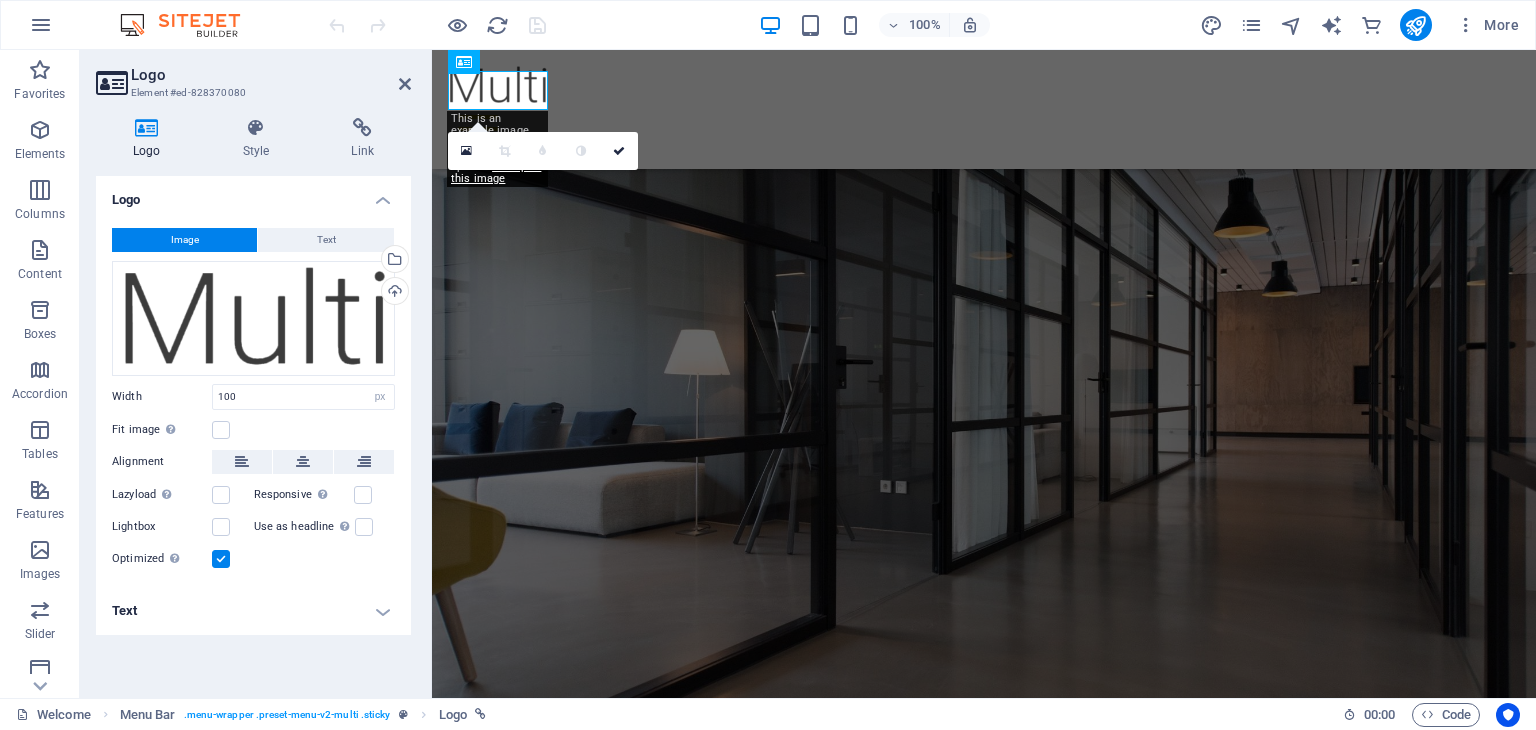 click on "Image" at bounding box center (184, 240) 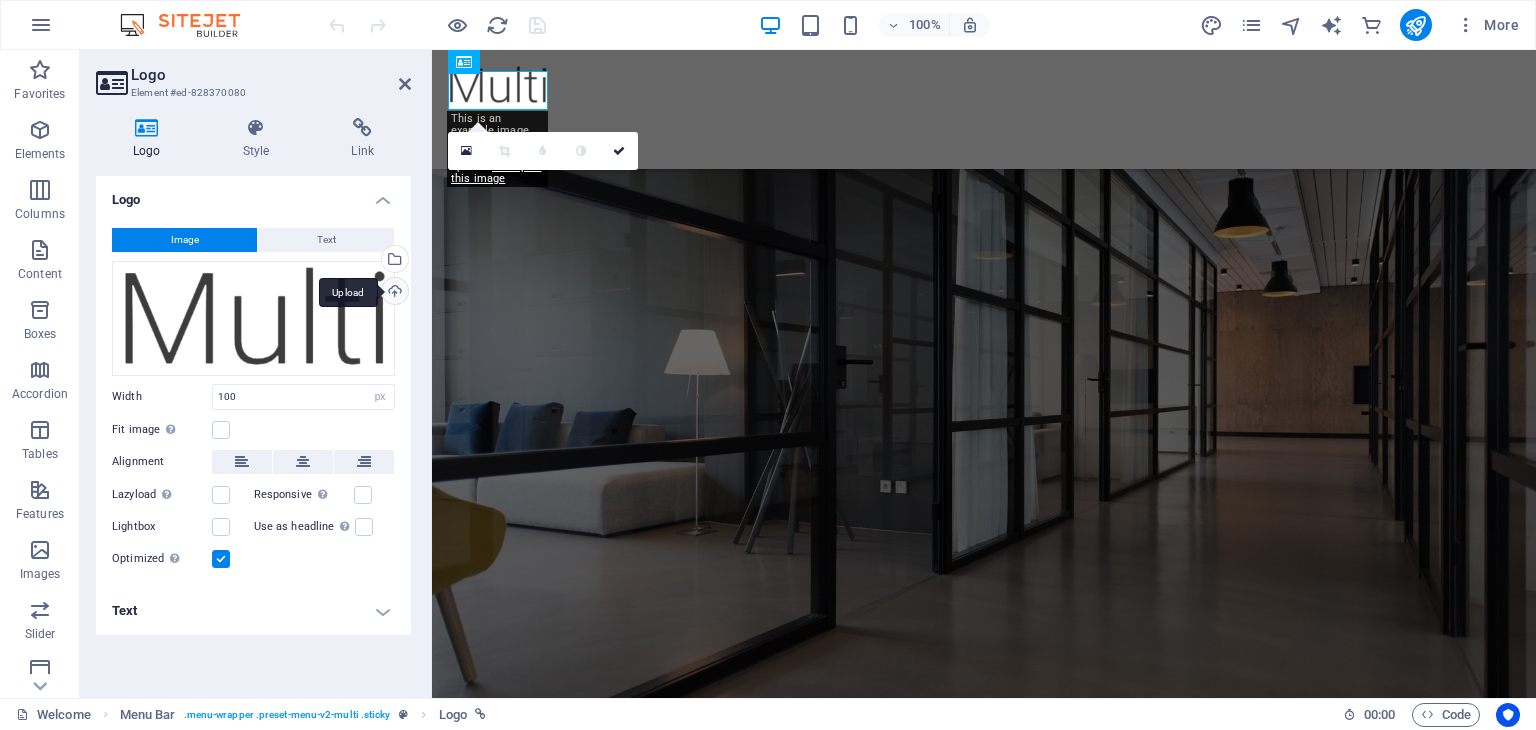 click on "Upload" at bounding box center (393, 293) 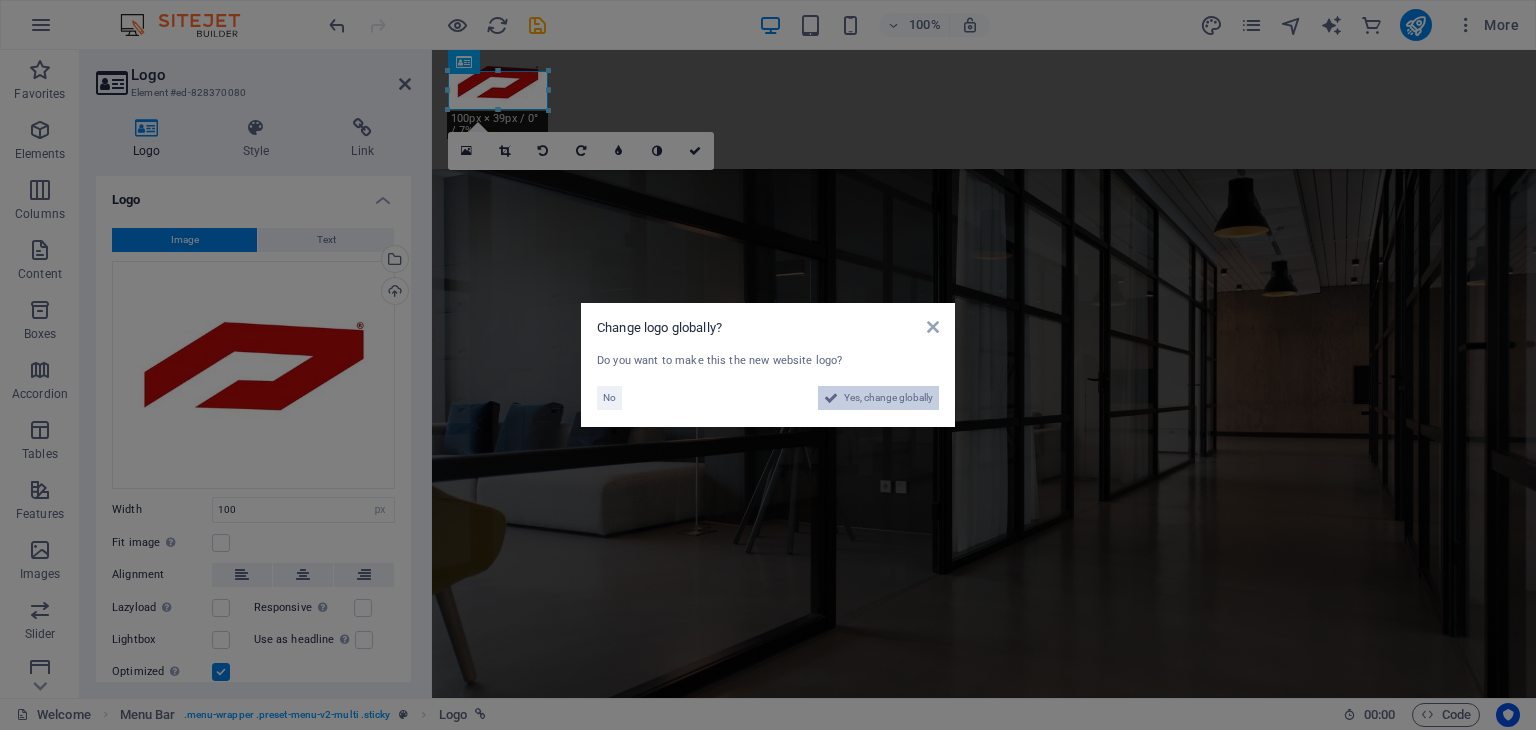 click on "Yes, change globally" at bounding box center [888, 398] 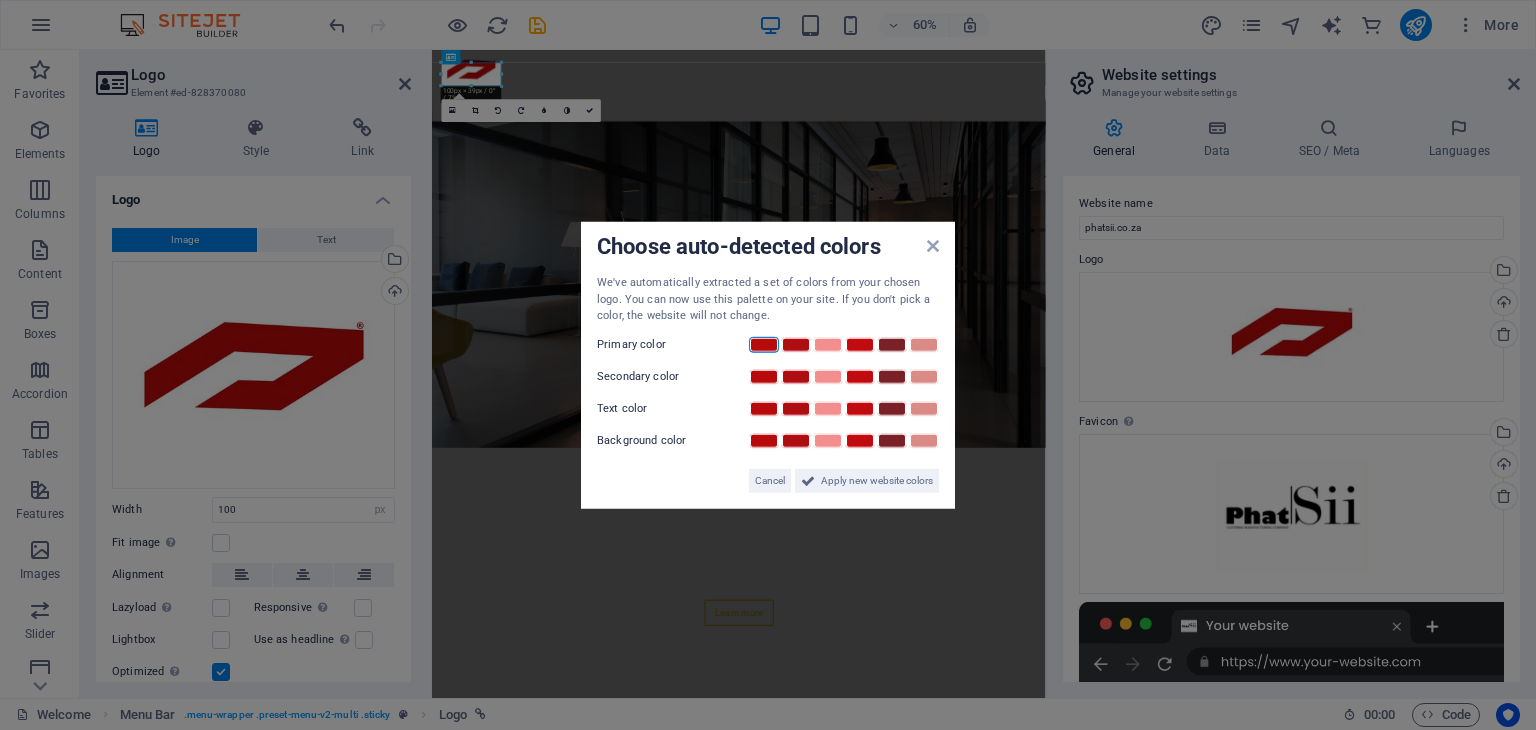 click at bounding box center (764, 344) 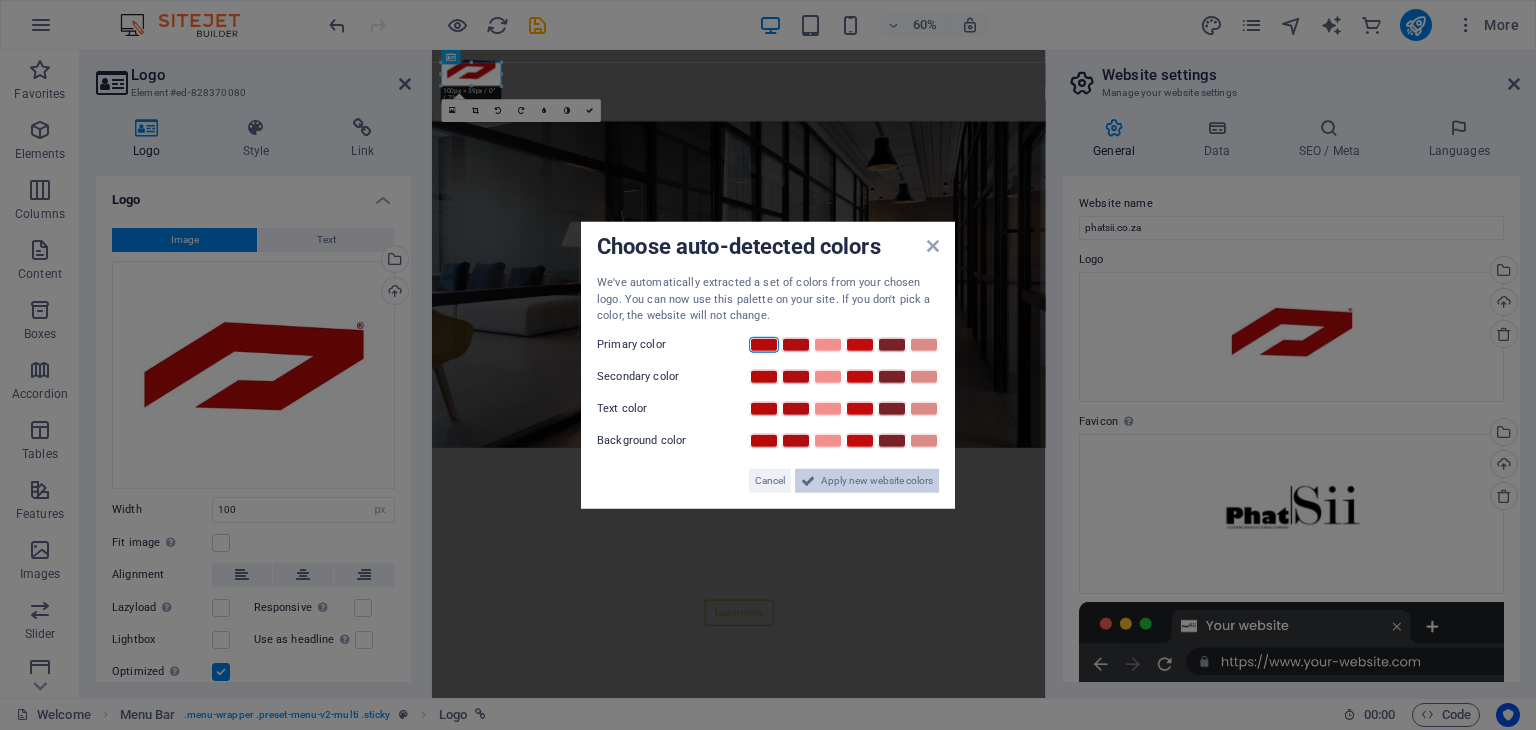 click on "Apply new website colors" at bounding box center [877, 480] 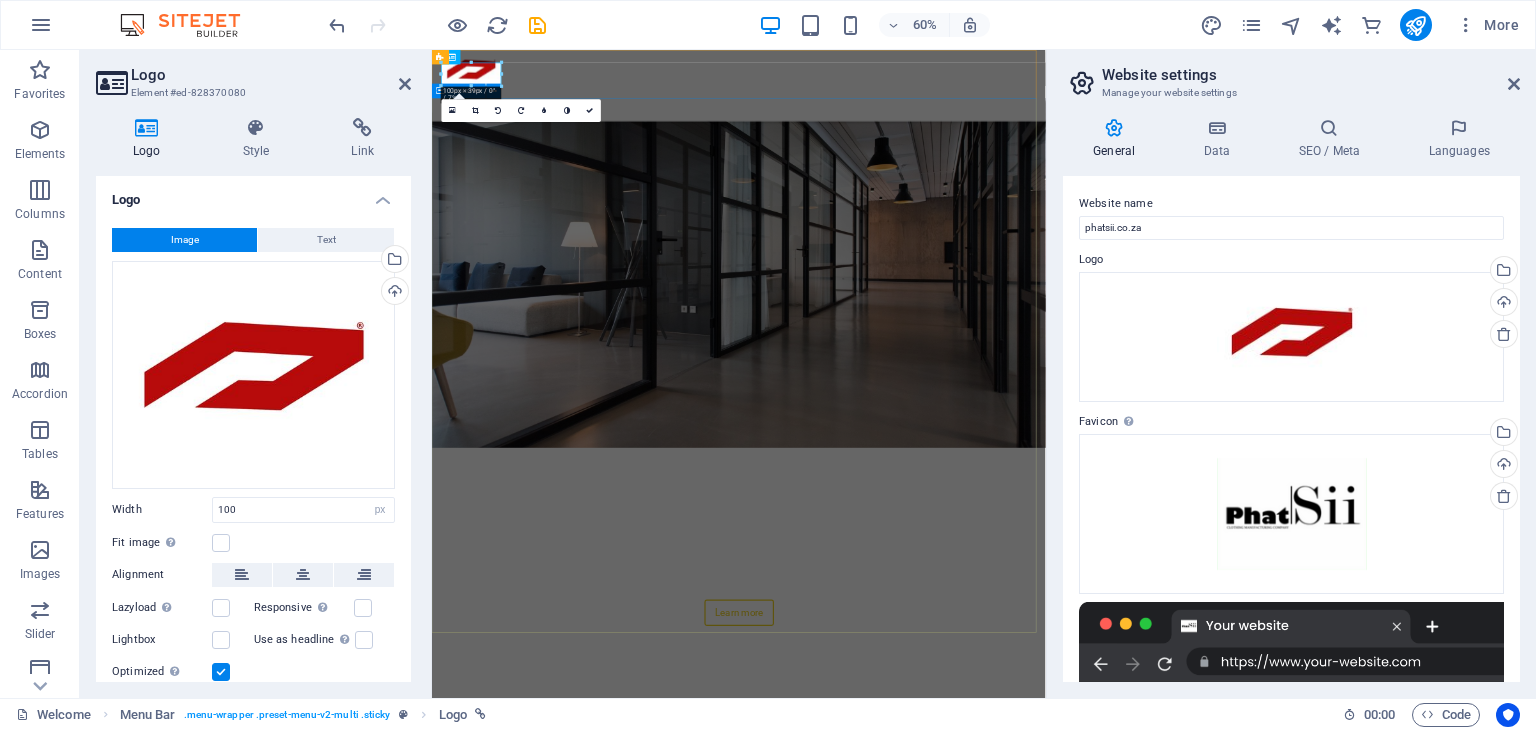 click on "Your title goes here Lorem ipsum dolor sit amet, consetetur sadipscing elitr sed diam Learn more" at bounding box center [943, 901] 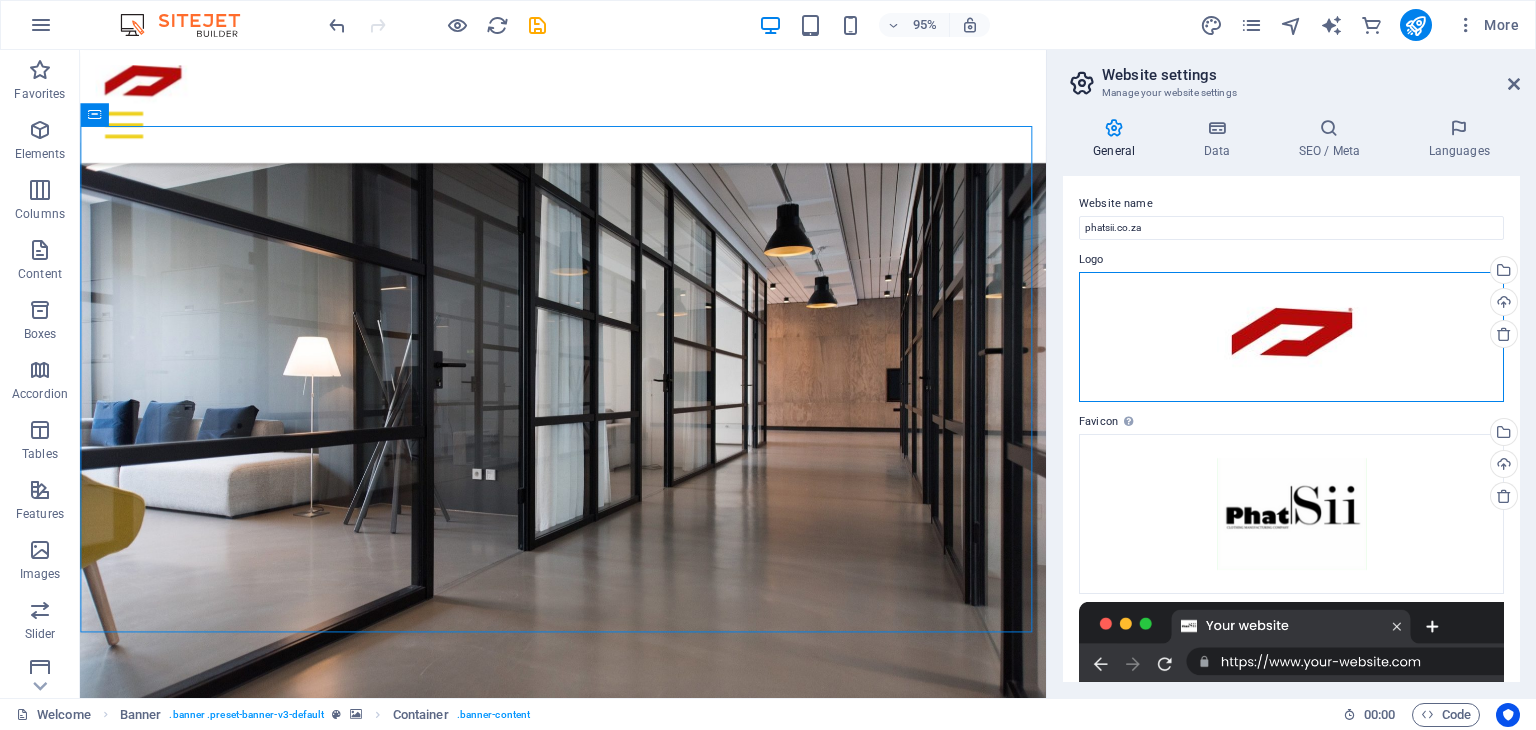 click on "Drag files here, click to choose files or select files from Files or our free stock photos & videos" at bounding box center (1291, 337) 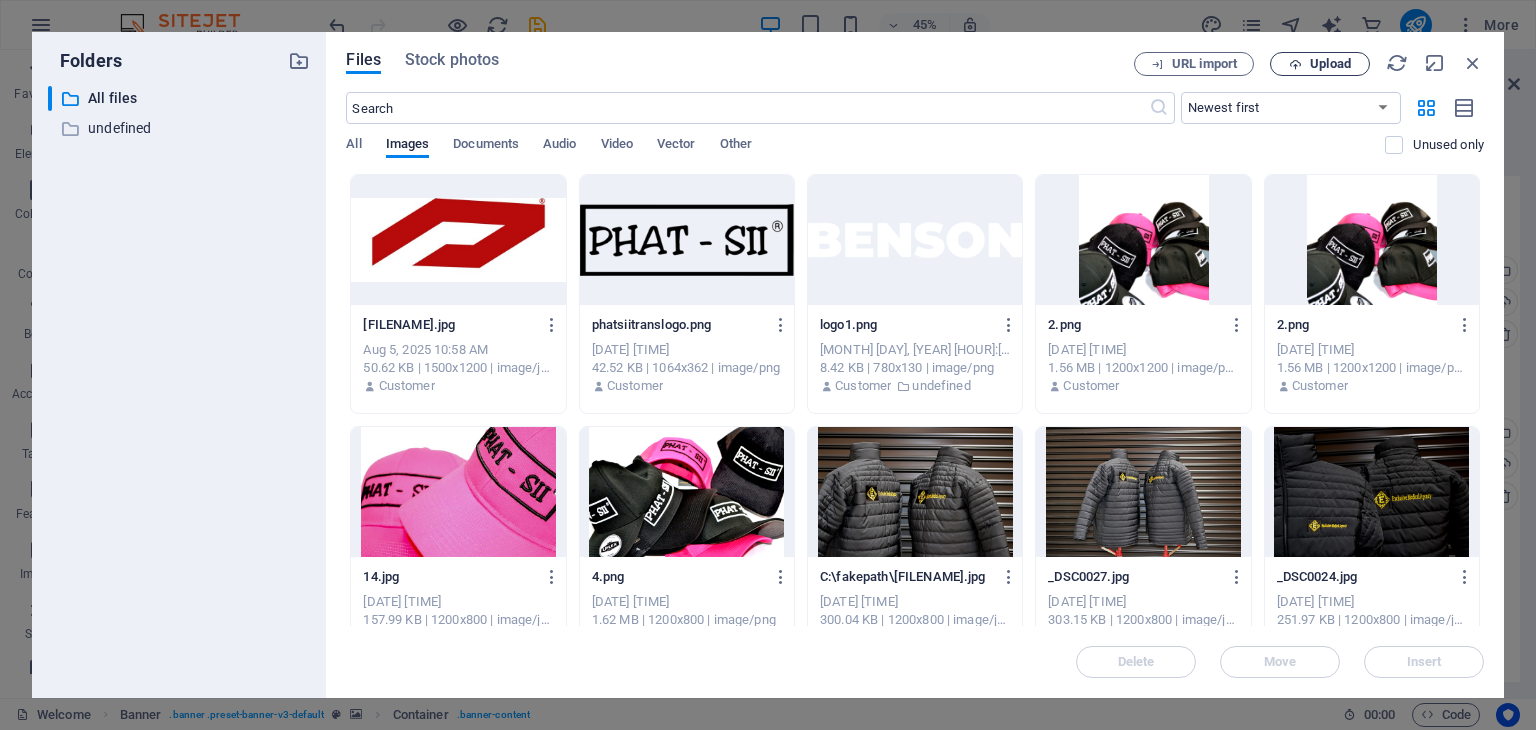 click at bounding box center (1295, 64) 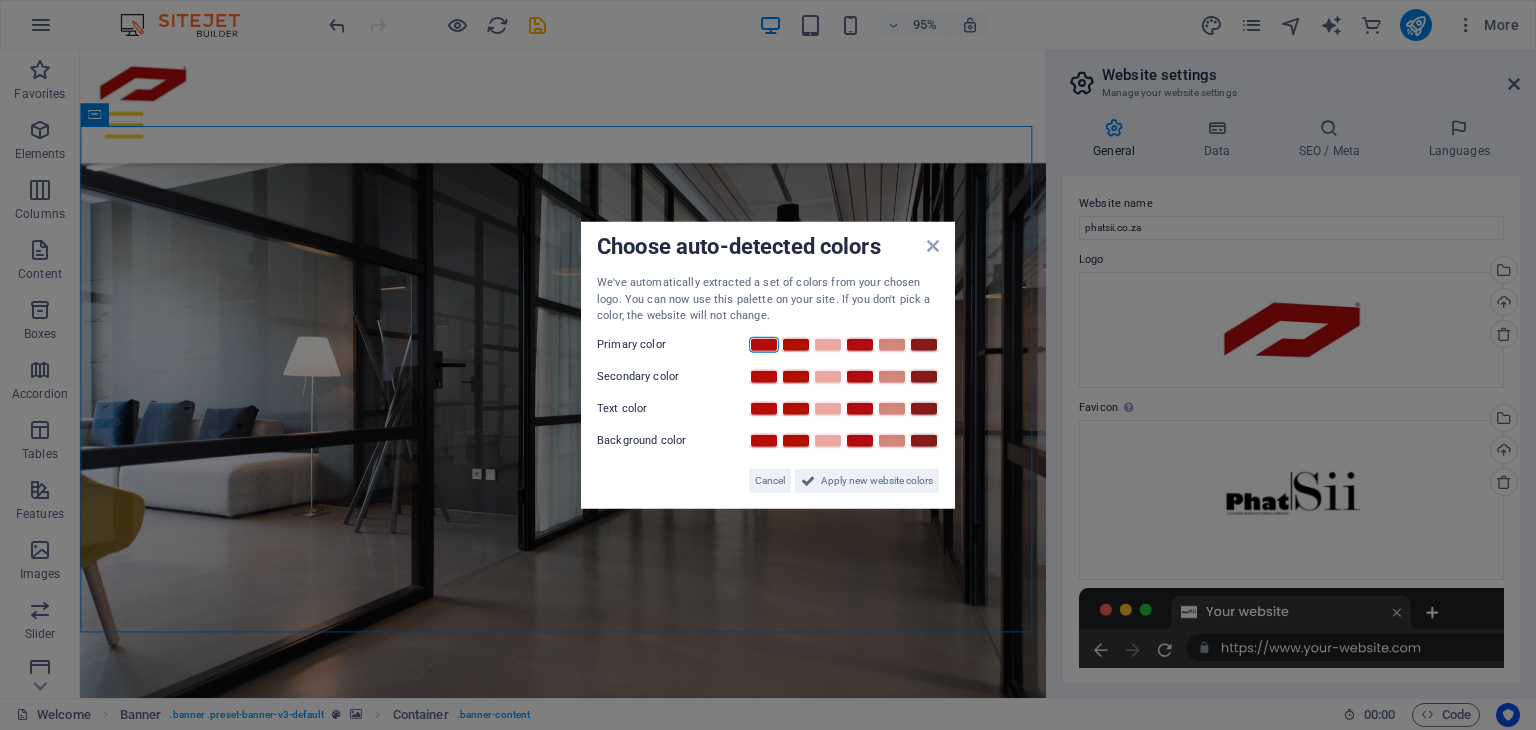 click at bounding box center [764, 344] 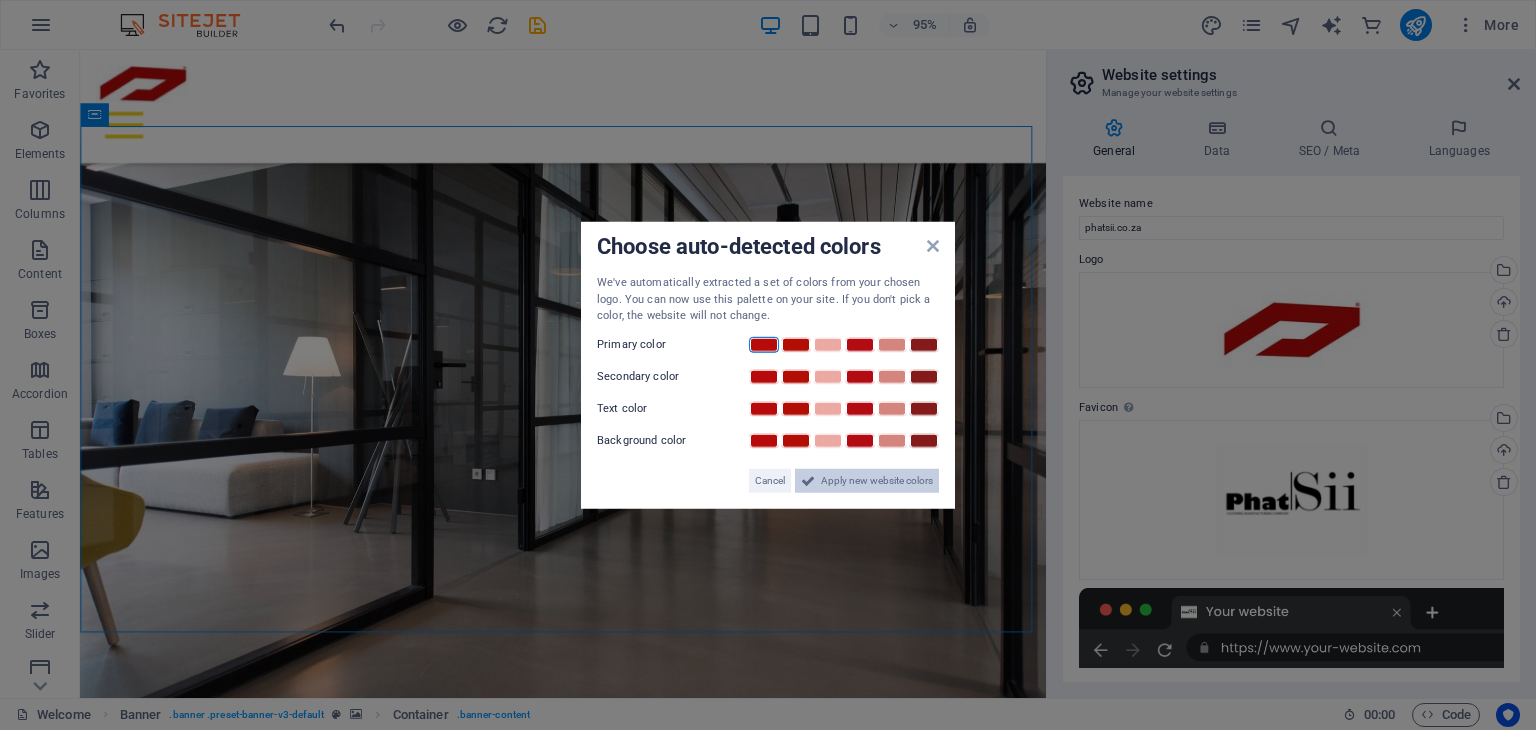click on "Apply new website colors" at bounding box center (877, 480) 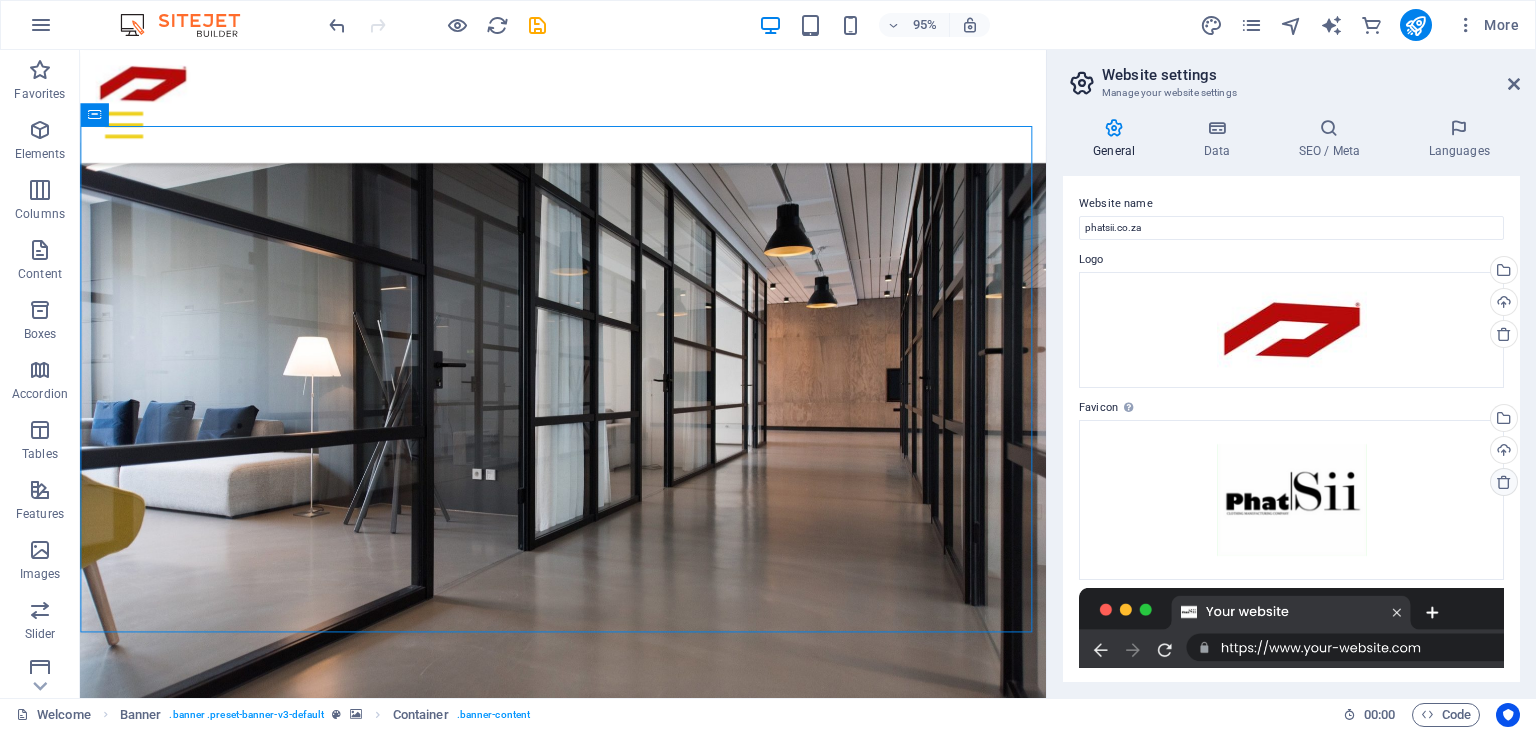 click at bounding box center (1504, 482) 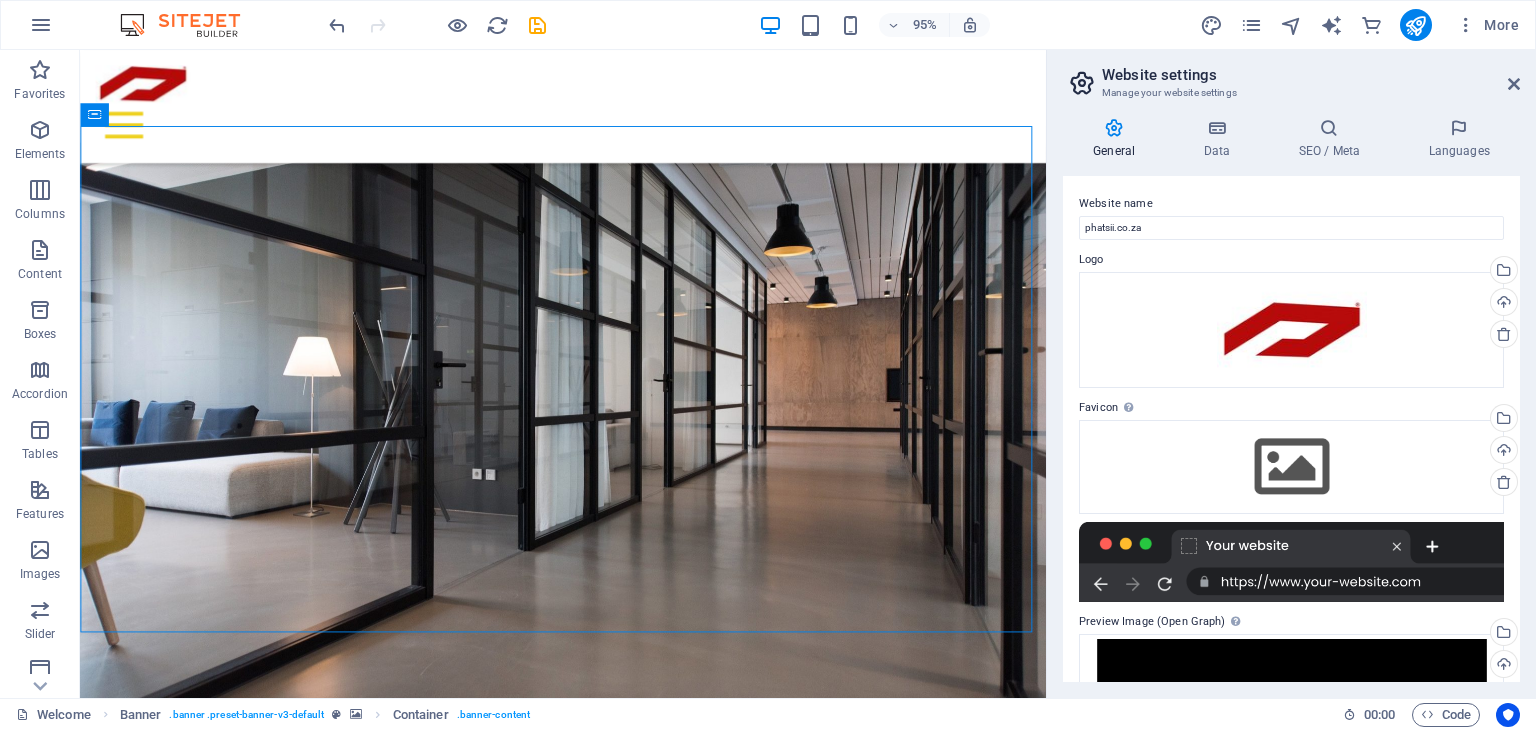 drag, startPoint x: 1514, startPoint y: 462, endPoint x: 1527, endPoint y: 530, distance: 69.2315 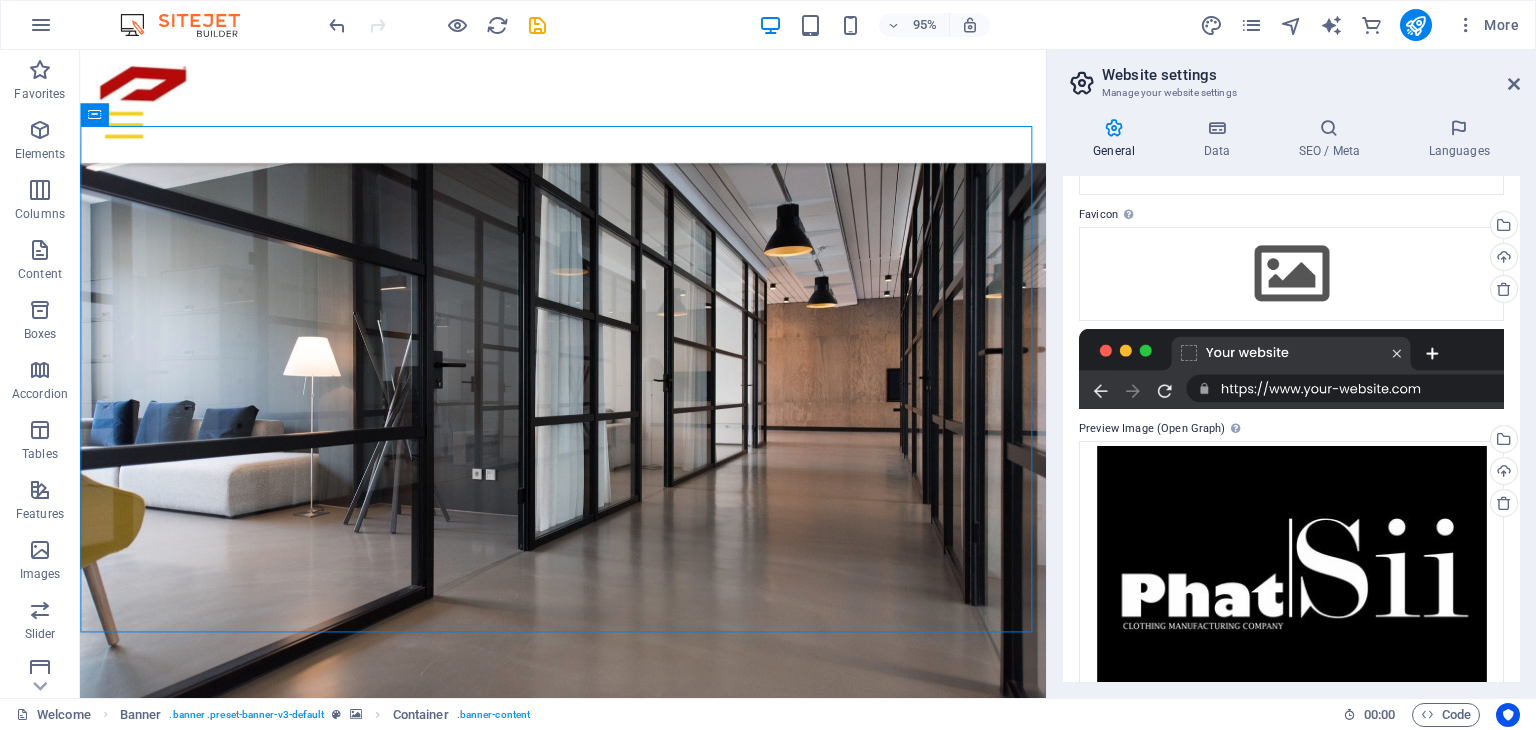 scroll, scrollTop: 268, scrollLeft: 0, axis: vertical 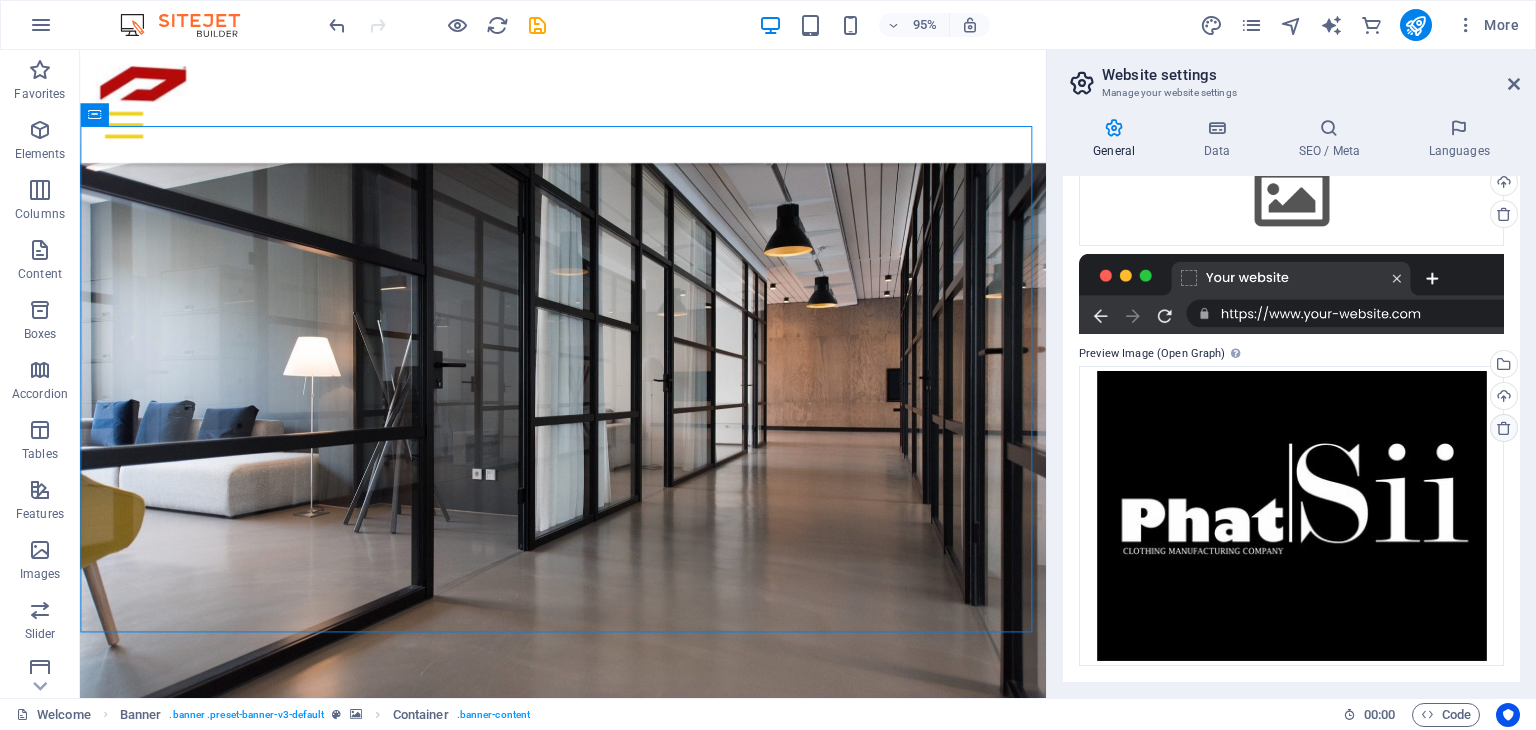 click at bounding box center (1504, 428) 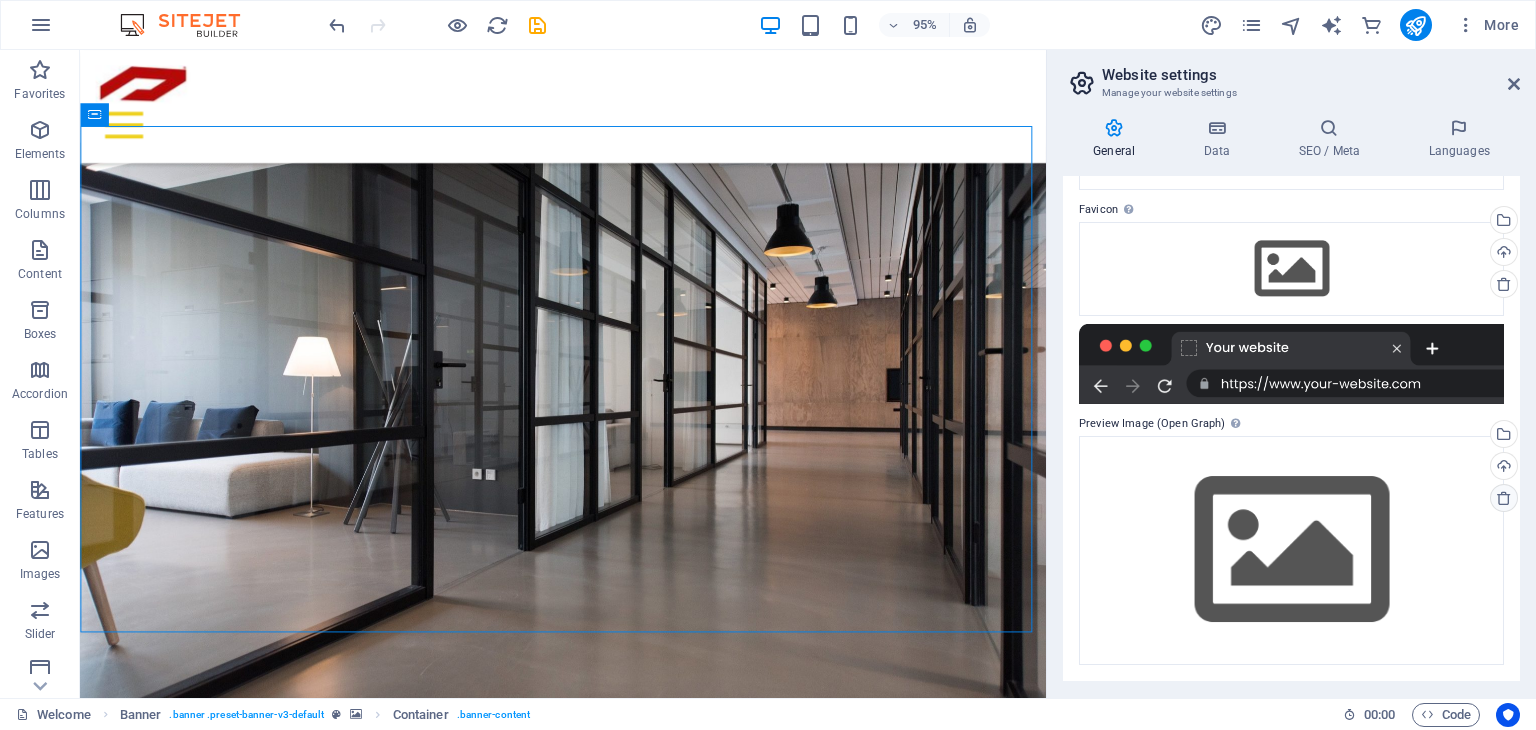 scroll, scrollTop: 197, scrollLeft: 0, axis: vertical 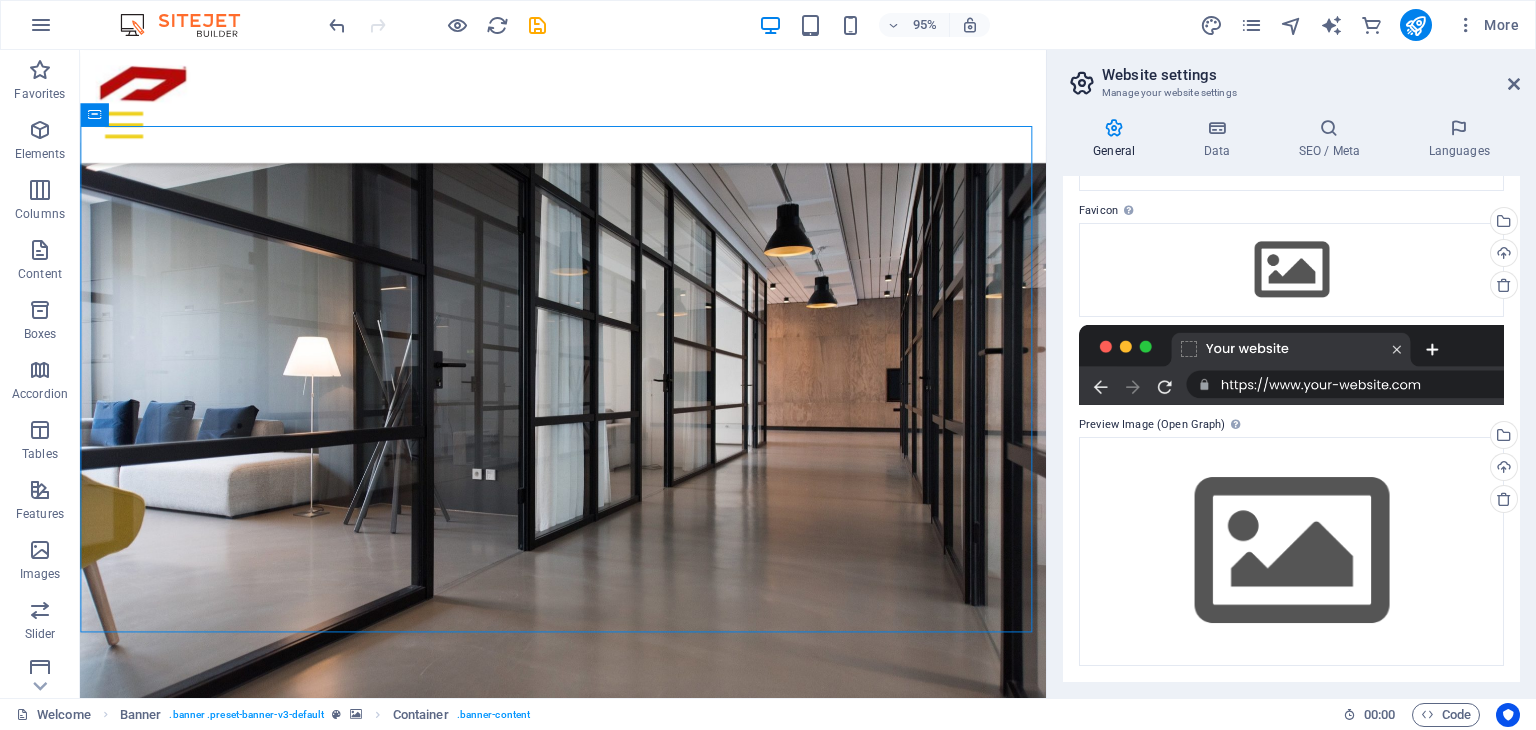 drag, startPoint x: 1514, startPoint y: 571, endPoint x: 1523, endPoint y: 393, distance: 178.22739 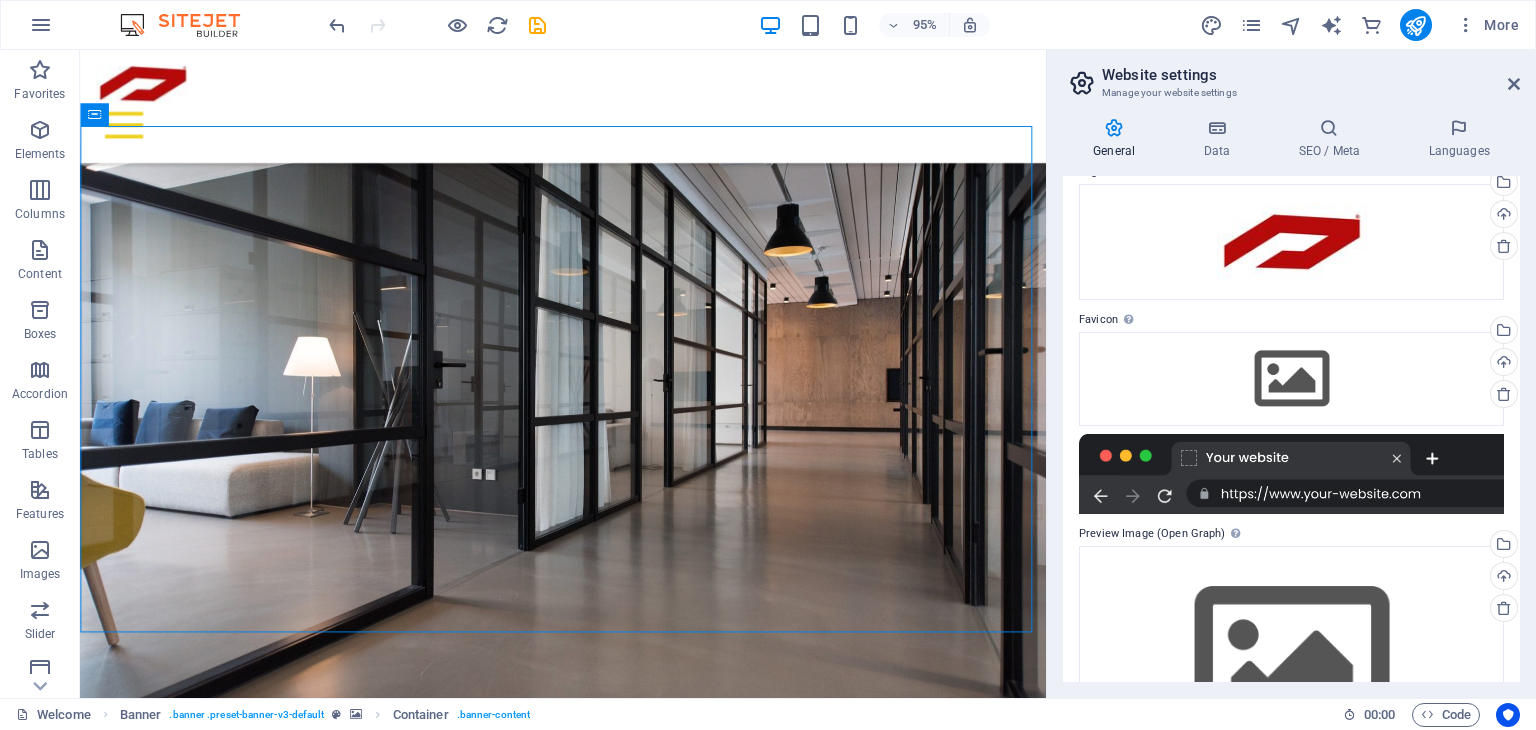 scroll, scrollTop: 0, scrollLeft: 0, axis: both 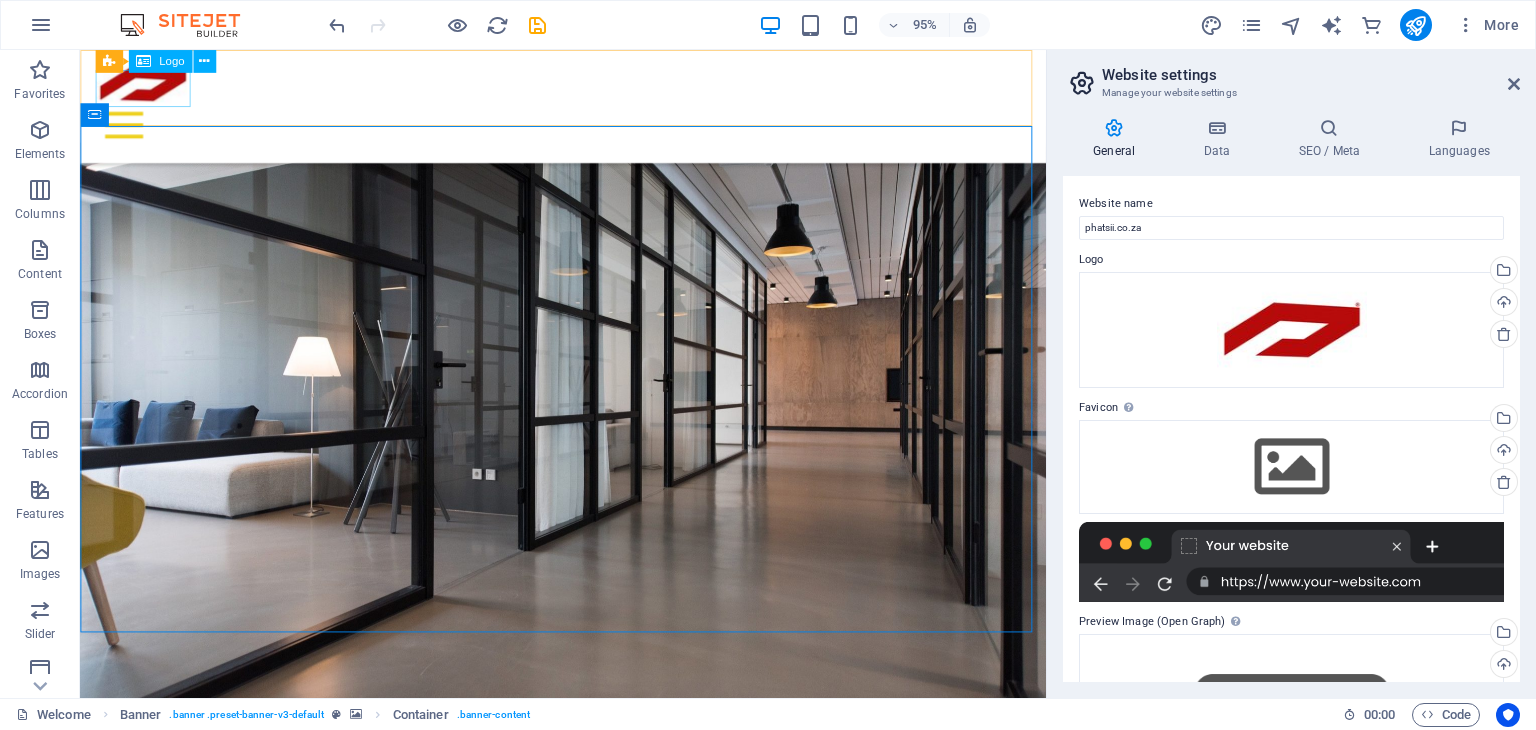 click on "Logo" at bounding box center (171, 61) 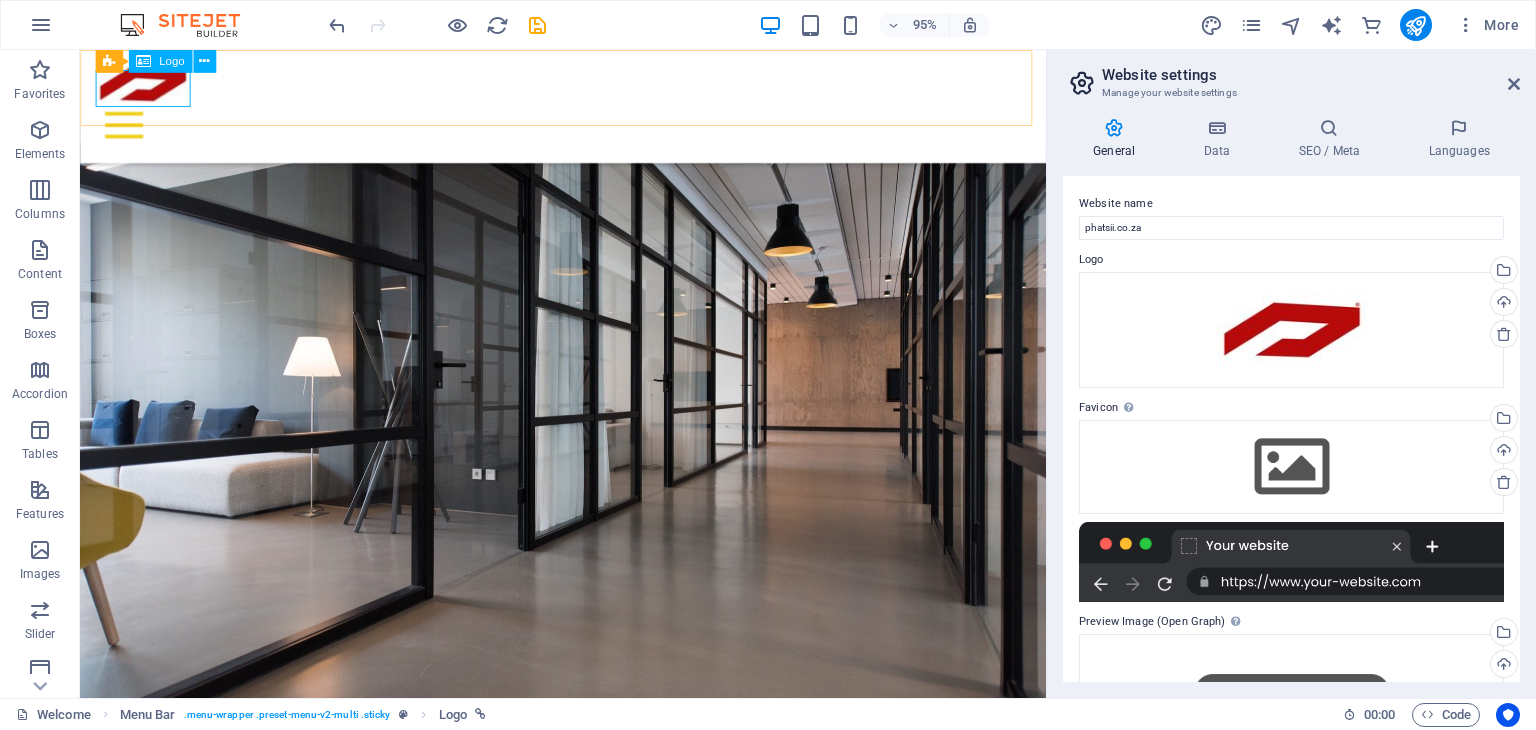 click at bounding box center [588, 85] 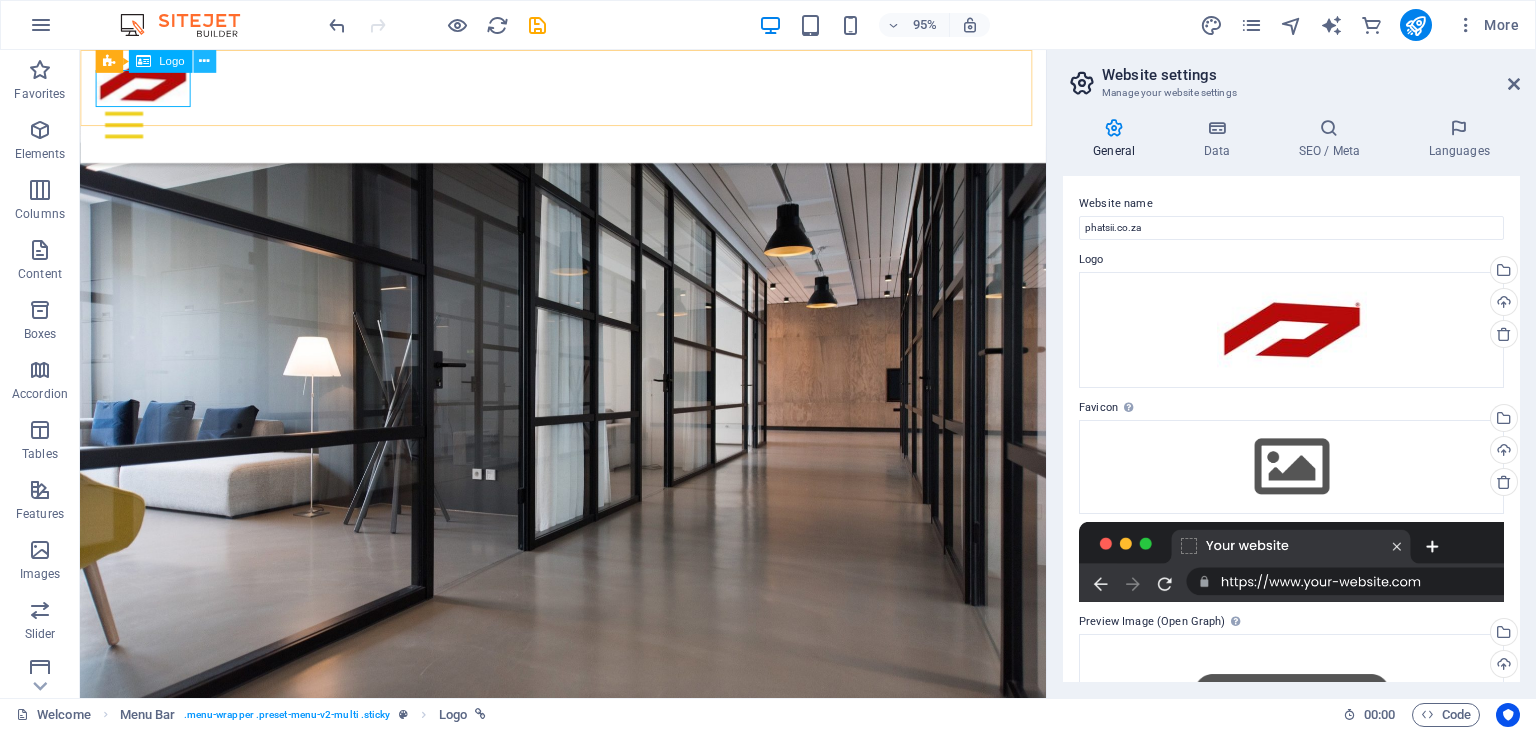 click at bounding box center [204, 61] 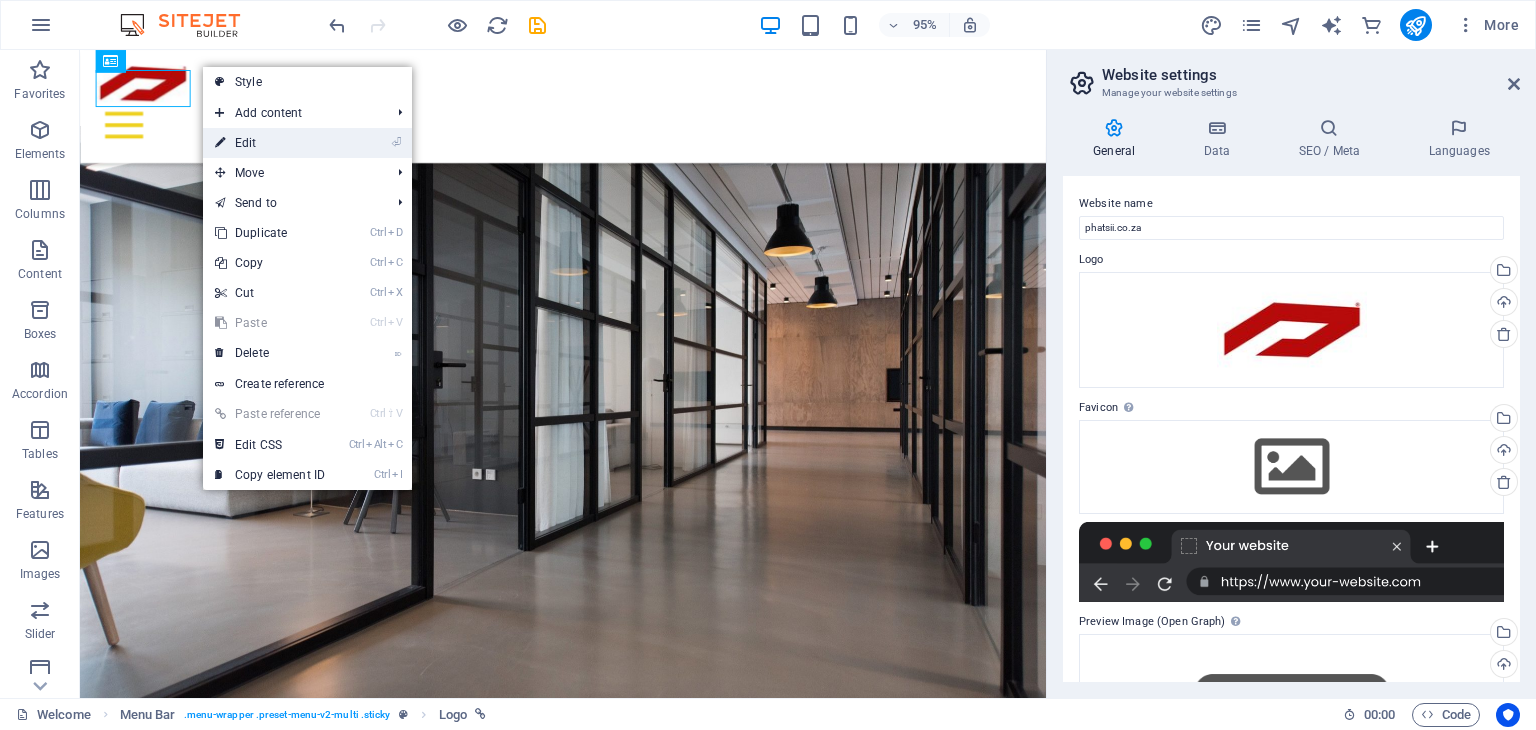click on "⏎  Edit" at bounding box center (270, 143) 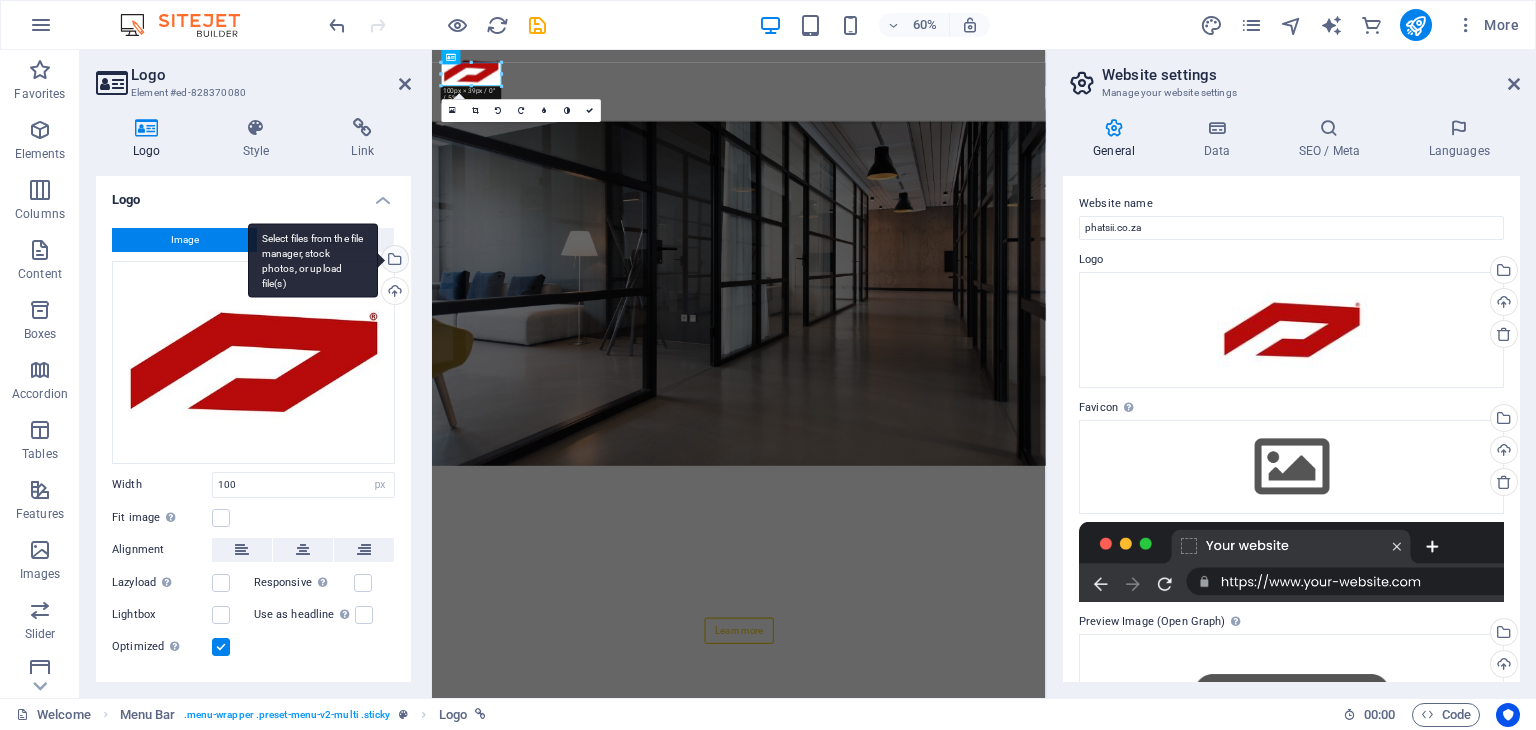 click on "Select files from the file manager, stock photos, or upload file(s)" at bounding box center [393, 261] 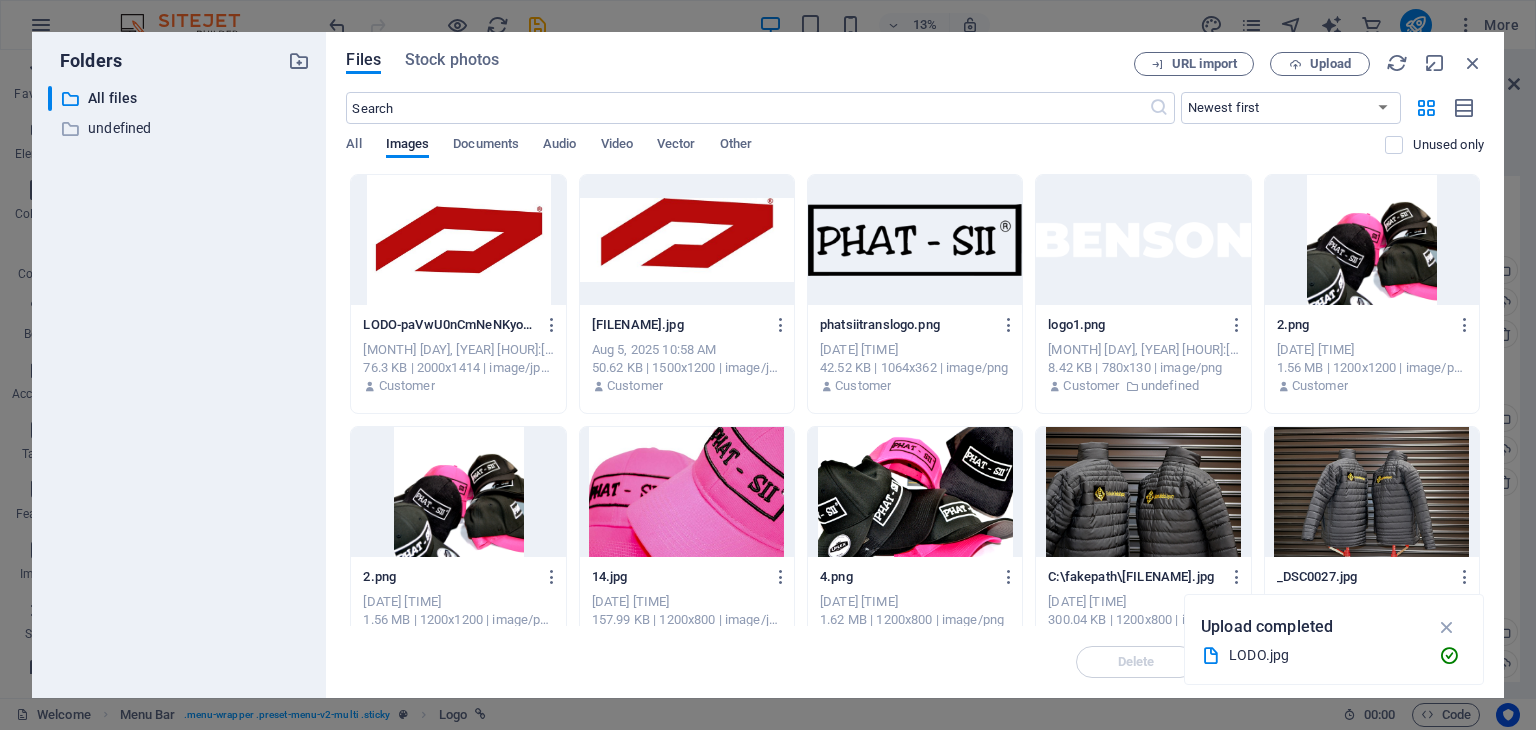 click at bounding box center [458, 240] 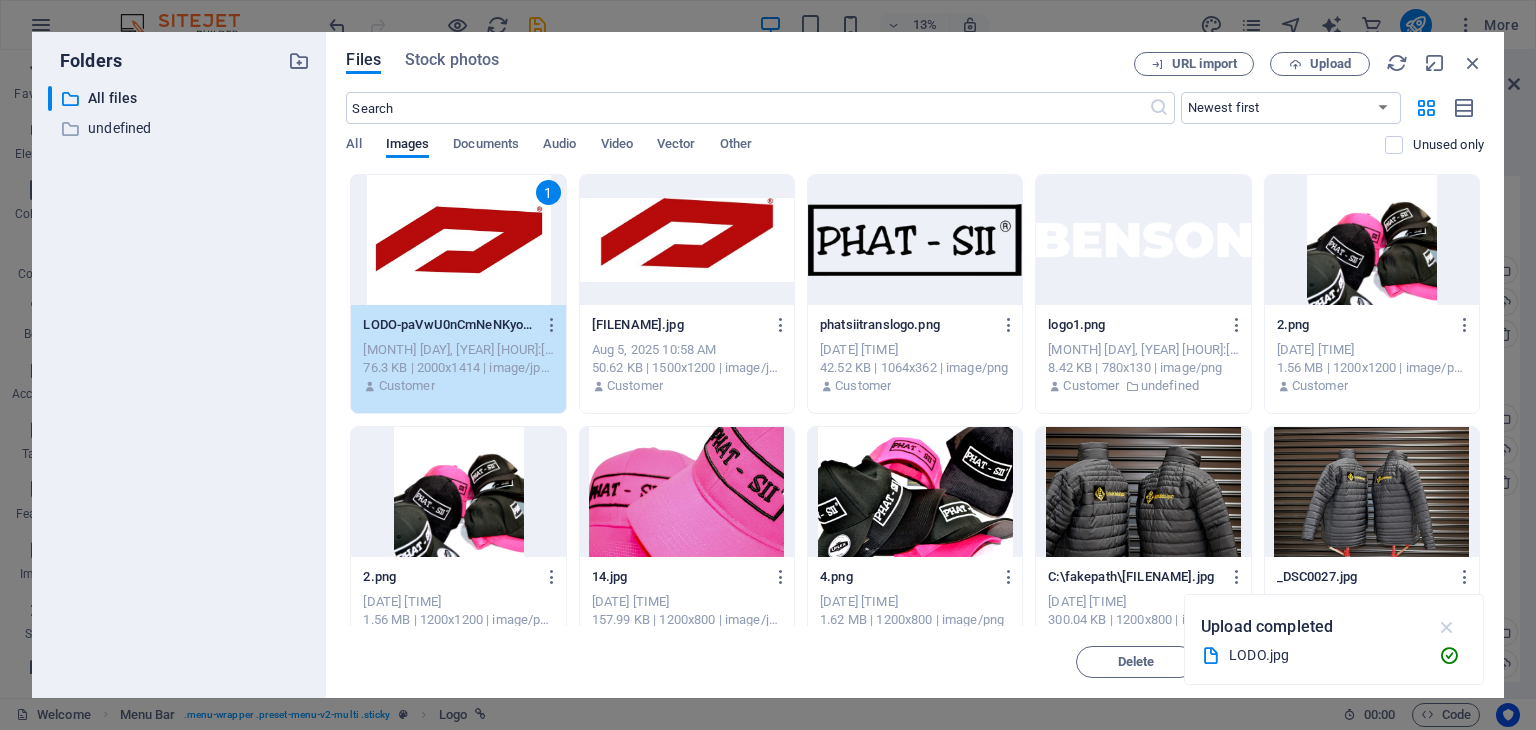 click at bounding box center [1447, 627] 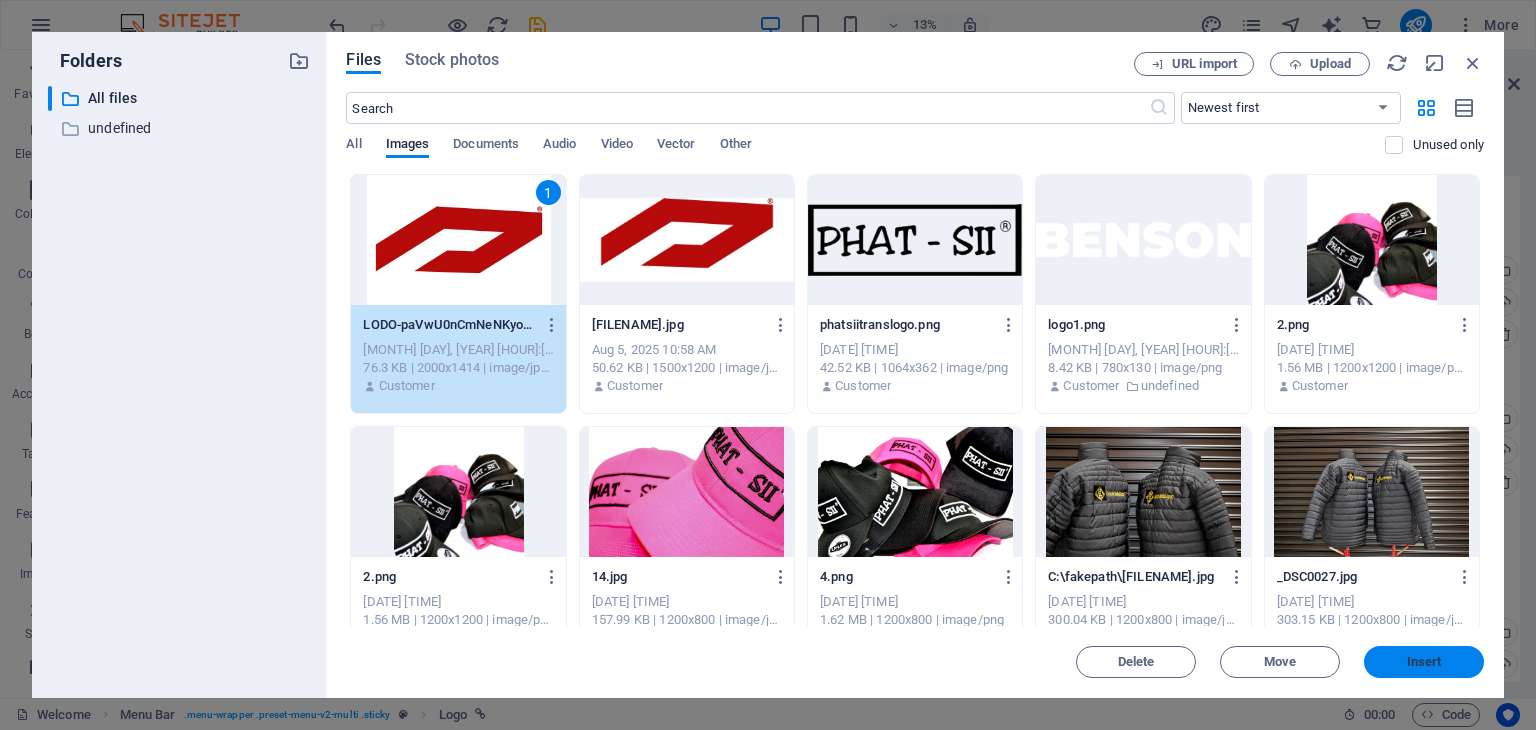 click on "Insert" at bounding box center [1424, 662] 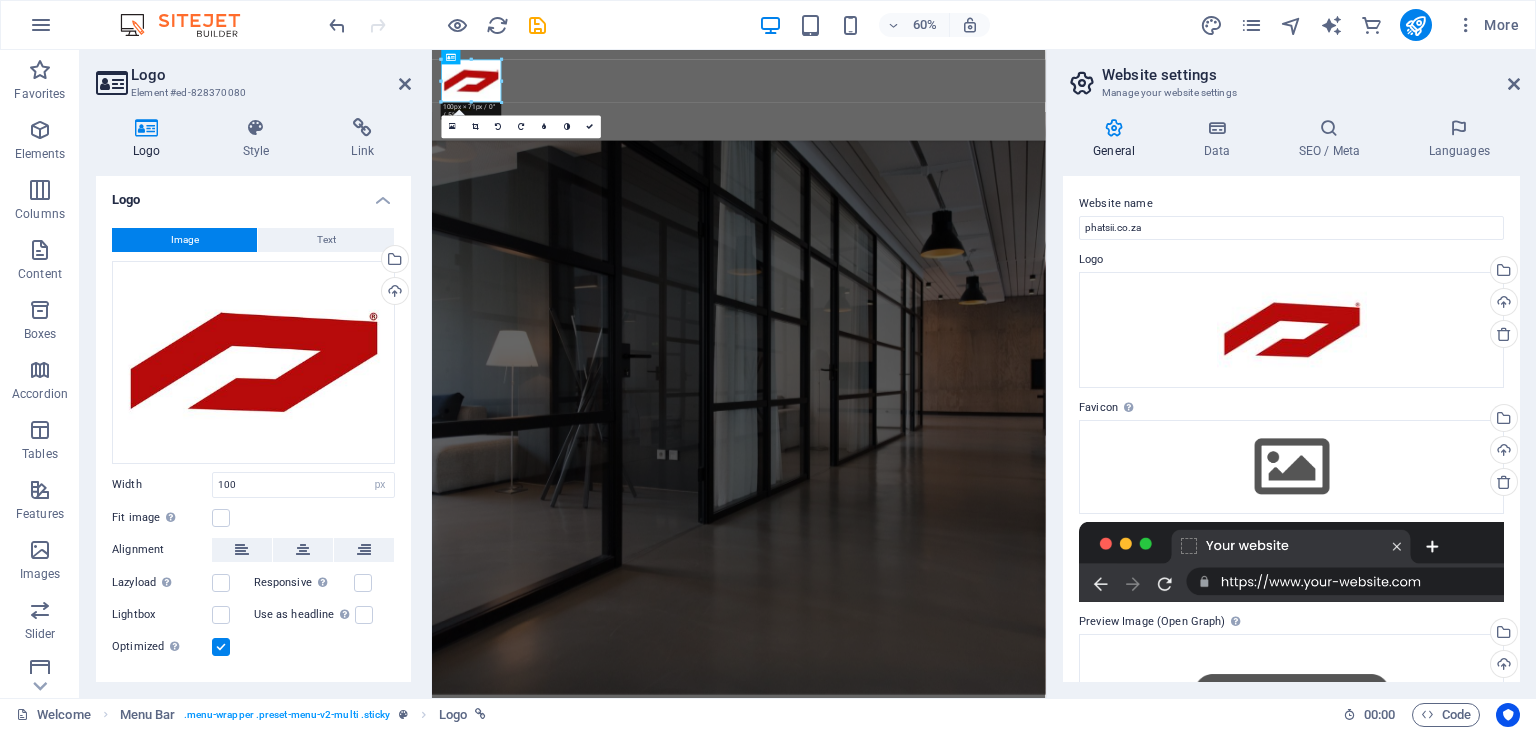 drag, startPoint x: 406, startPoint y: 329, endPoint x: 410, endPoint y: 457, distance: 128.06248 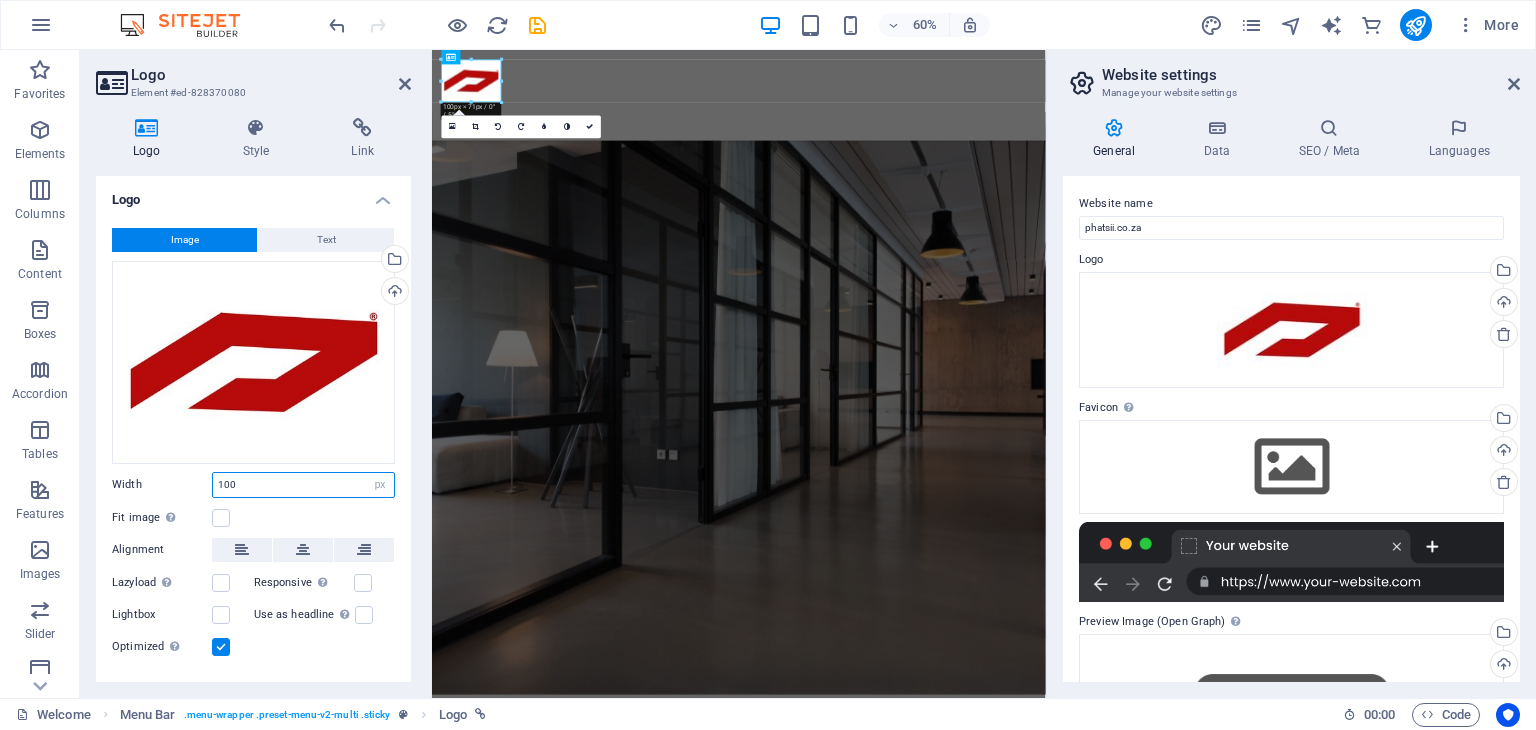 click on "100" at bounding box center (303, 485) 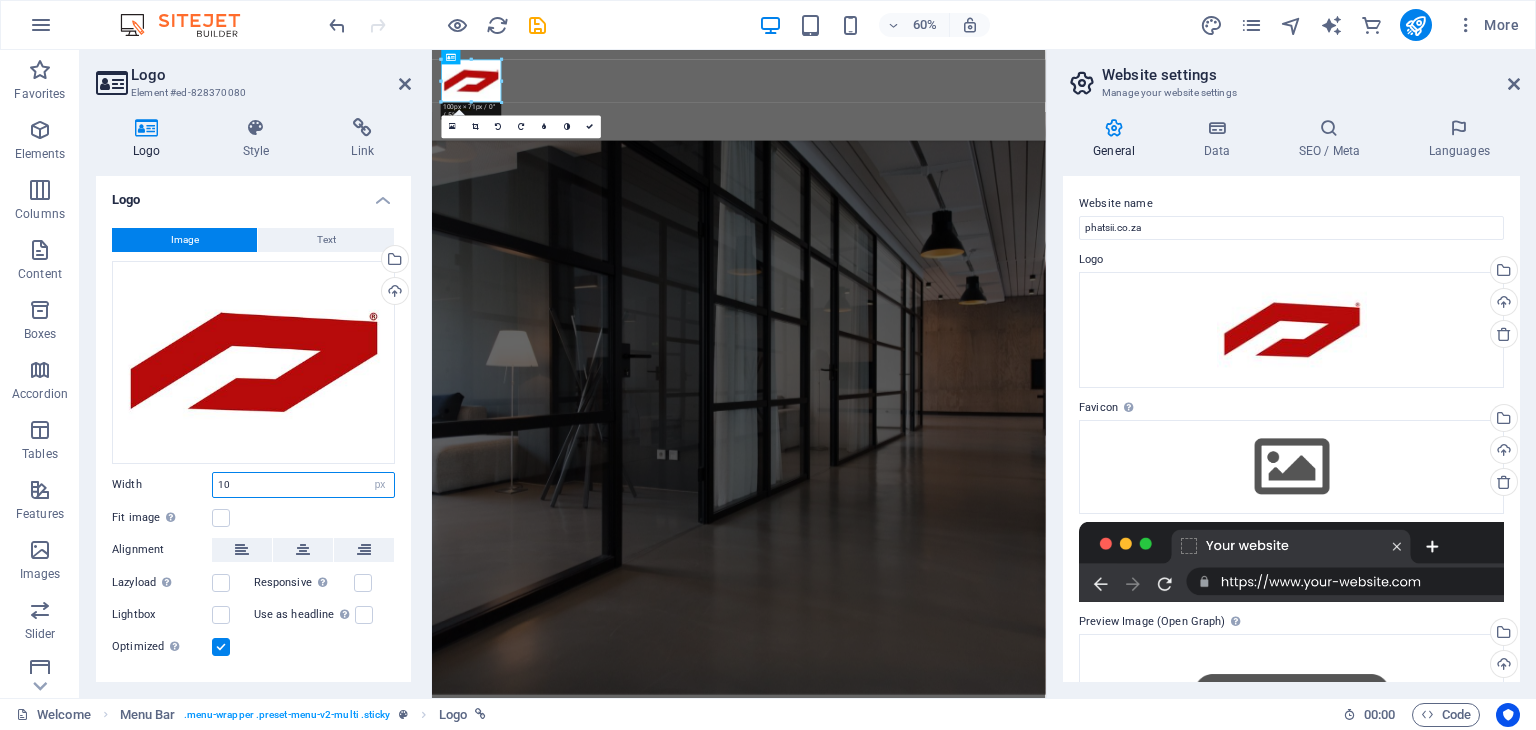 type on "1" 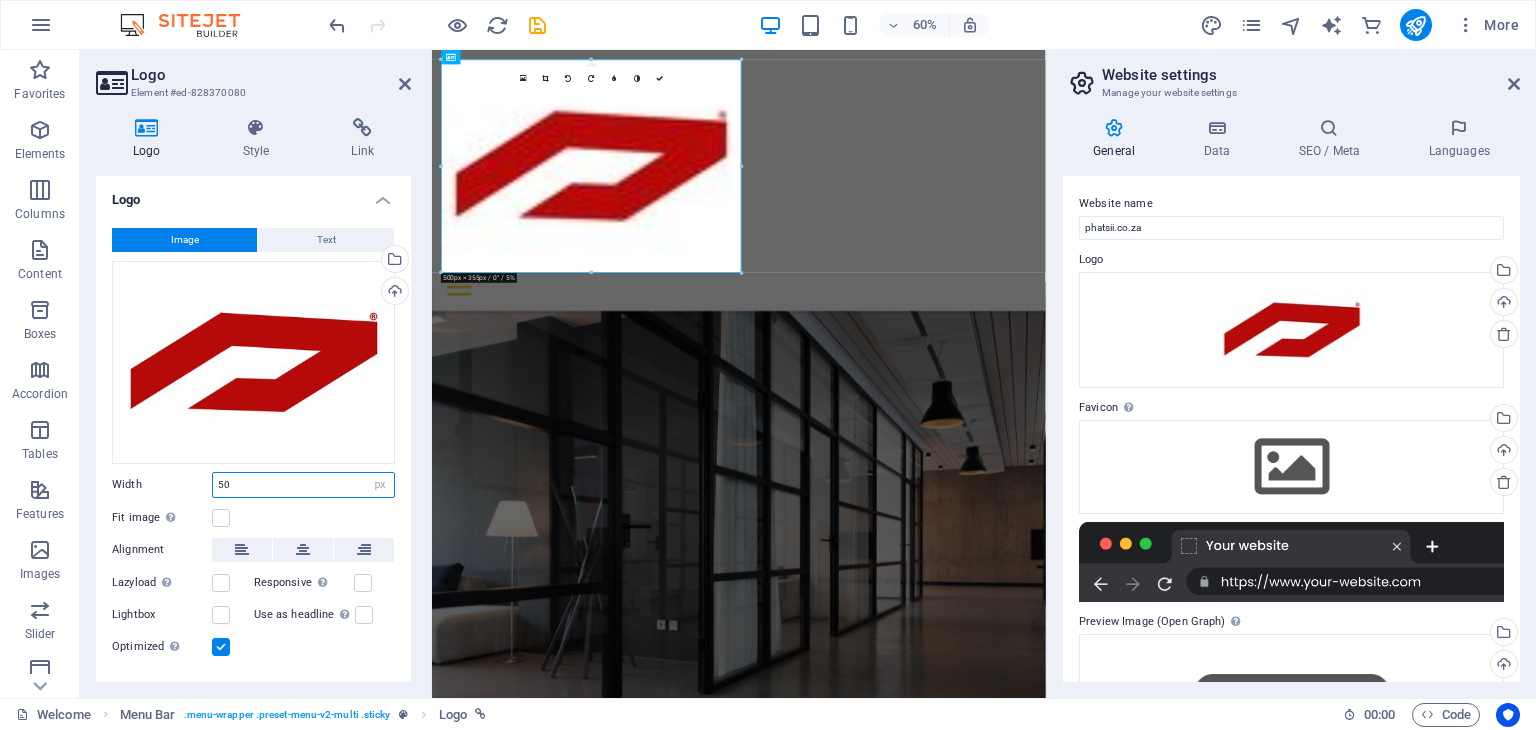 type on "5" 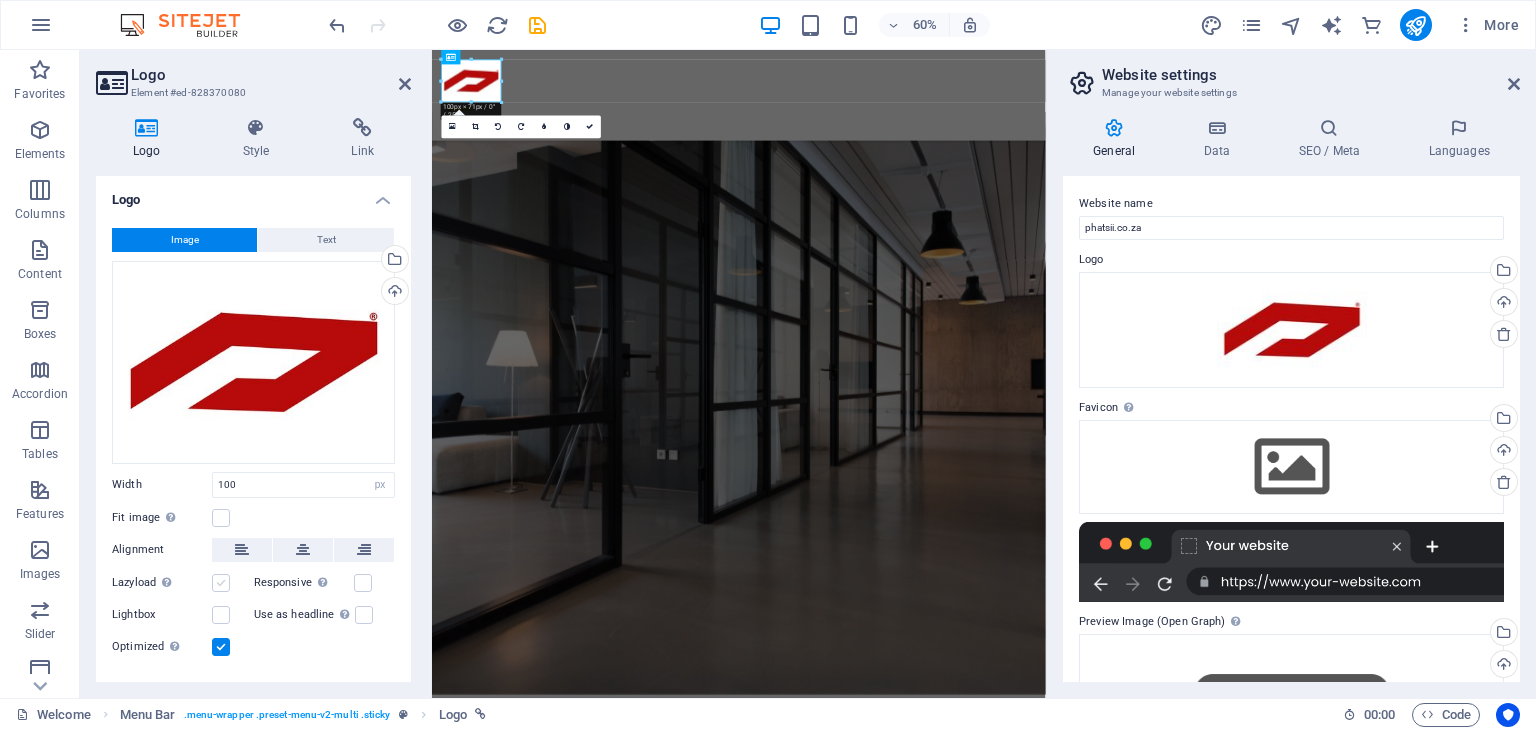 click at bounding box center [221, 583] 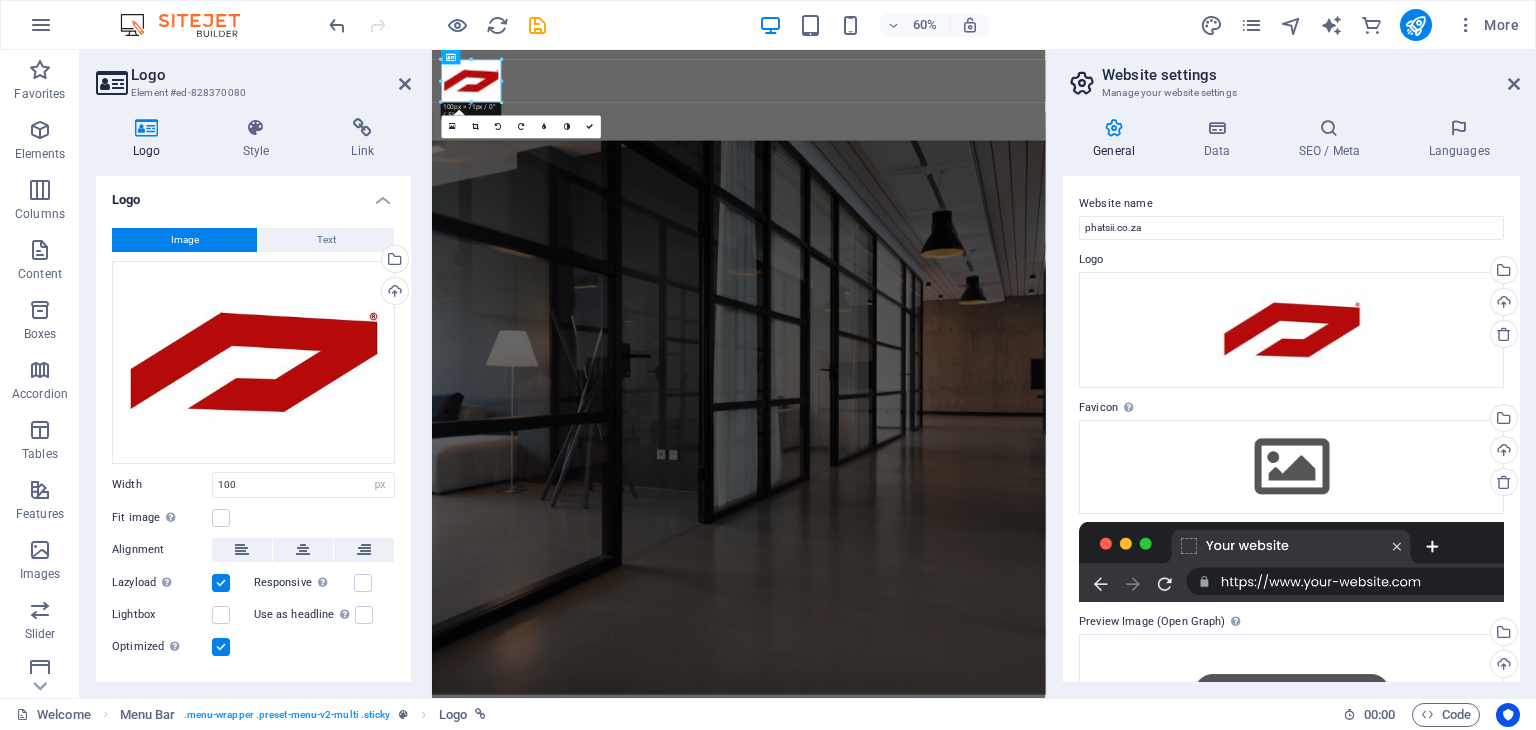 click at bounding box center (221, 583) 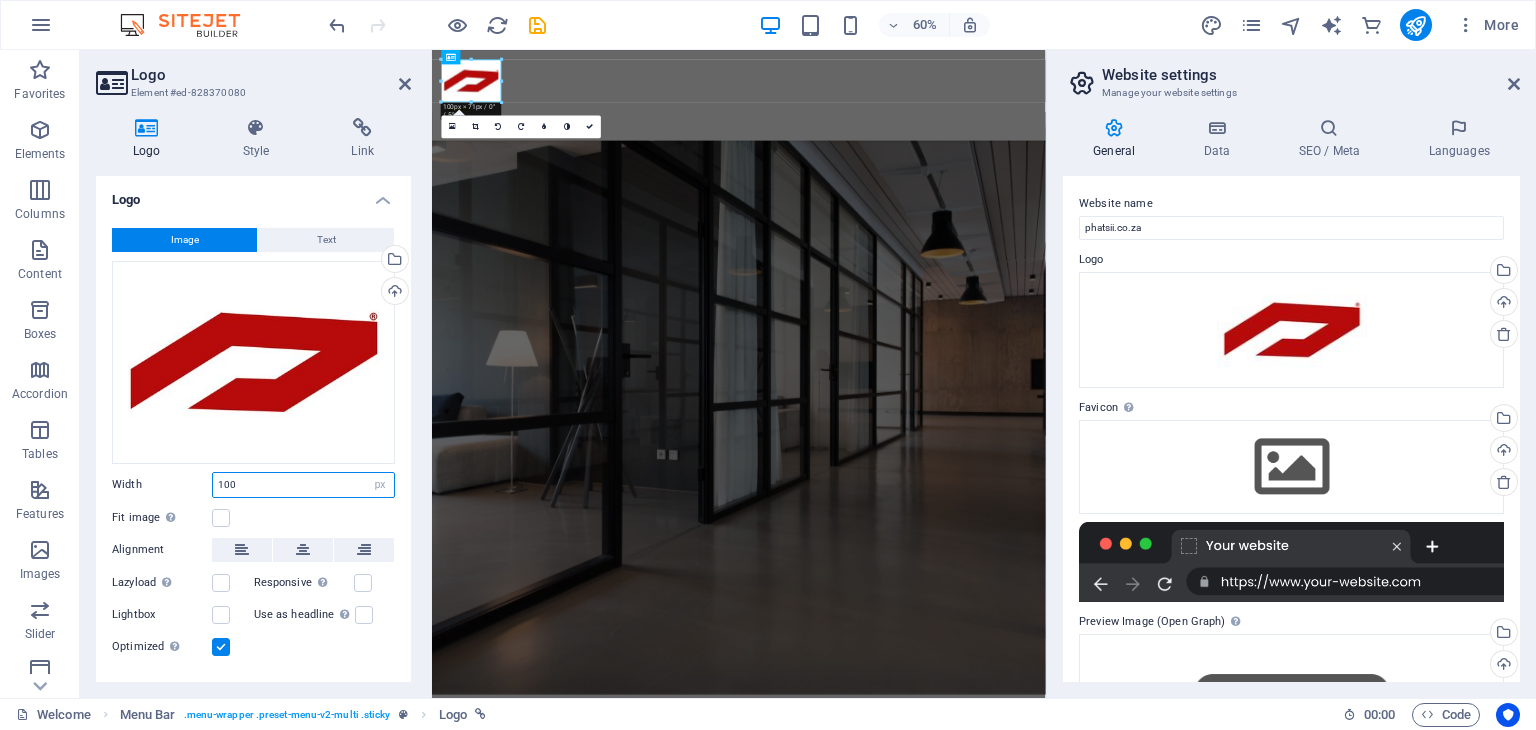 click on "100" at bounding box center (303, 485) 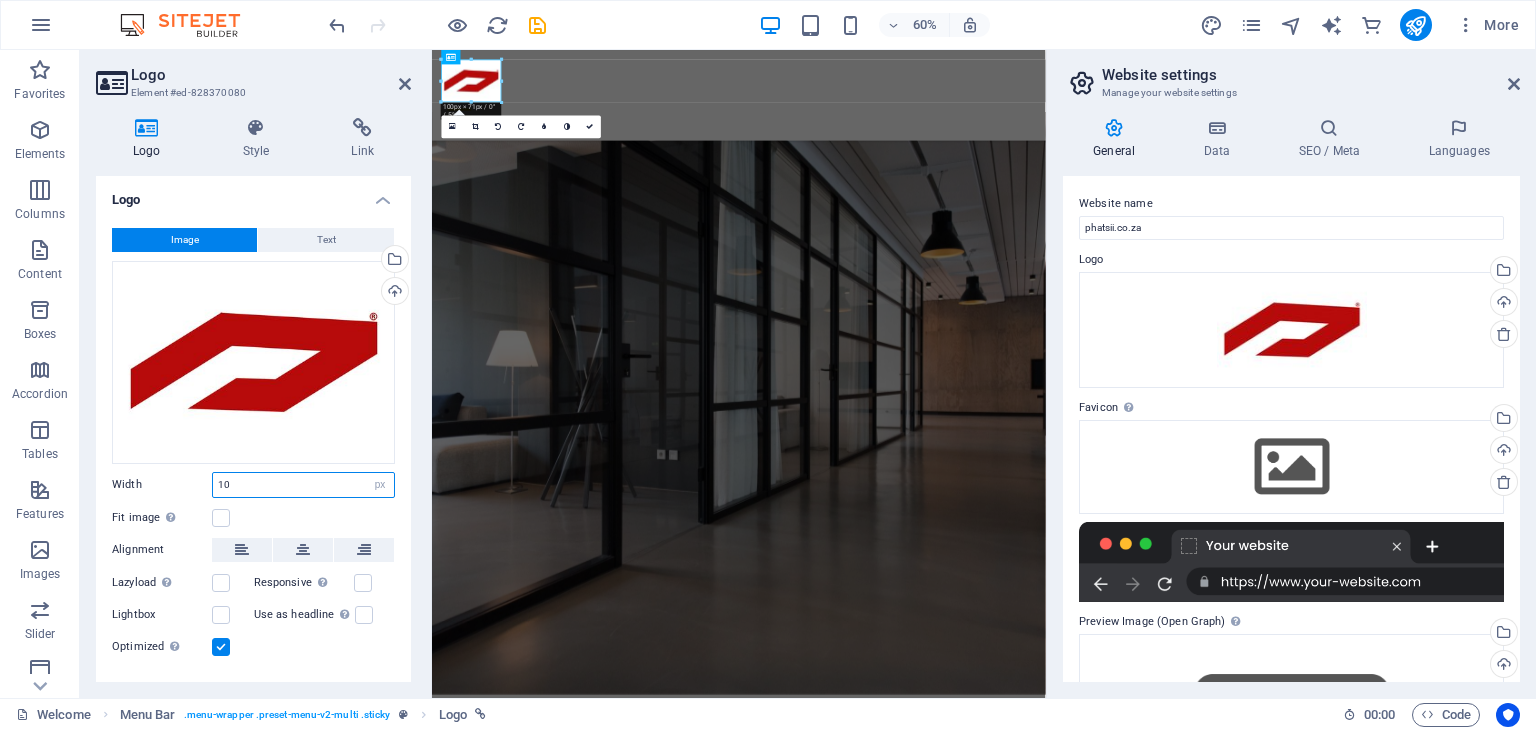 type on "1" 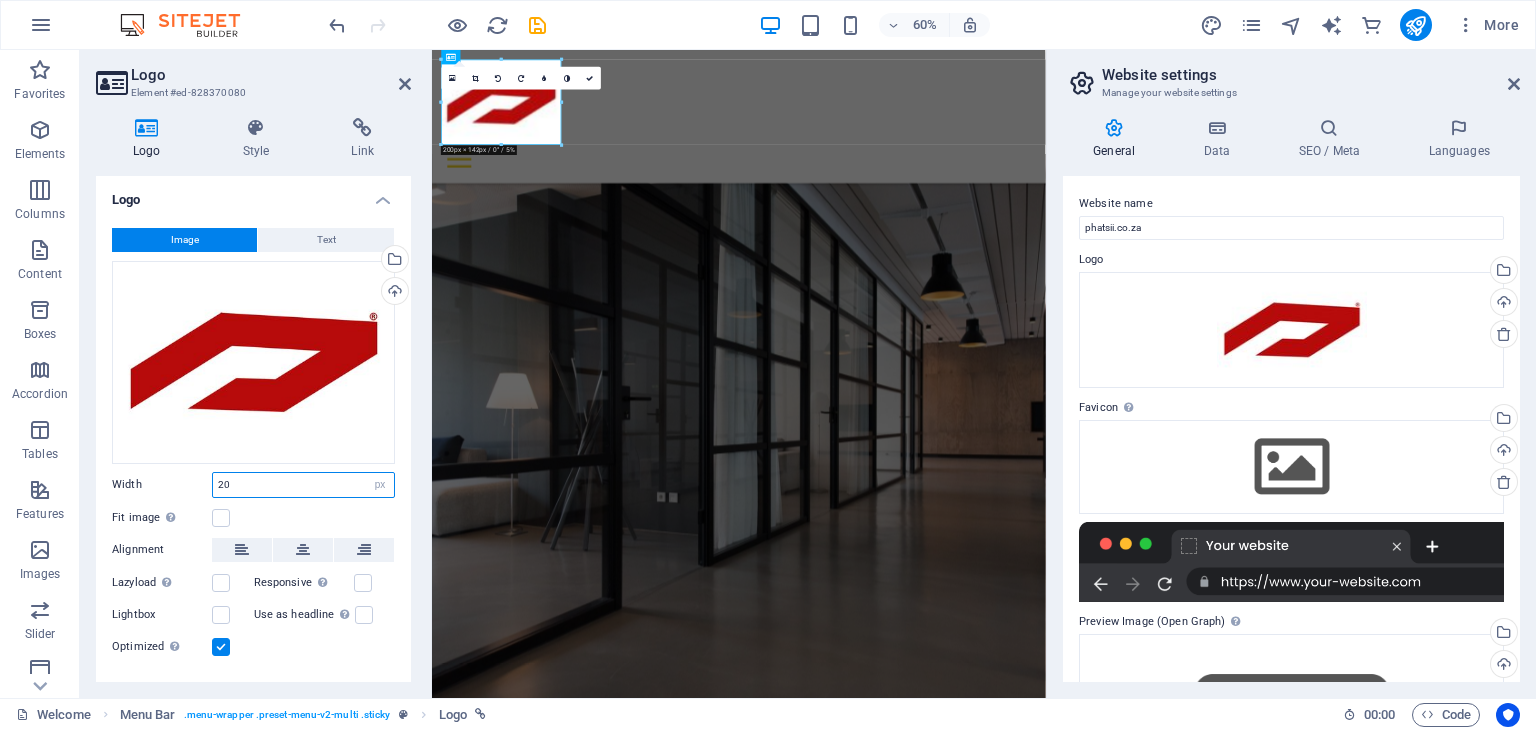 type on "2" 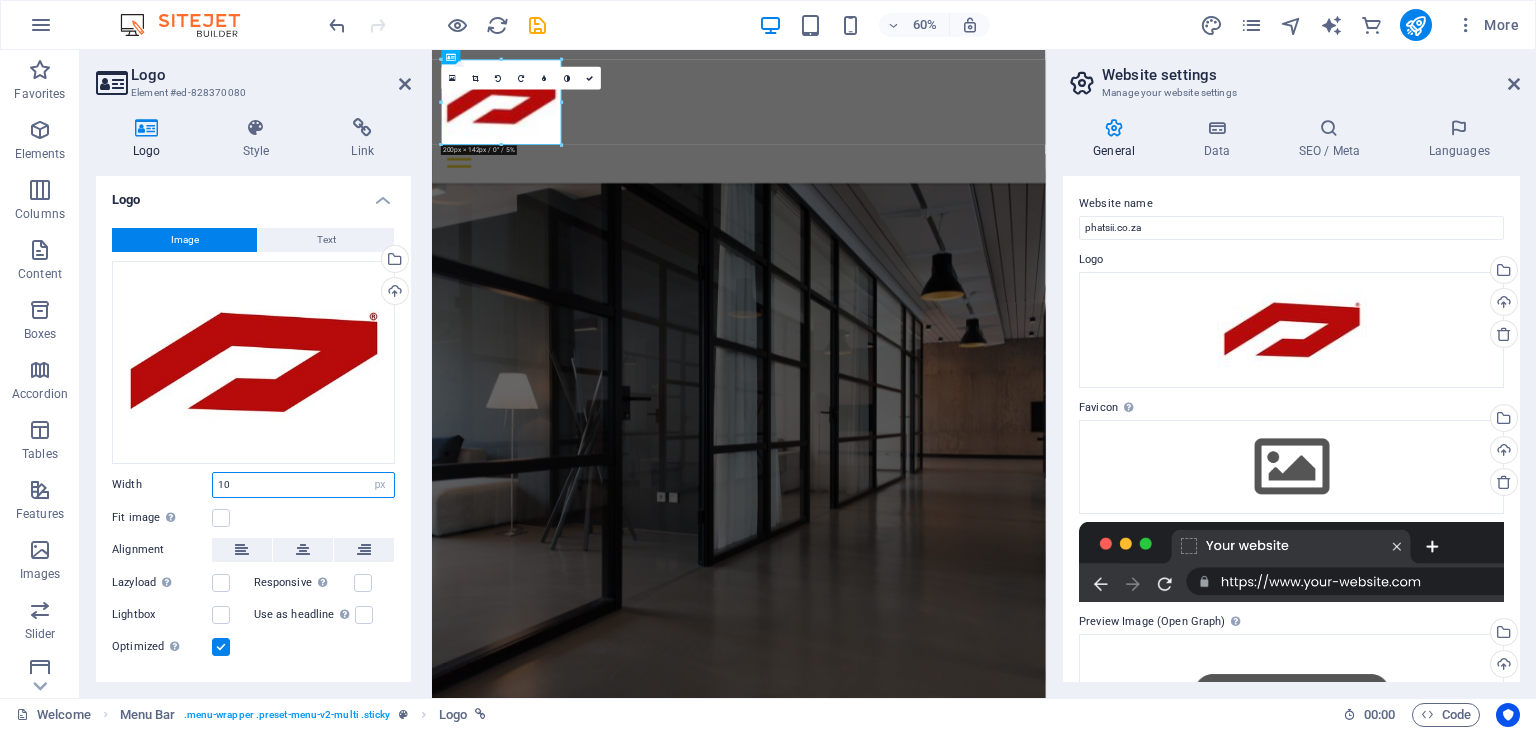 type on "100" 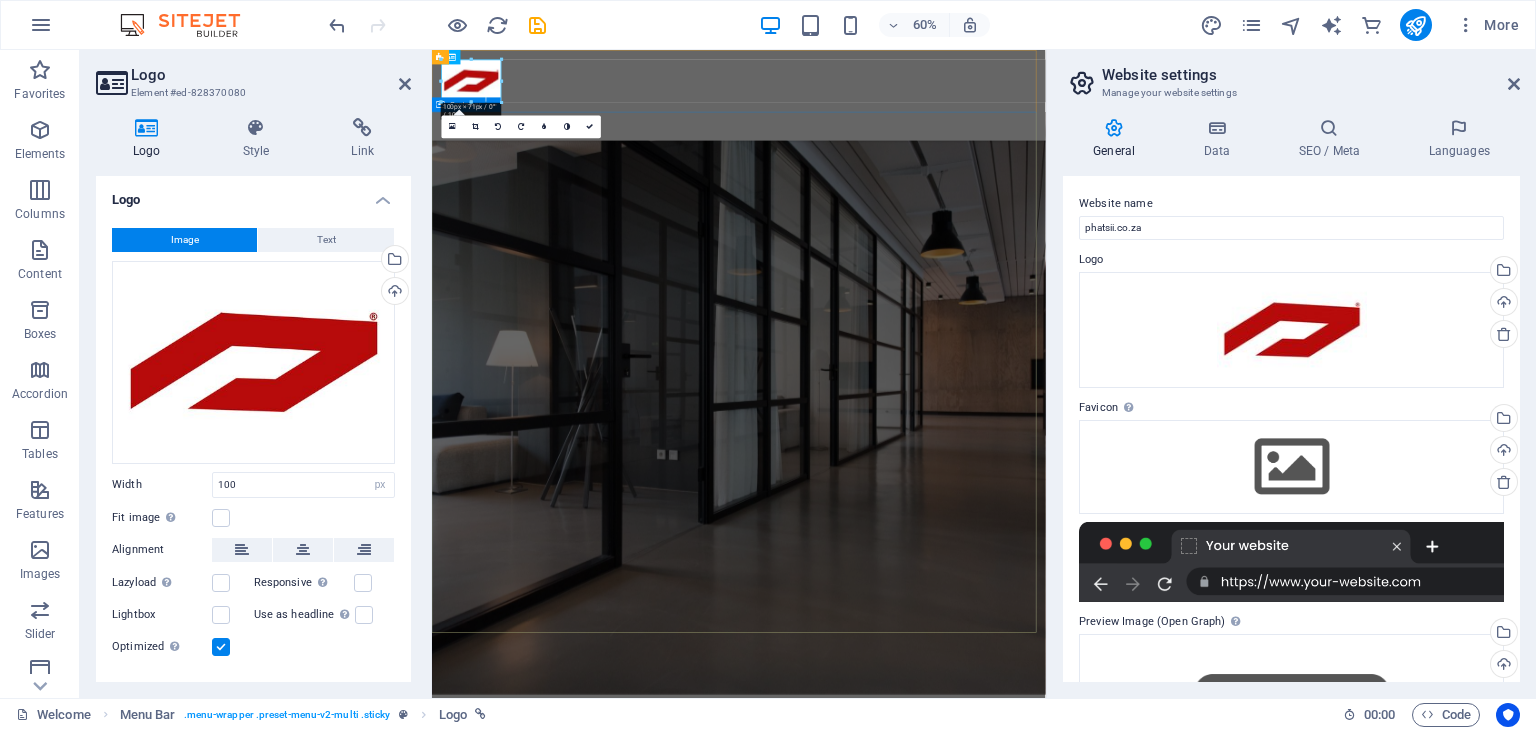 click on "Your title goes here Lorem ipsum dolor sit amet, consetetur sadipscing elitr sed diam Learn more" at bounding box center (943, 1312) 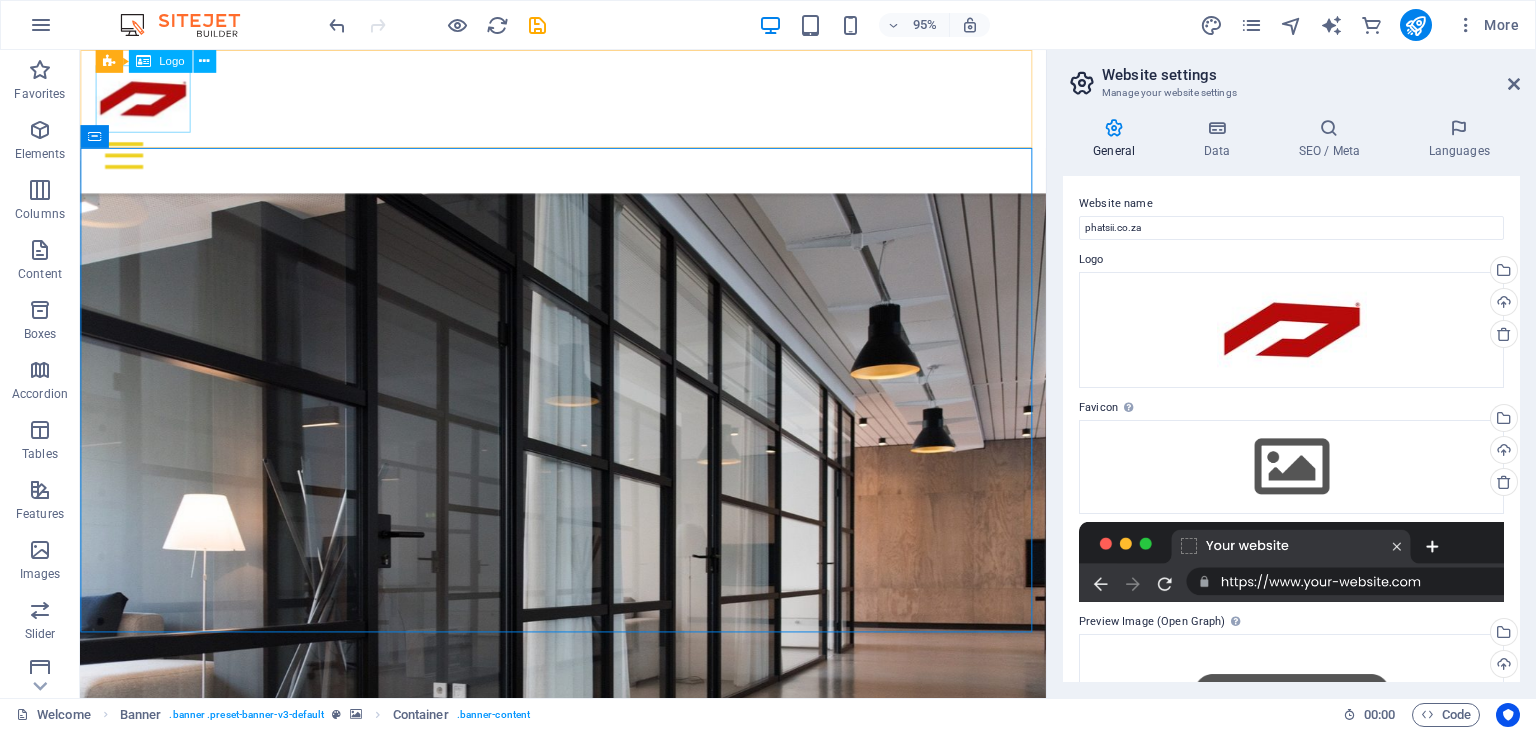 click at bounding box center [588, 101] 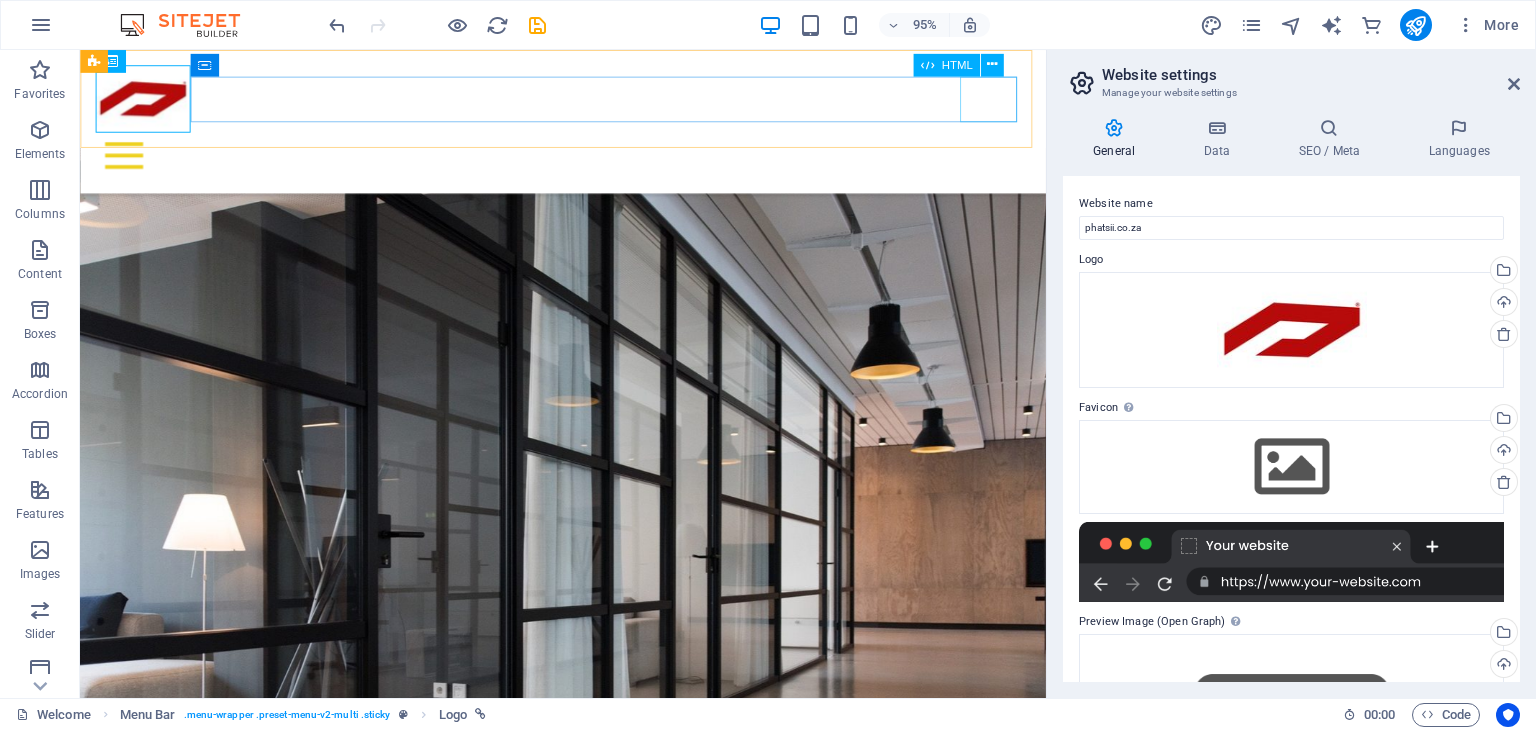 click at bounding box center (588, 161) 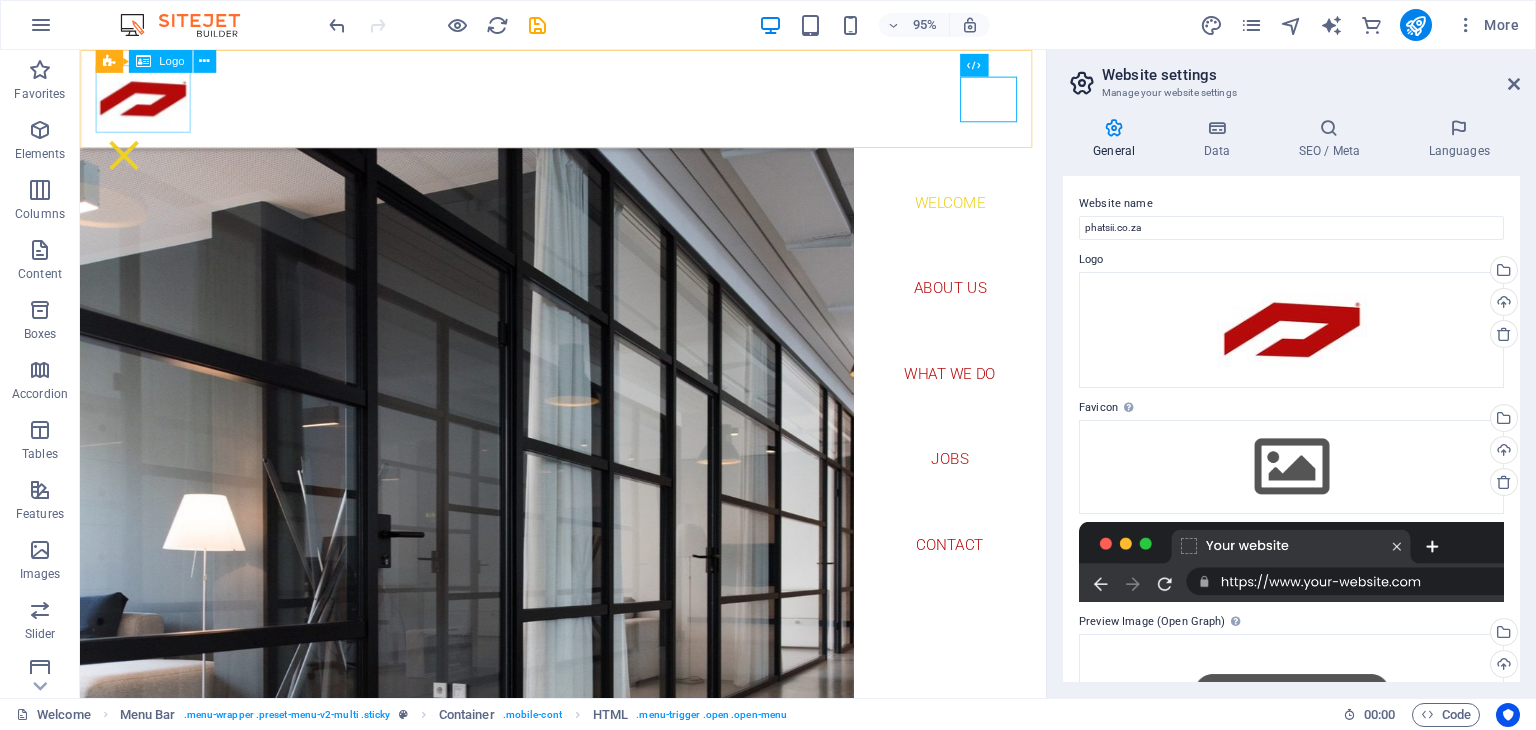 click at bounding box center [588, 101] 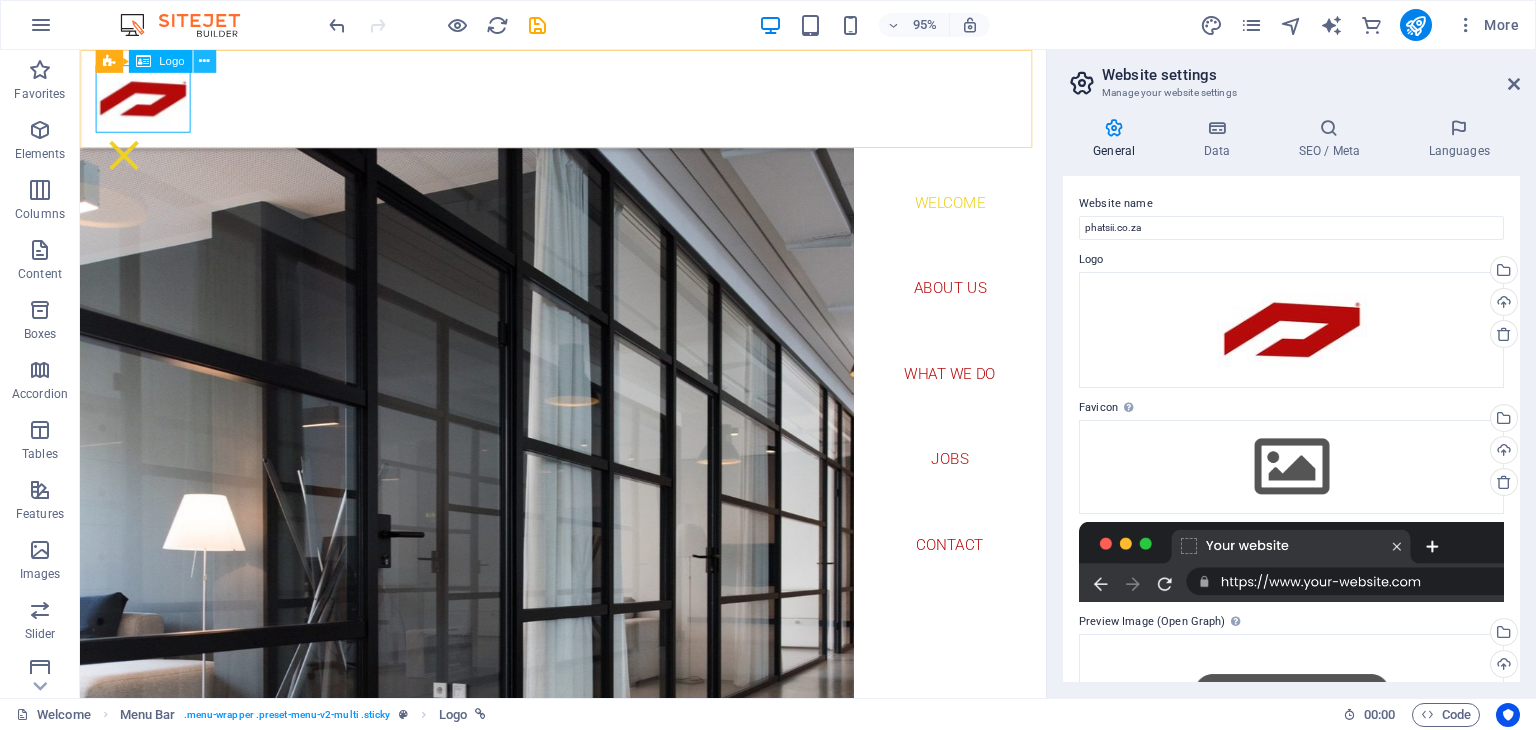 click at bounding box center (204, 61) 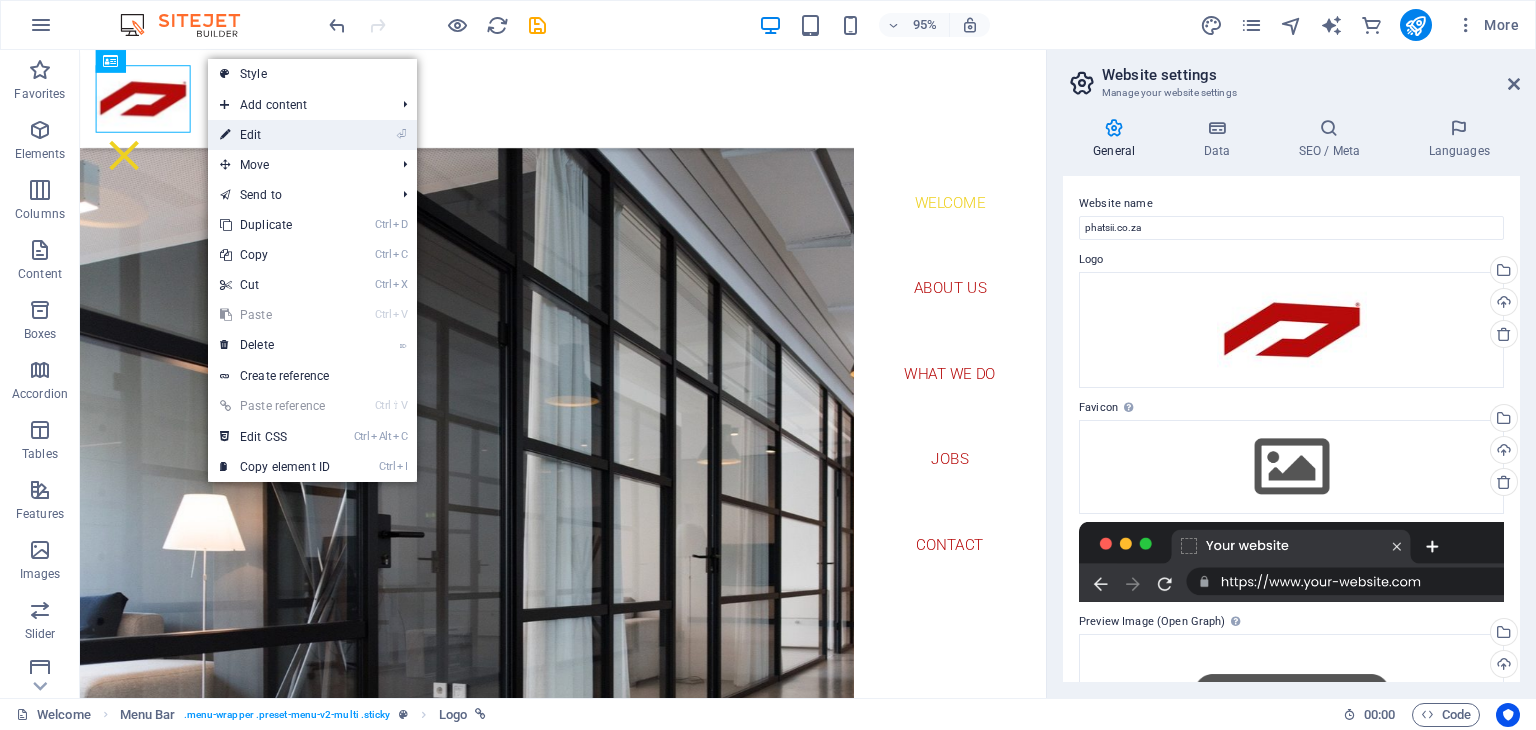 click on "⏎  Edit" at bounding box center (275, 135) 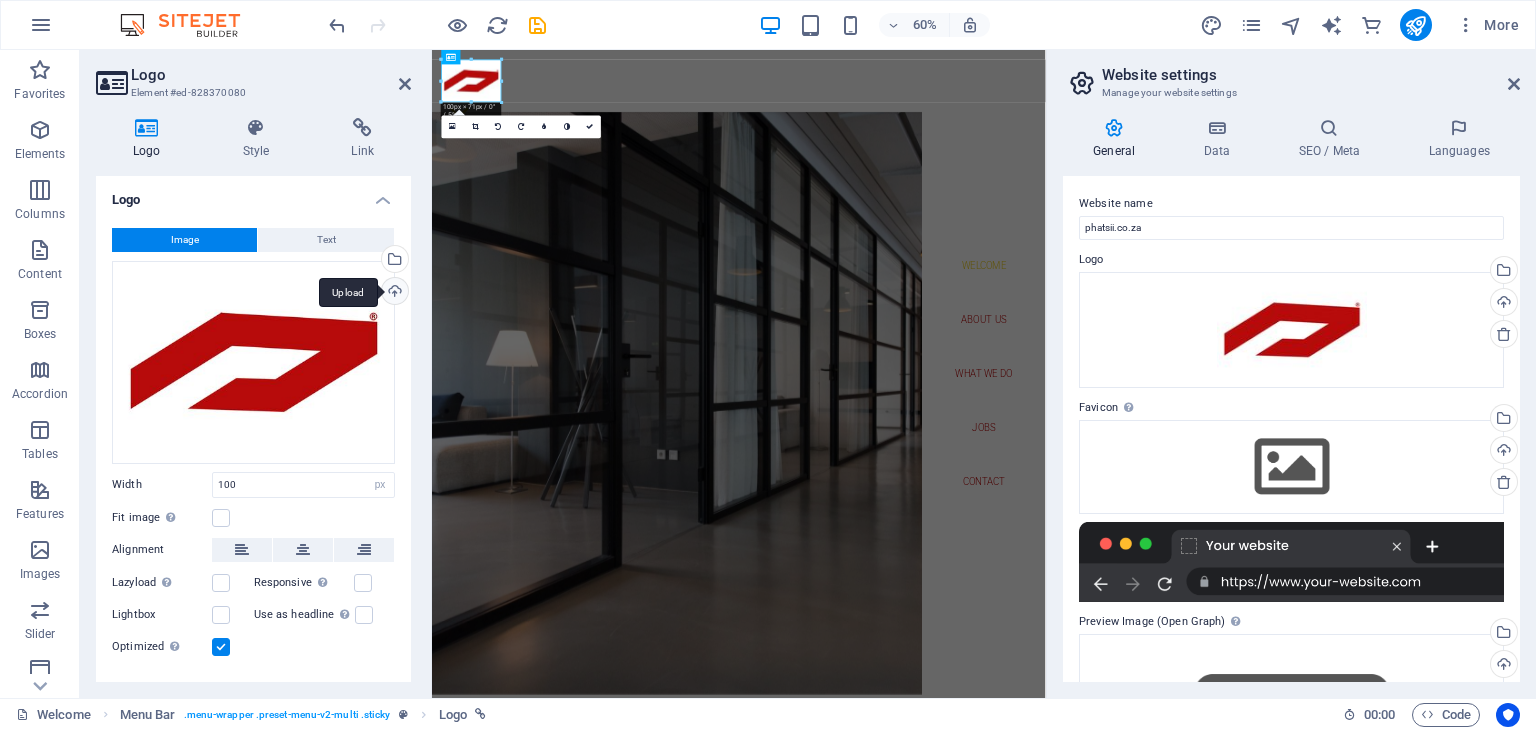 click on "Upload" at bounding box center (393, 293) 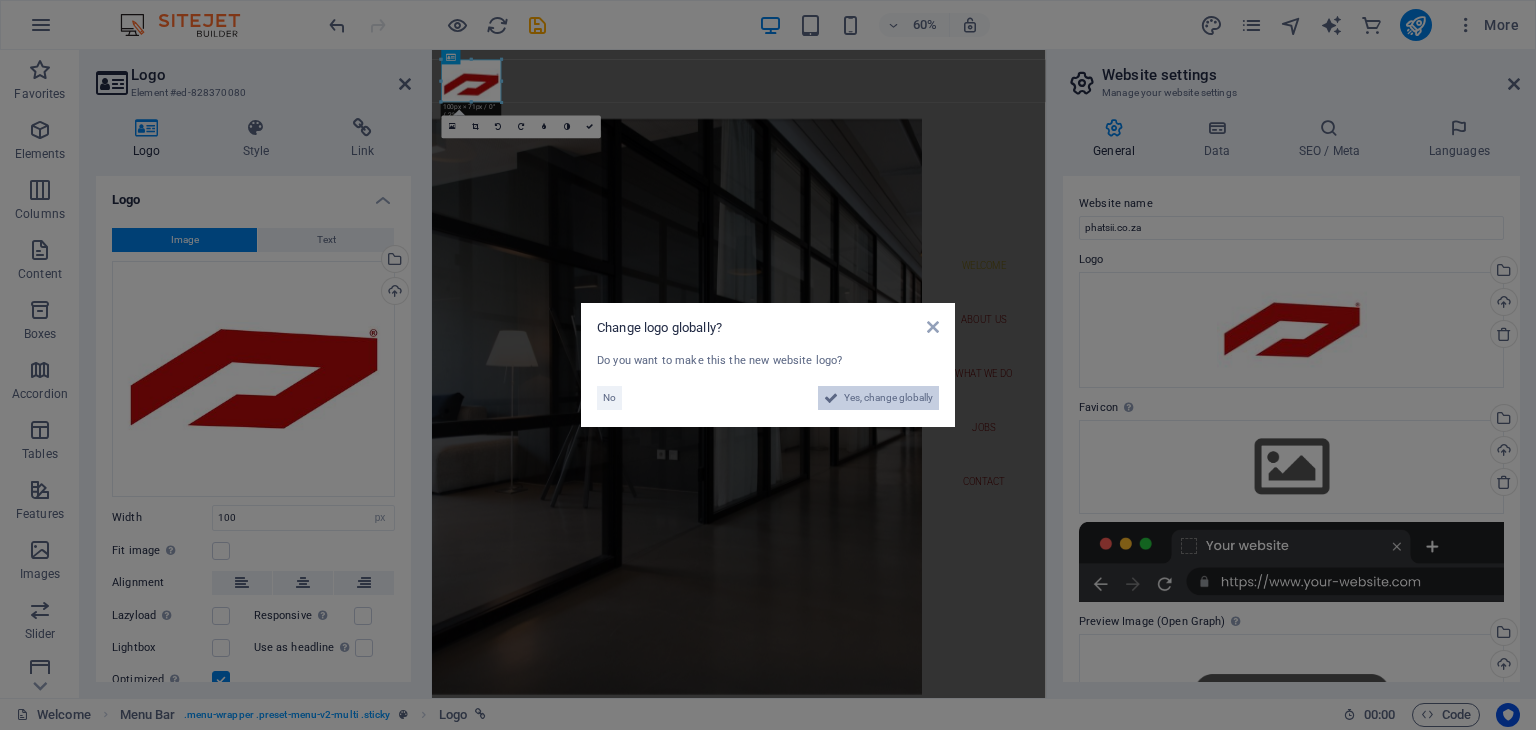 click on "Yes, change globally" at bounding box center (888, 398) 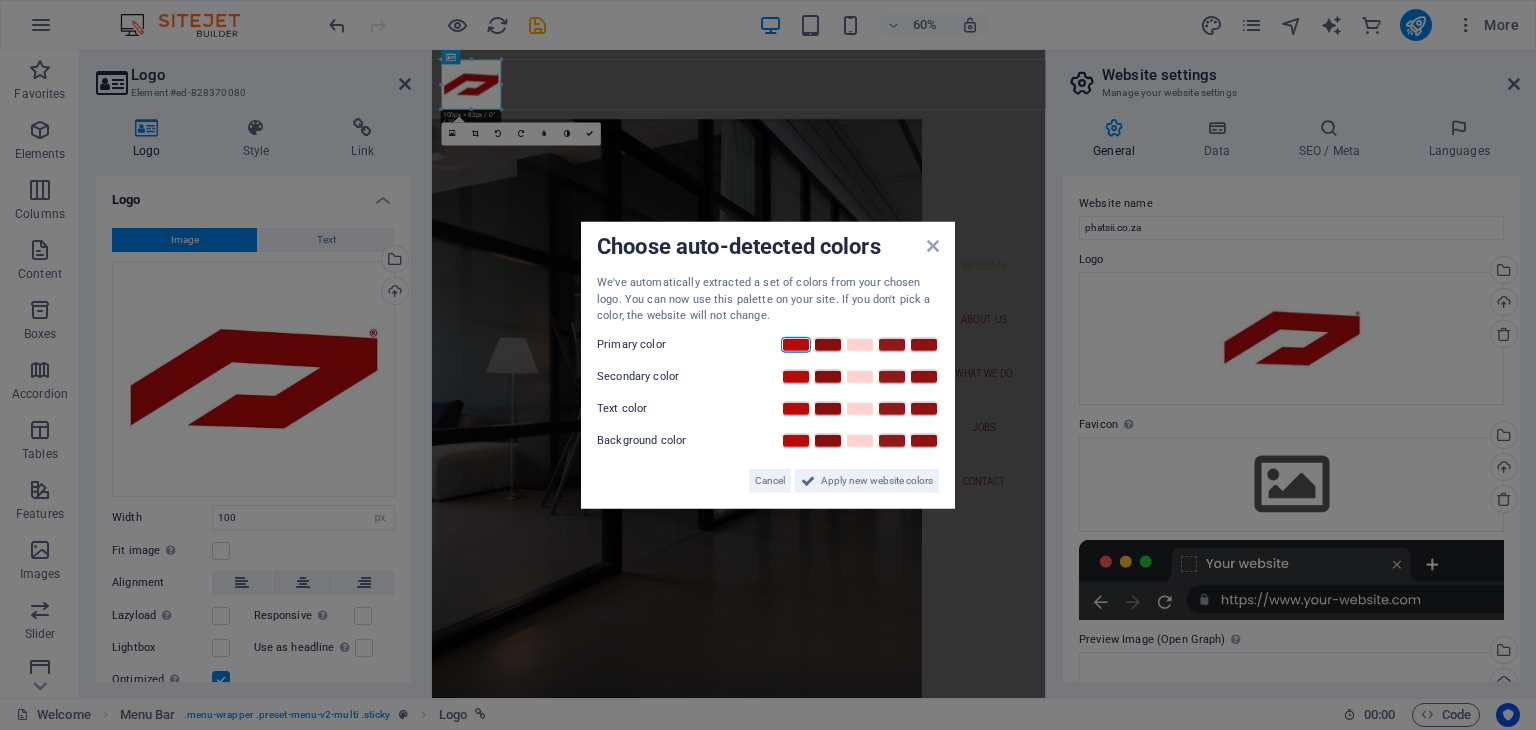 click at bounding box center [796, 344] 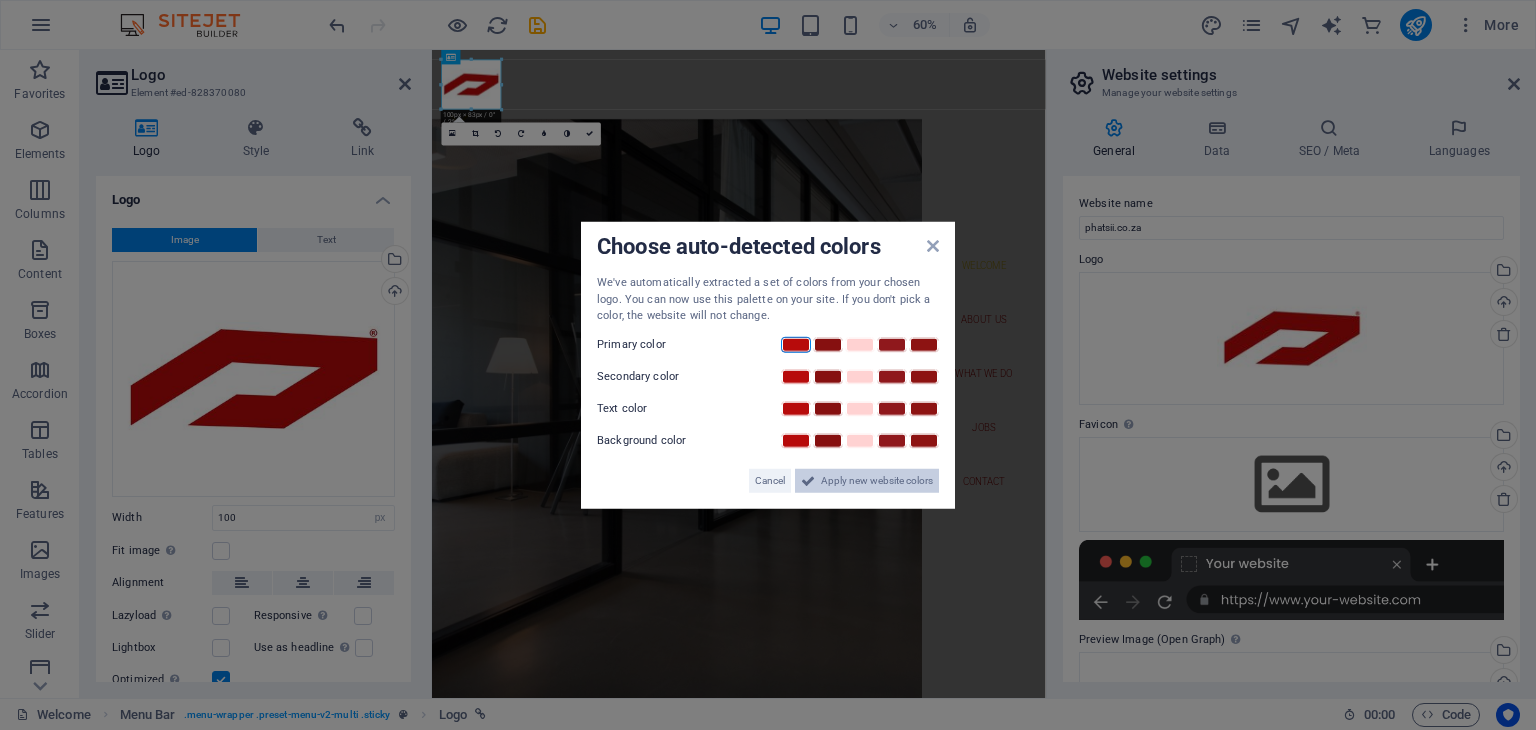 click on "Apply new website colors" at bounding box center (877, 480) 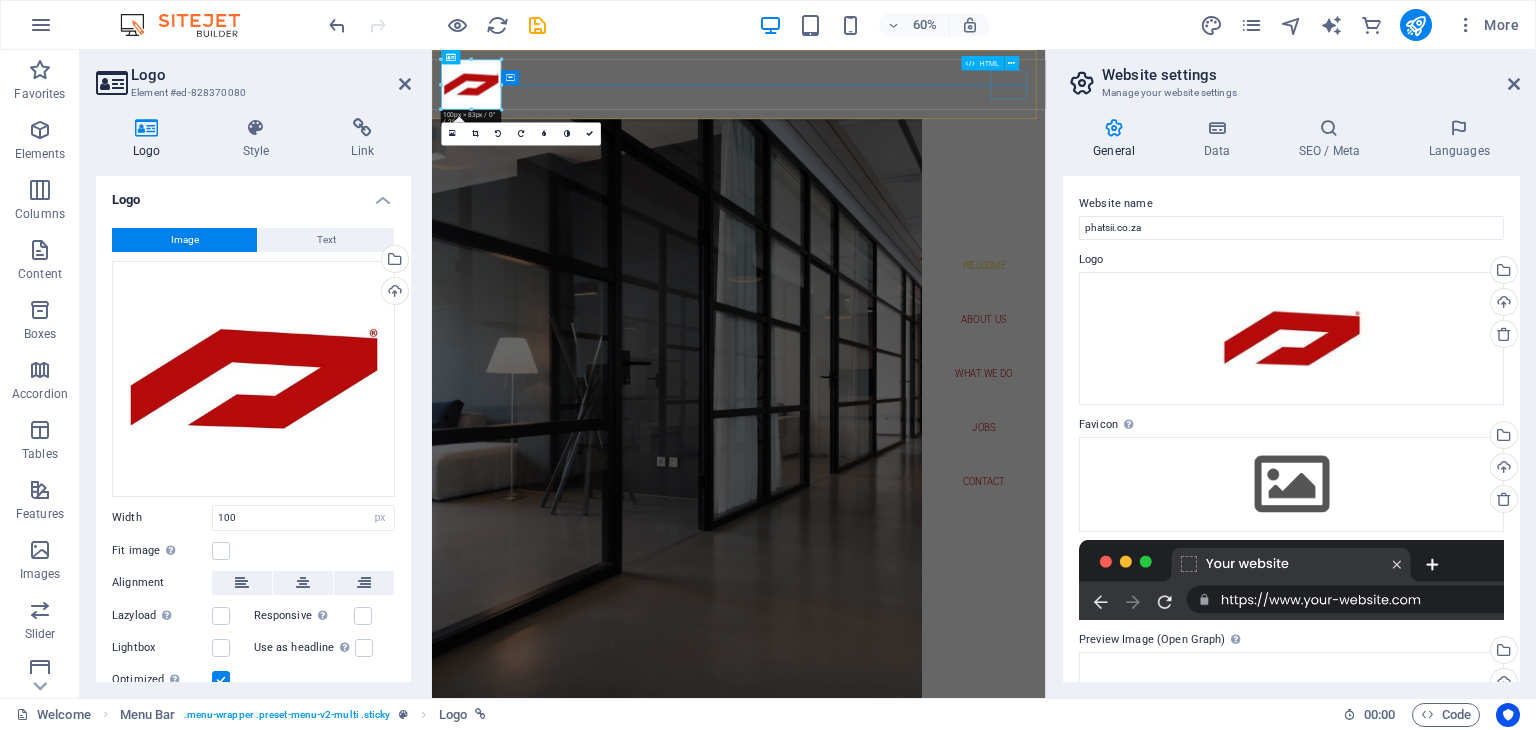 click at bounding box center [478, 173] 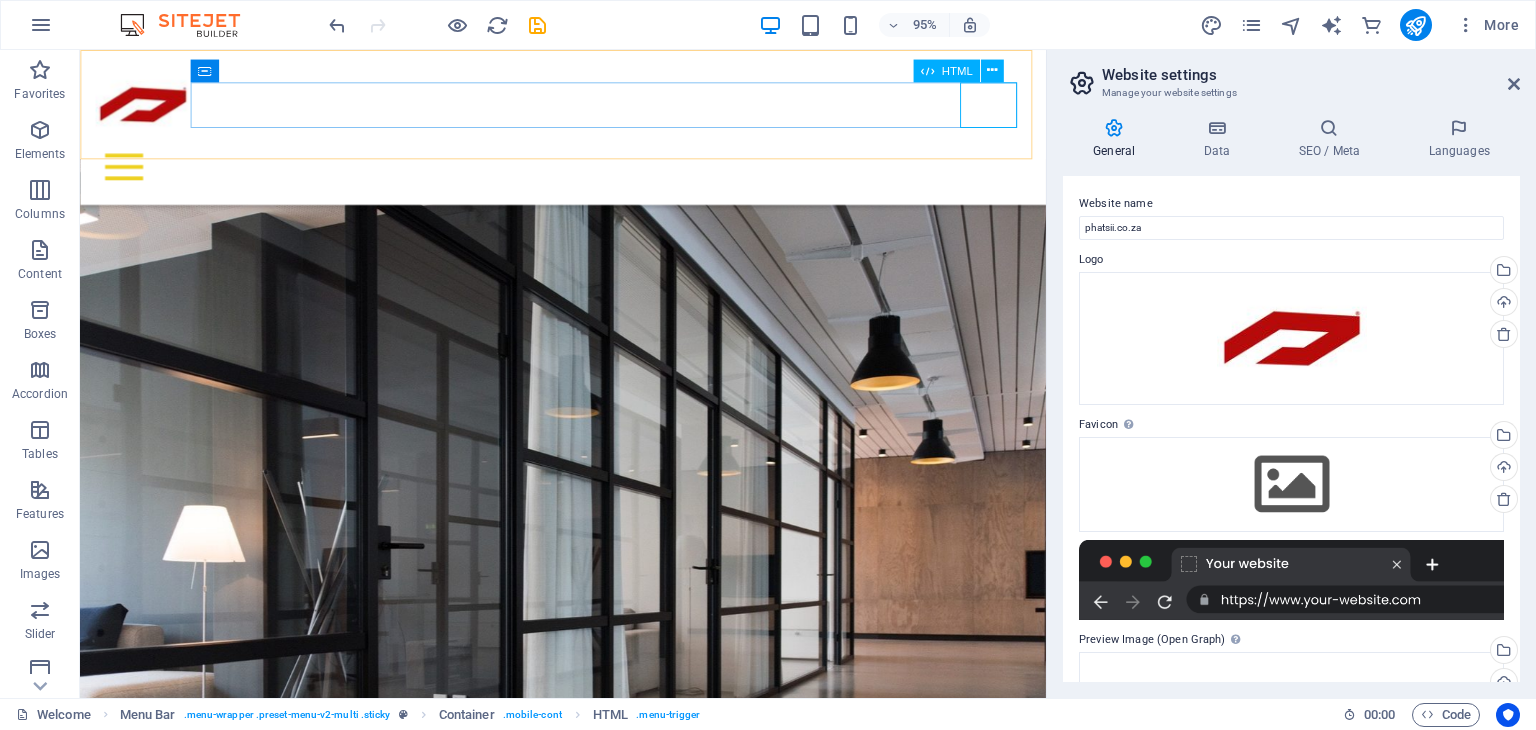 click at bounding box center (588, 173) 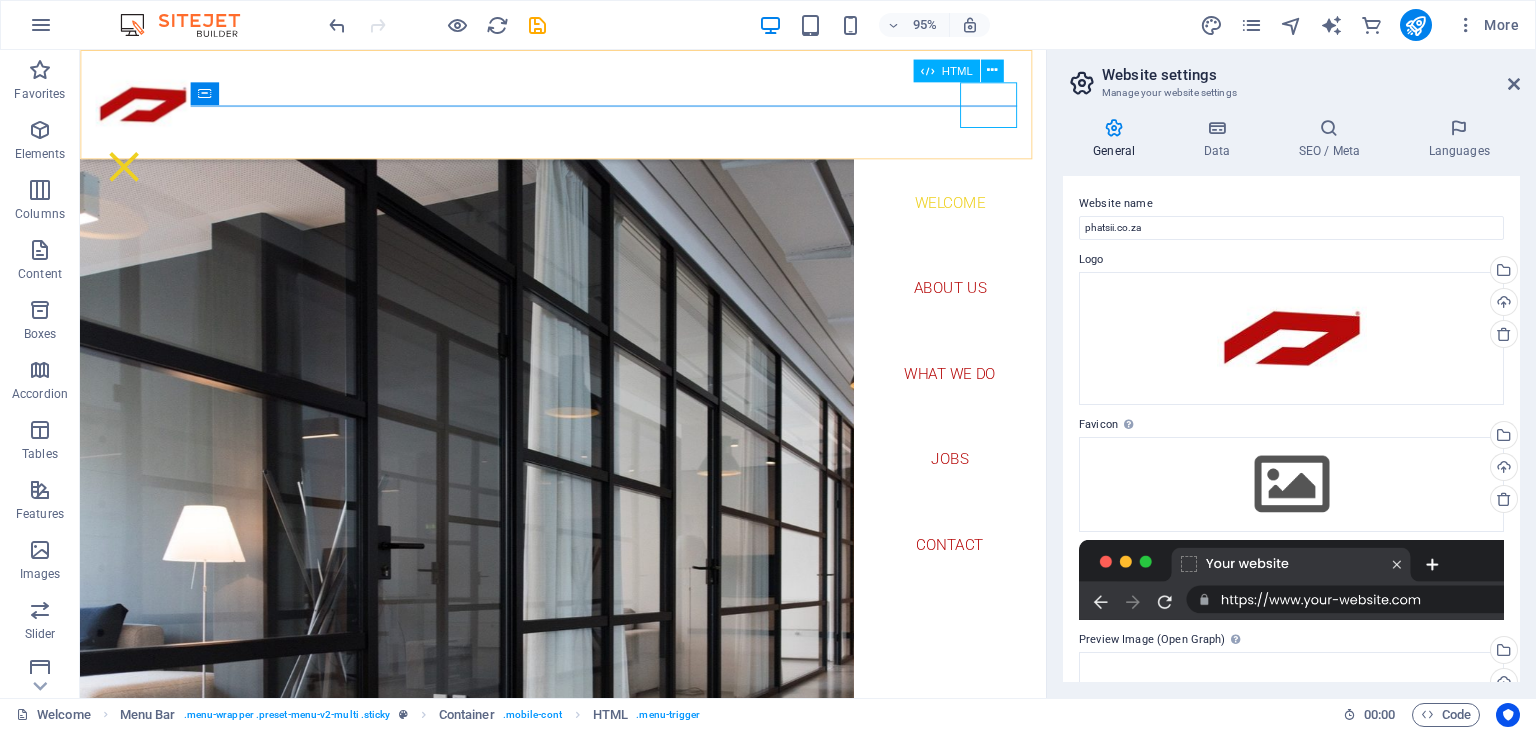 click at bounding box center (126, 173) 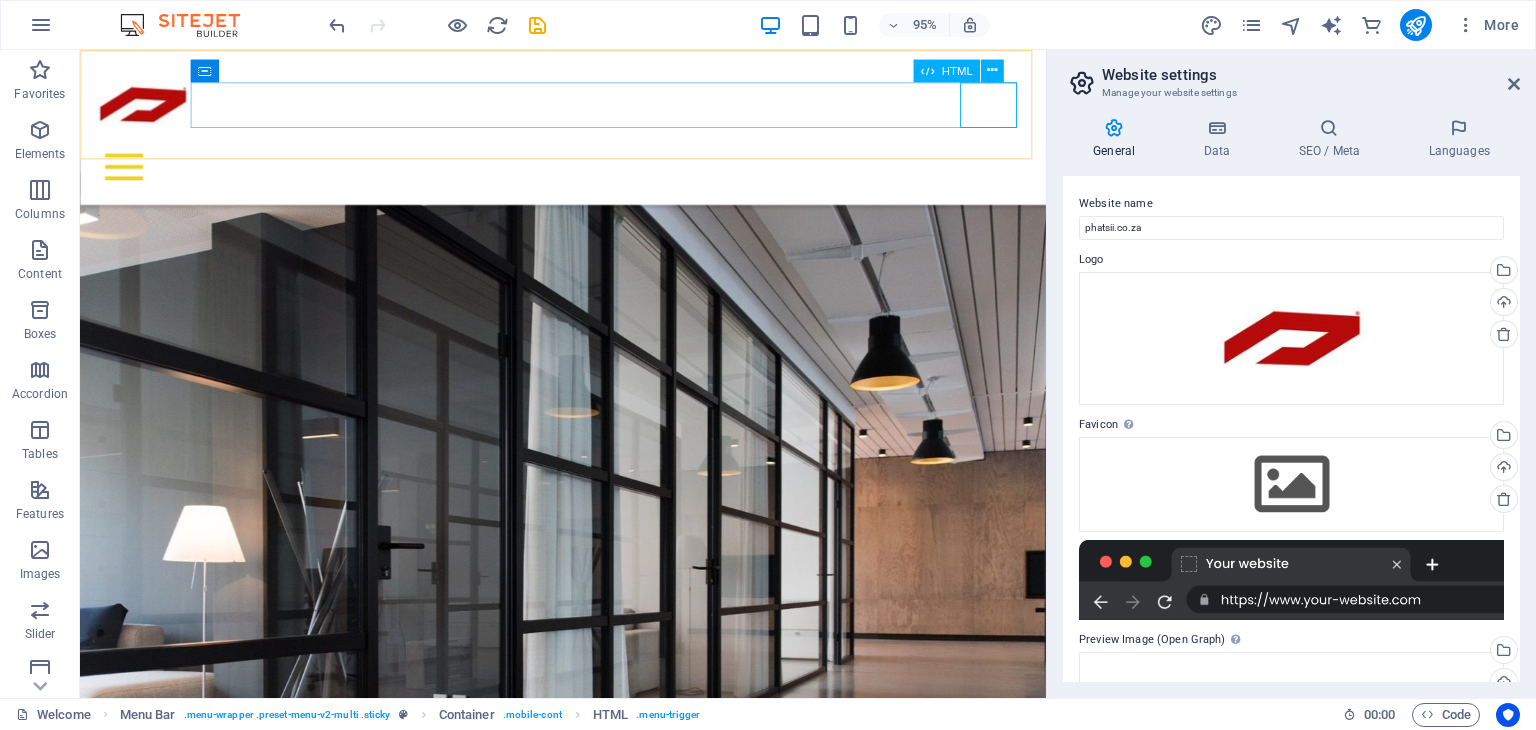 click at bounding box center (588, 173) 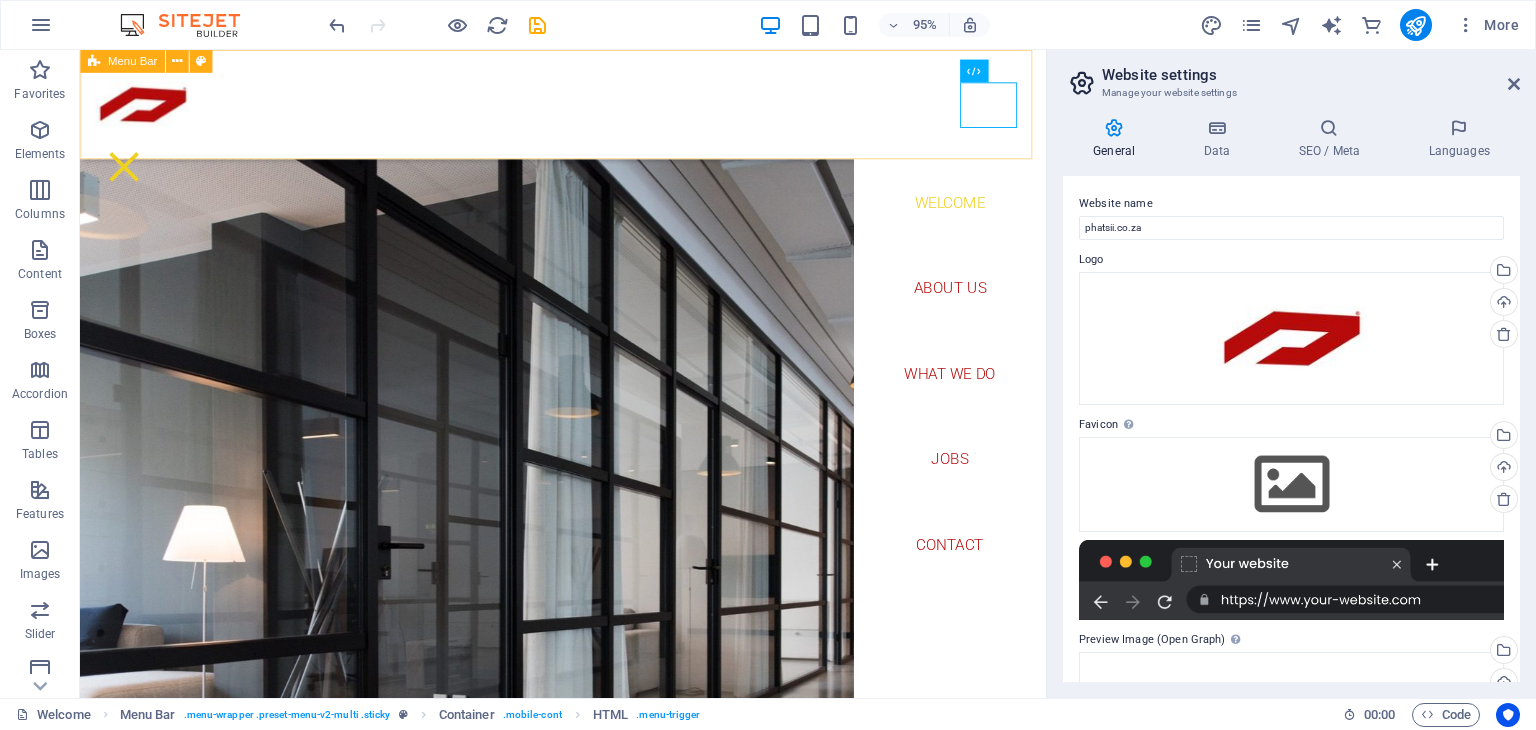 click on "Welcome About us What we do Jobs Contact" at bounding box center [588, 107] 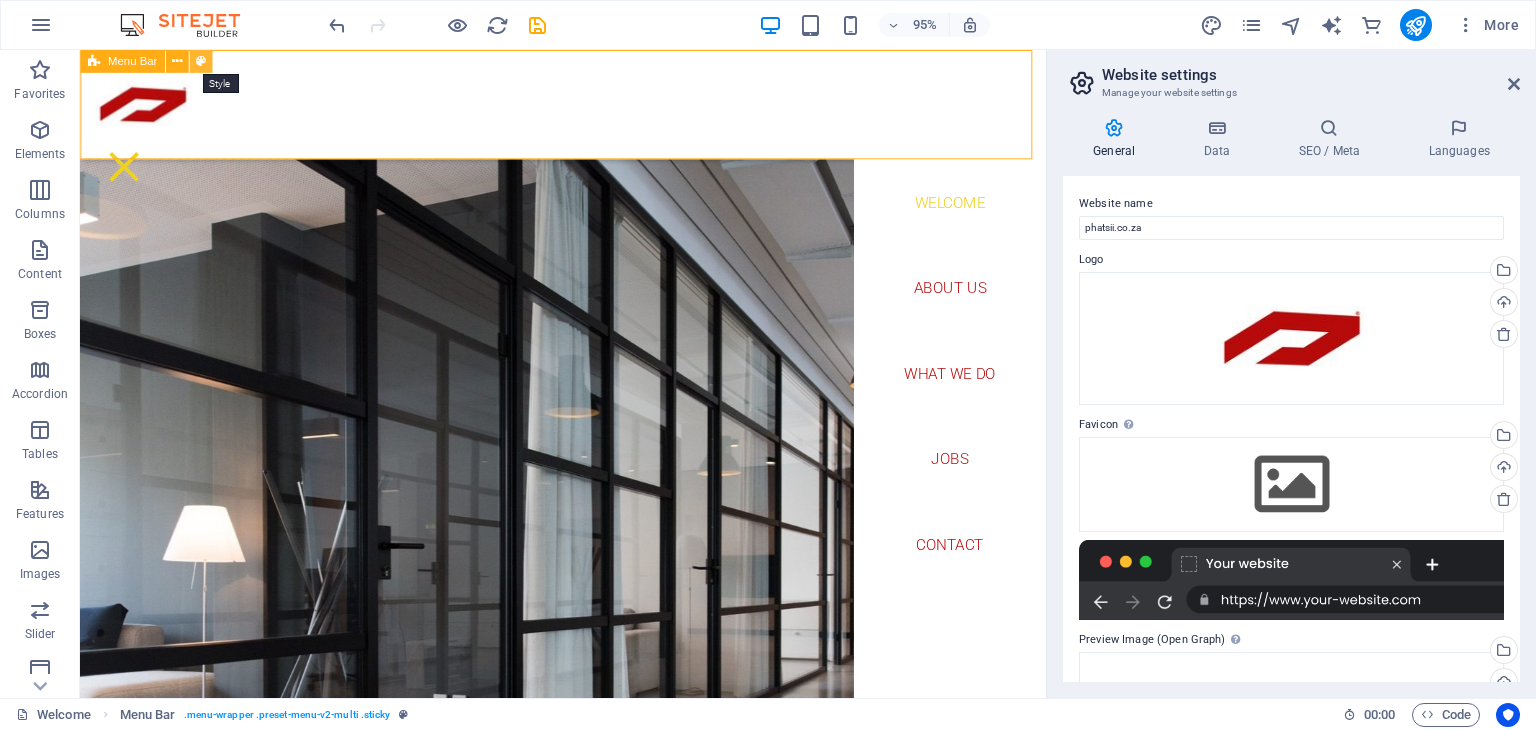 click at bounding box center (200, 61) 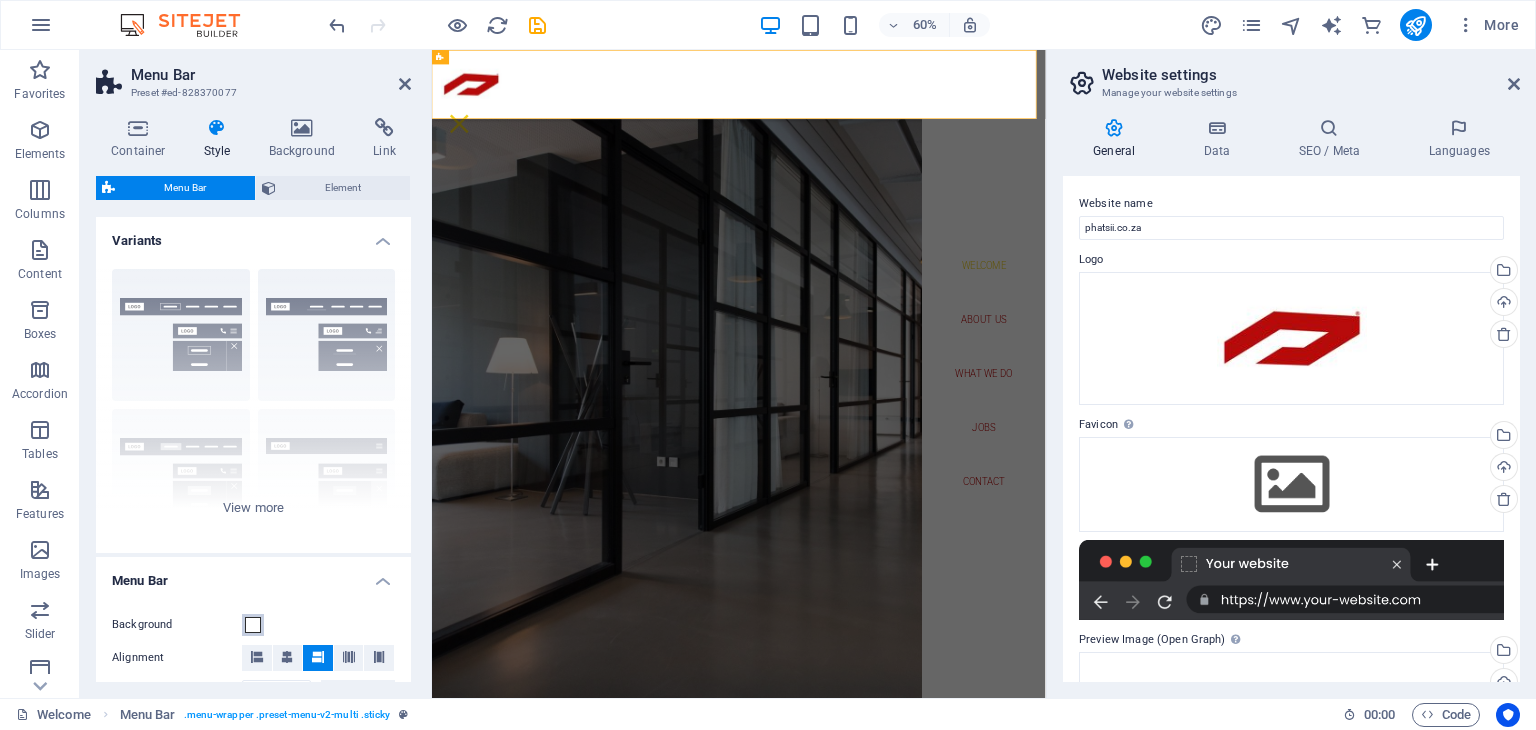 click at bounding box center [253, 625] 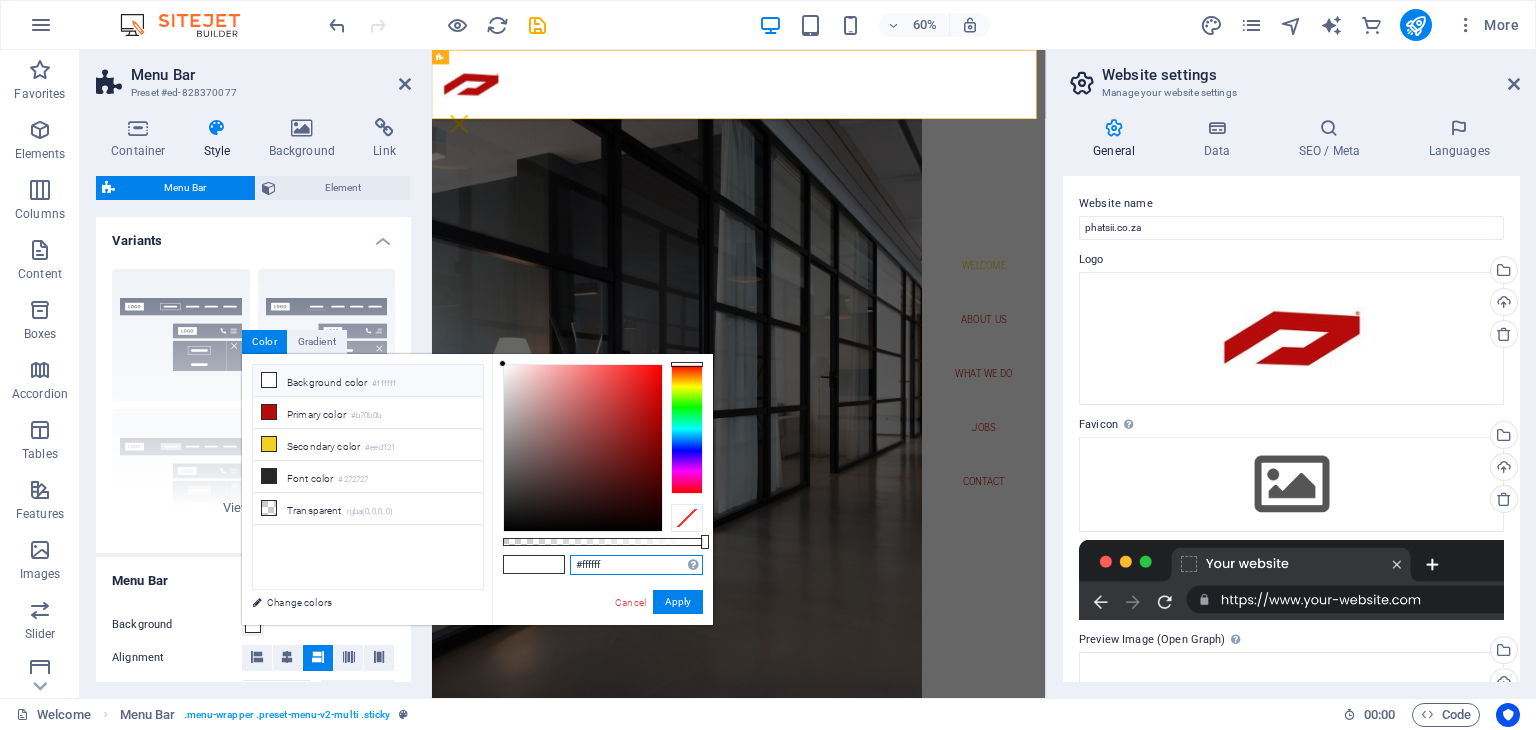 click on "#ffffff" at bounding box center [636, 565] 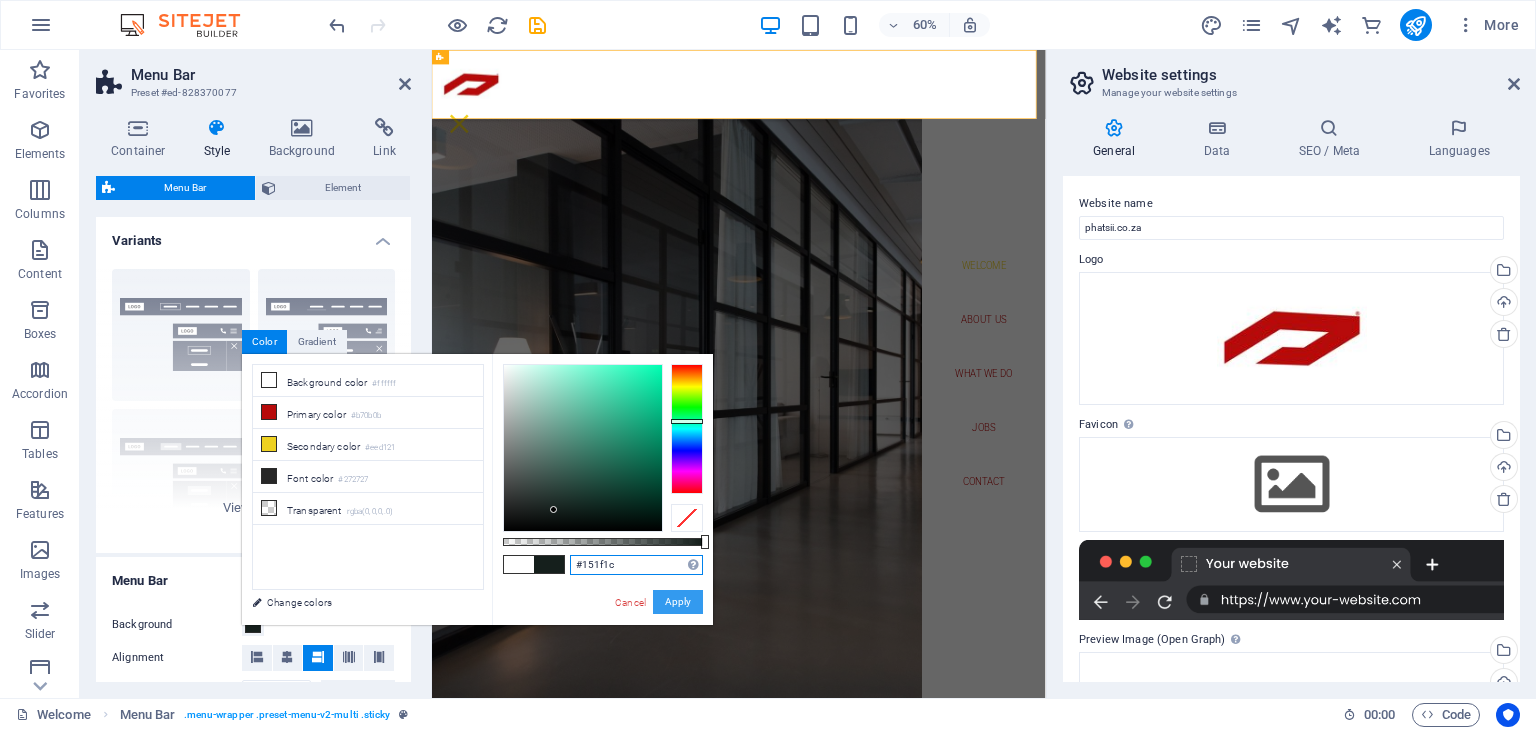 type on "#151f1c" 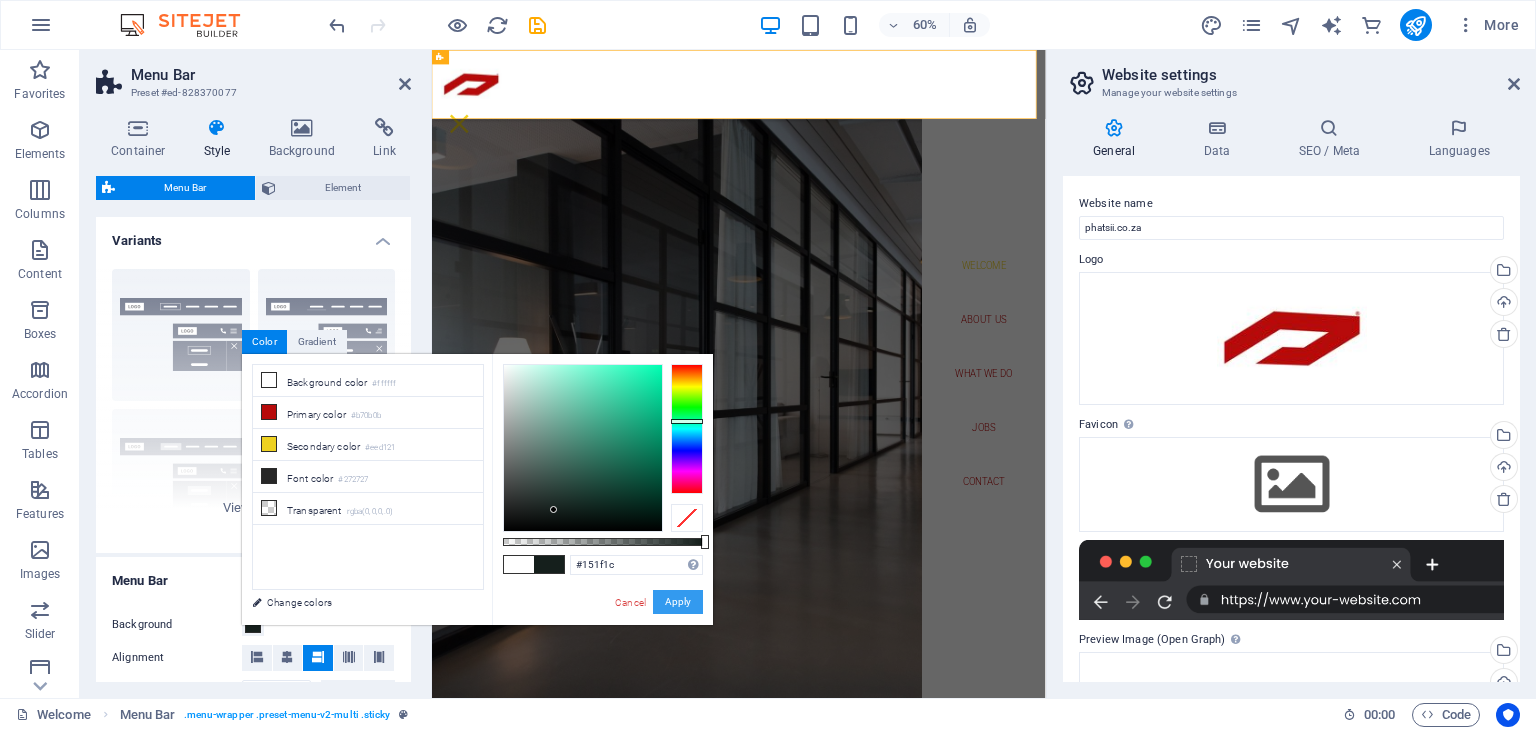 click on "Apply" at bounding box center (678, 602) 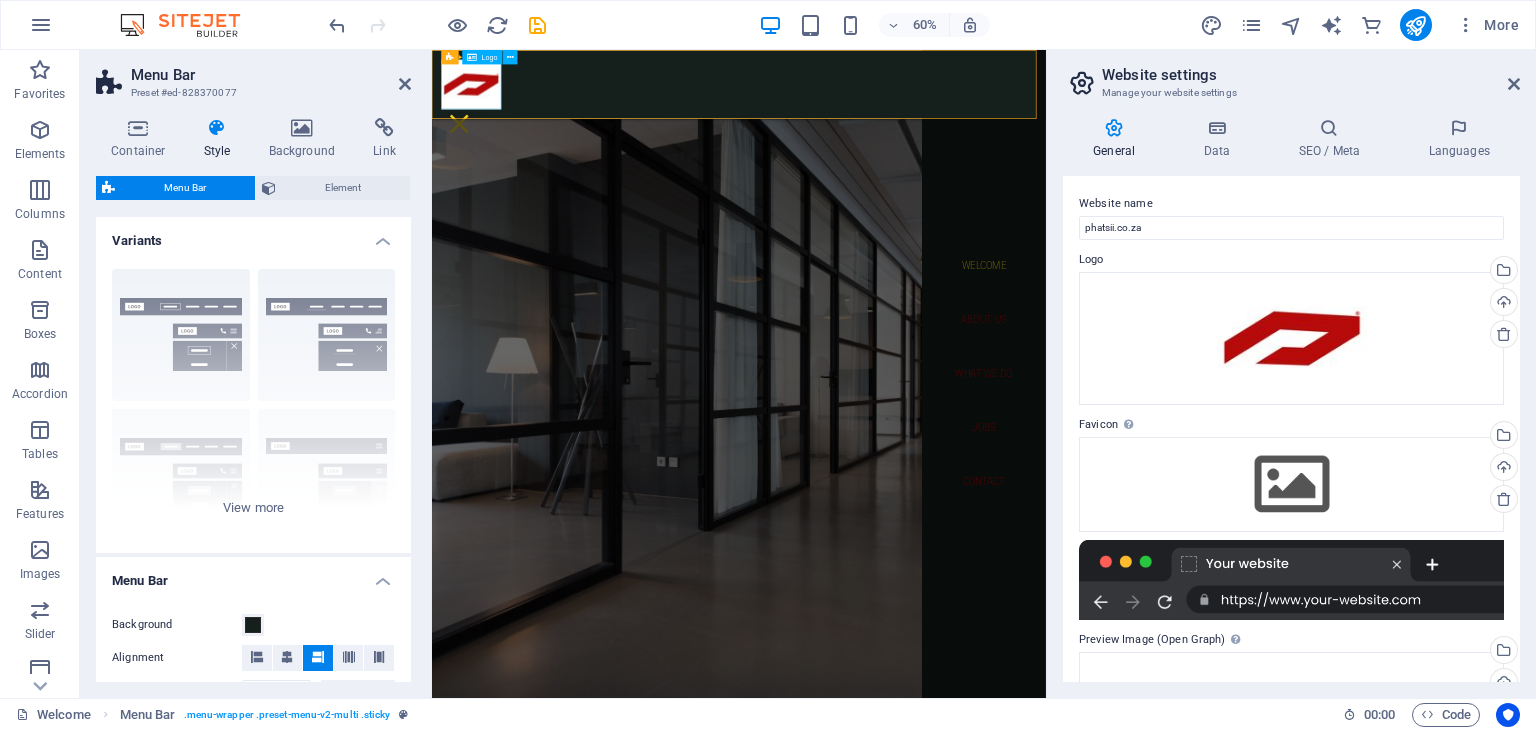 click at bounding box center [943, 107] 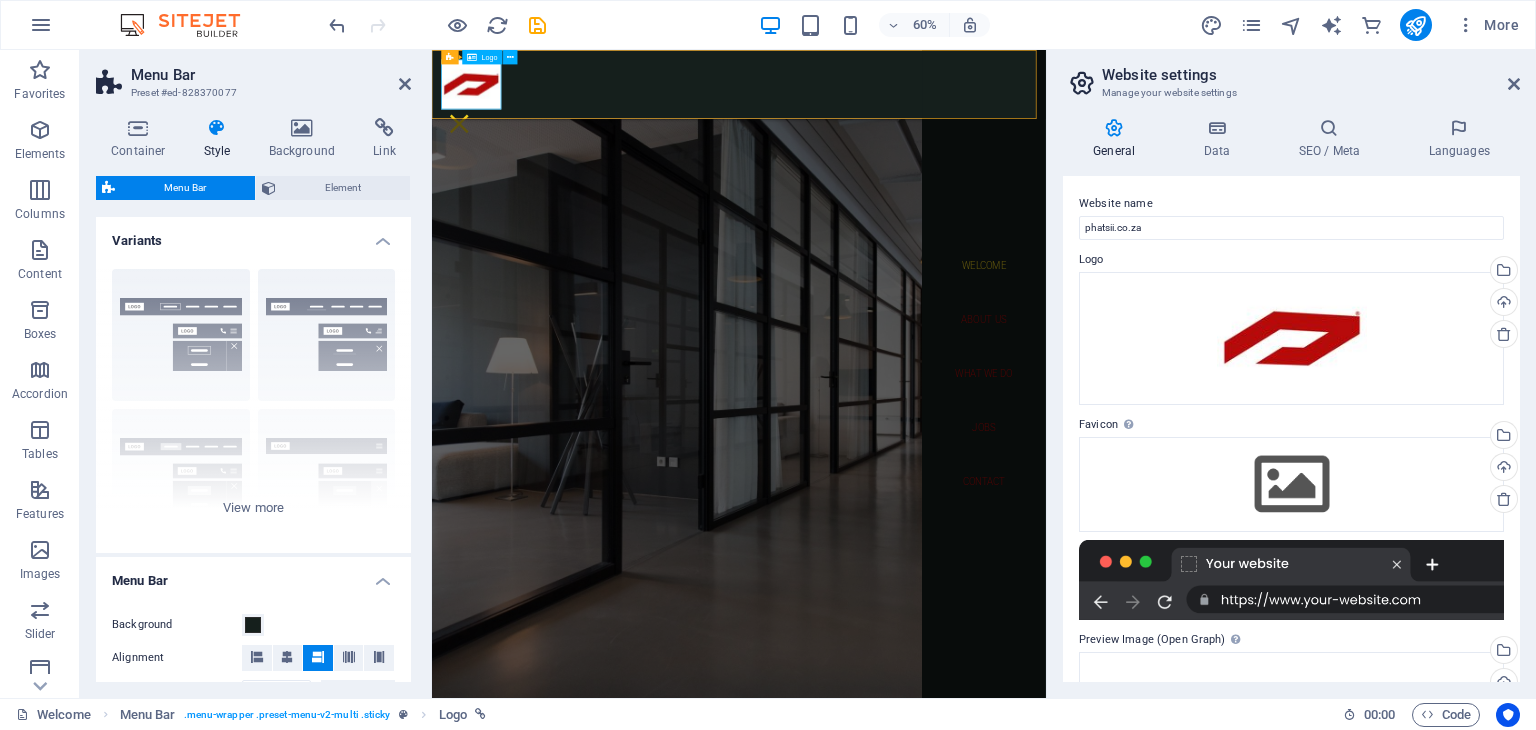 click at bounding box center (943, 107) 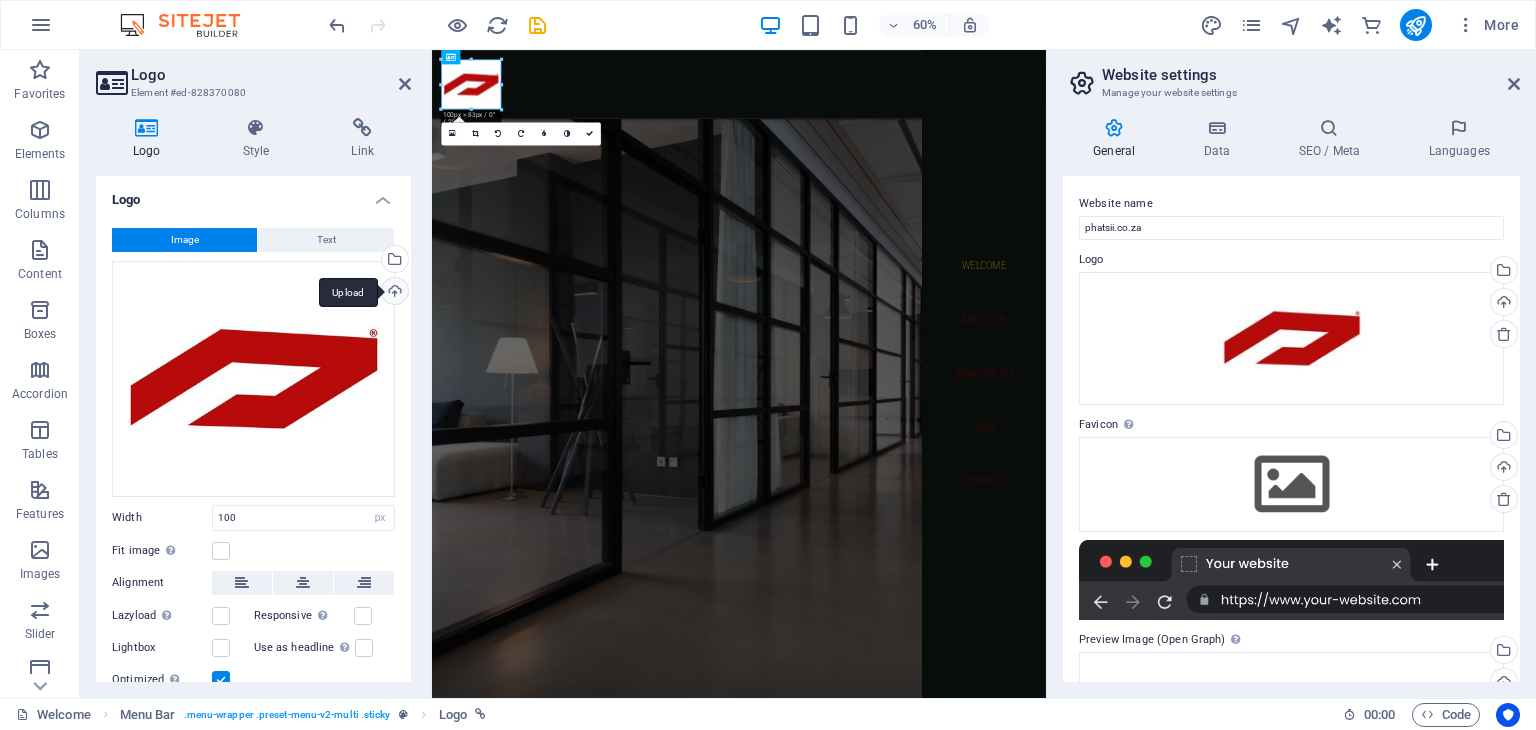 click on "Upload" at bounding box center [393, 293] 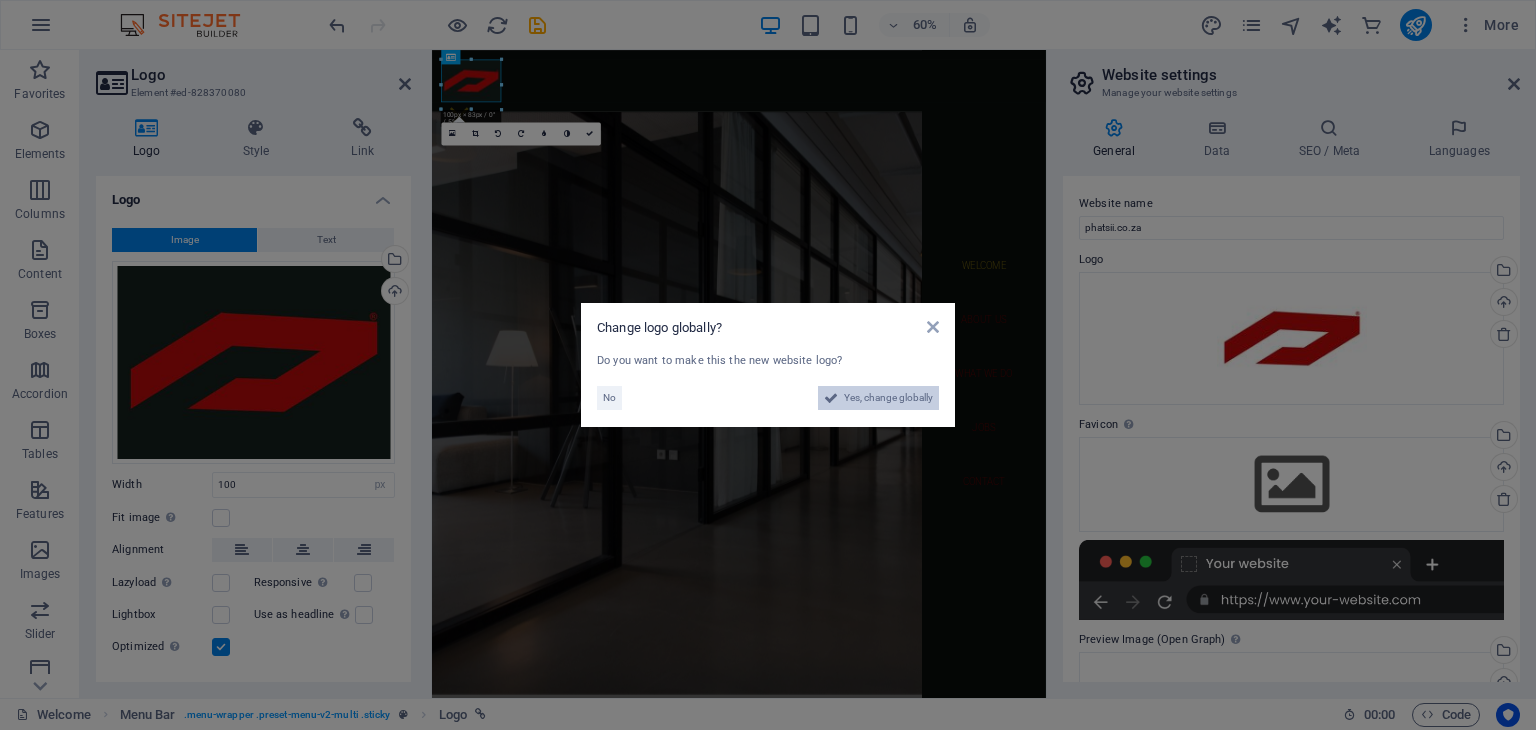 click on "Yes, change globally" at bounding box center [888, 398] 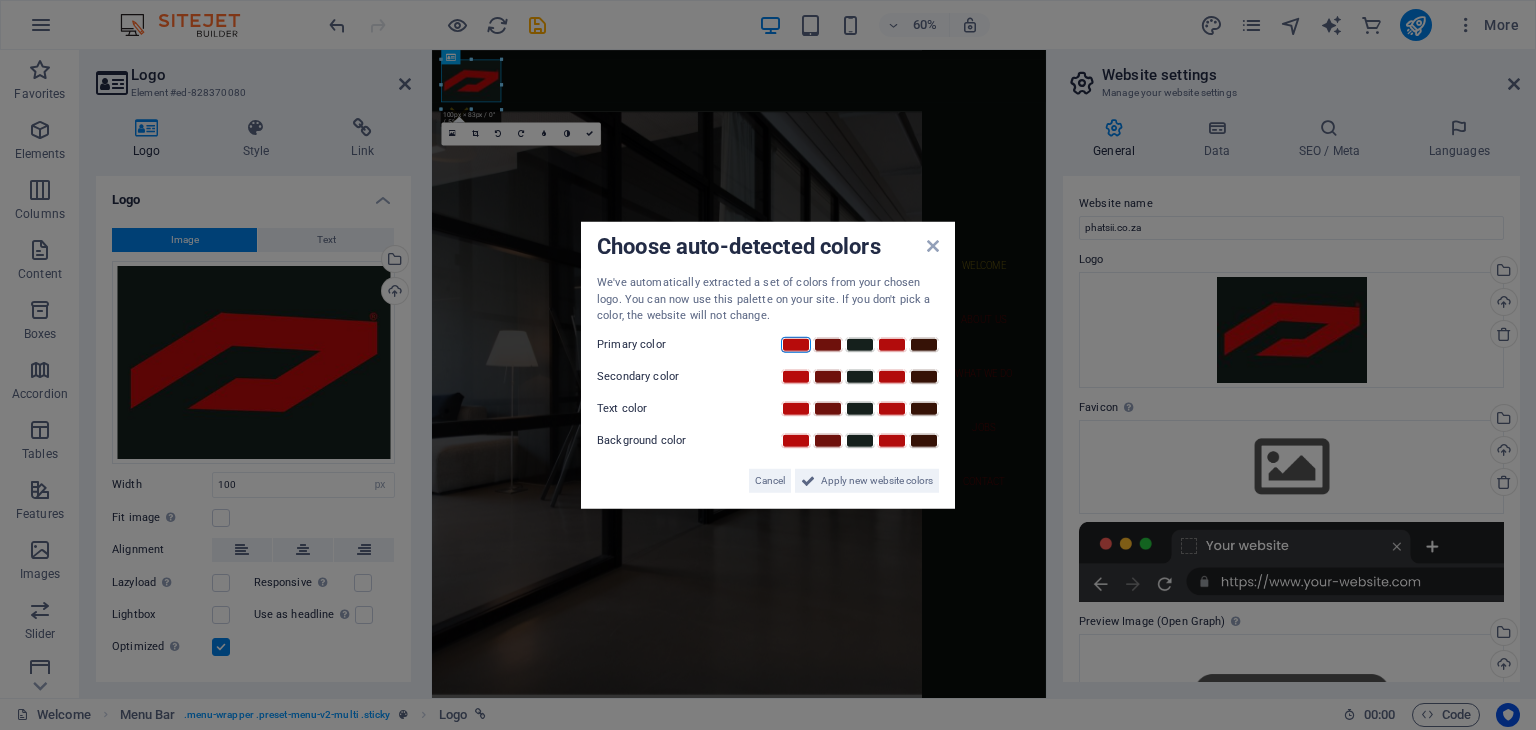 click at bounding box center (796, 344) 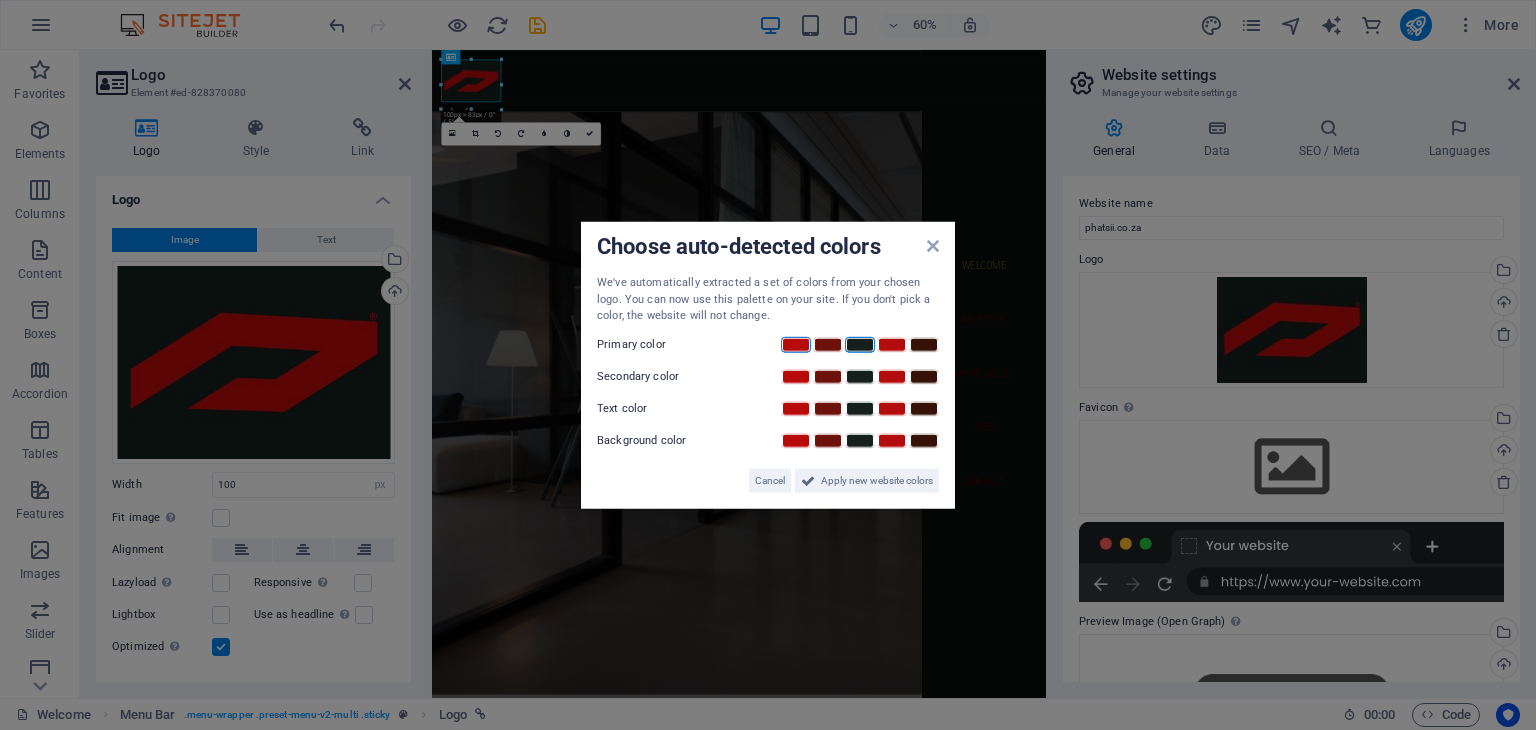 click at bounding box center (860, 344) 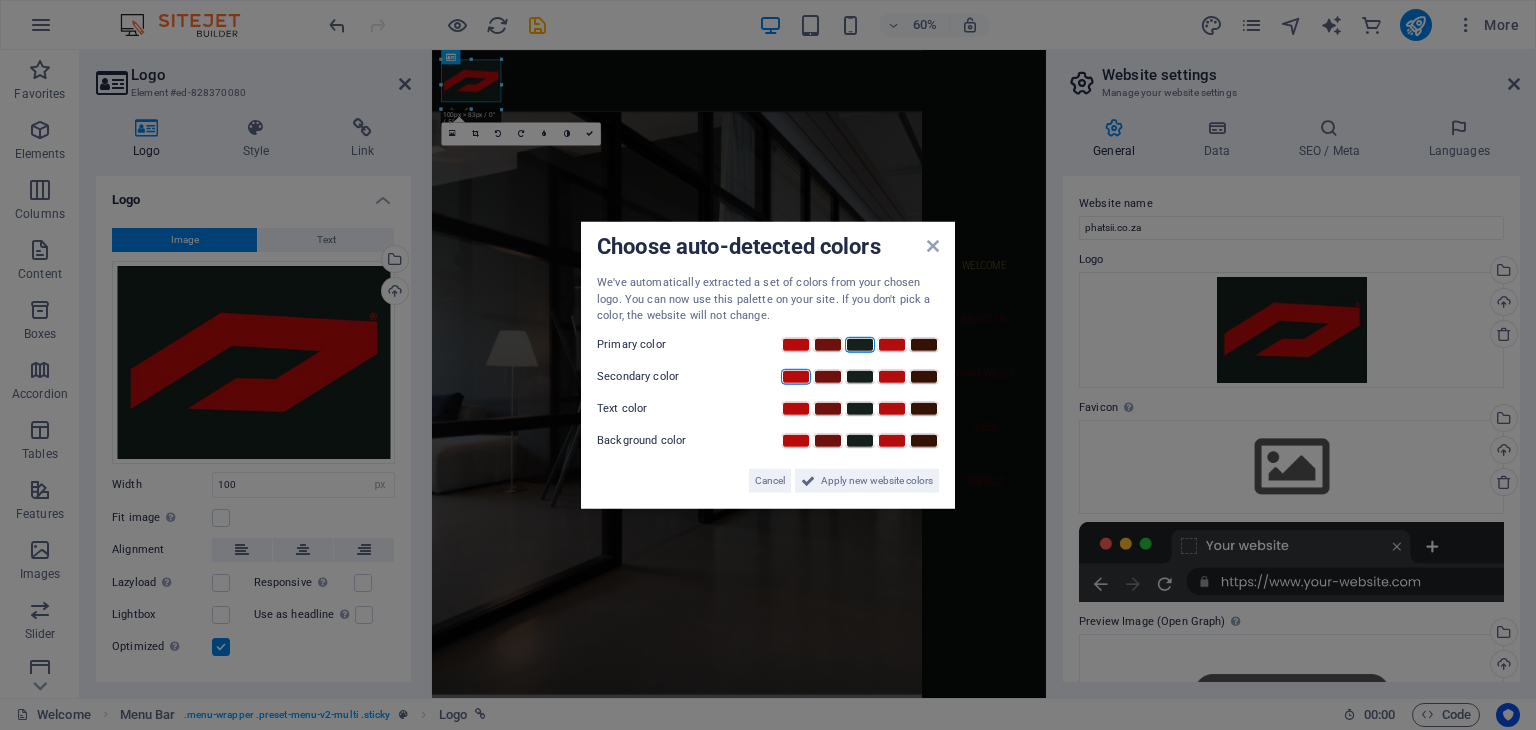 click at bounding box center (796, 376) 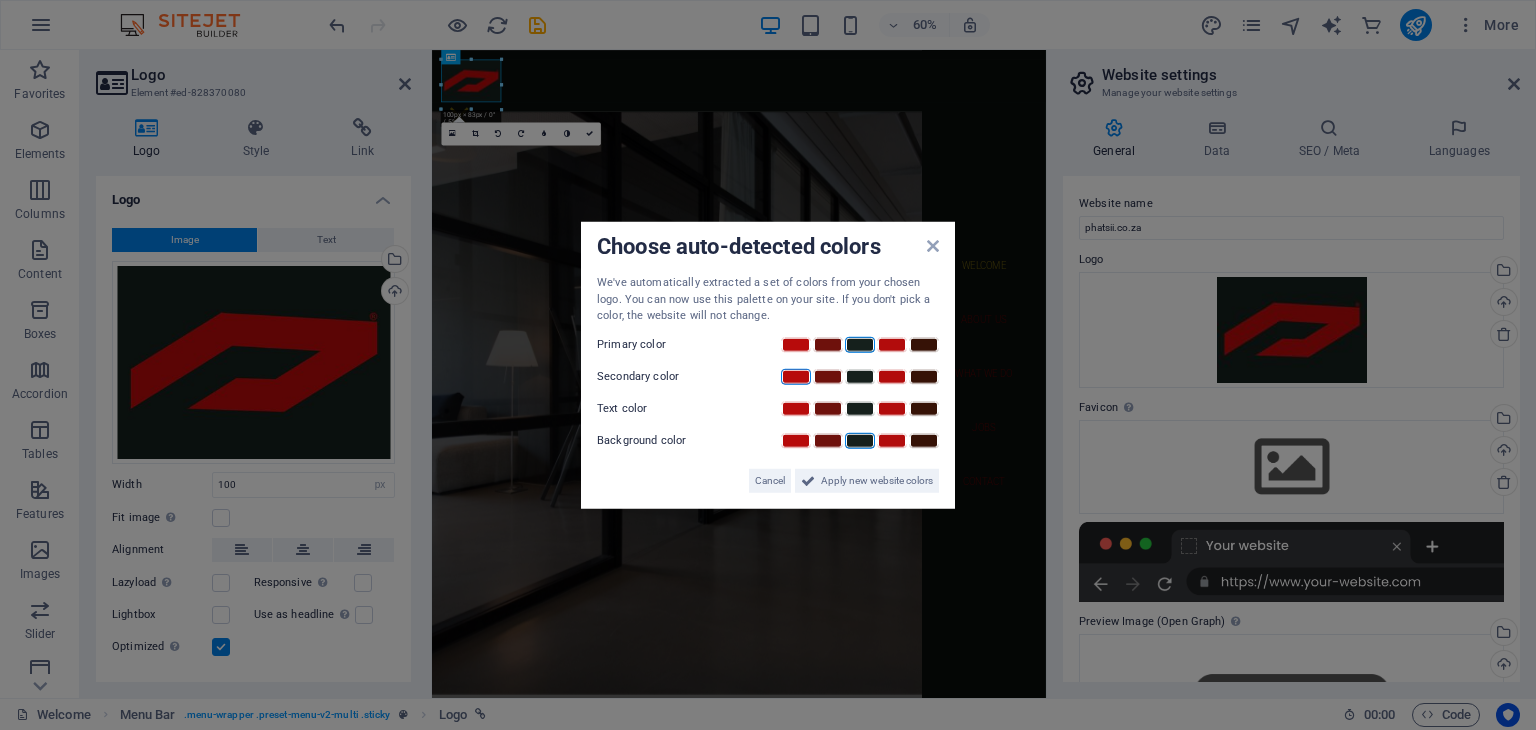 click at bounding box center (860, 440) 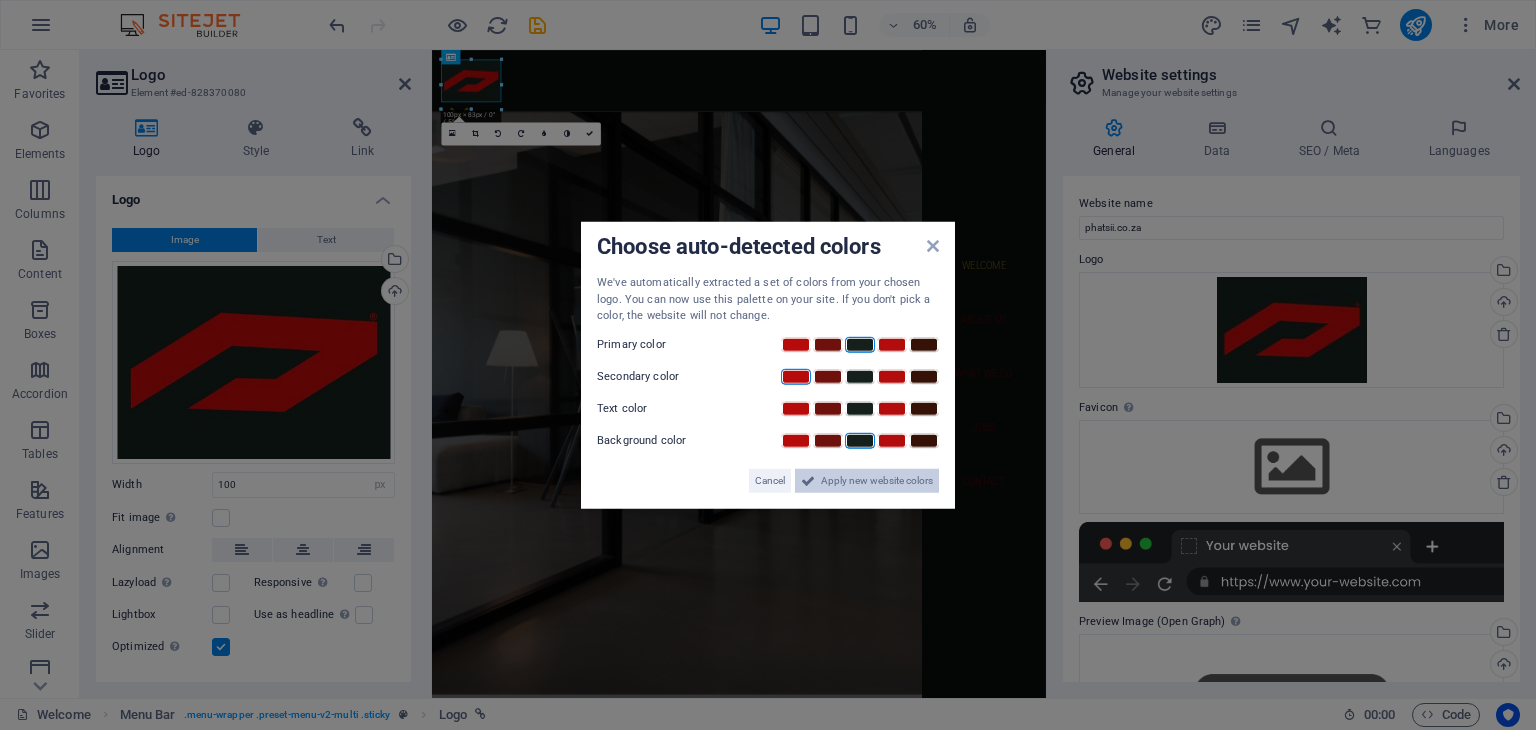 click on "Apply new website colors" at bounding box center [877, 480] 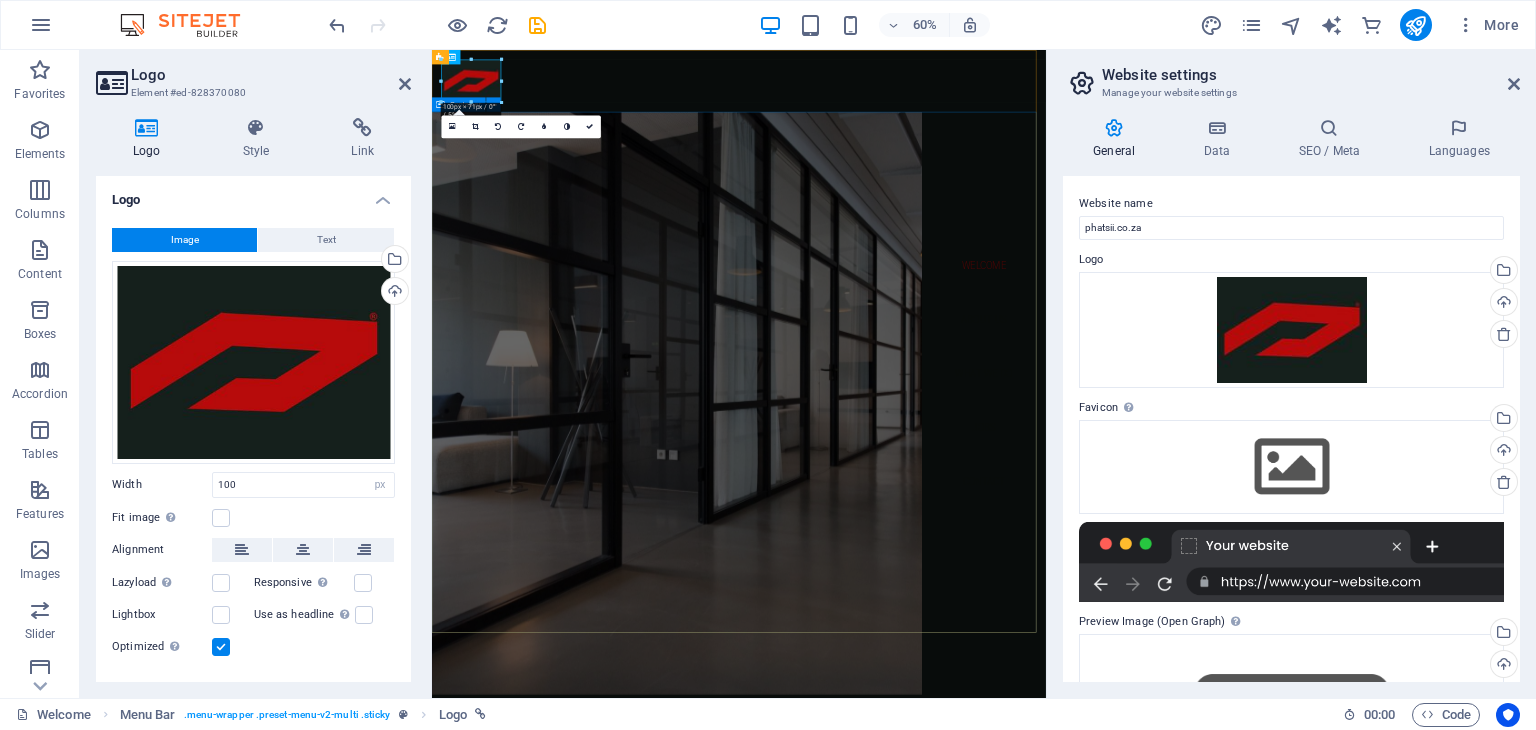 click on "Your title goes here Lorem ipsum dolor sit amet, consetetur sadipscing elitr sed diam Learn more" at bounding box center [943, 1312] 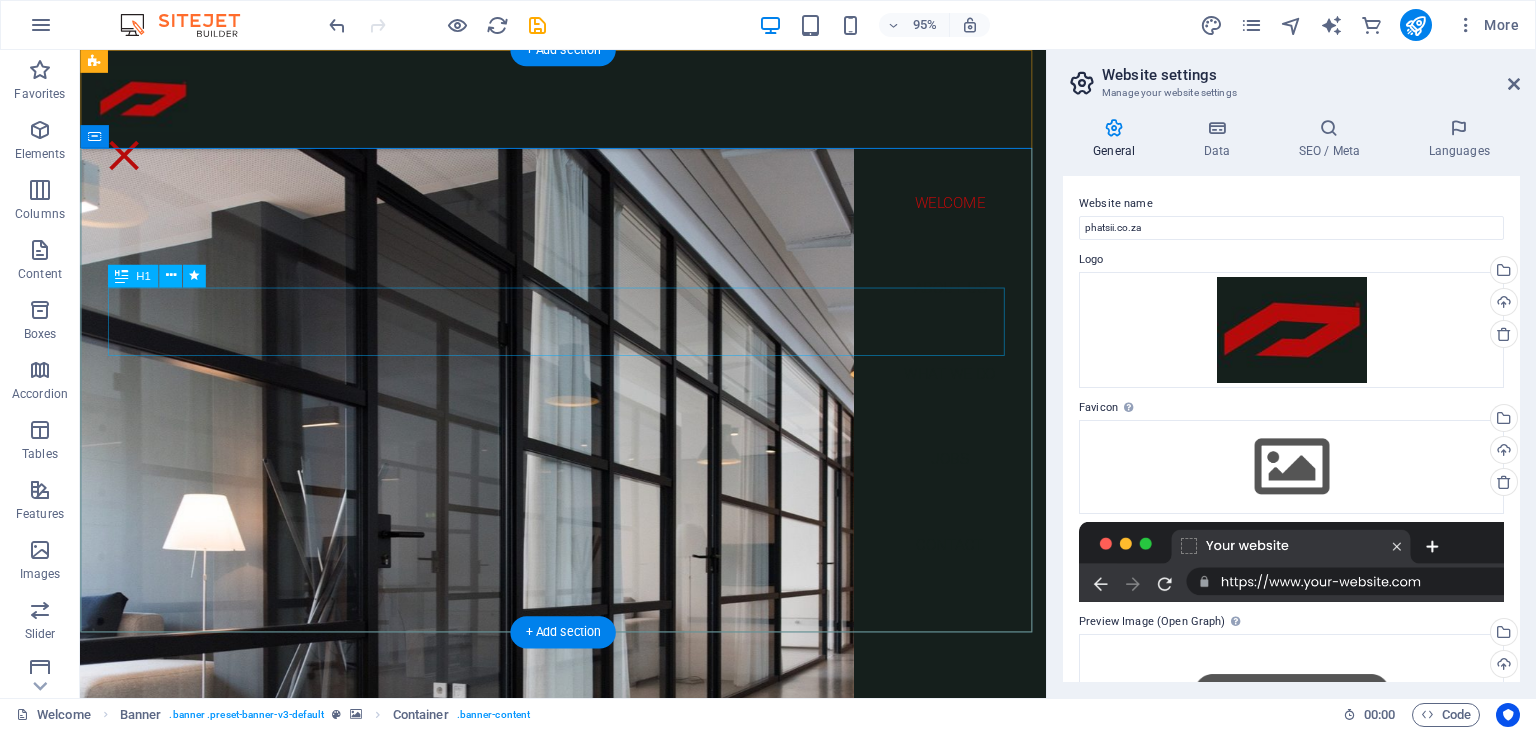 click on "Your title goes here" at bounding box center (589, 1240) 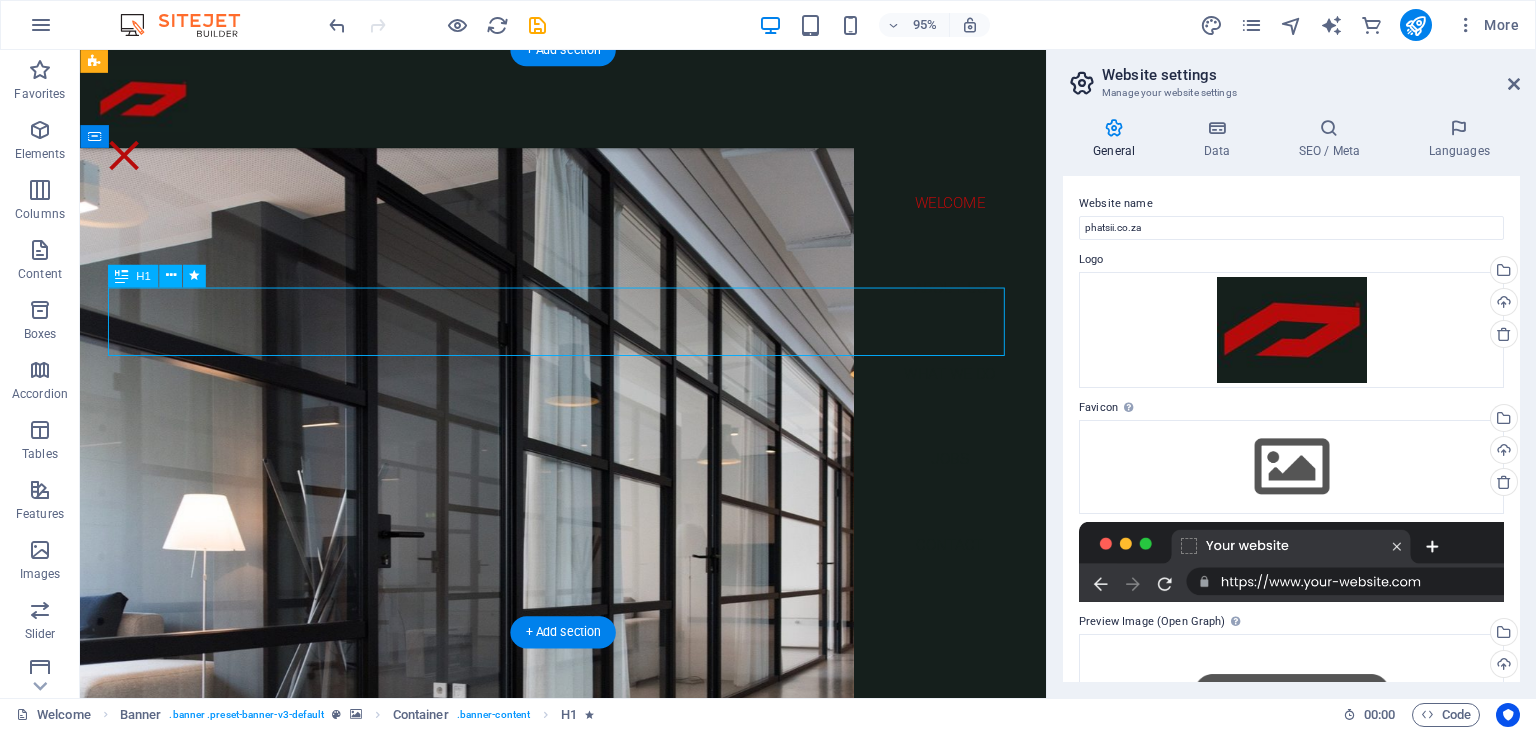 click on "Your title goes here" at bounding box center (589, 1240) 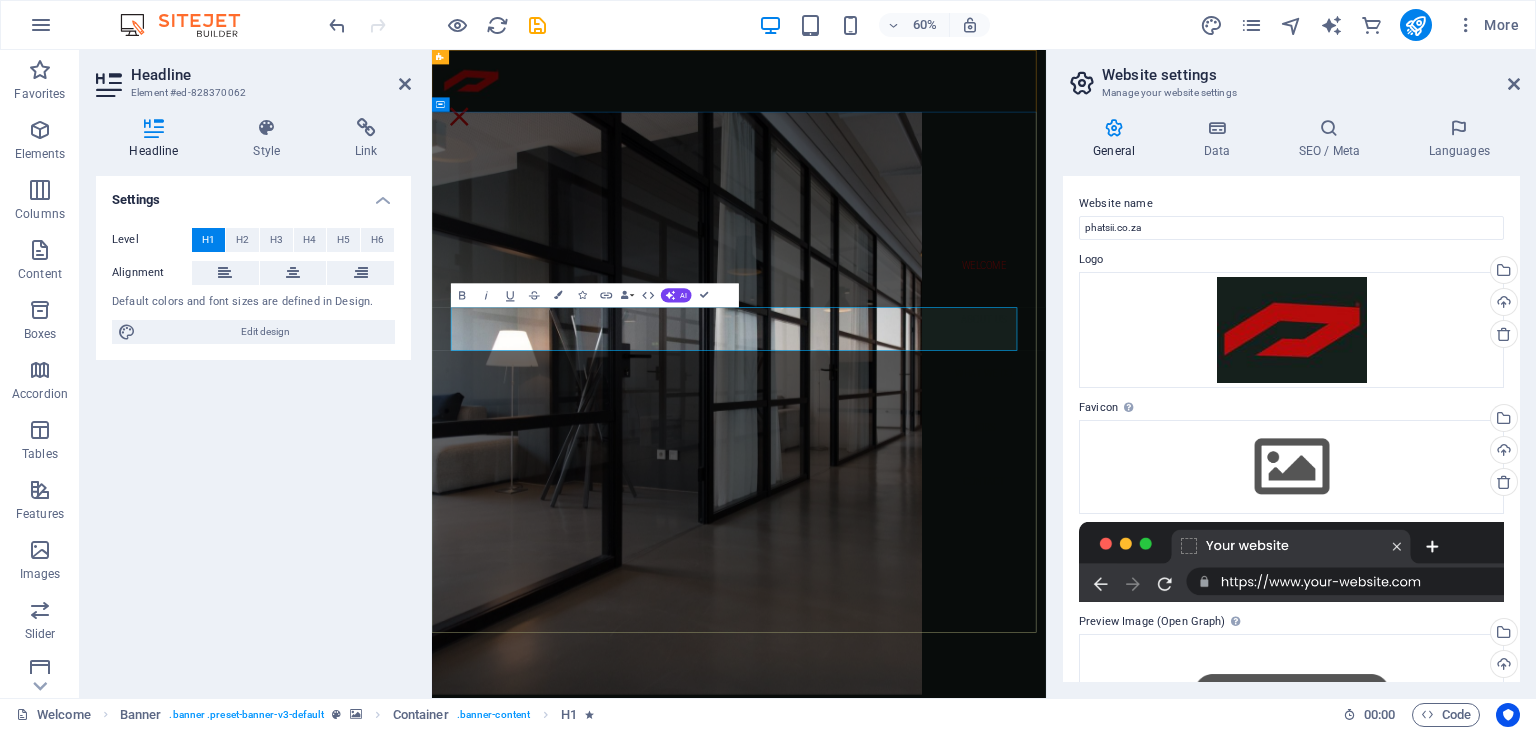 type 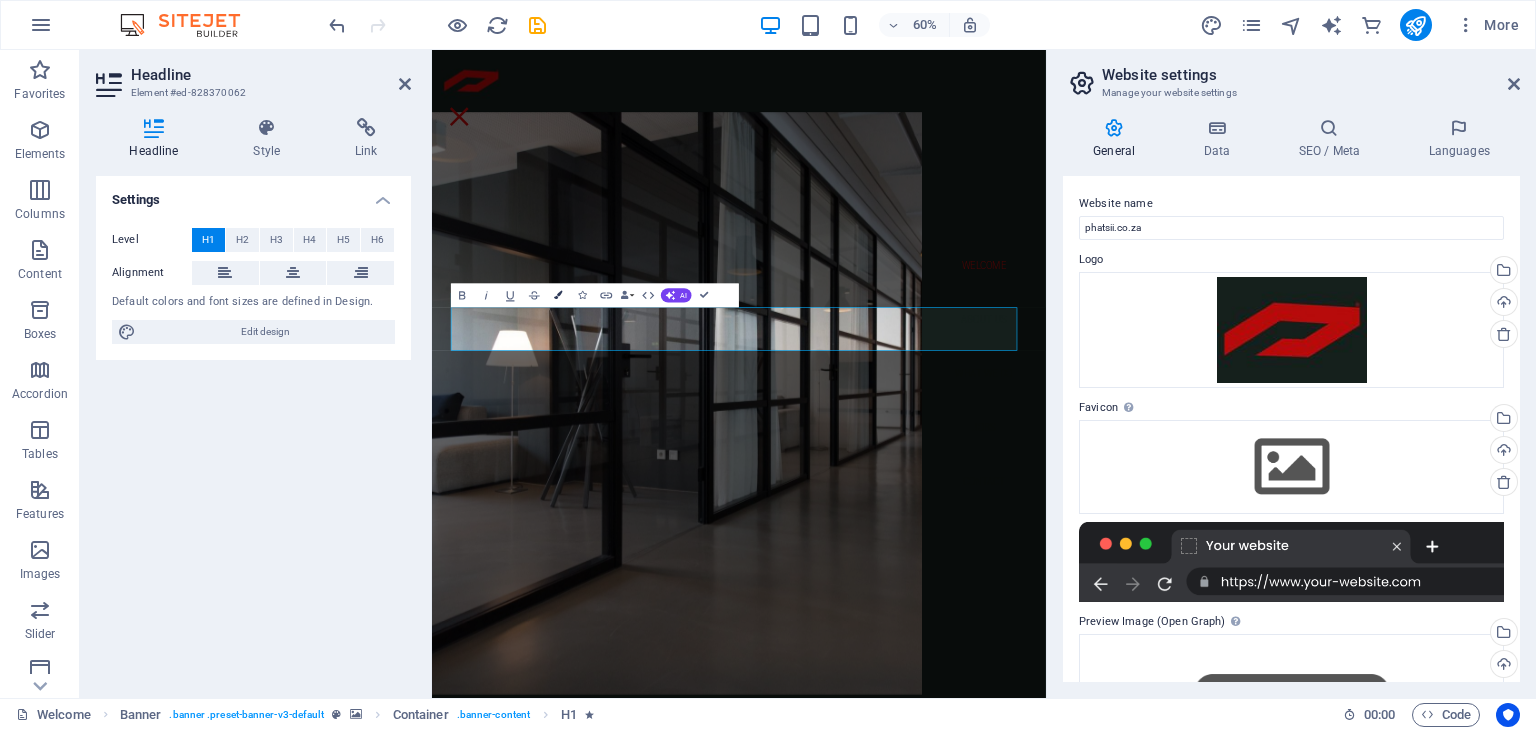 click at bounding box center (558, 295) 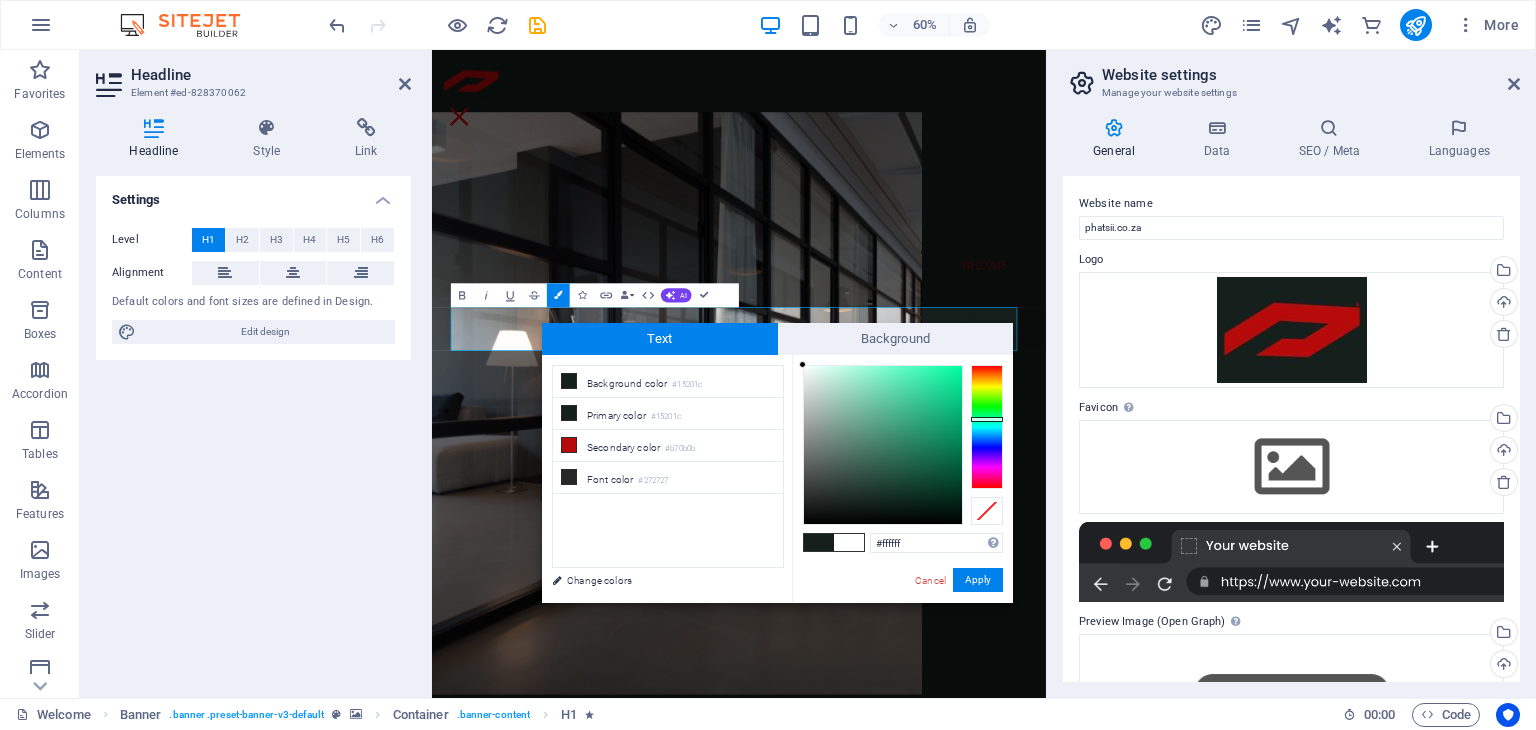 drag, startPoint x: 856, startPoint y: 503, endPoint x: 761, endPoint y: 311, distance: 214.21718 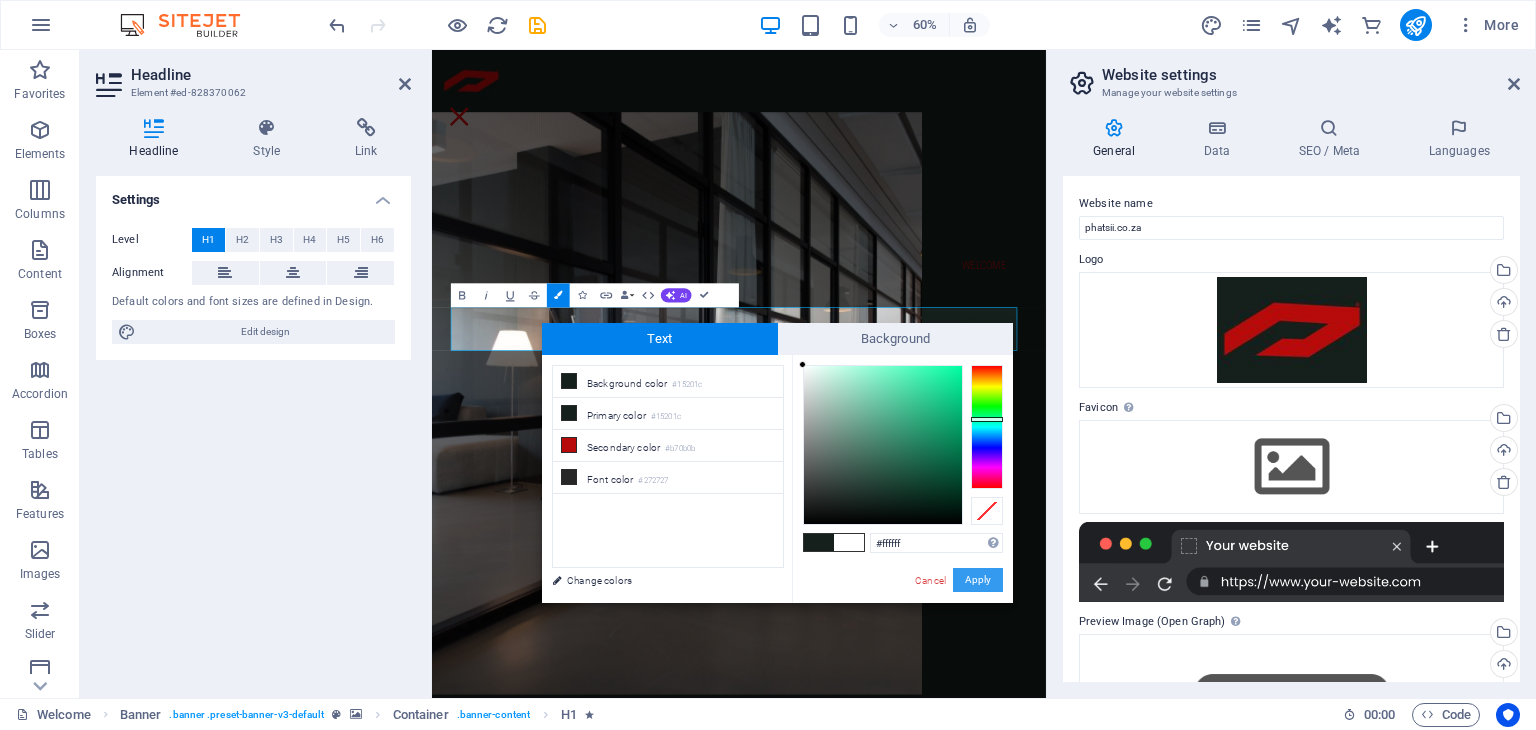 click on "Apply" at bounding box center [978, 580] 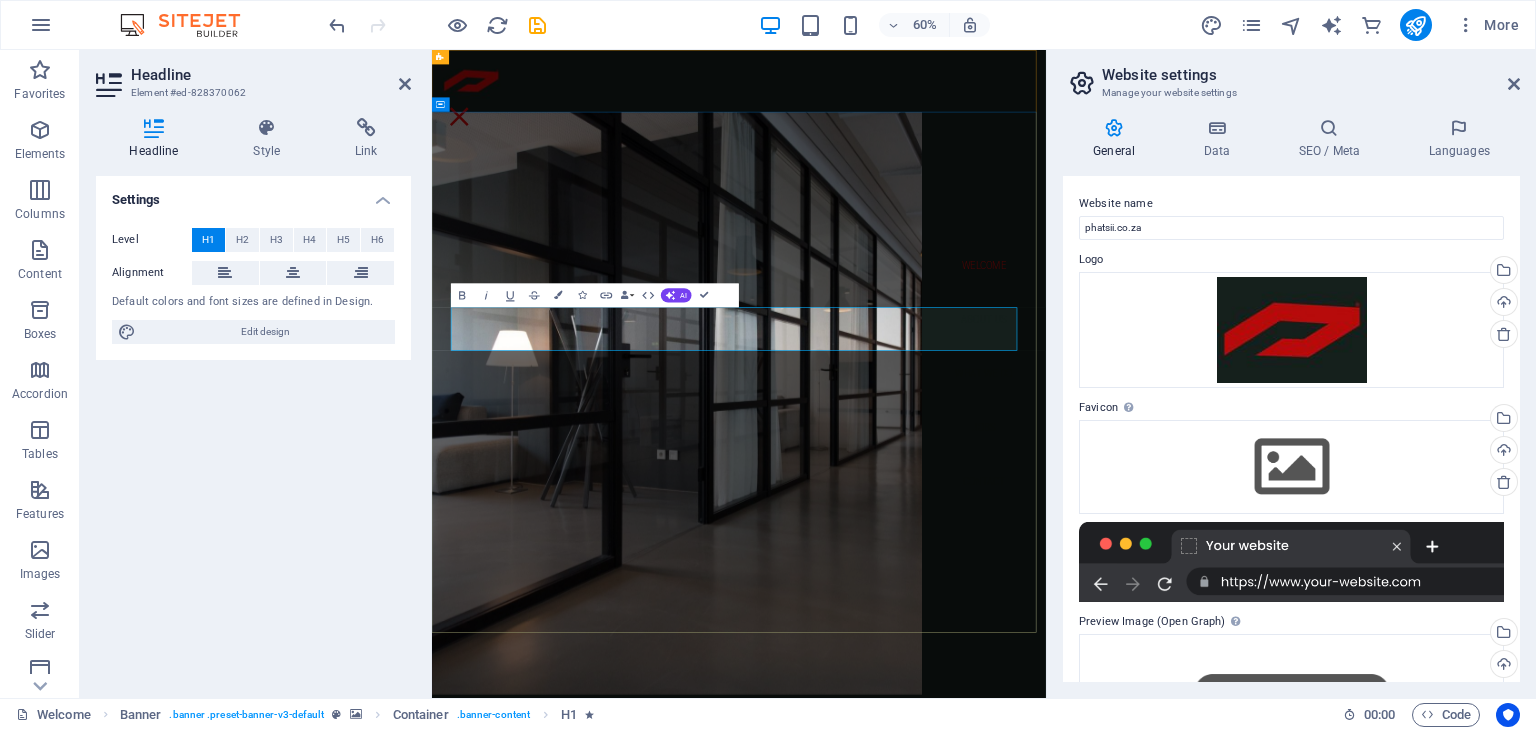 click on "​PHAT SII CLOTHING​ ​" at bounding box center (944, 1240) 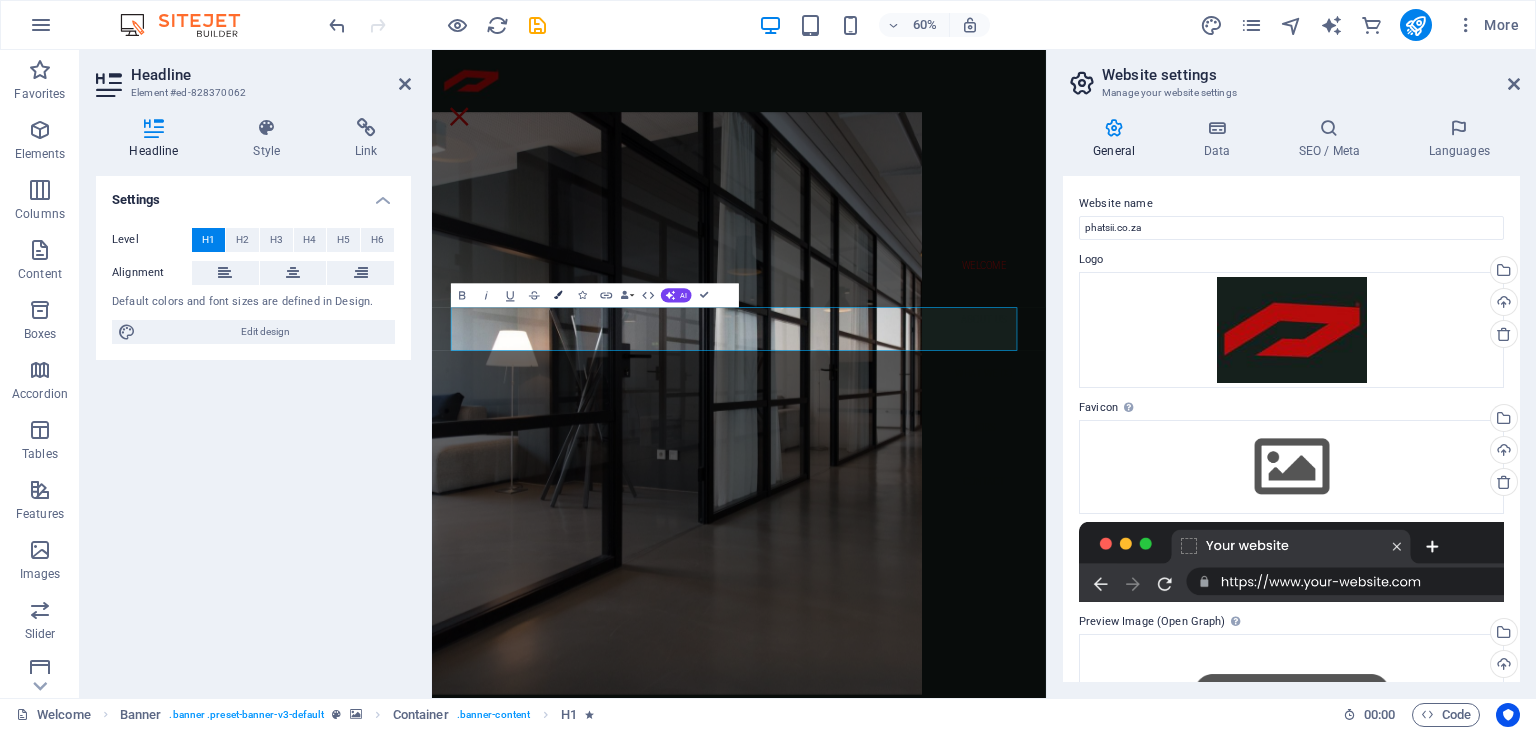 click on "Colors" at bounding box center (558, 295) 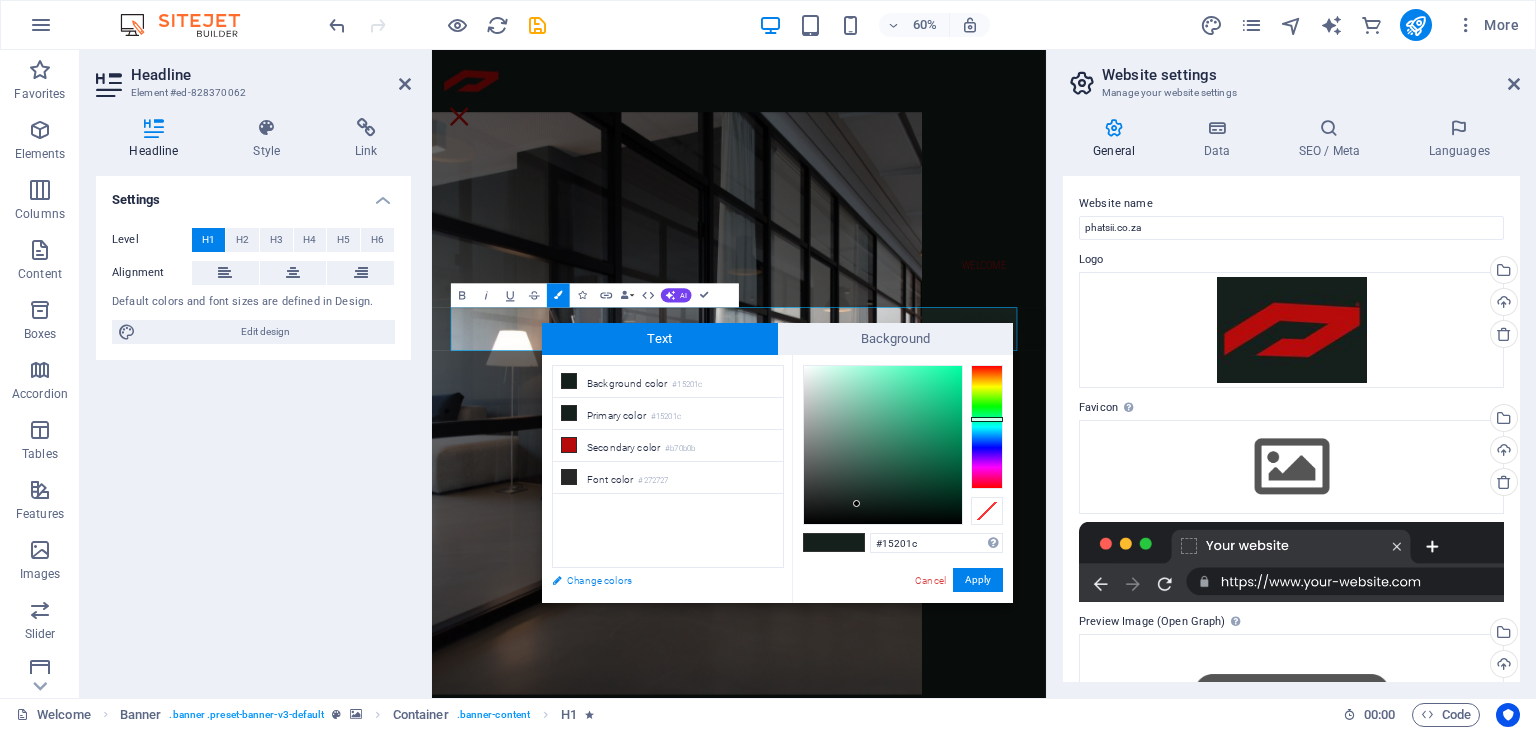 click on "Change colors" at bounding box center (658, 580) 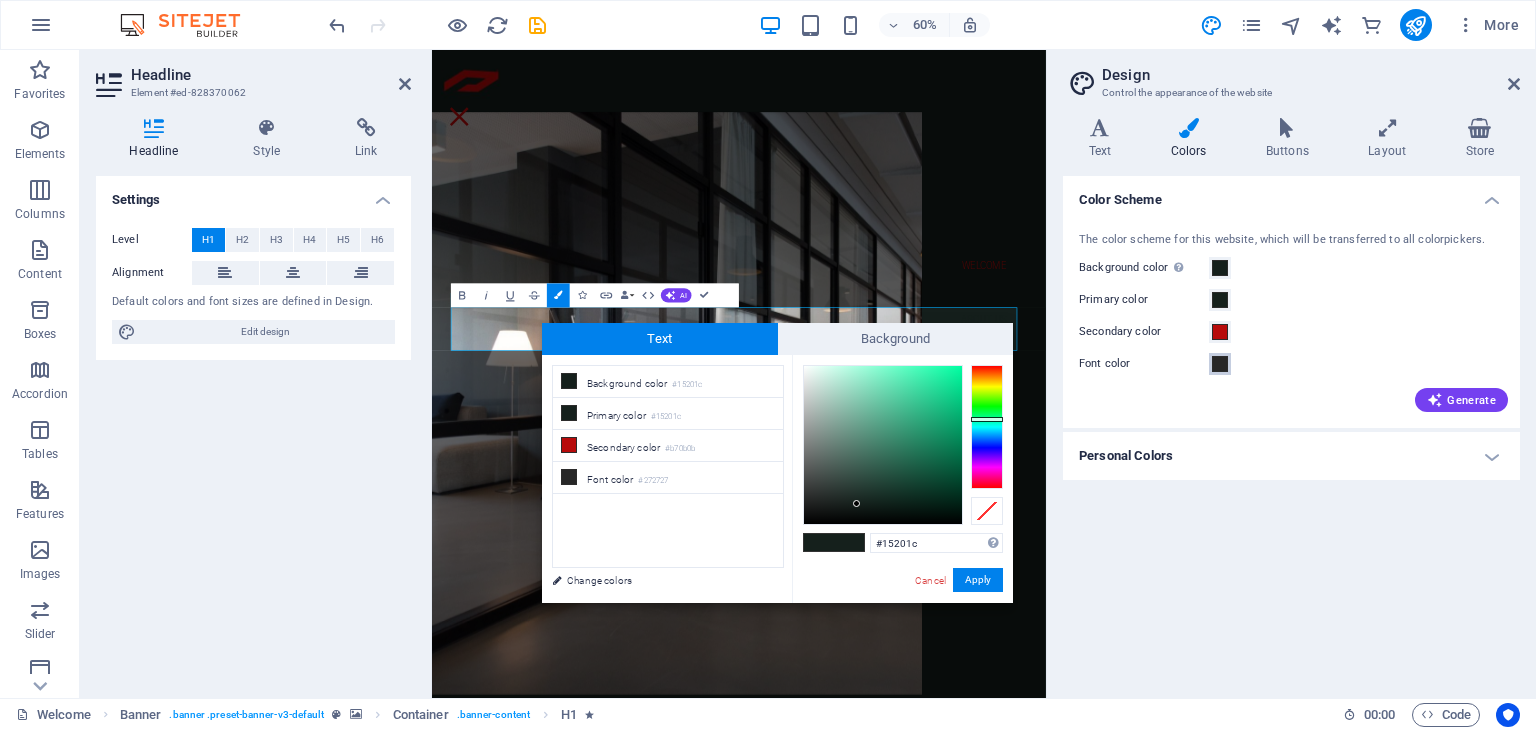 click at bounding box center [1220, 364] 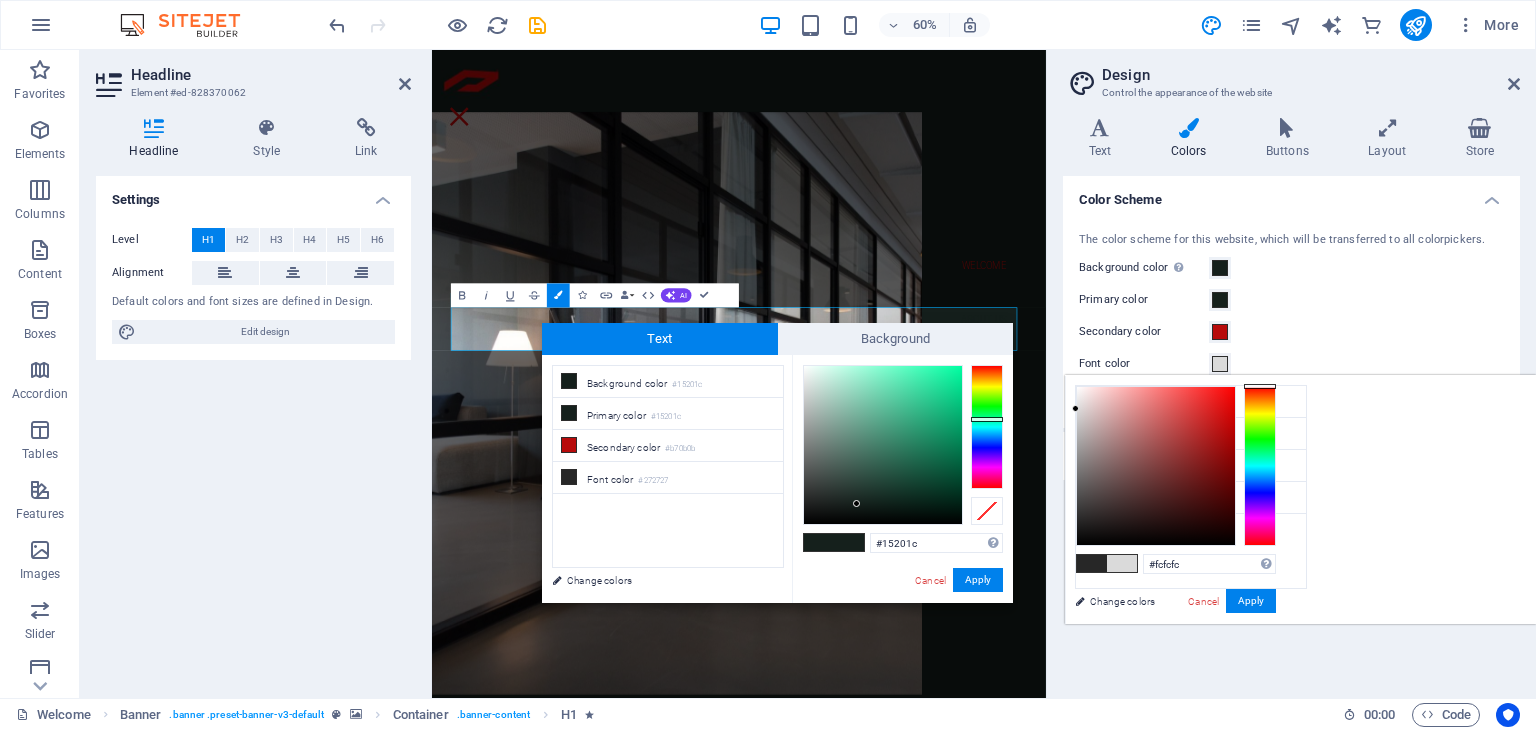type on "#ffffff" 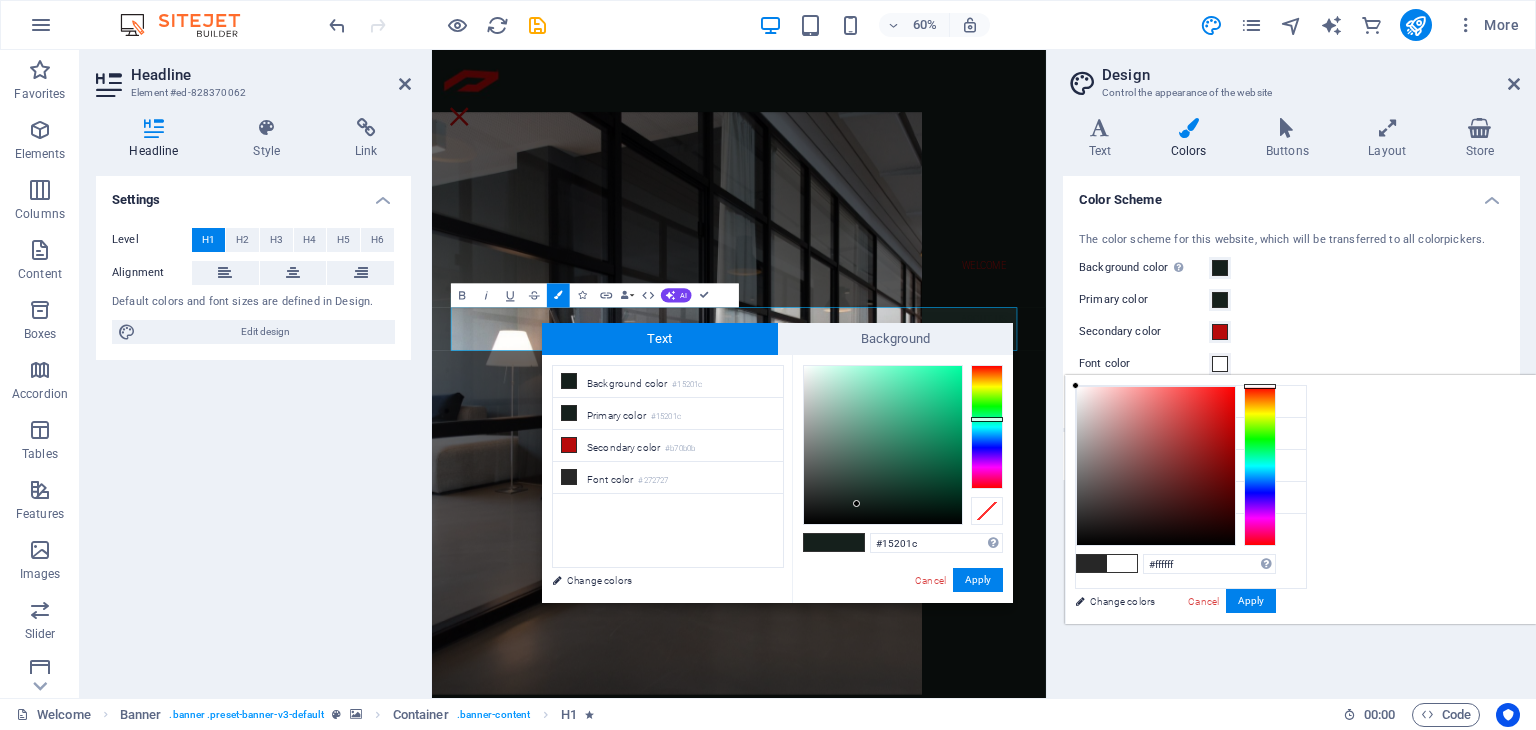 drag, startPoint x: 1324, startPoint y: 517, endPoint x: 1303, endPoint y: 371, distance: 147.50255 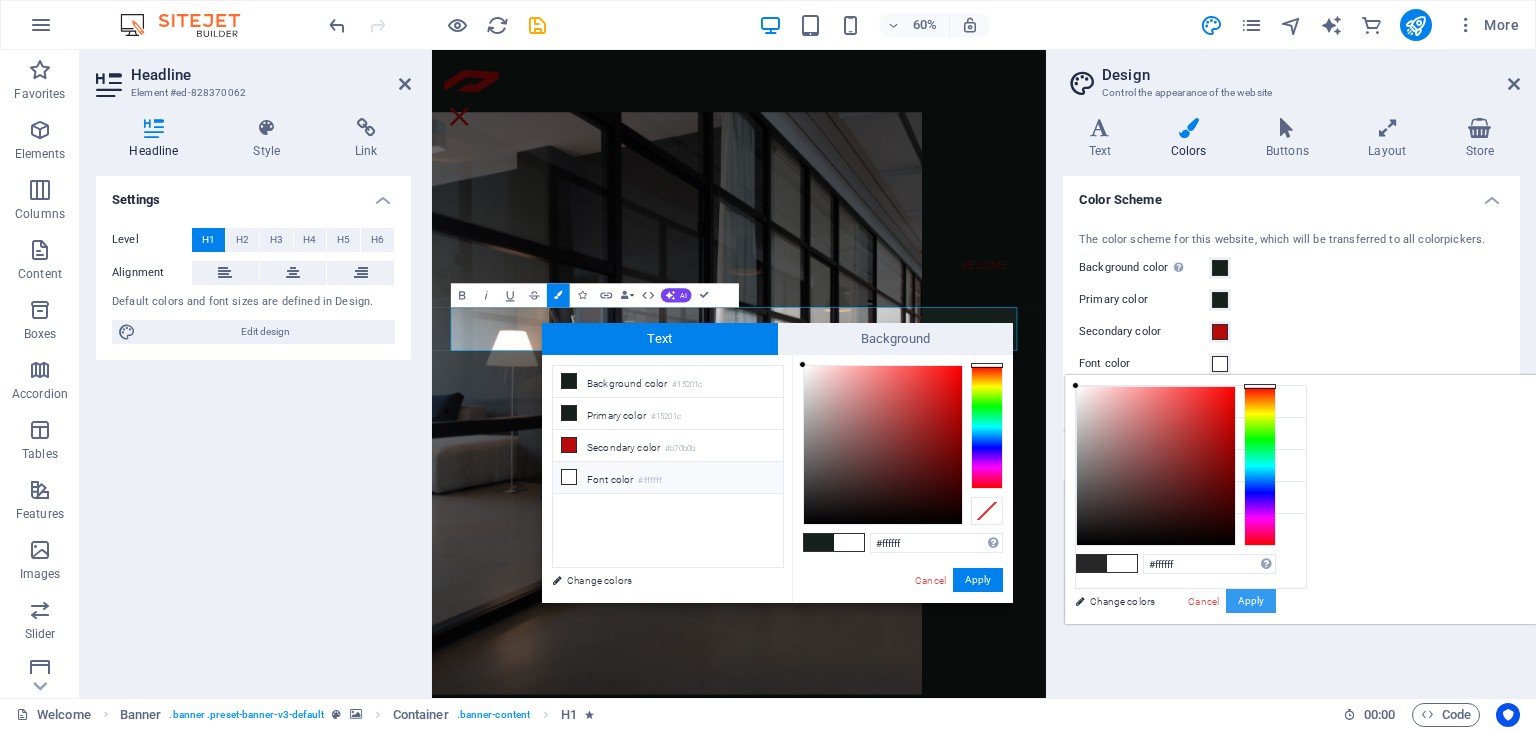 click on "Apply" at bounding box center [1251, 601] 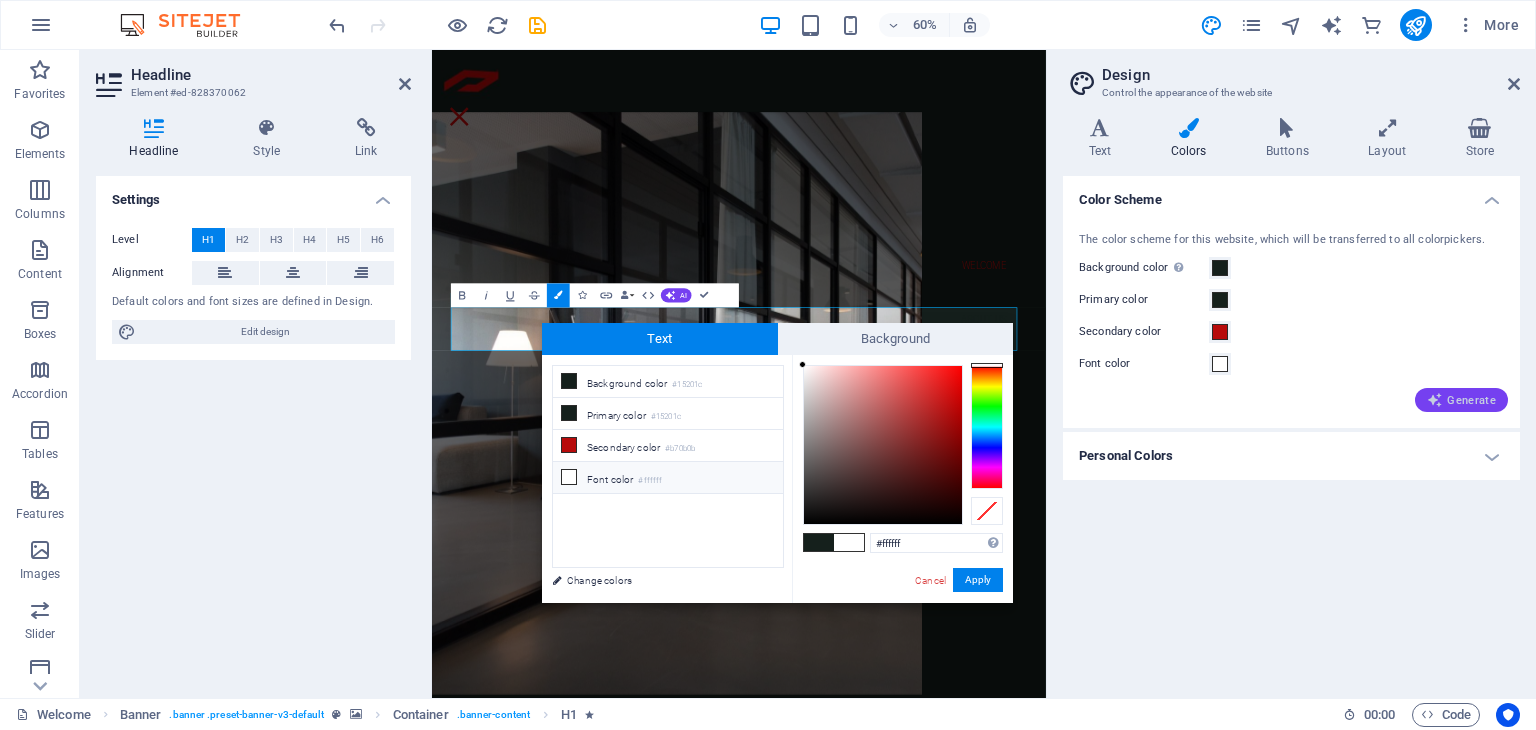 click on "Generate" at bounding box center [1461, 400] 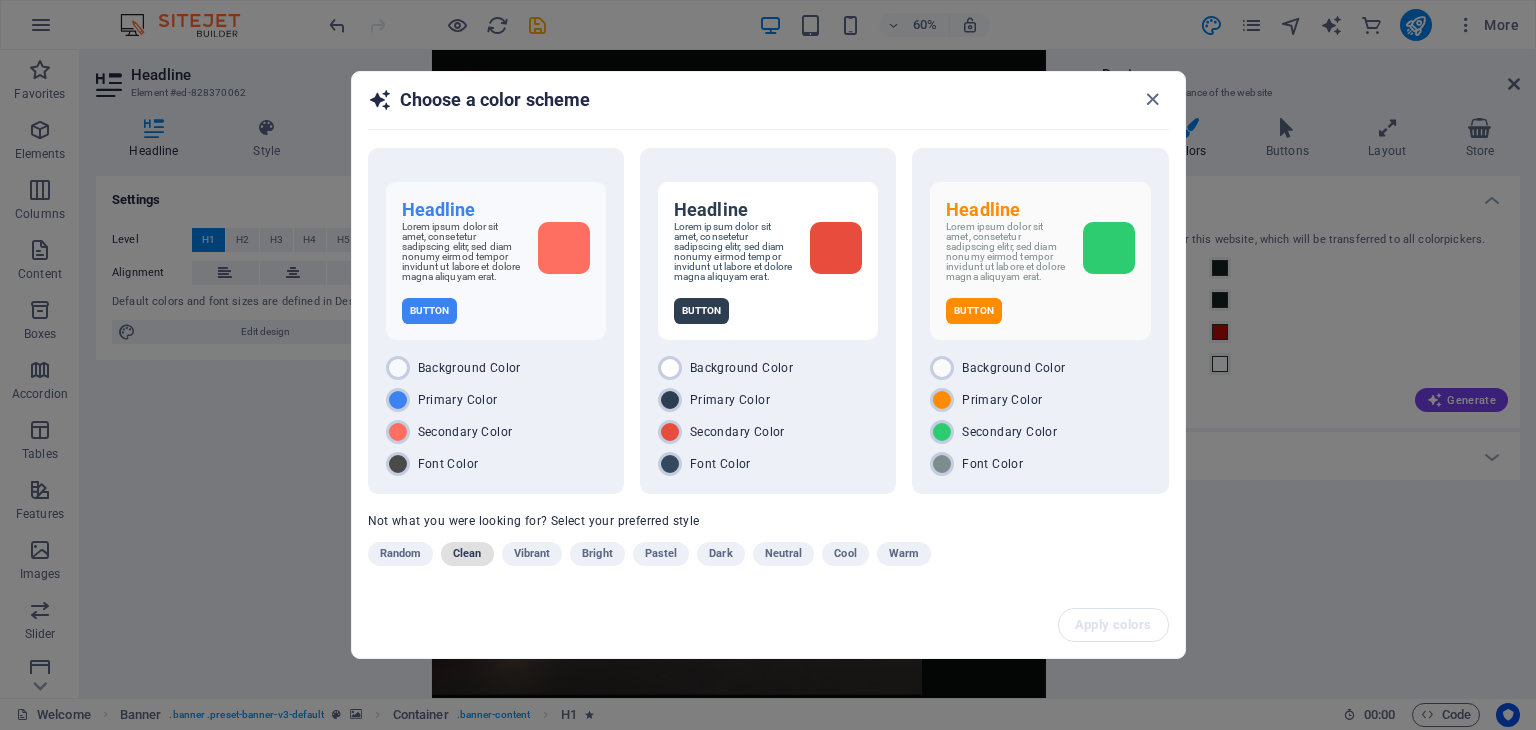 click on "Clean" at bounding box center (467, 554) 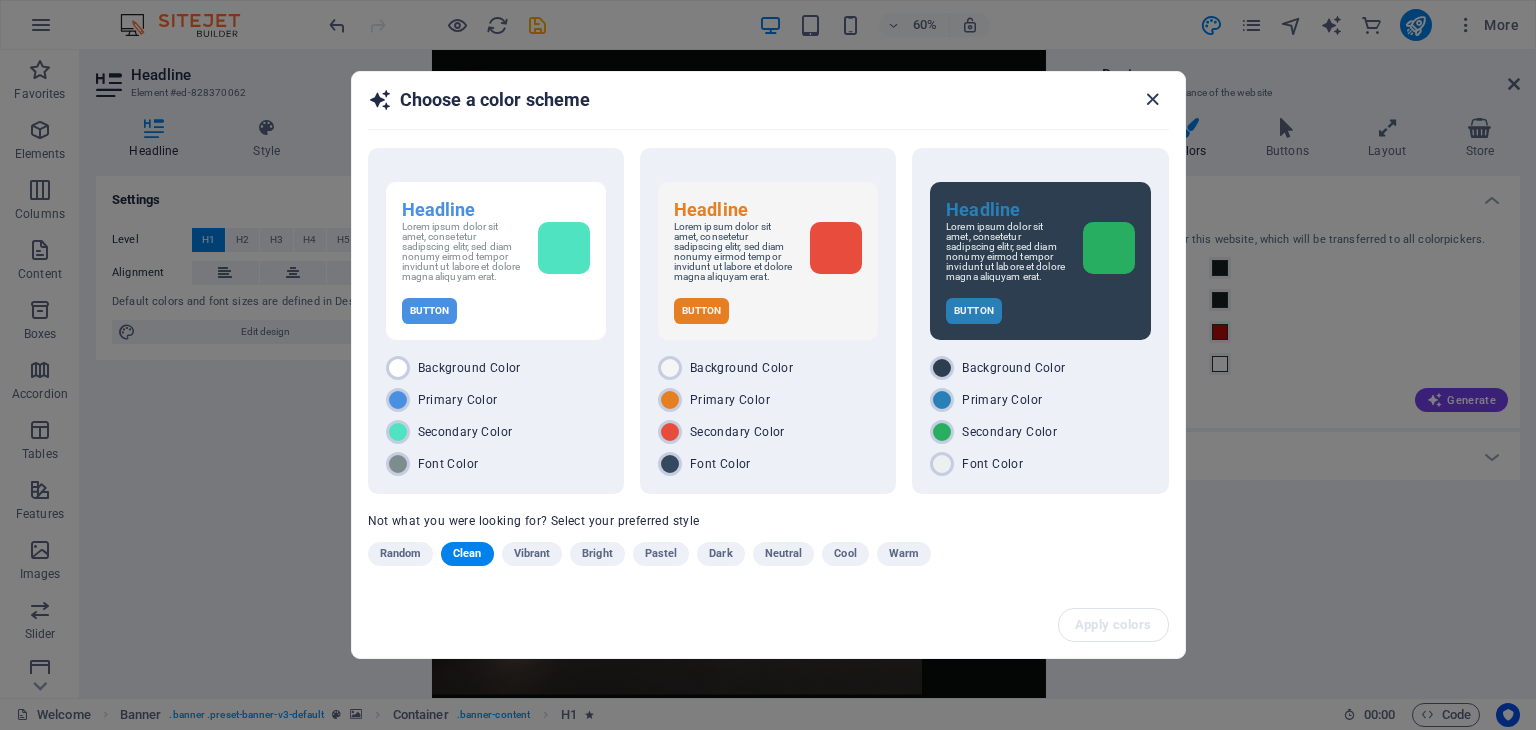 click at bounding box center [1152, 99] 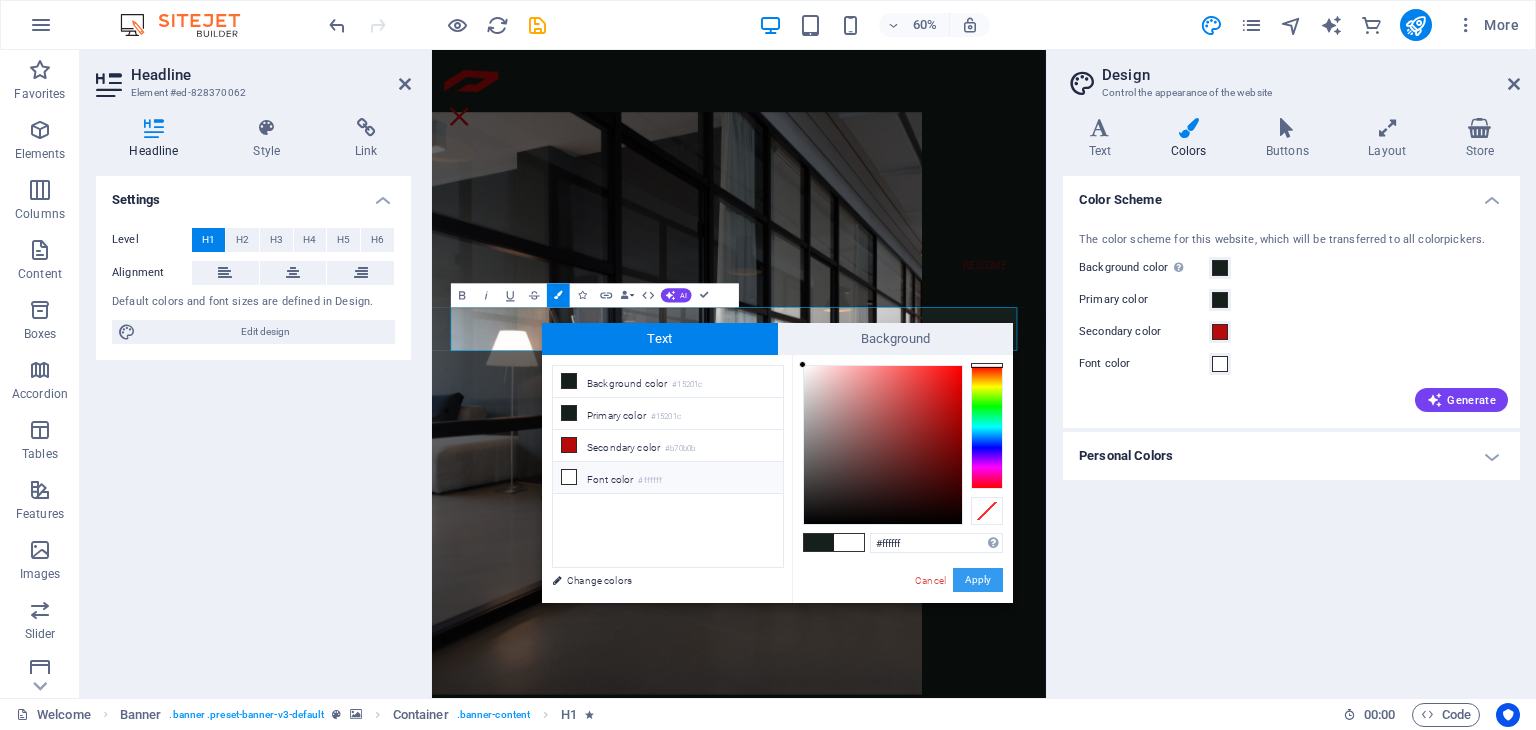 click on "Apply" at bounding box center [978, 580] 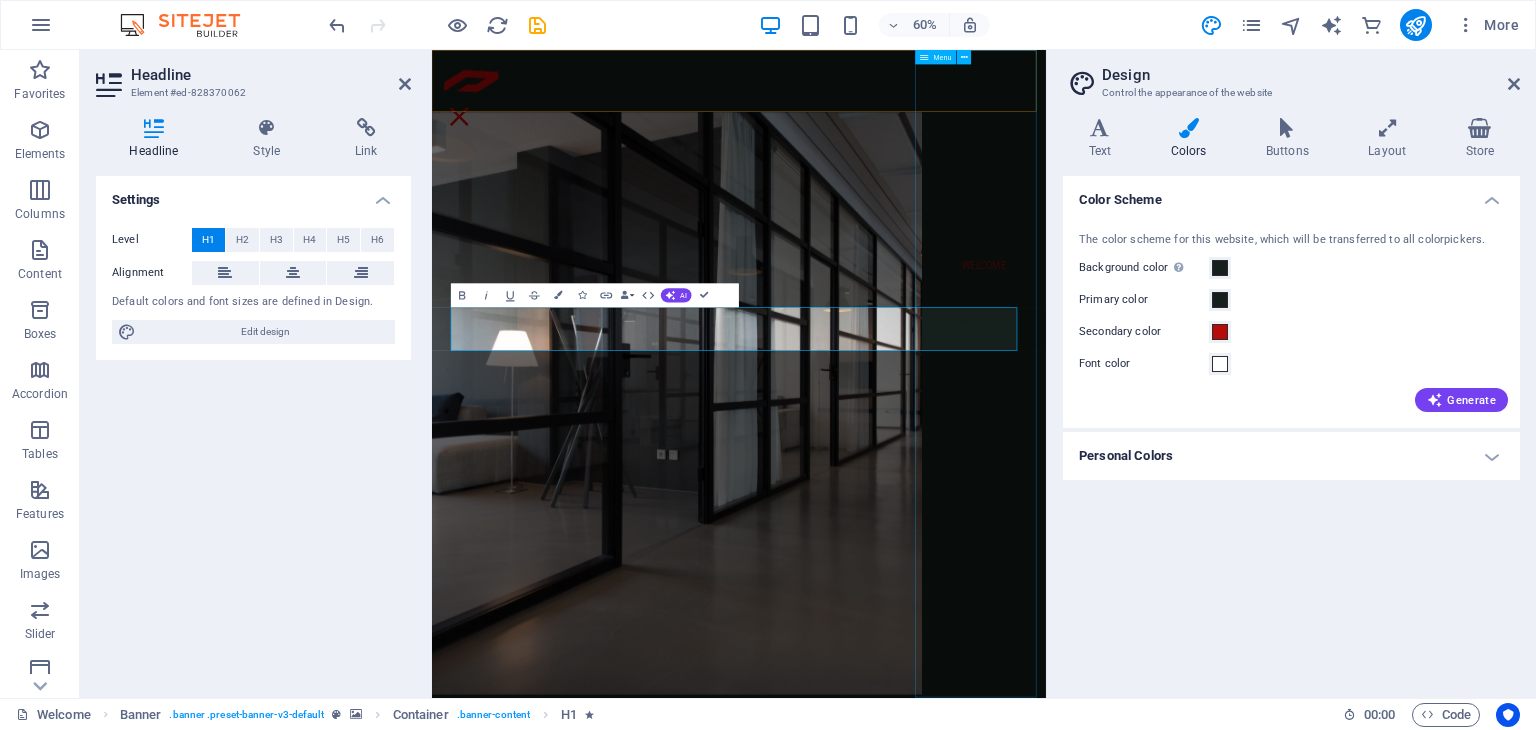 click on "Welcome About us What we do Jobs Contact" at bounding box center [1352, 590] 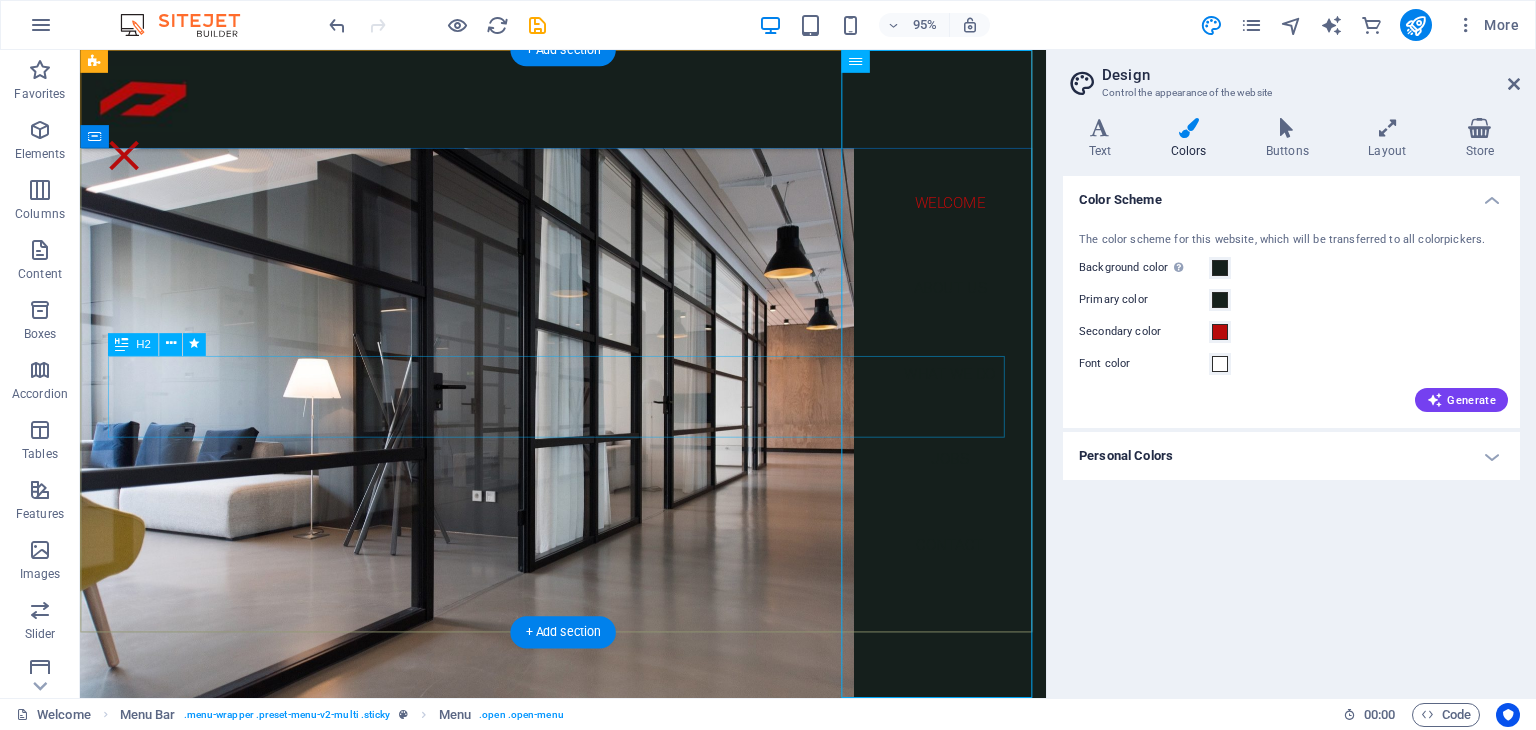 click on "Lorem ipsum dolor sit amet, consetetur sadipscing elitr sed diam" at bounding box center [589, 961] 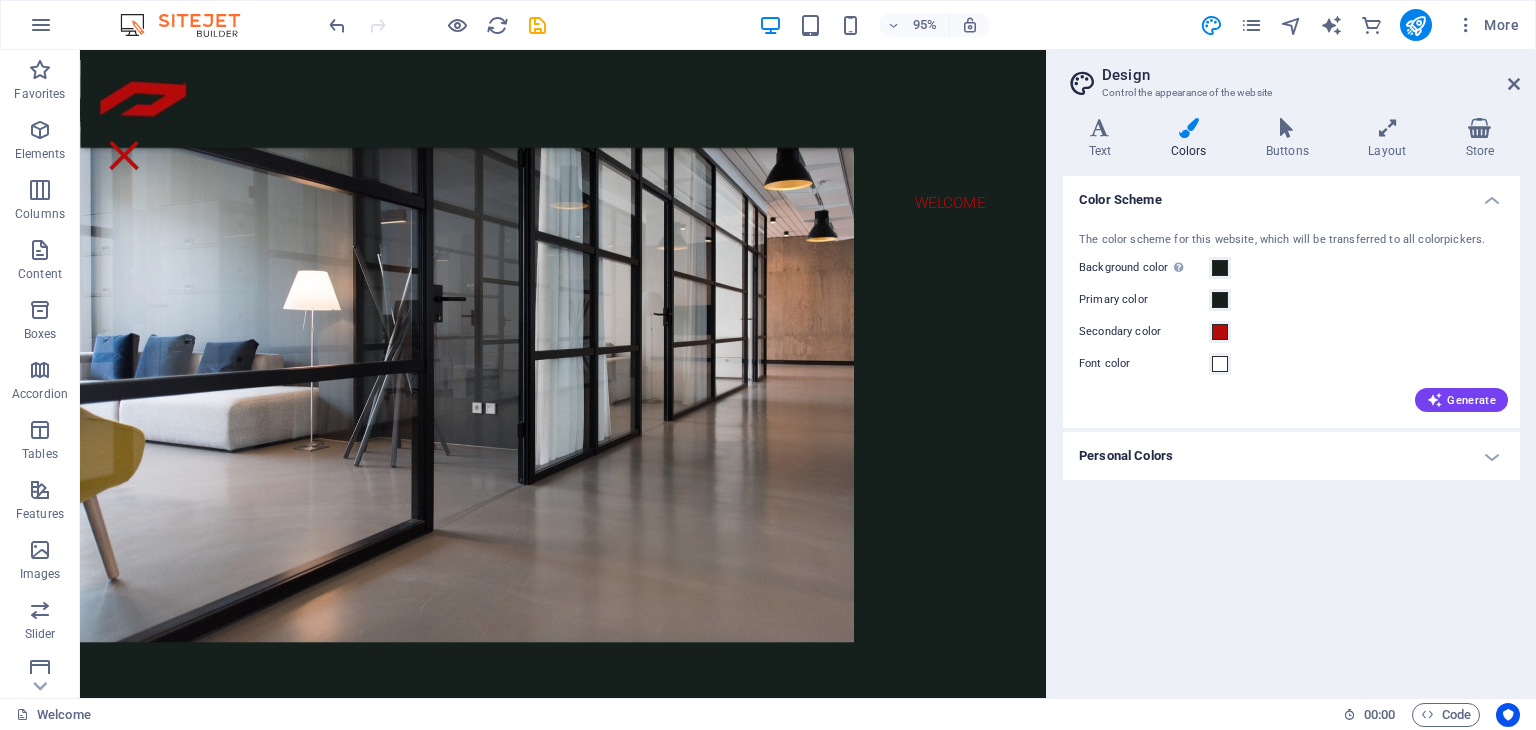 scroll, scrollTop: 0, scrollLeft: 0, axis: both 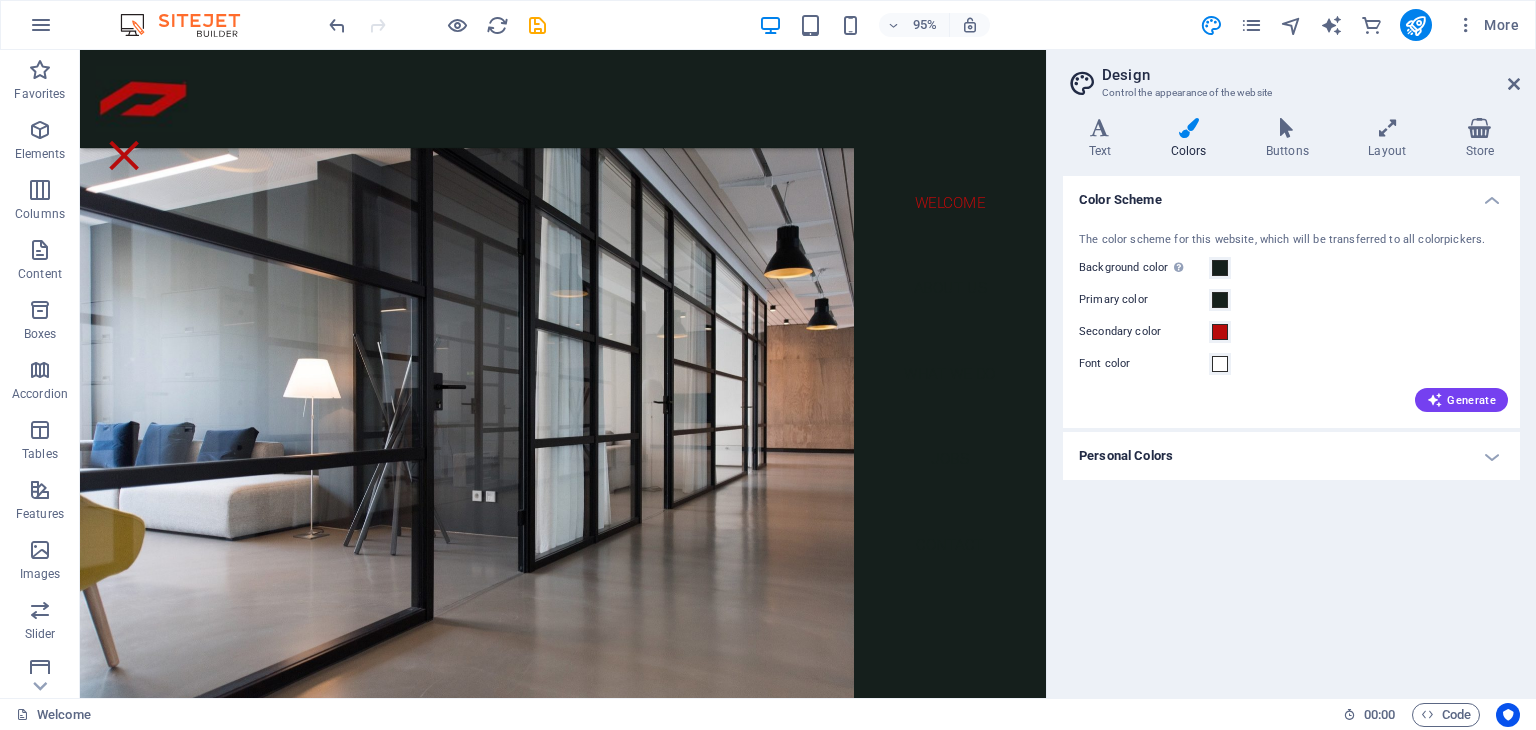 drag, startPoint x: 1087, startPoint y: 93, endPoint x: 1130, endPoint y: 132, distance: 58.0517 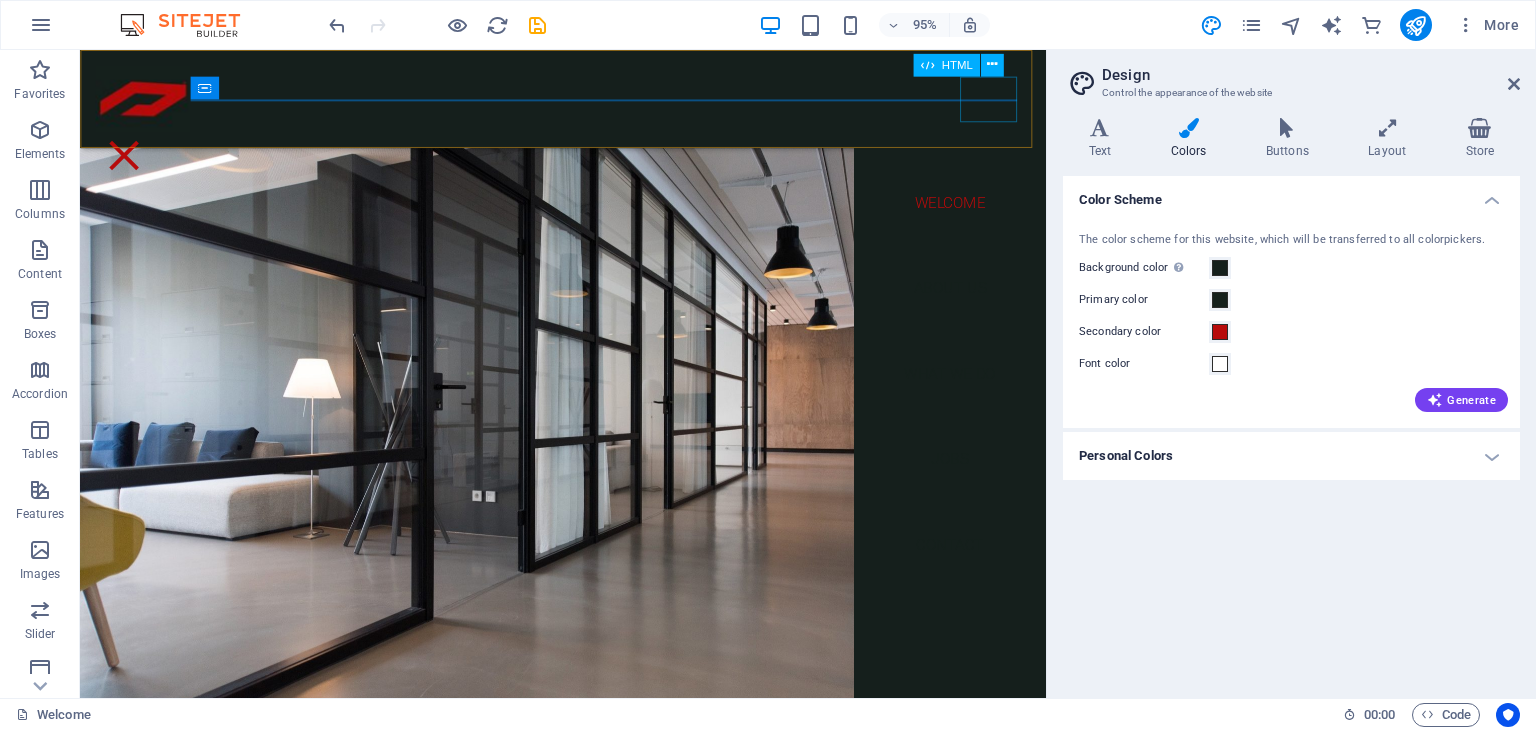 click at bounding box center (126, 161) 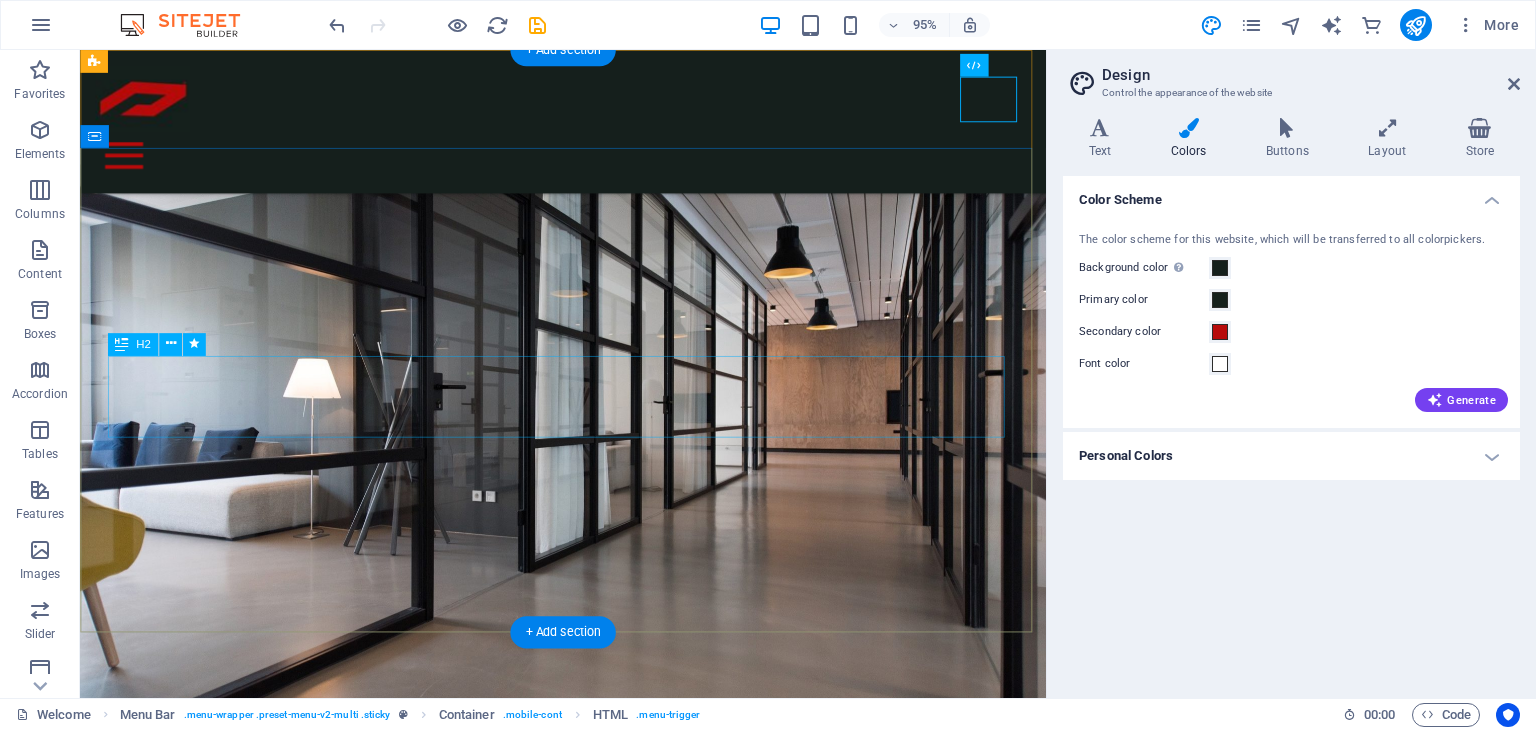 click on "Lorem ipsum dolor sit amet, consetetur sadipscing elitr sed diam" at bounding box center (589, 961) 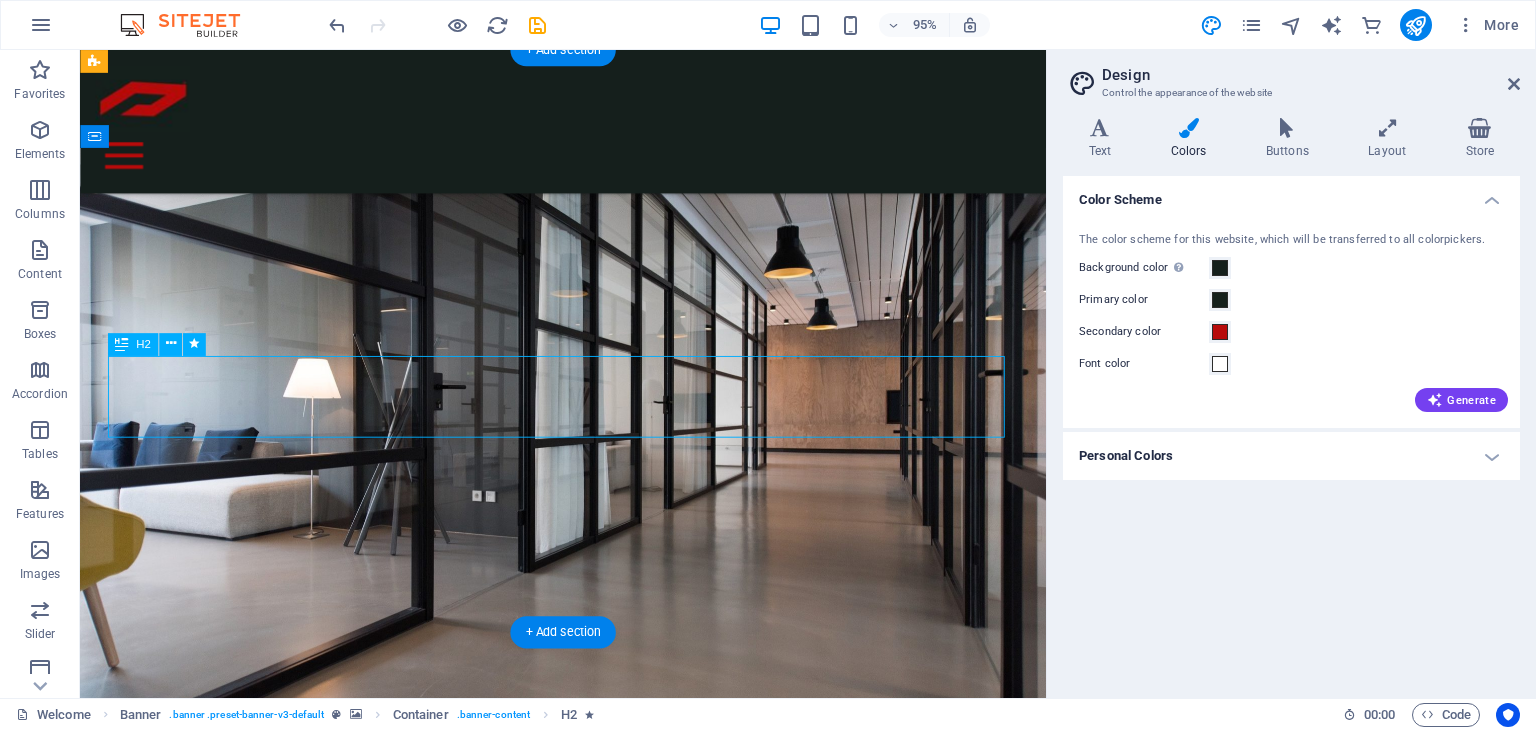 click on "Lorem ipsum dolor sit amet, consetetur sadipscing elitr sed diam" at bounding box center (589, 961) 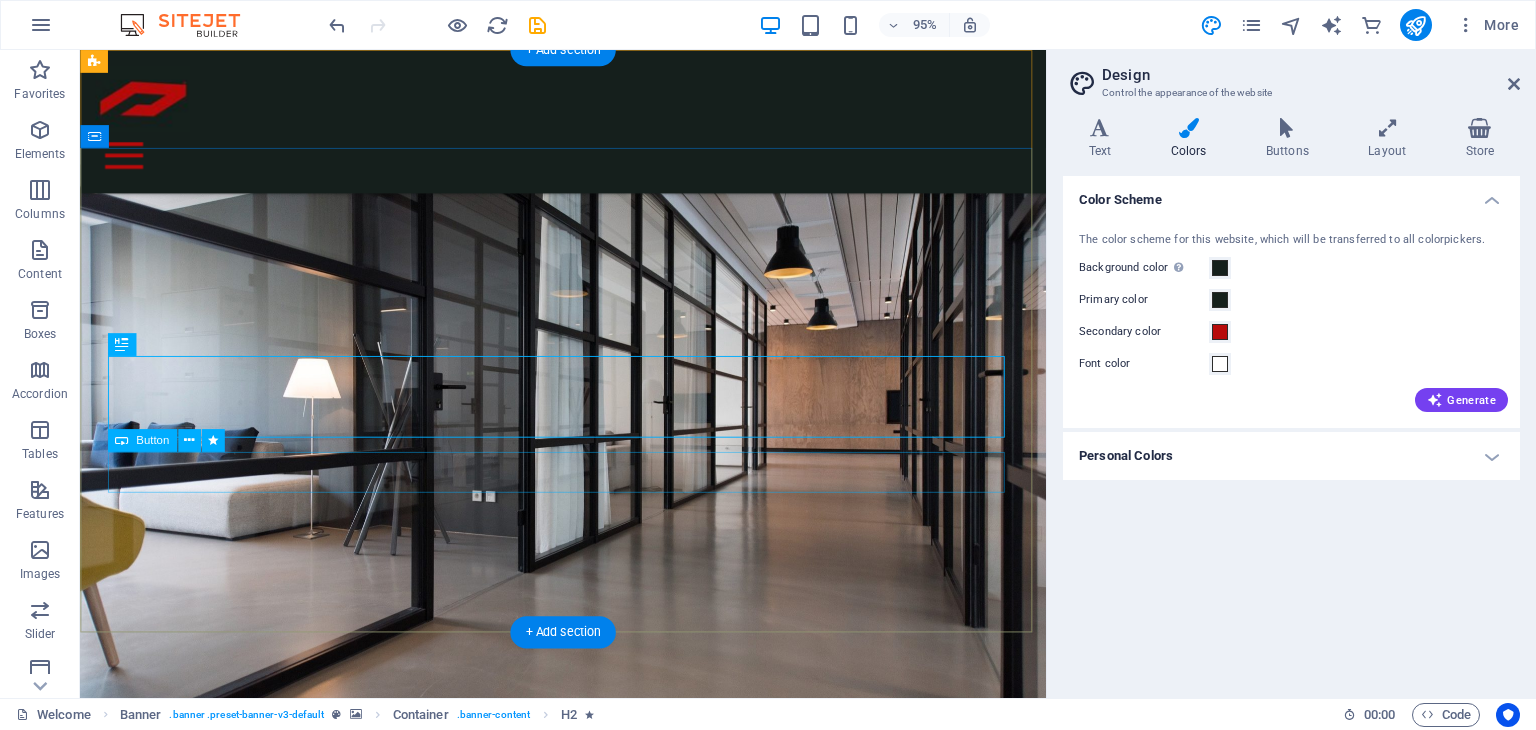 click on "Learn more" at bounding box center (589, 1041) 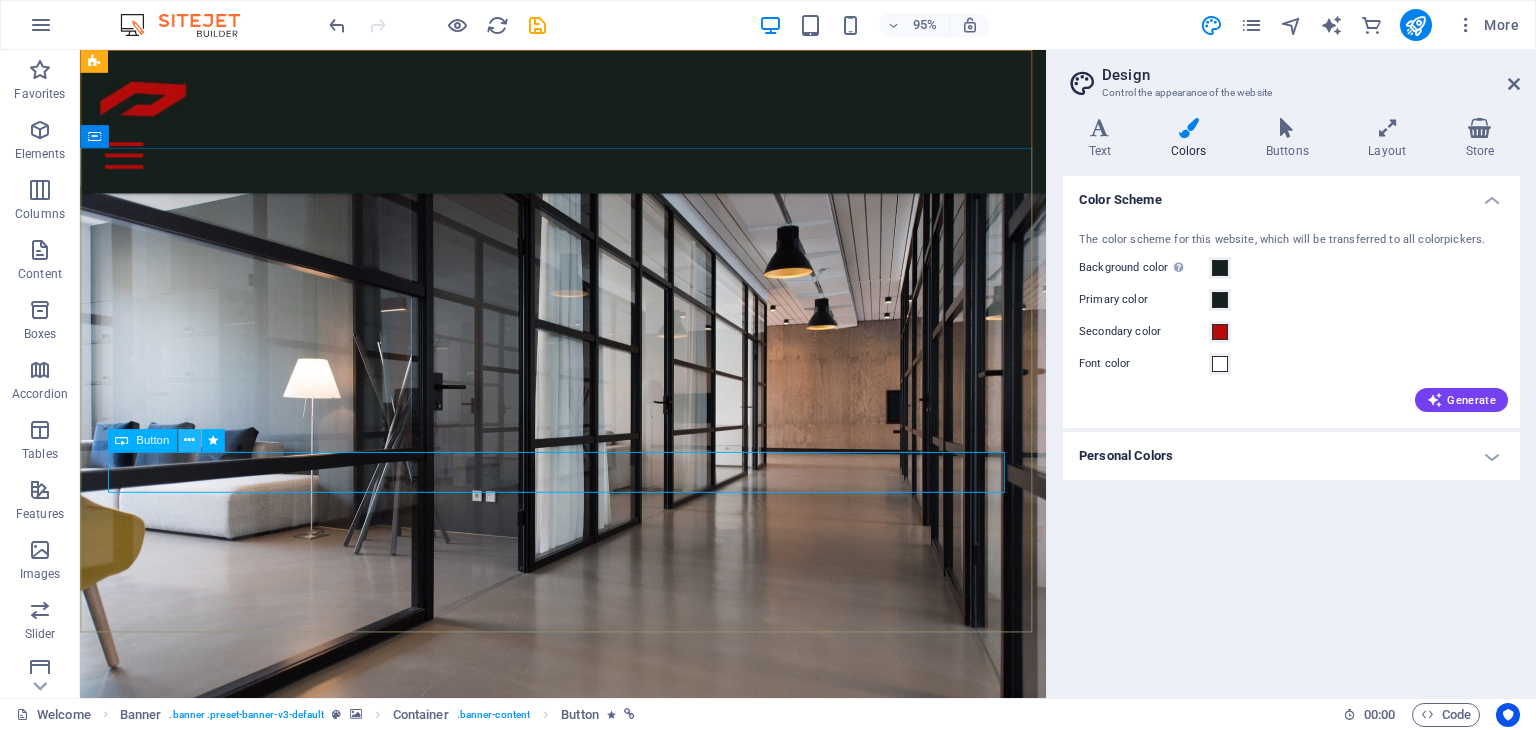 click at bounding box center (189, 441) 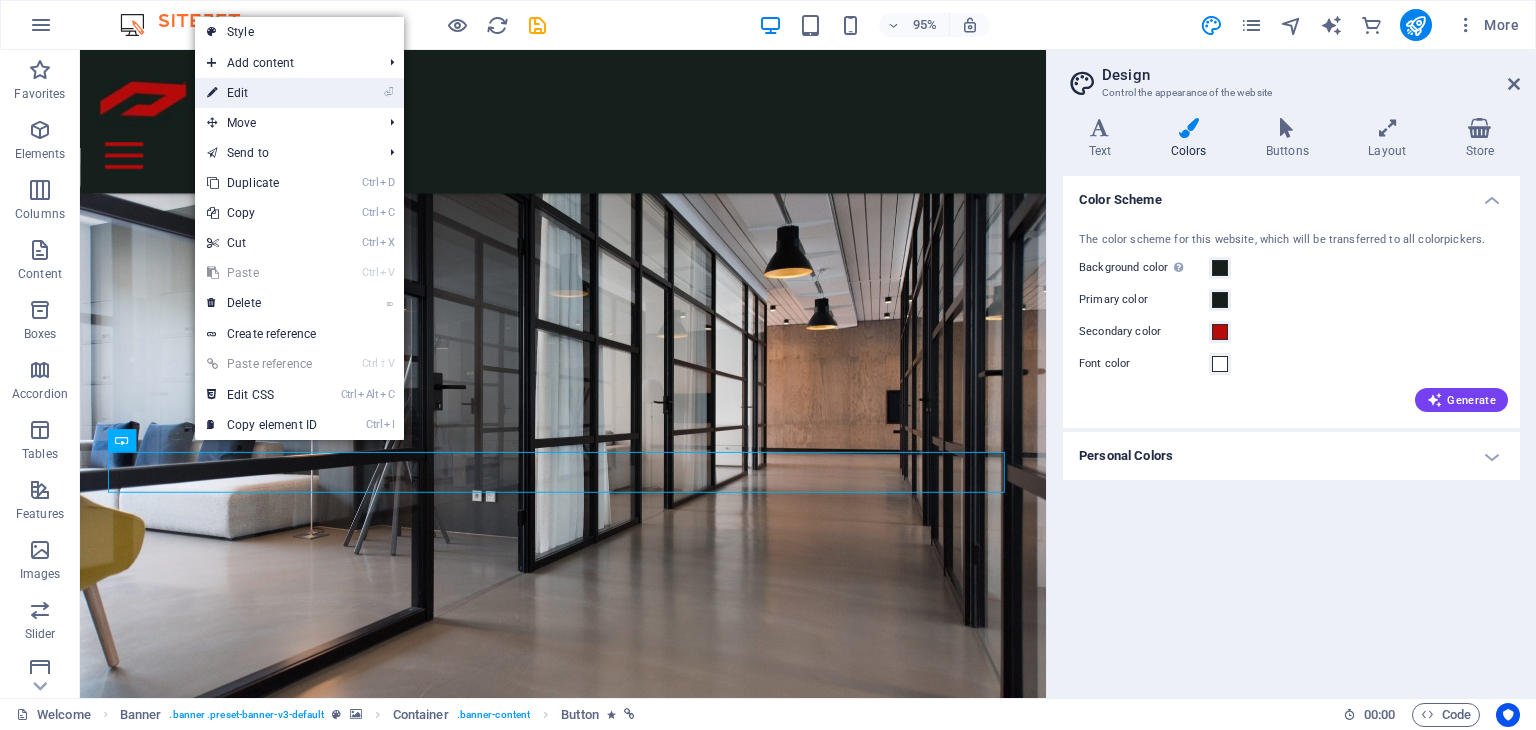 click on "⏎  Edit" at bounding box center (262, 93) 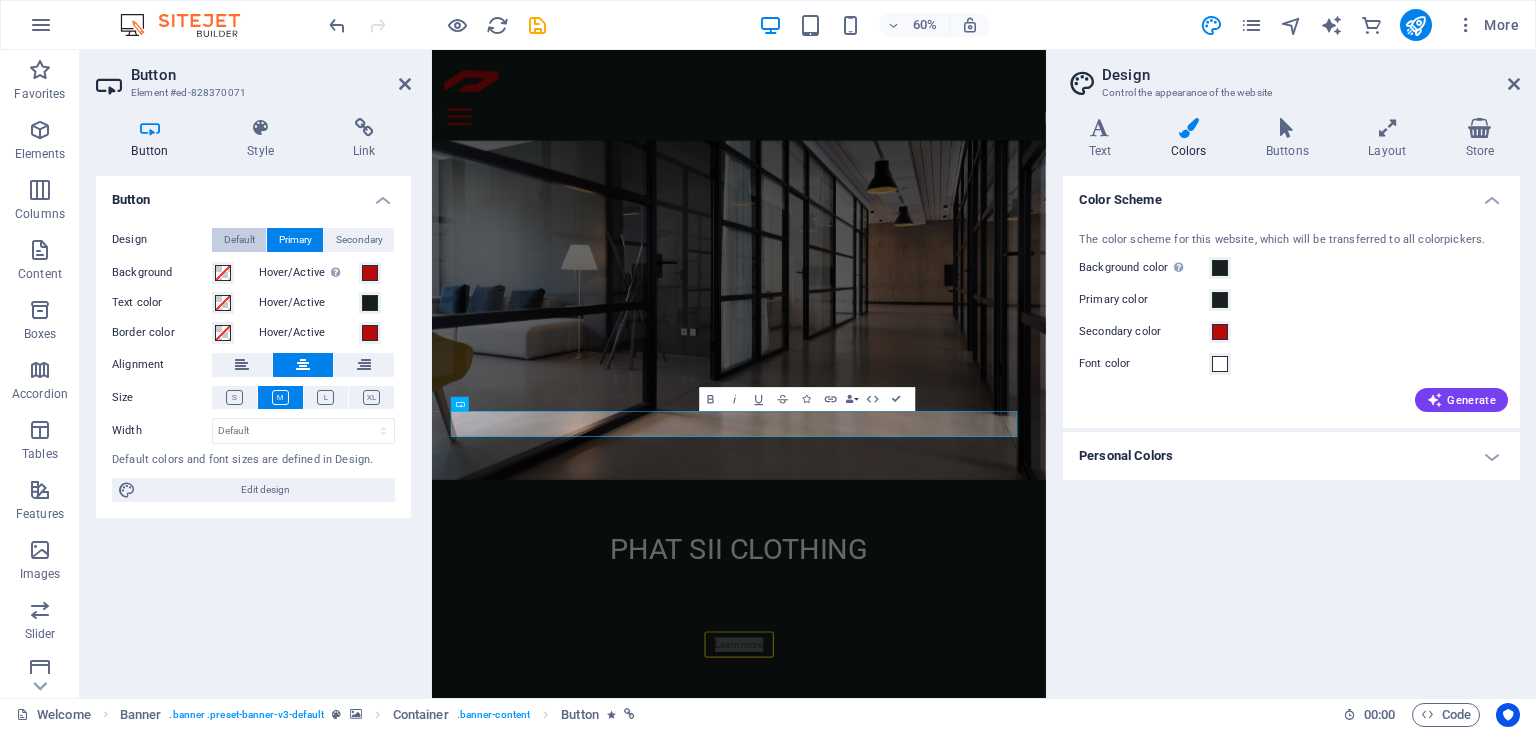 click on "Default" at bounding box center [239, 240] 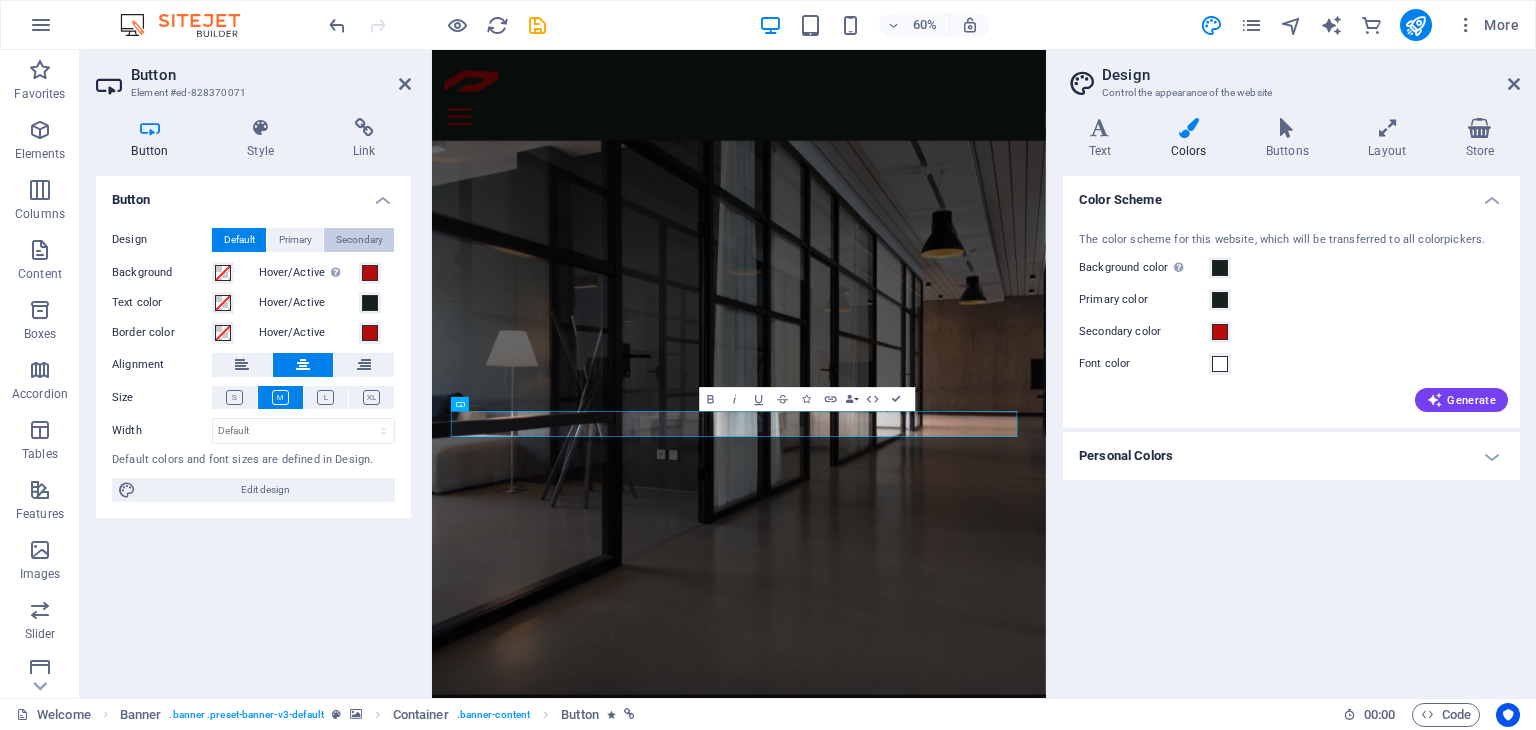 click on "Secondary" at bounding box center [359, 240] 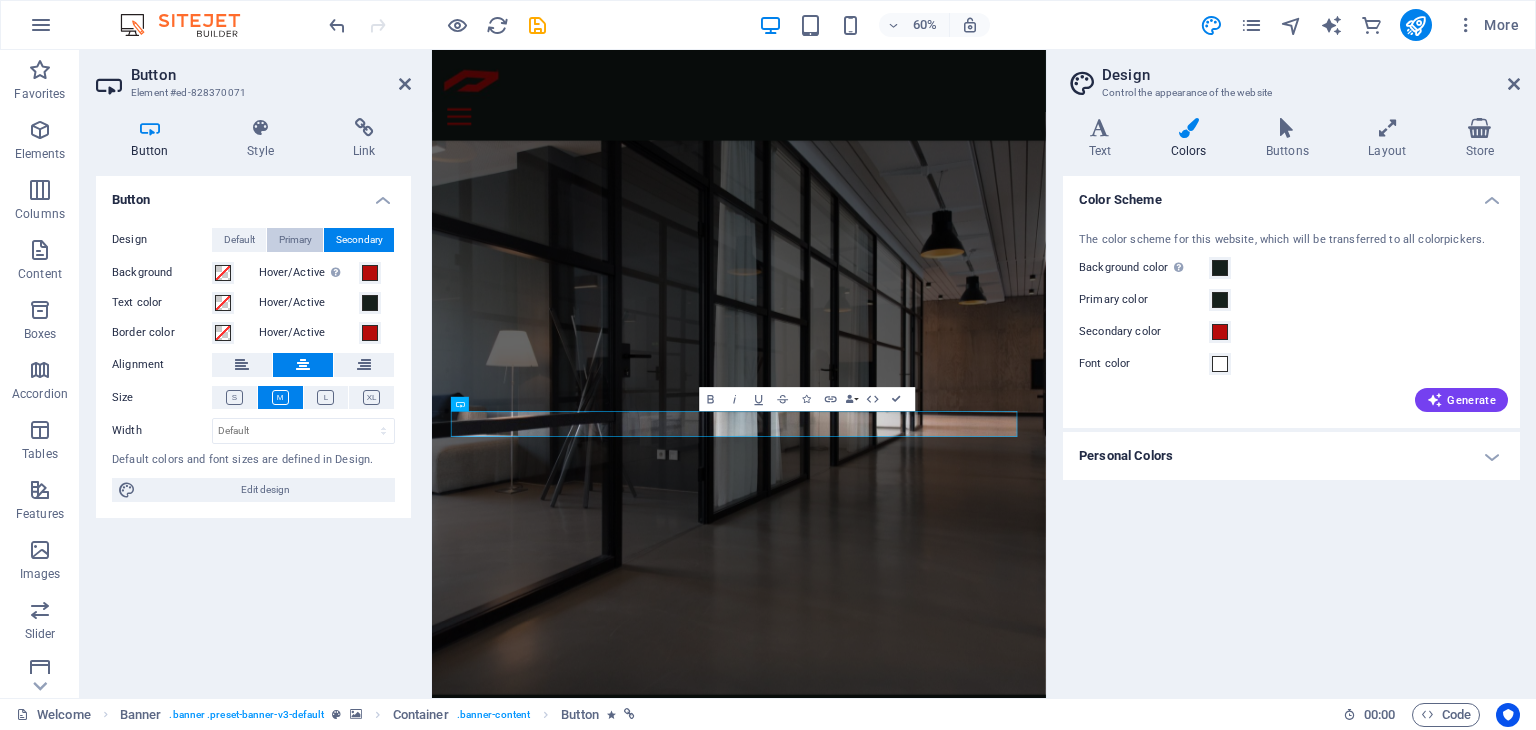 click on "Primary" at bounding box center [295, 240] 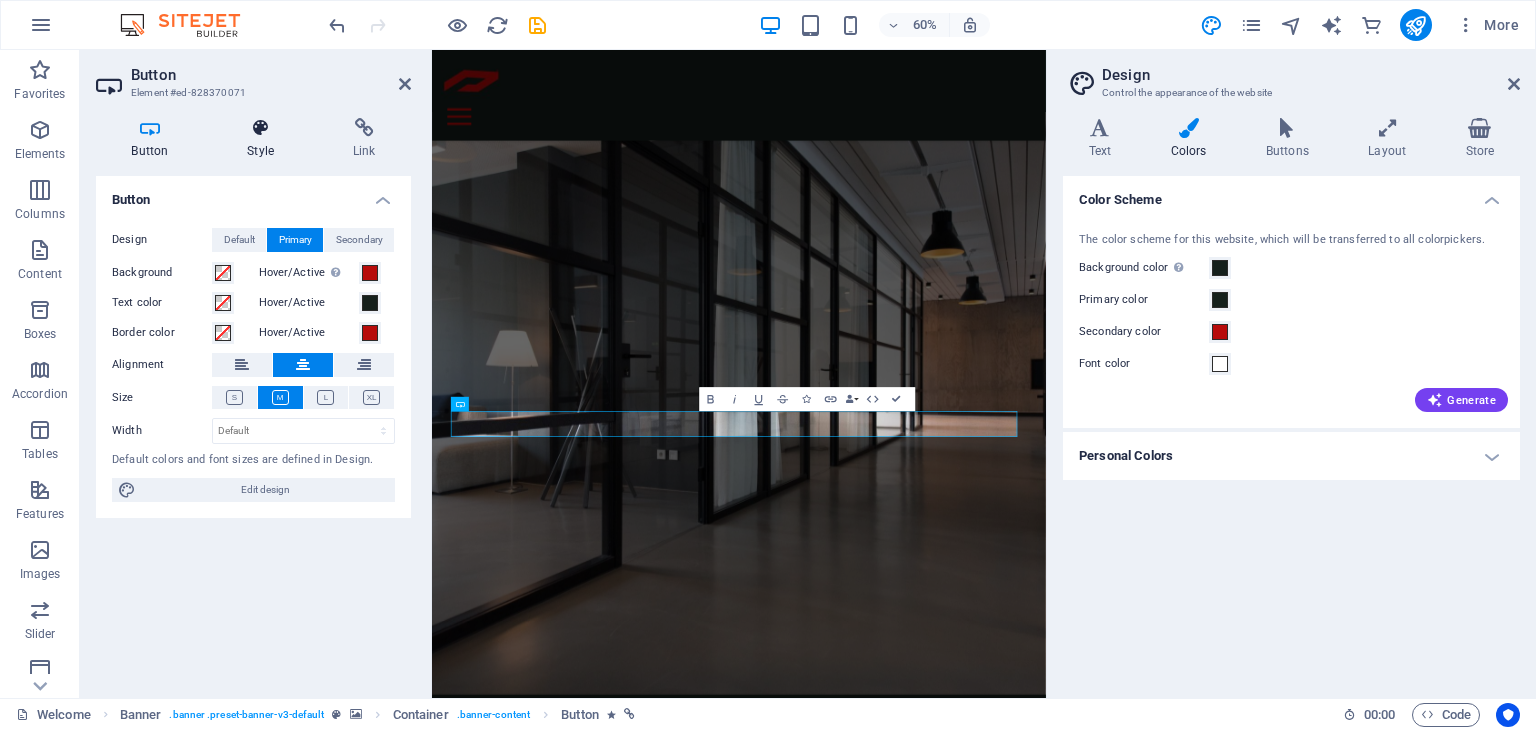 click at bounding box center [261, 128] 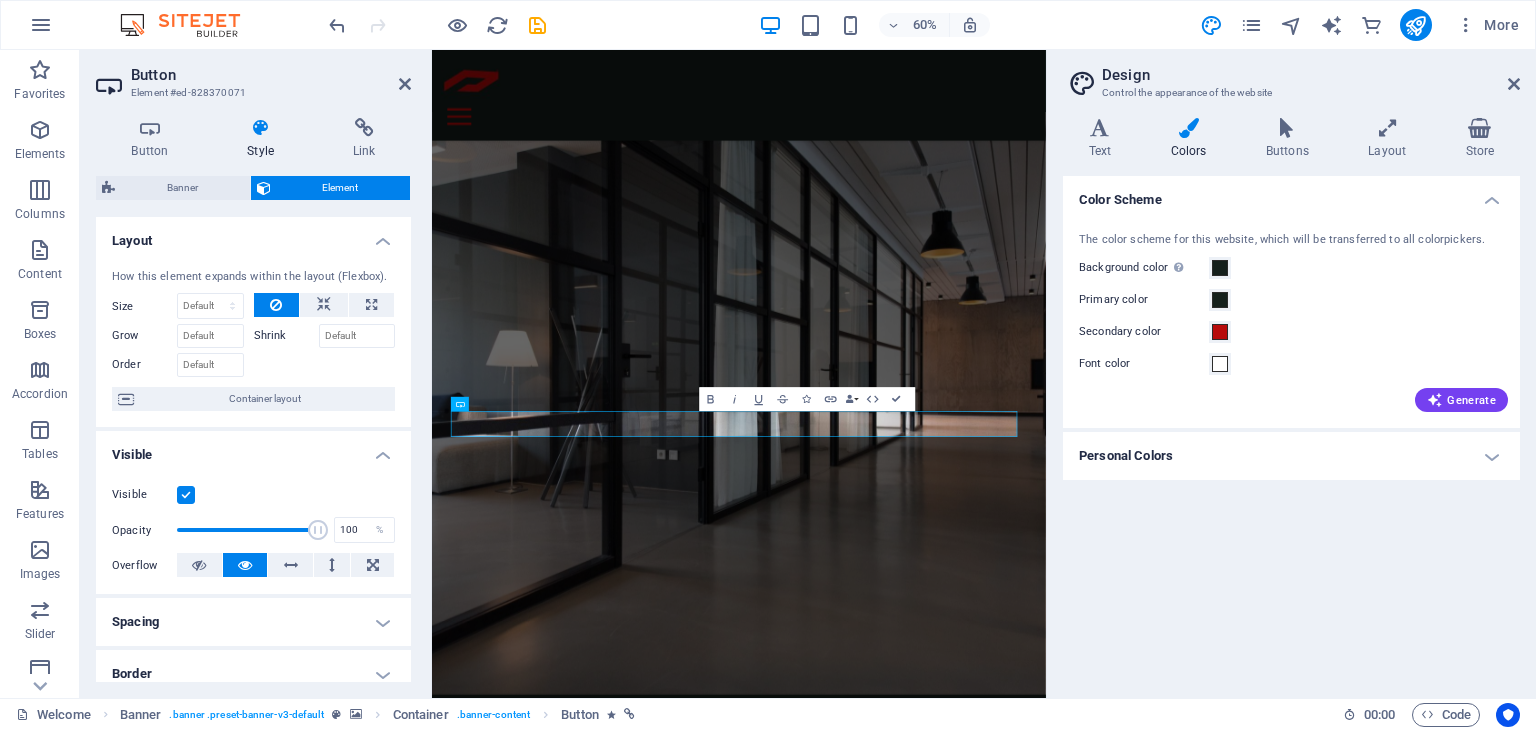 drag, startPoint x: 411, startPoint y: 447, endPoint x: 421, endPoint y: 506, distance: 59.841457 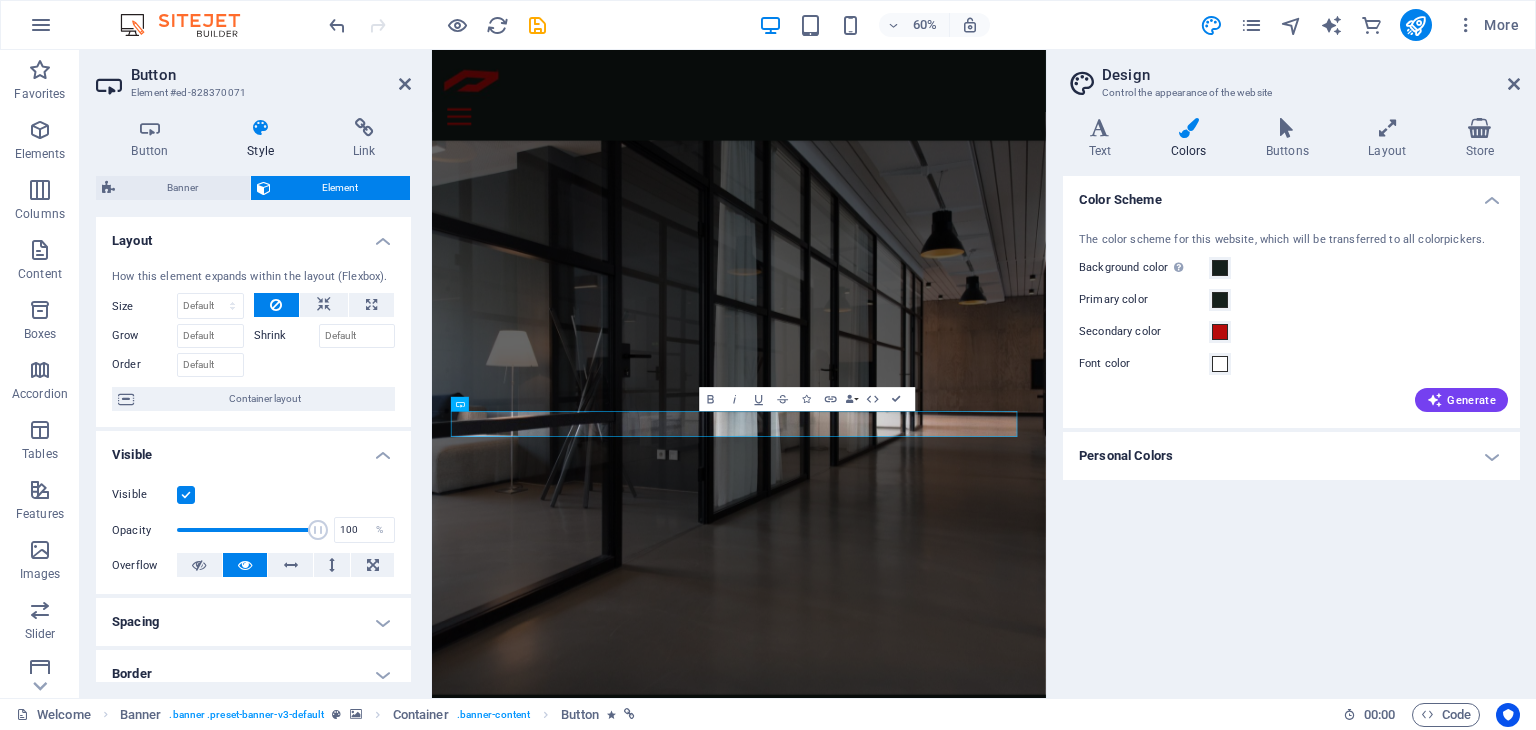 click on "Button Style Link Button Design Default Primary Secondary Background Hover/Active Switch to preview mode to test the active/hover state Text color Hover/Active Border color Hover/Active Alignment Size Width Default px rem % em vh vw Default colors and font sizes are defined in Design. Edit design Banner Element Layout How this element expands within the layout (Flexbox). Size Default auto px % 1/1 1/2 1/3 1/4 1/5 1/6 1/7 1/8 1/9 1/10 Grow Shrink Order Container layout Visible Visible Opacity 100 % Overflow Spacing Margin Default auto px % rem vw vh Custom Custom auto px % rem vw vh auto px % rem vw vh auto px % rem vw vh auto px % rem vw vh Padding Default px rem % vh vw Custom Custom px rem % vh vw px rem % vh vw px rem % vh vw px rem % vh vw Border Style              - Width 1 auto px rem % vh vw Custom Custom 1 auto px rem % vh vw 1 auto px rem % vh vw 1 auto px rem % vh vw 1 auto px rem % vh vw  - Color Round corners Default px rem % vh vw Custom Custom px rem % vh vw px rem % vh vw px rem % vh" at bounding box center (253, 400) 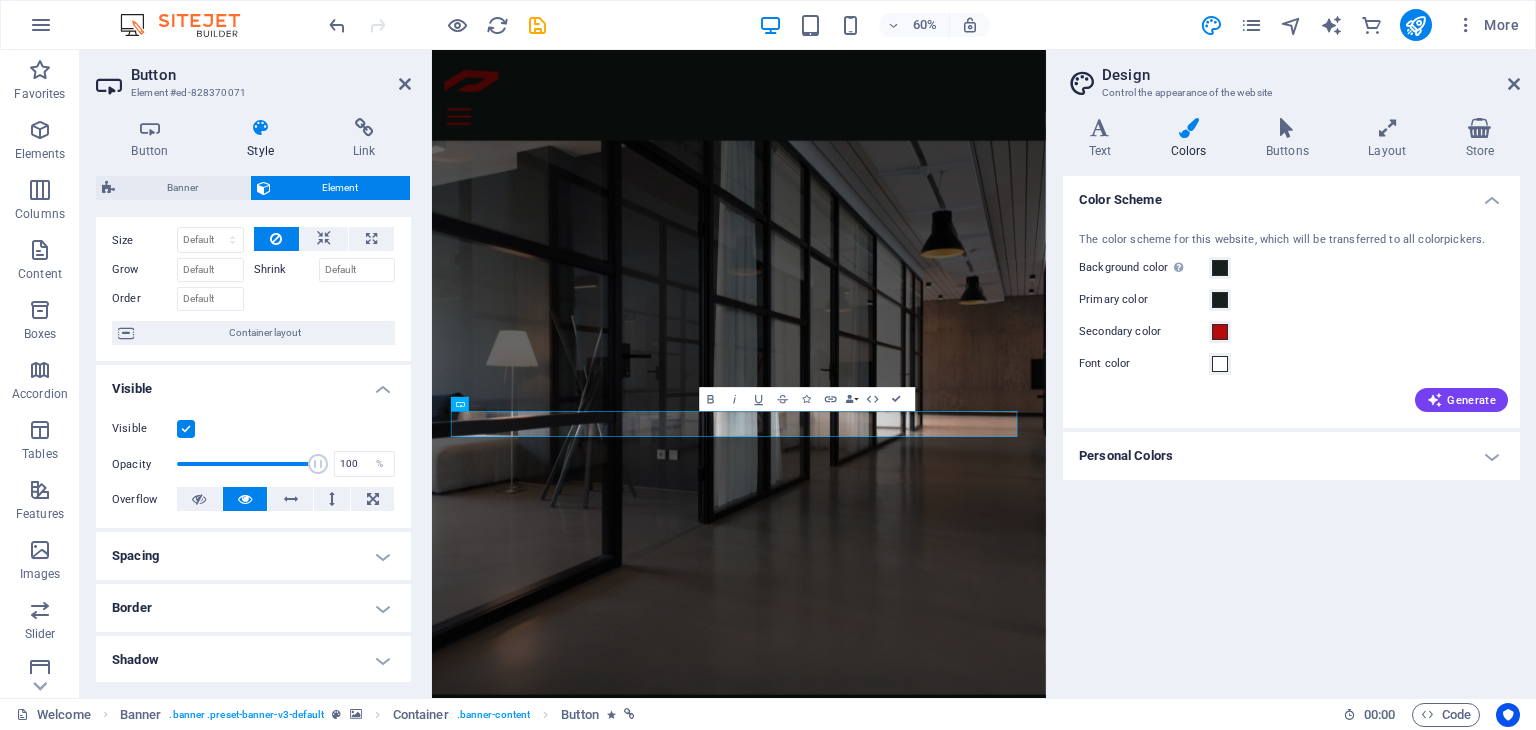scroll, scrollTop: 0, scrollLeft: 0, axis: both 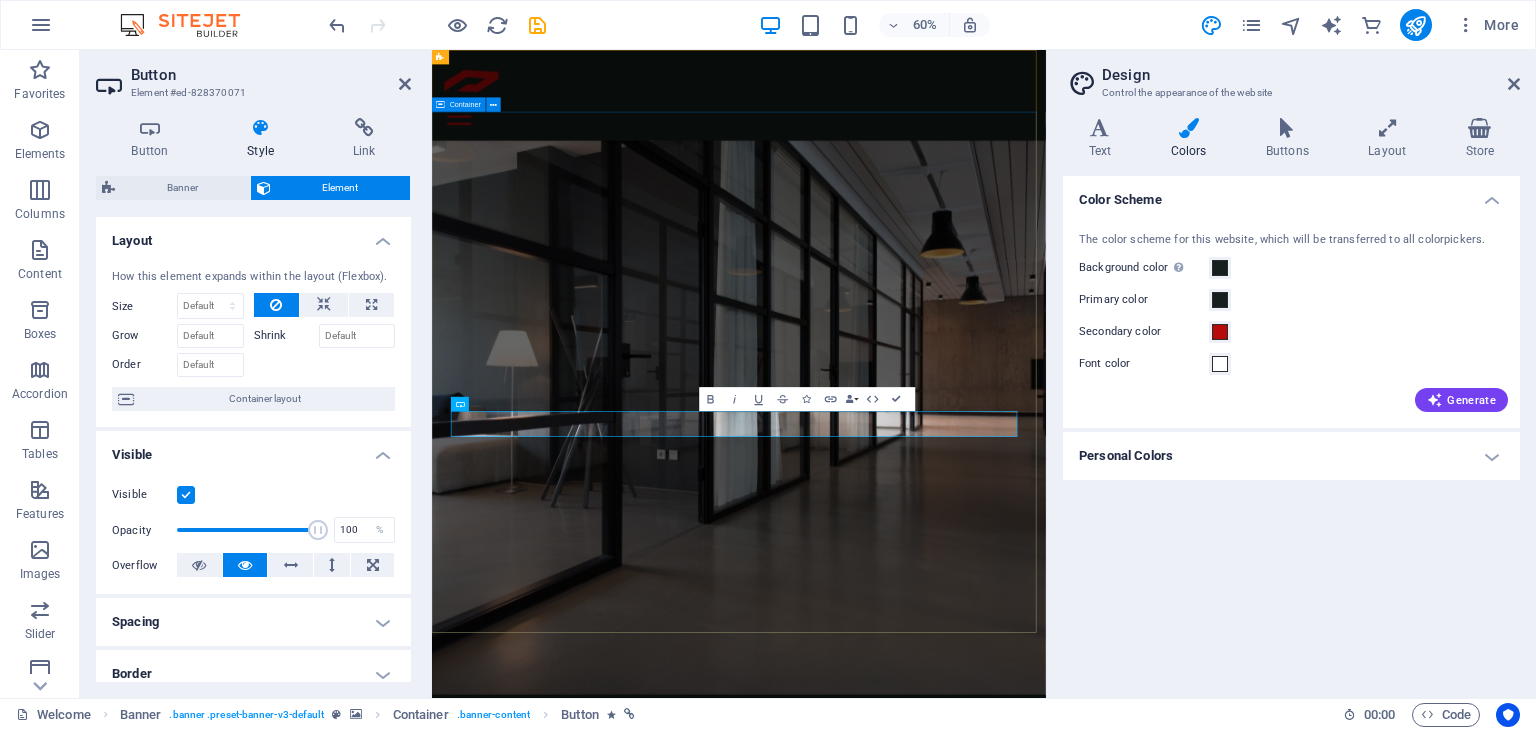 click on "PHAT SII CLOTHING Lorem ipsum dolor sit amet, consetetur sadipscing elitr sed diam Learn more" at bounding box center [943, 1312] 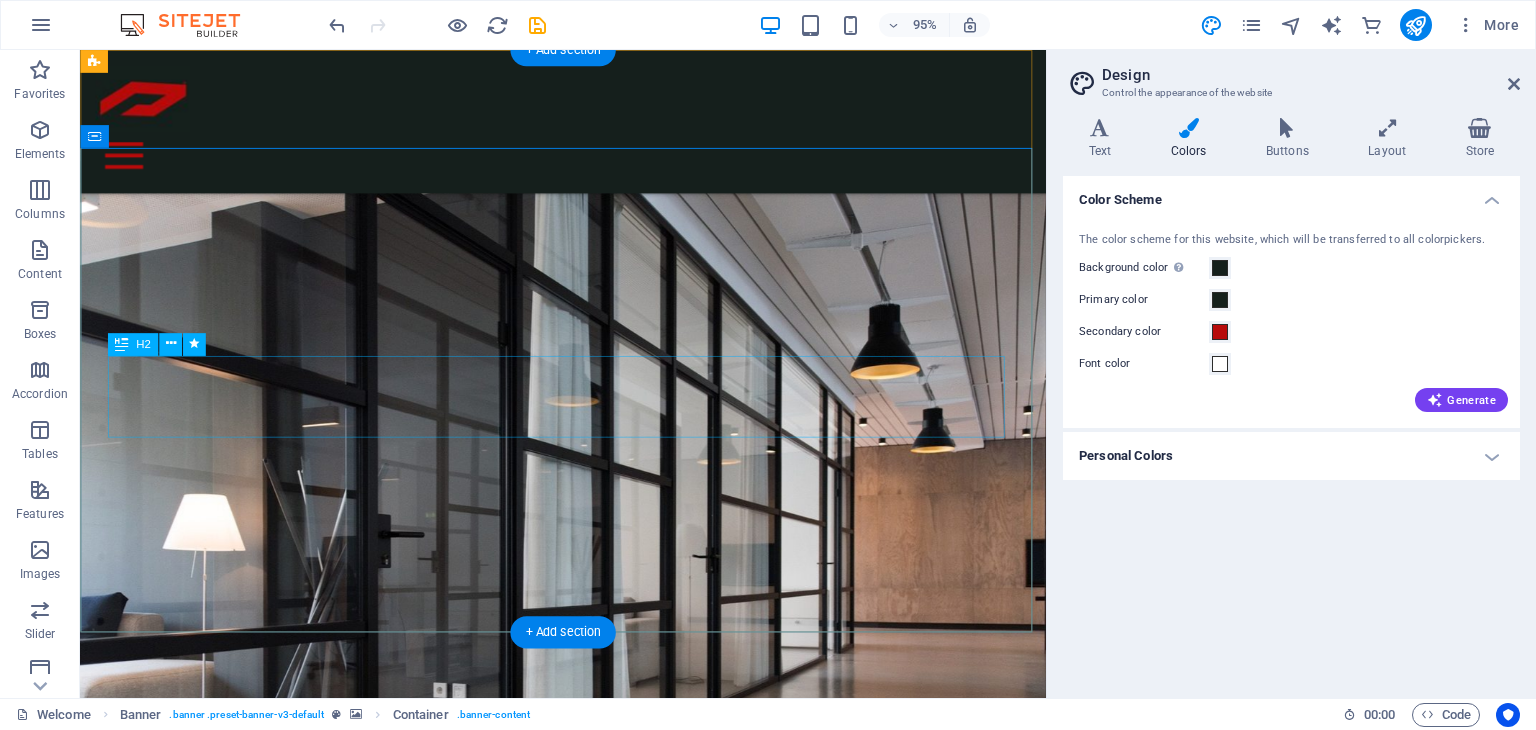 click on "Lorem ipsum dolor sit amet, consetetur sadipscing elitr sed diam" at bounding box center (589, 1319) 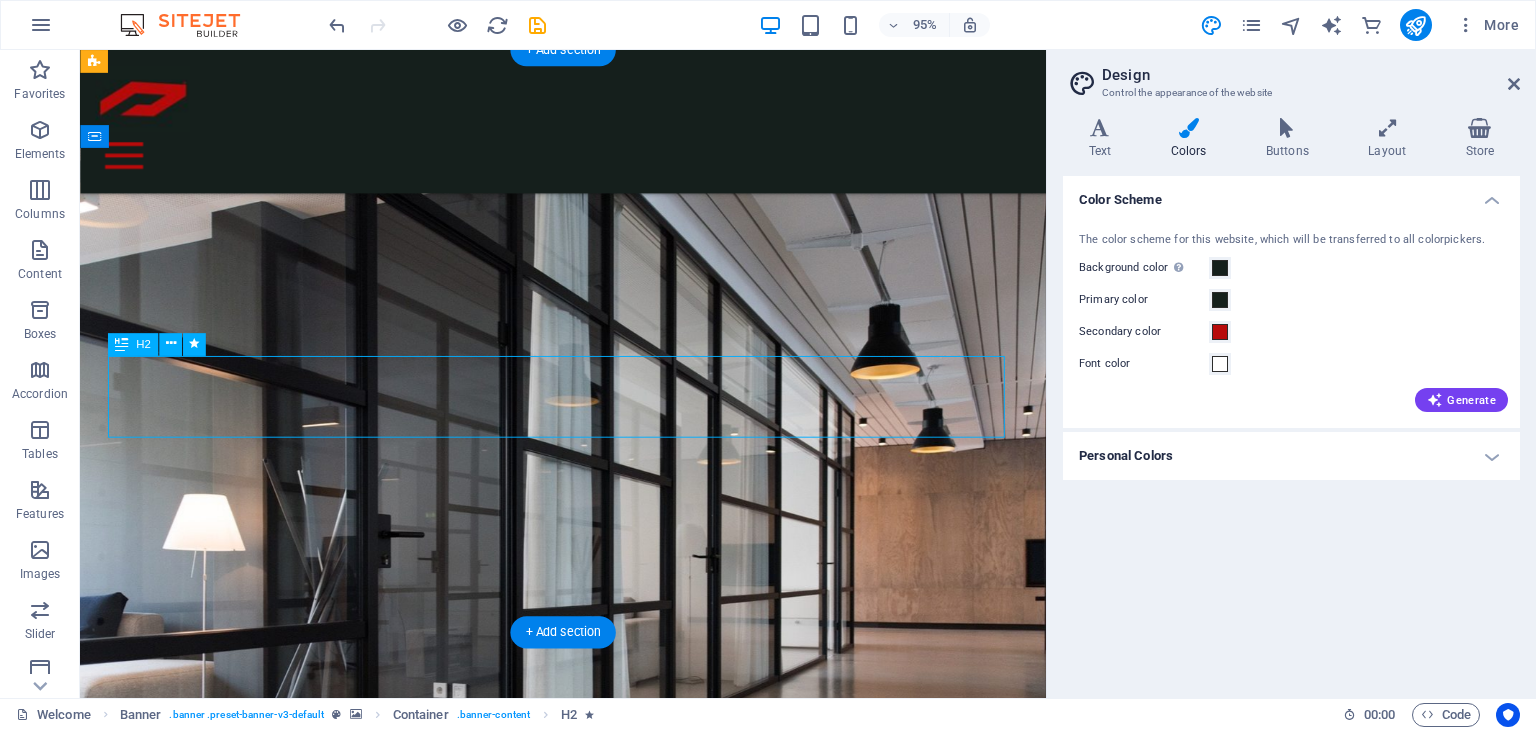 click on "Lorem ipsum dolor sit amet, consetetur sadipscing elitr sed diam" at bounding box center (589, 1319) 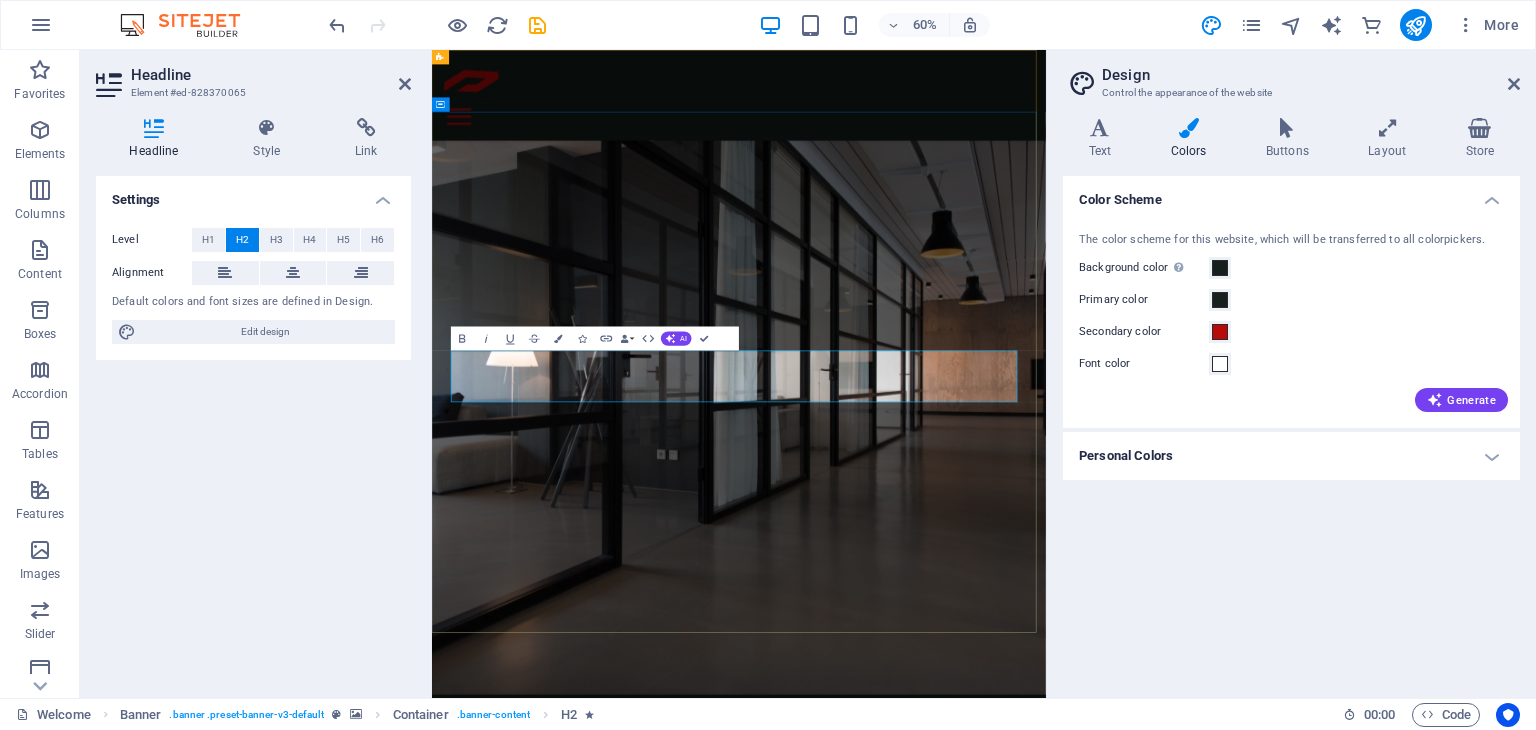 drag, startPoint x: 1186, startPoint y: 606, endPoint x: 519, endPoint y: 590, distance: 667.1919 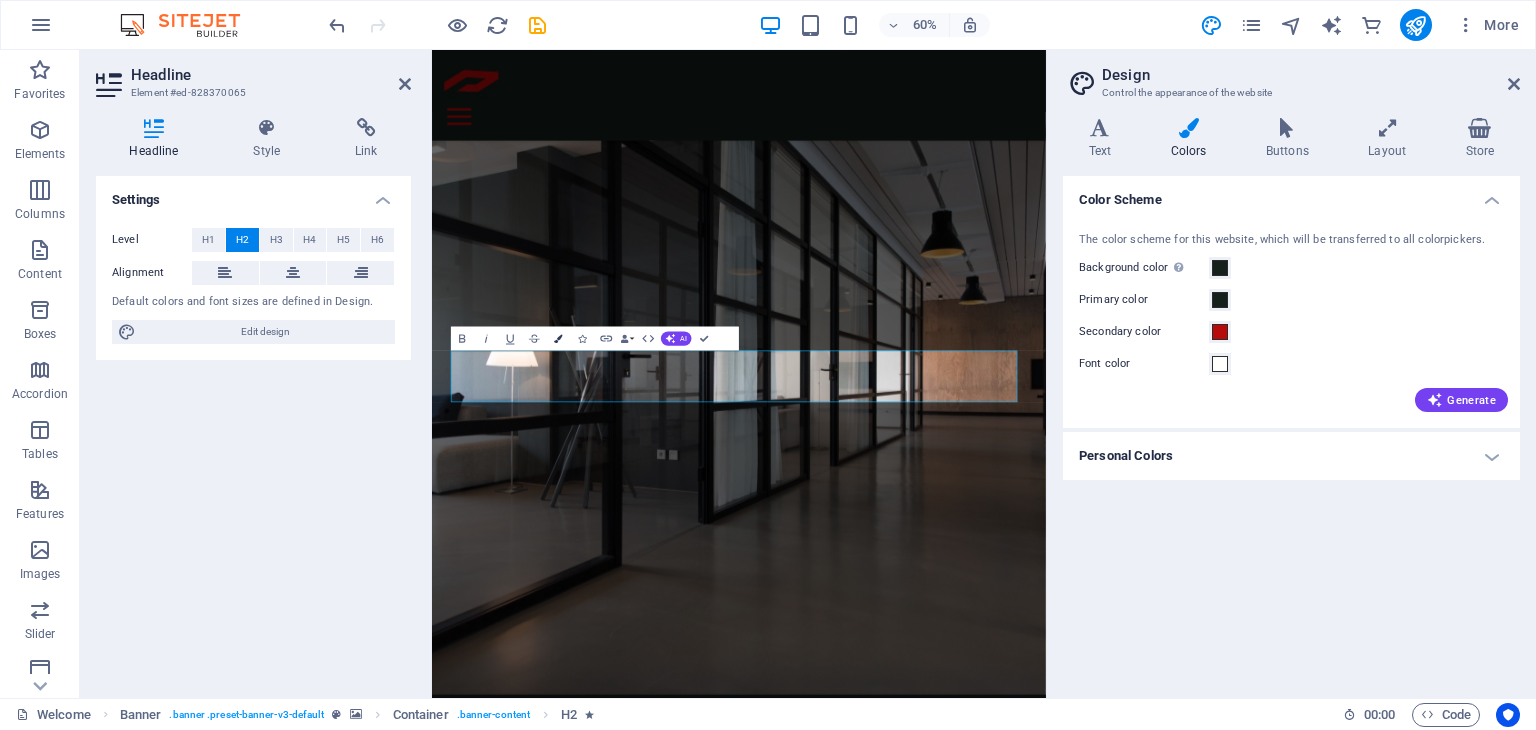 click at bounding box center [558, 338] 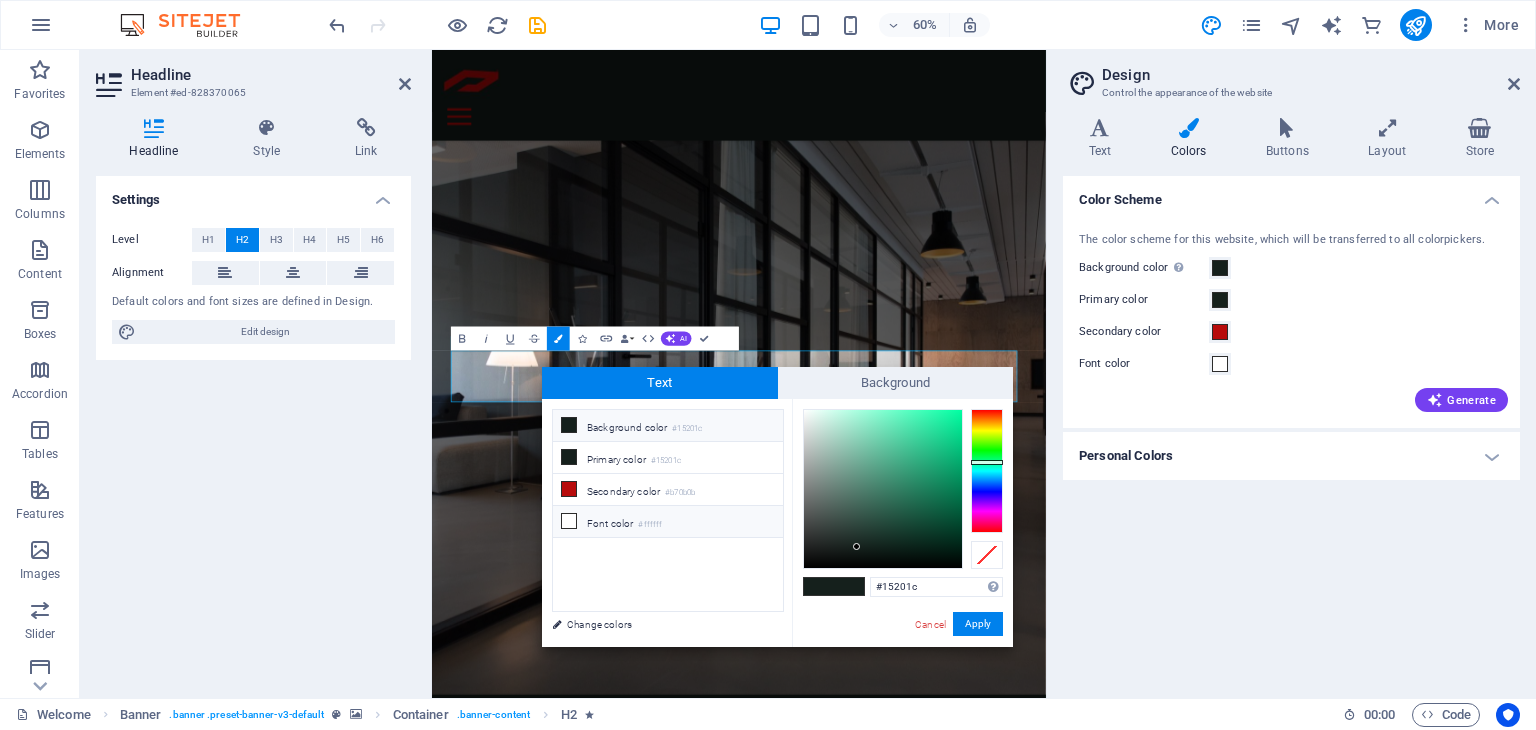 click at bounding box center [569, 521] 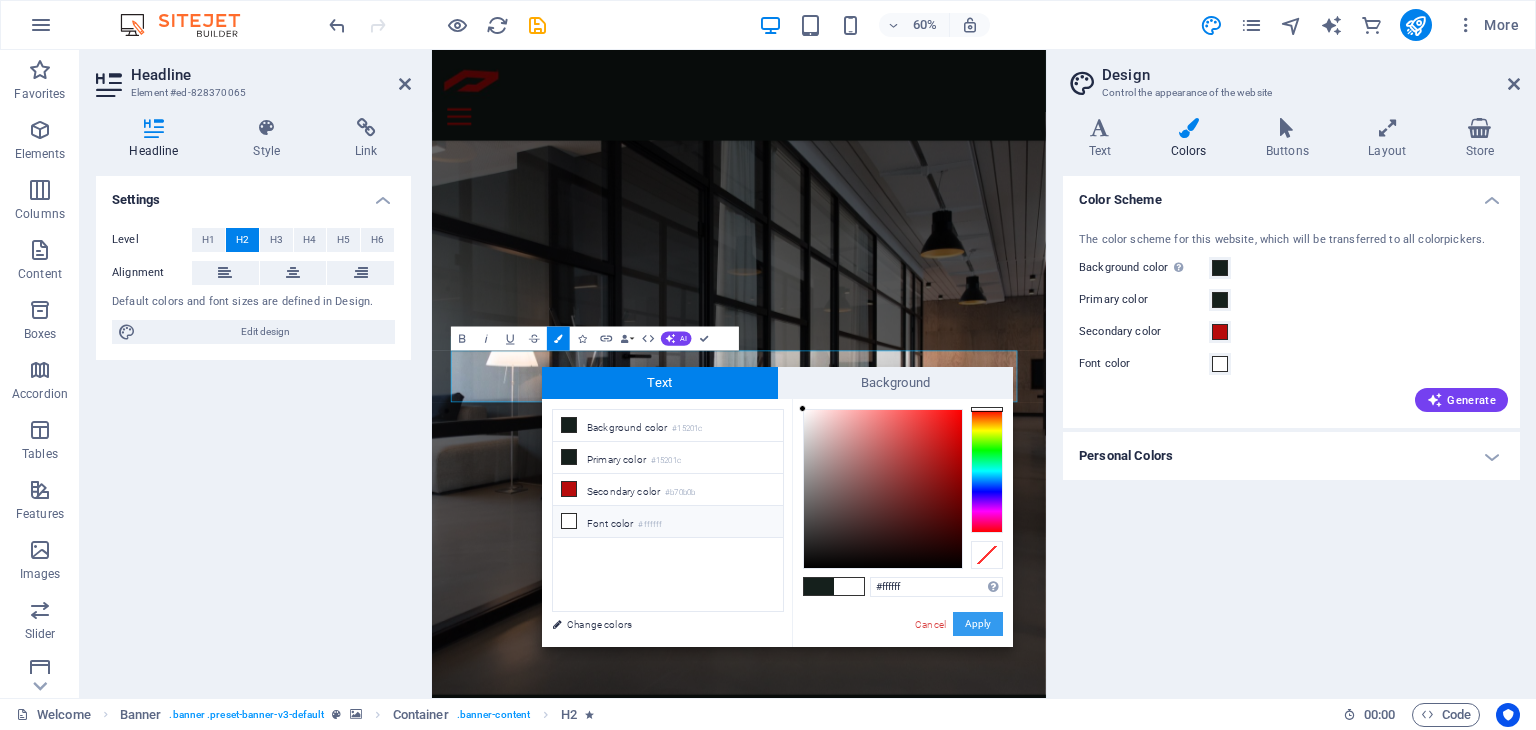 click on "Apply" at bounding box center [978, 624] 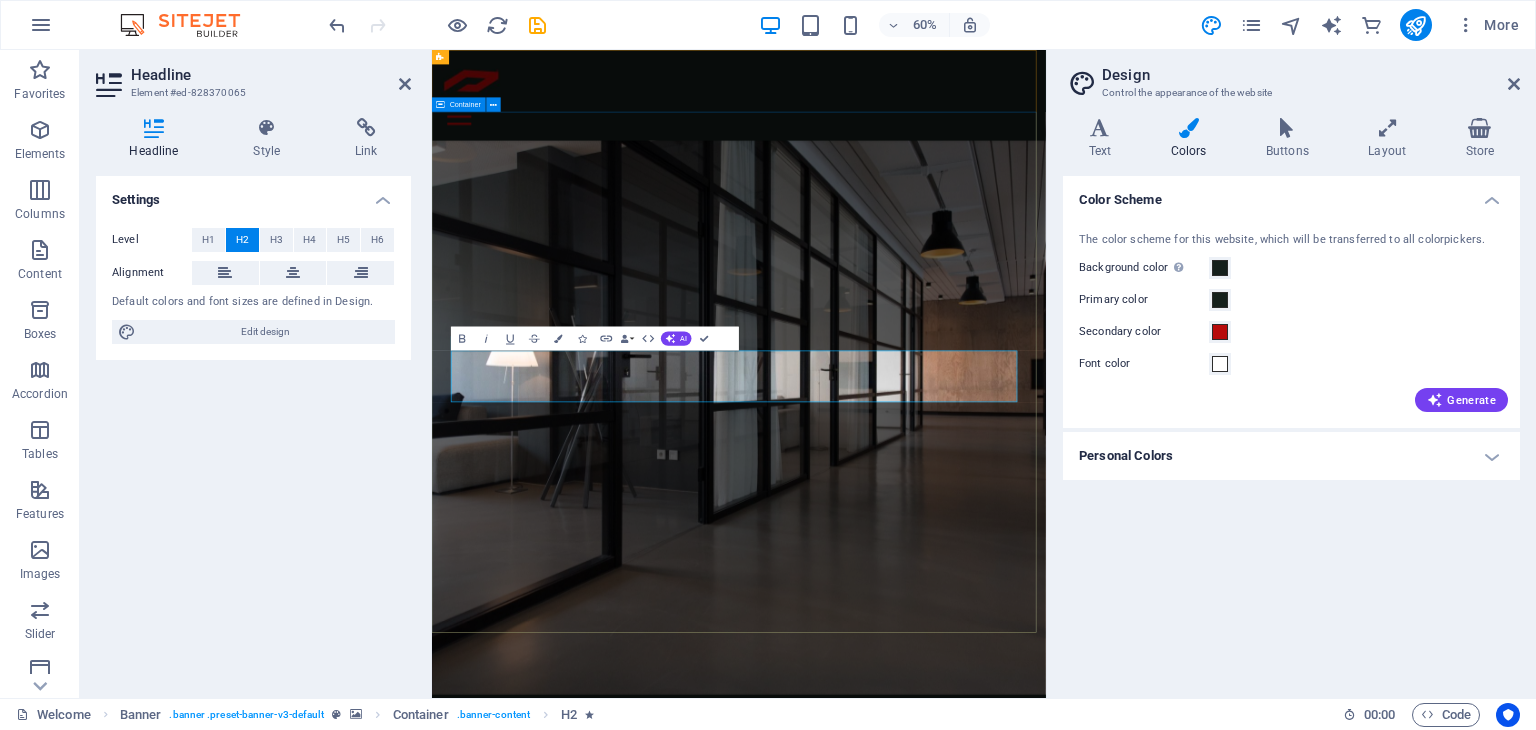 click on "PHAT SII CLOTHING ​ Locally Made Workwear That Works as Hard as You Do – Dressing Teams, Building Brands. Learn more" at bounding box center (943, 1312) 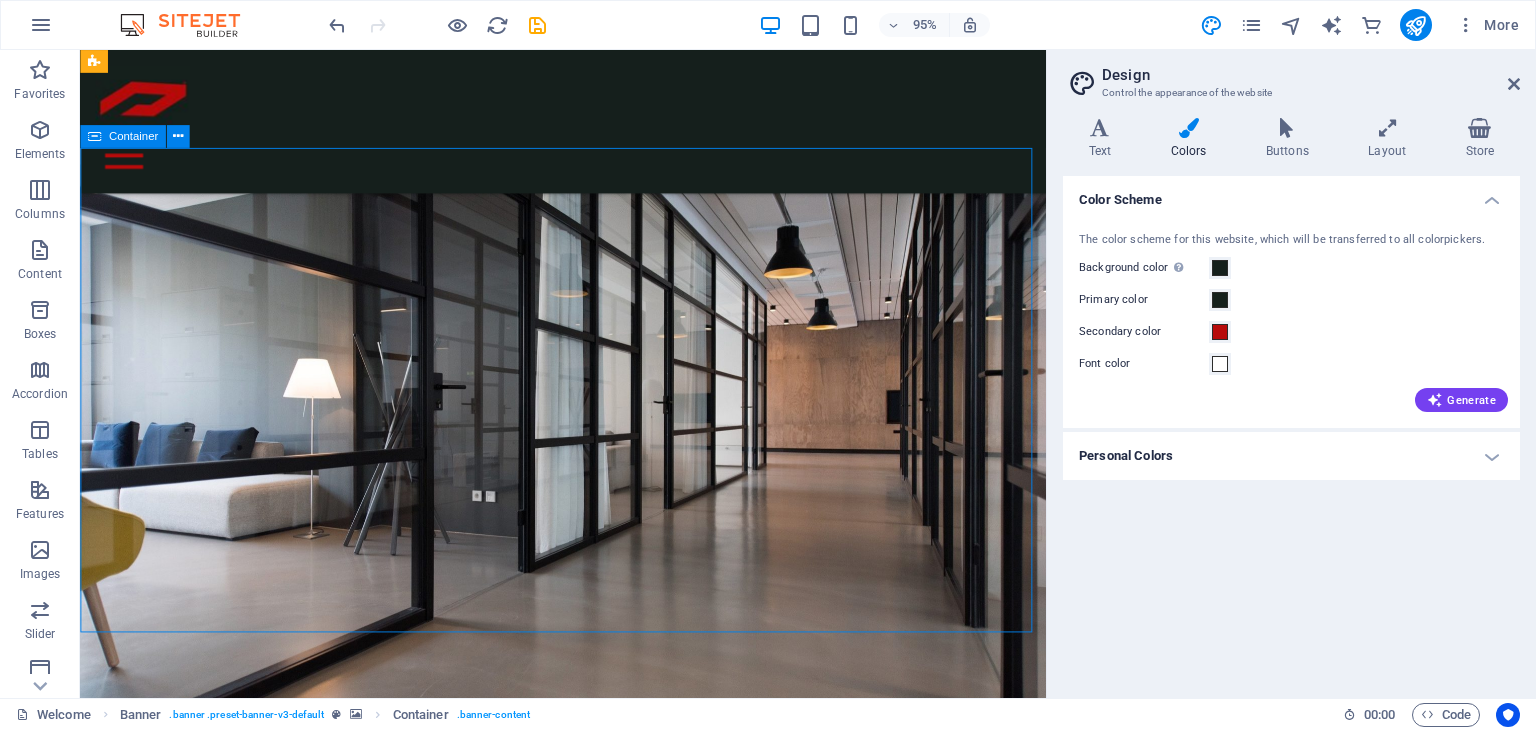 click on "PHAT SII CLOTHING Locally Made Workwear That Works as Hard as You Do – Dressing Teams, Building Brands. Learn more" at bounding box center (588, 954) 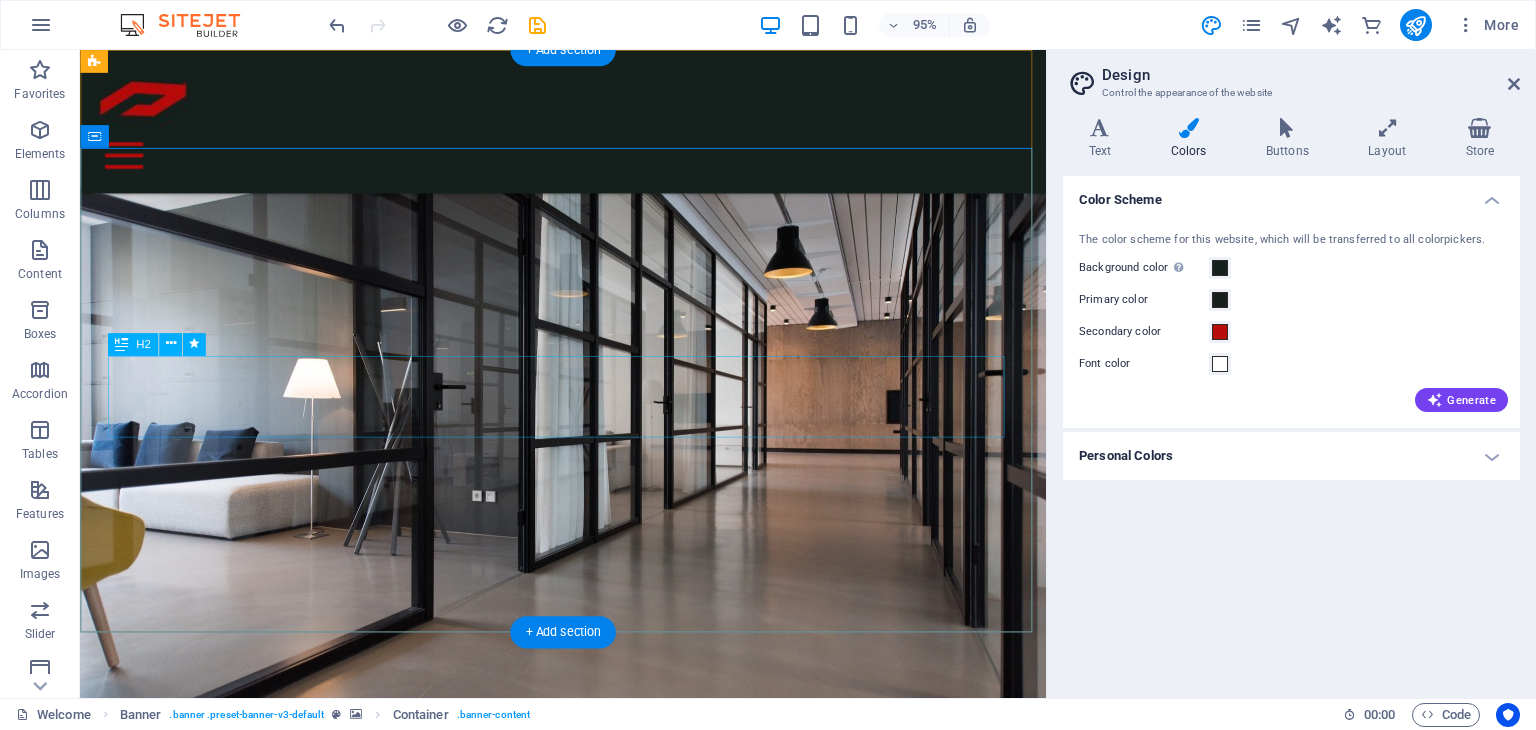 click on "Locally Made Workwear That Works as Hard as You Do – Dressing Teams, Building Brands." at bounding box center [589, 961] 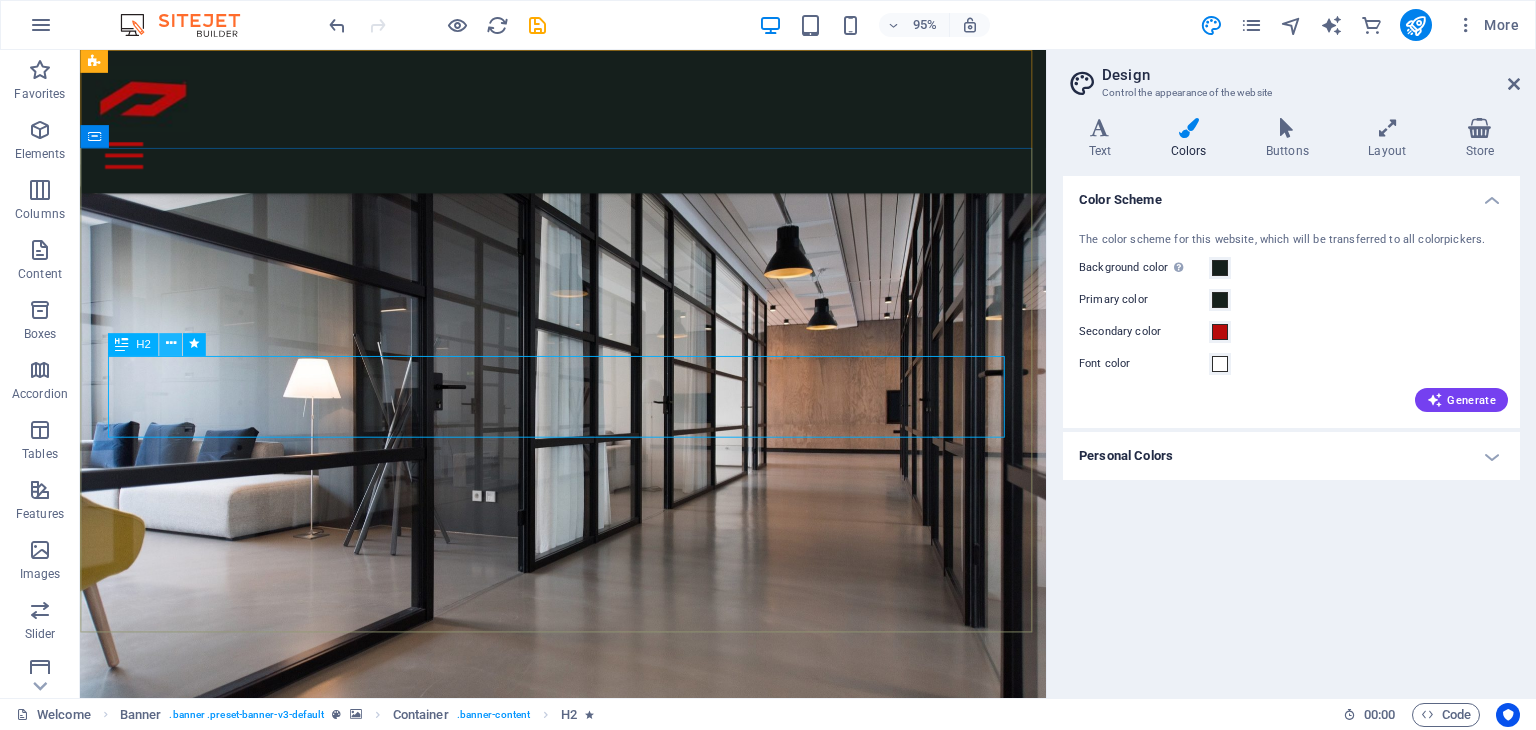click at bounding box center [170, 344] 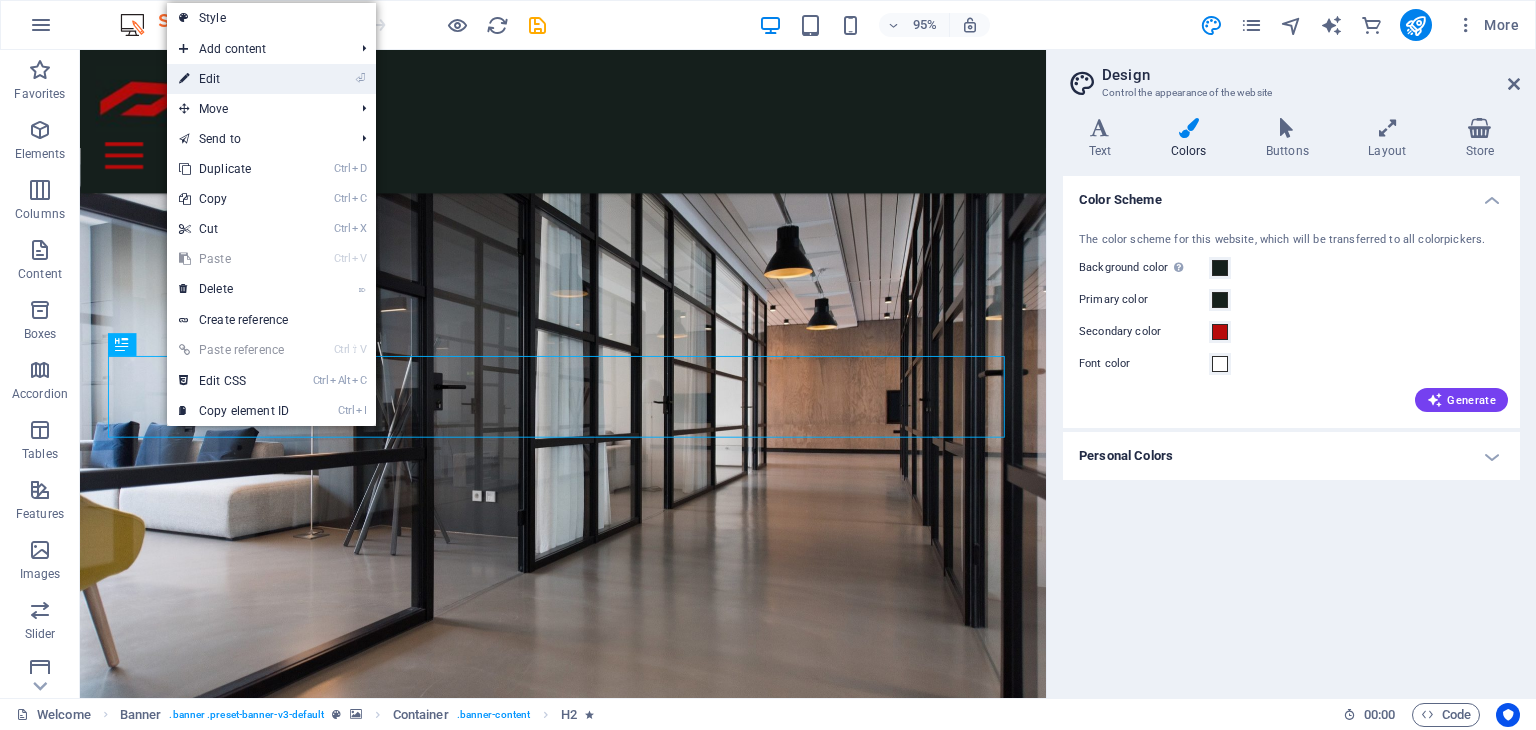 click on "⏎  Edit" at bounding box center (234, 79) 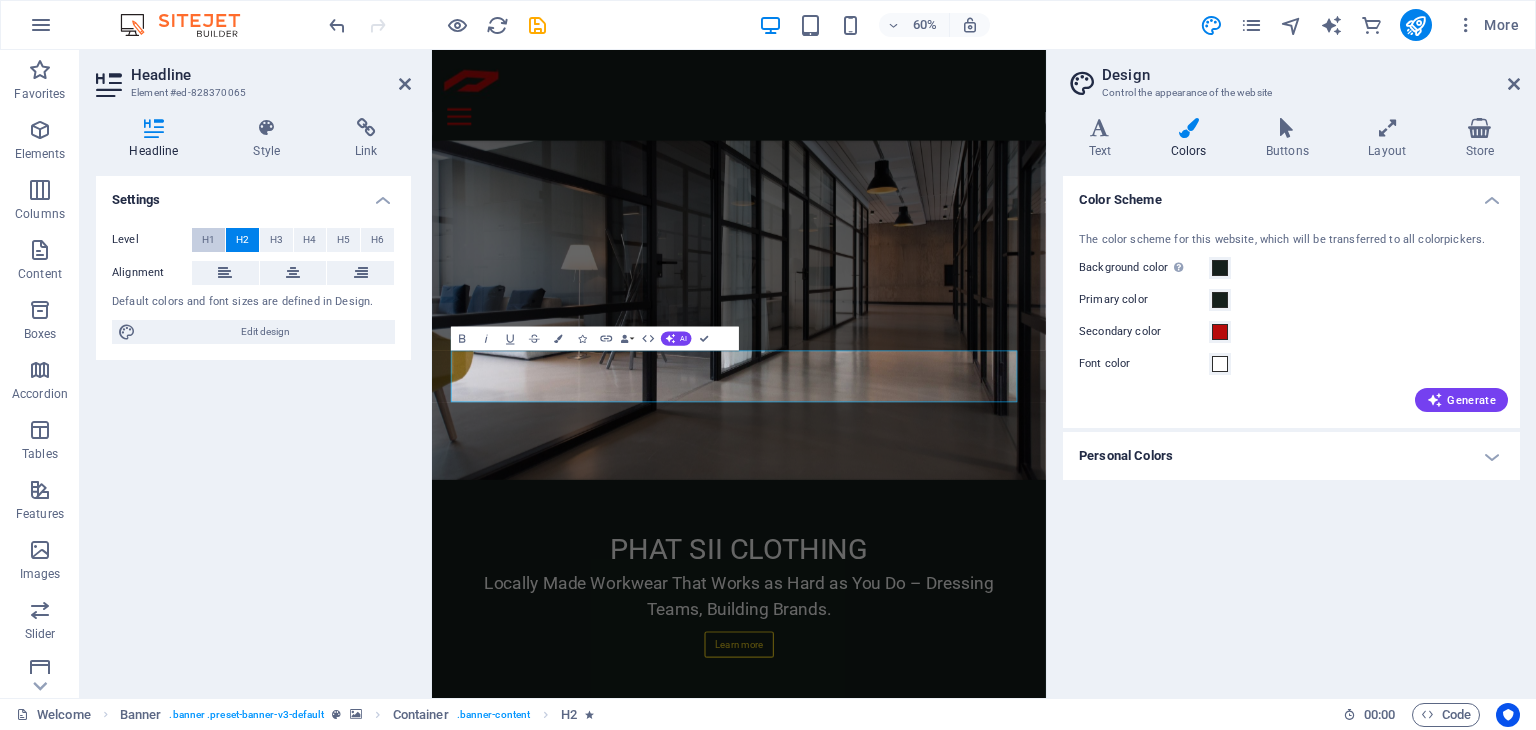 click on "H1" at bounding box center [208, 240] 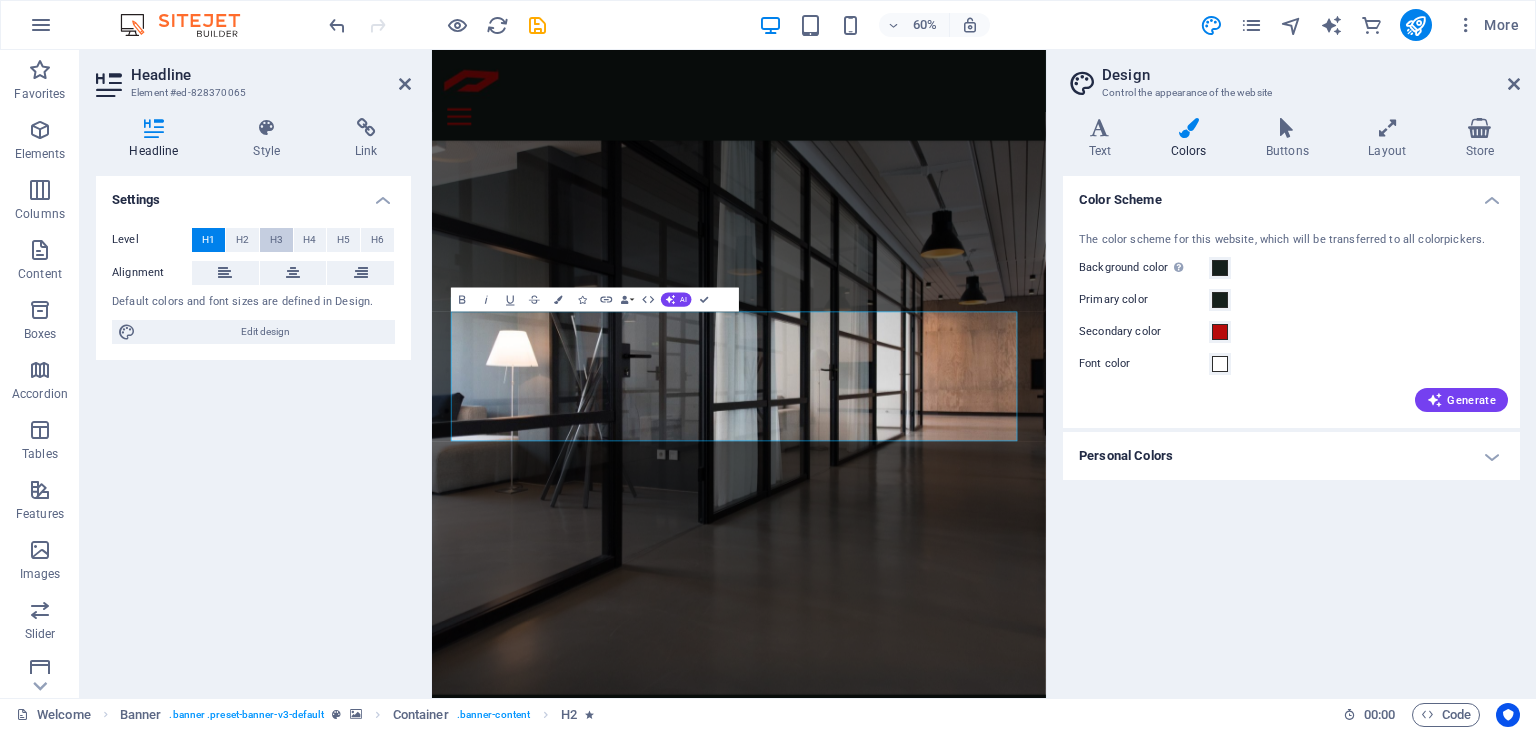 click on "H3" at bounding box center (276, 240) 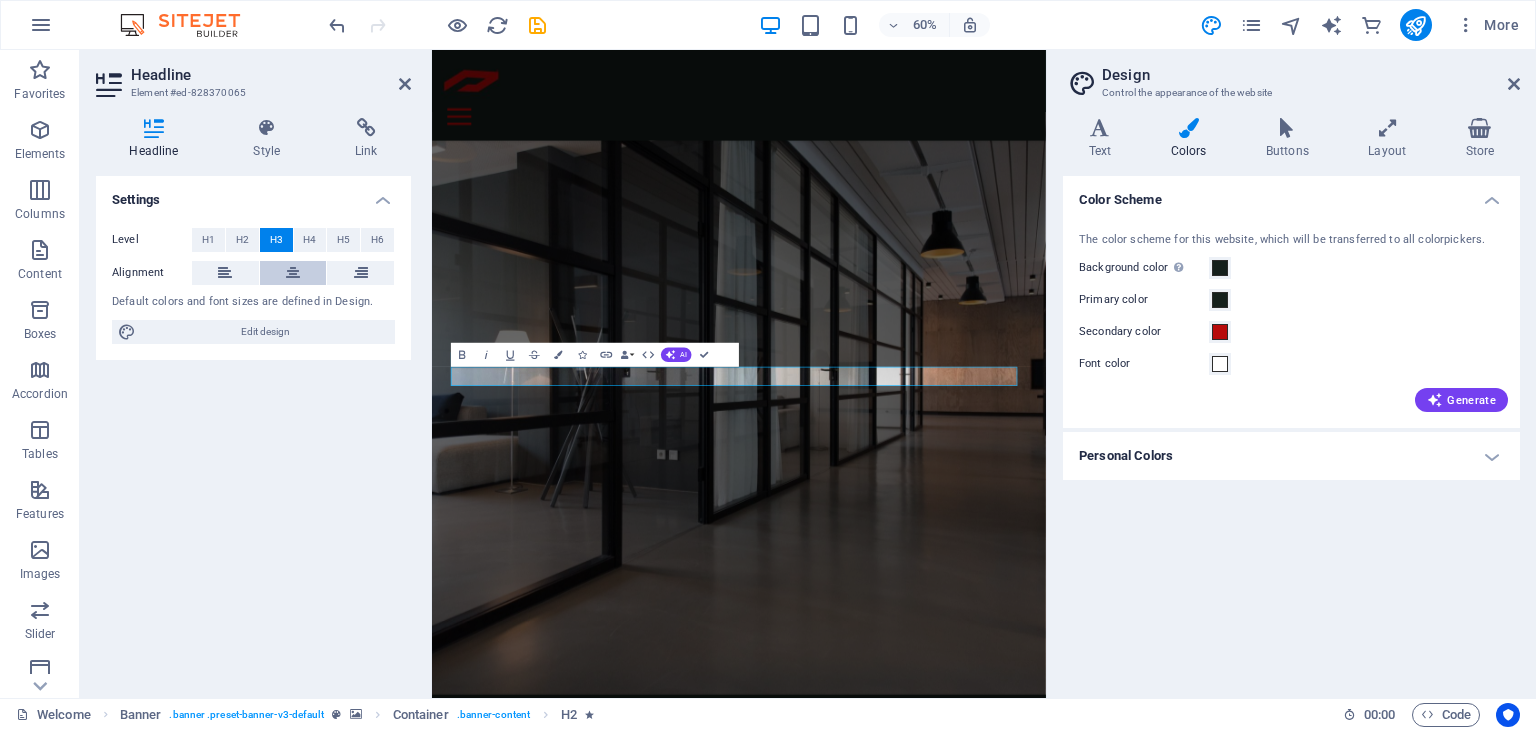 click at bounding box center [293, 273] 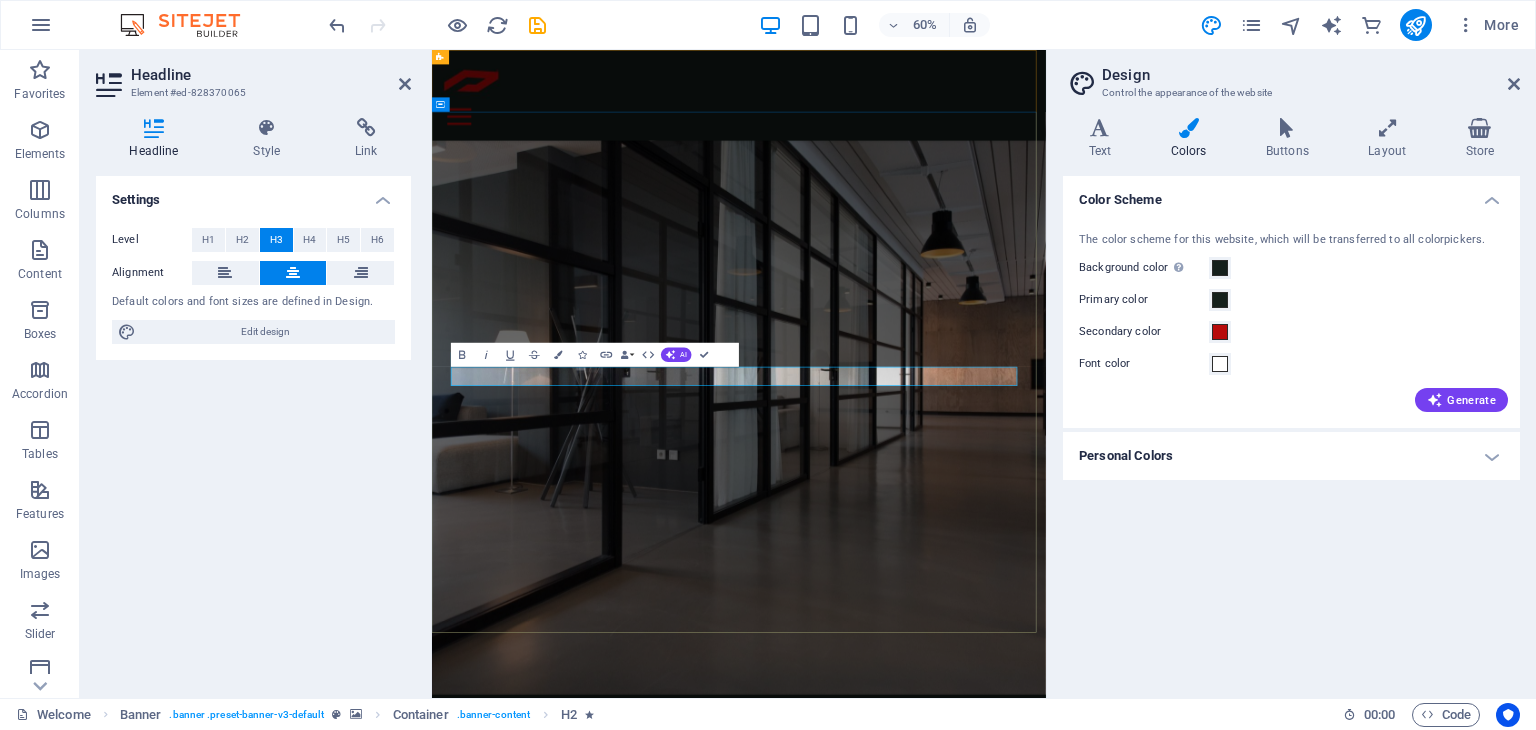 click on "Locally Made Workwear That Works as Hard as You Do – Dressing Teams, Building Brands." at bounding box center [943, 1291] 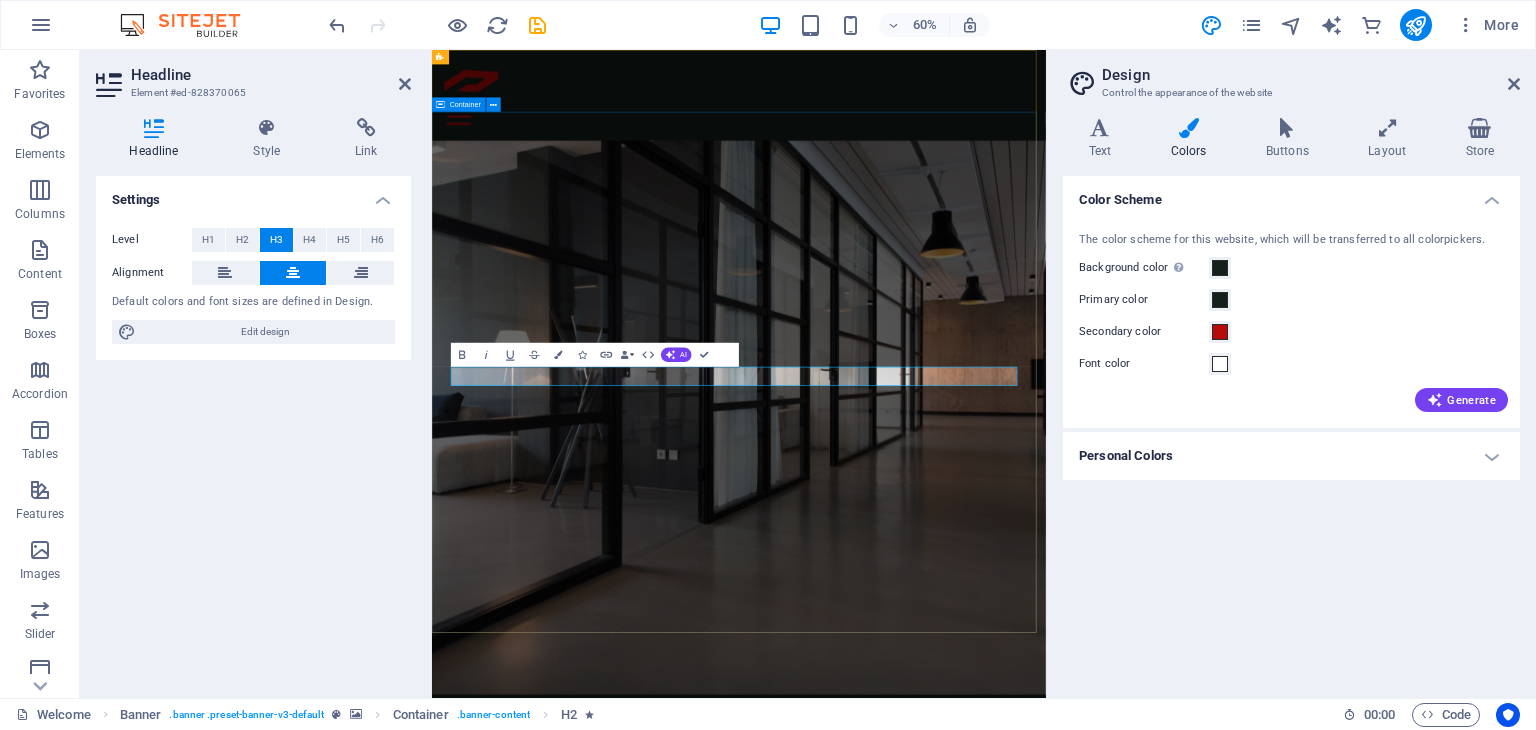 click on "PHAT SII CLOTHING Locally made workwear that oorks as hard as you do – Dressing teams, building brands. Learn more" at bounding box center [943, 1285] 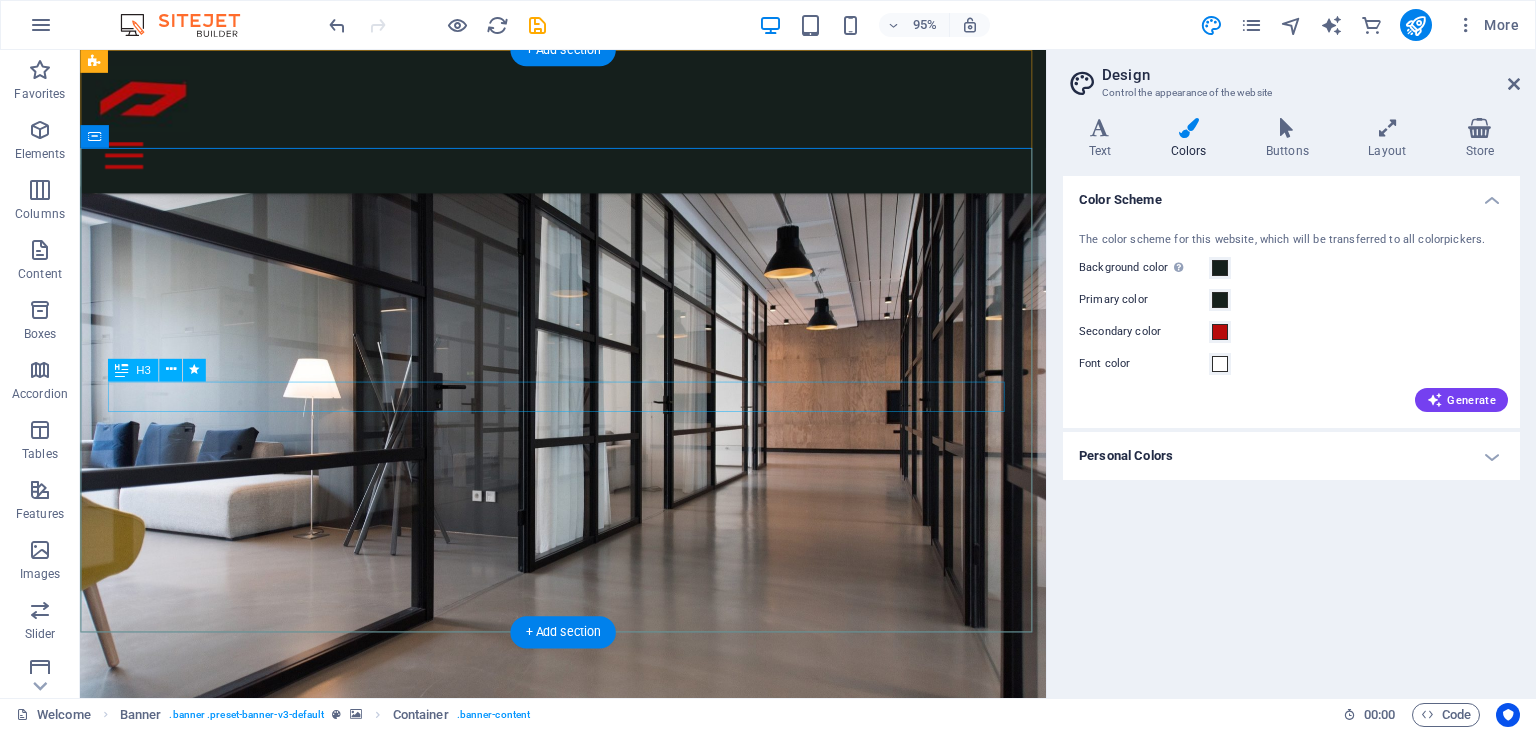 click on "Locally made workwear that oorks as hard as you do – Dressing teams, building brands." at bounding box center [589, 934] 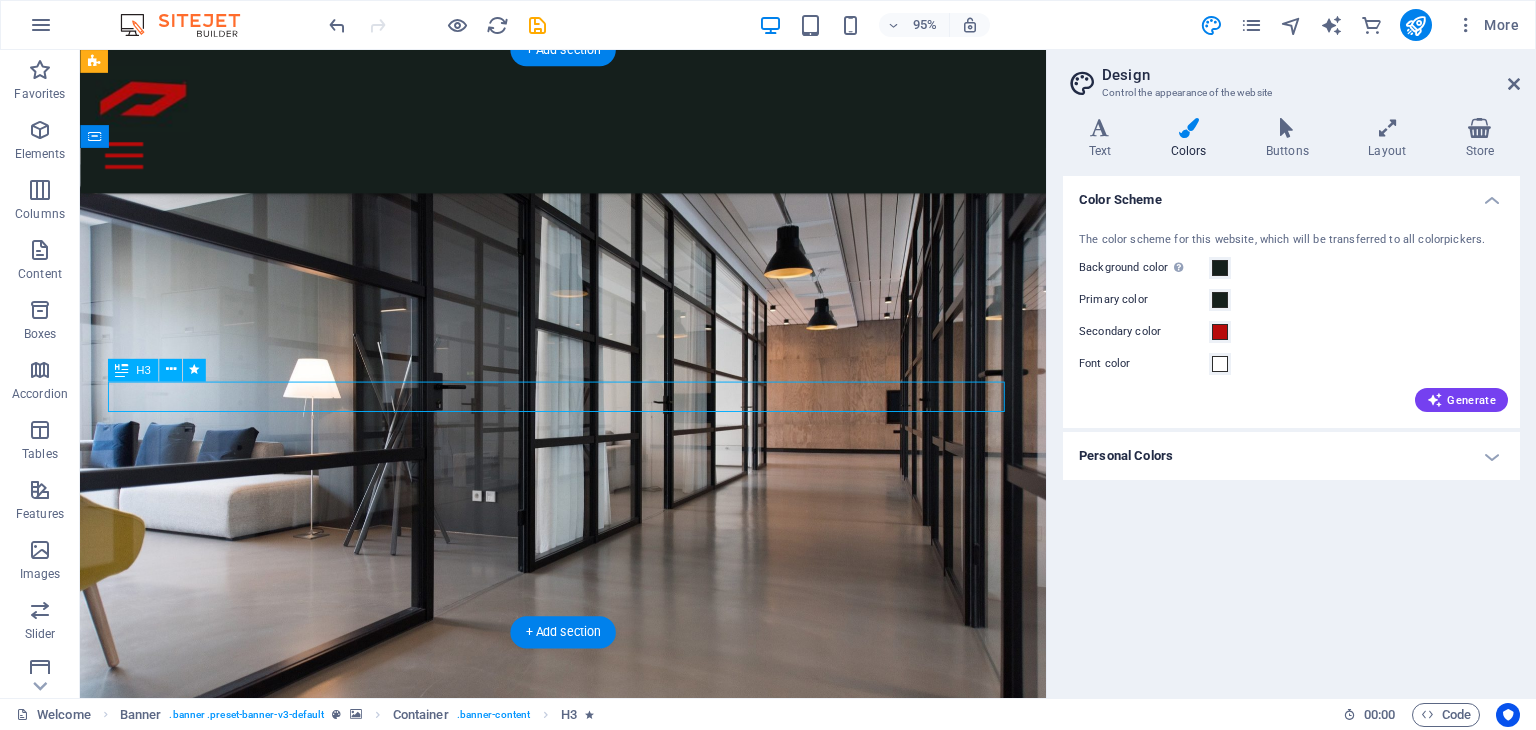 click on "Locally made workwear that oorks as hard as you do – Dressing teams, building brands." at bounding box center [589, 934] 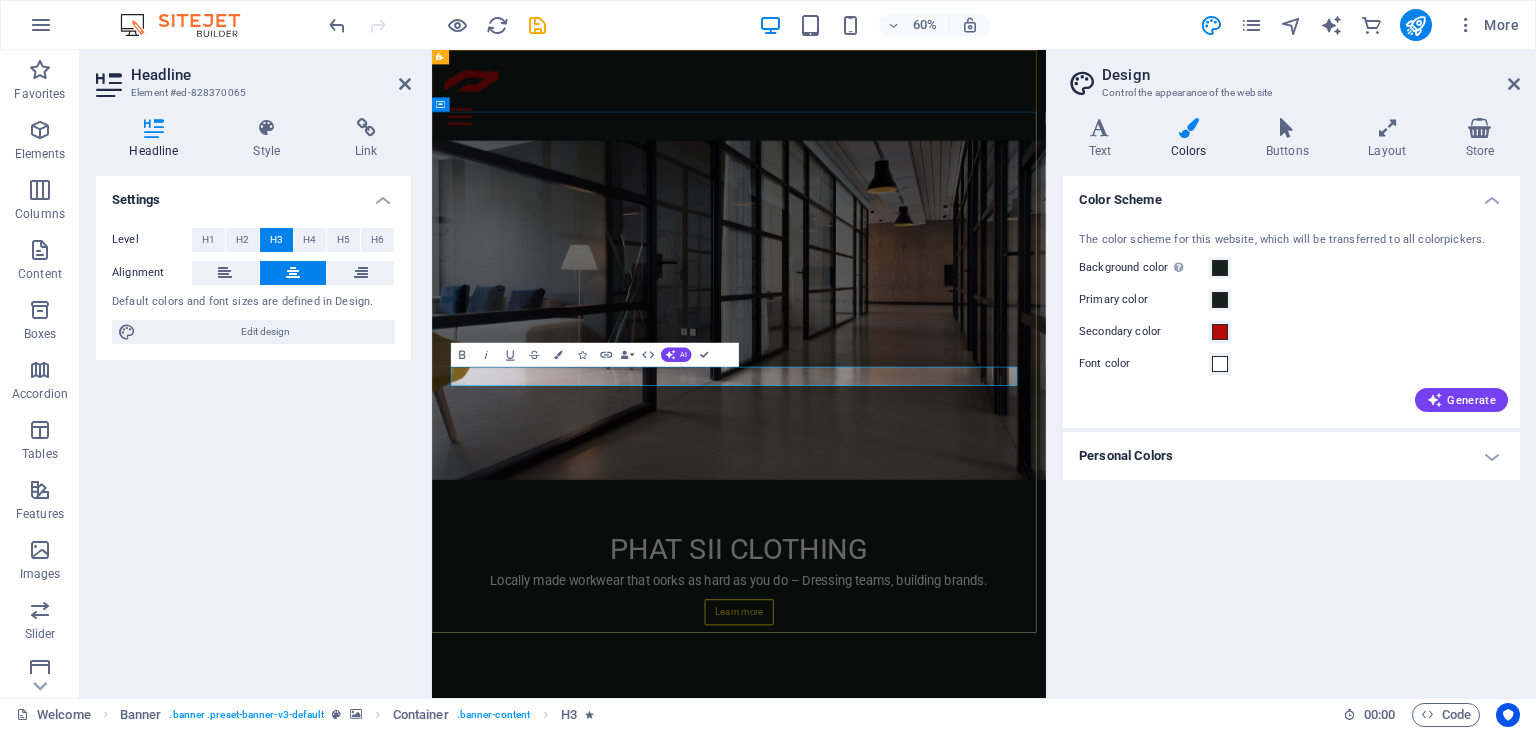 click on "Locally made workwear that oorks as hard as you do – Dressing teams, building brands." at bounding box center (943, 933) 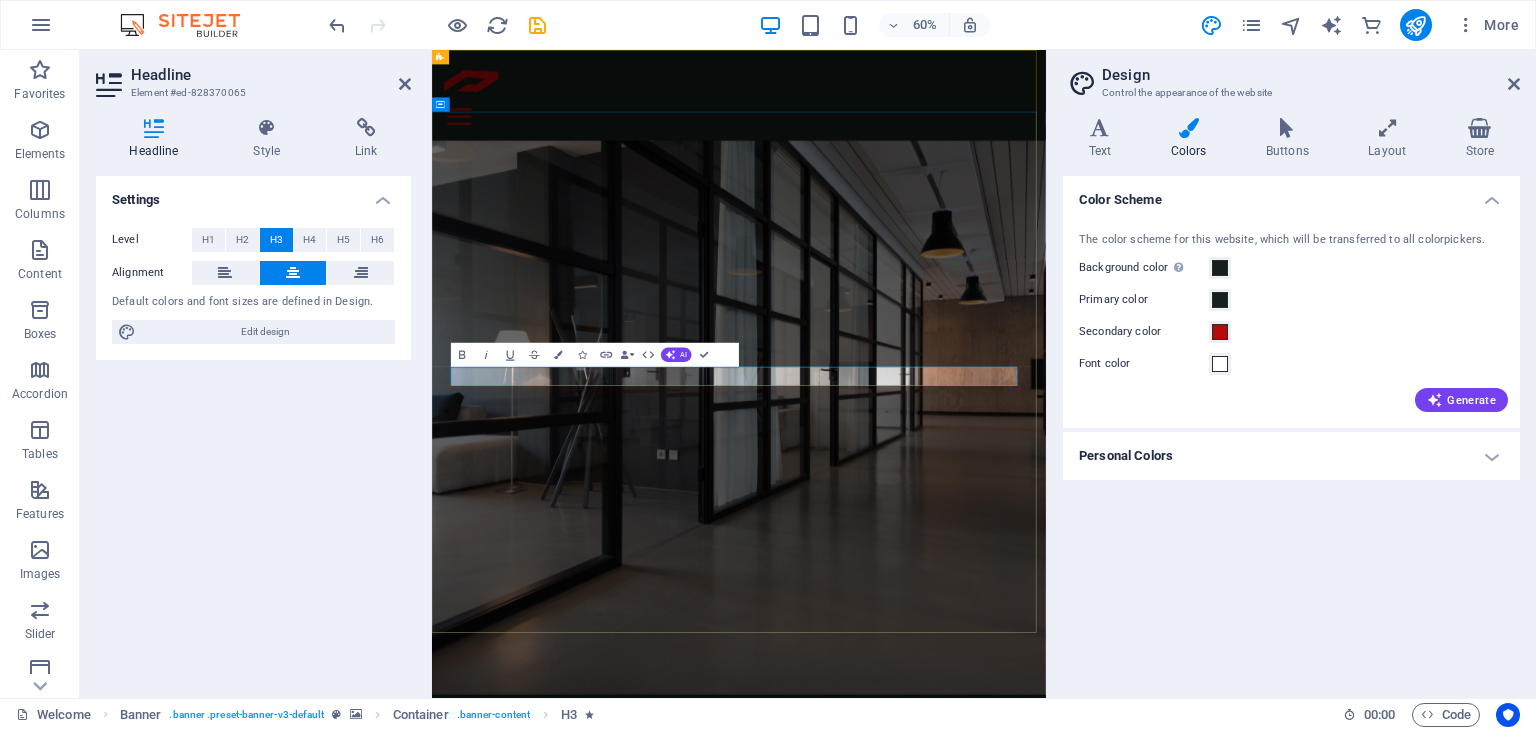 type 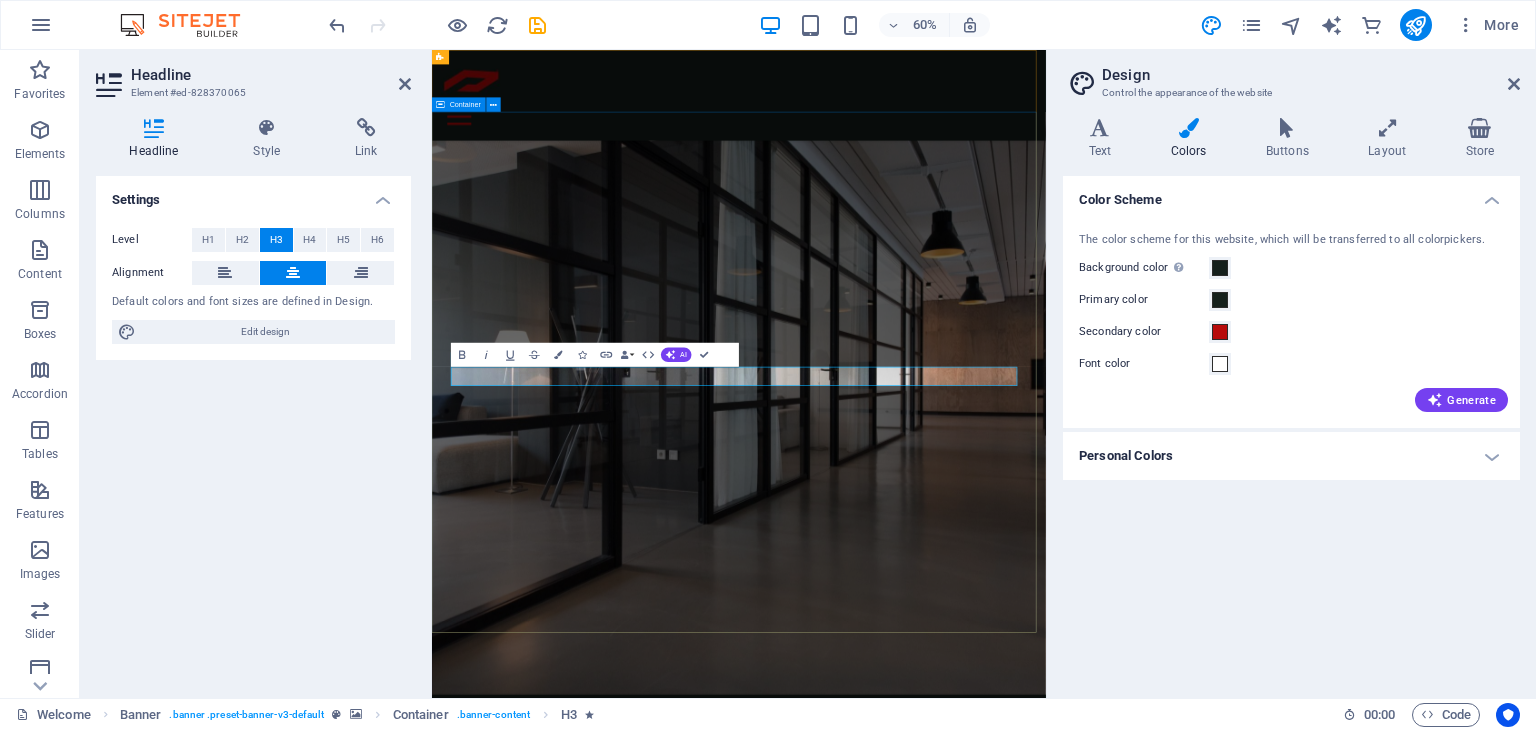 click on "PHAT SII CLOTHING Locally made workwear that works as hard as you do – Dressing teams, building brands. Learn more" at bounding box center [943, 1285] 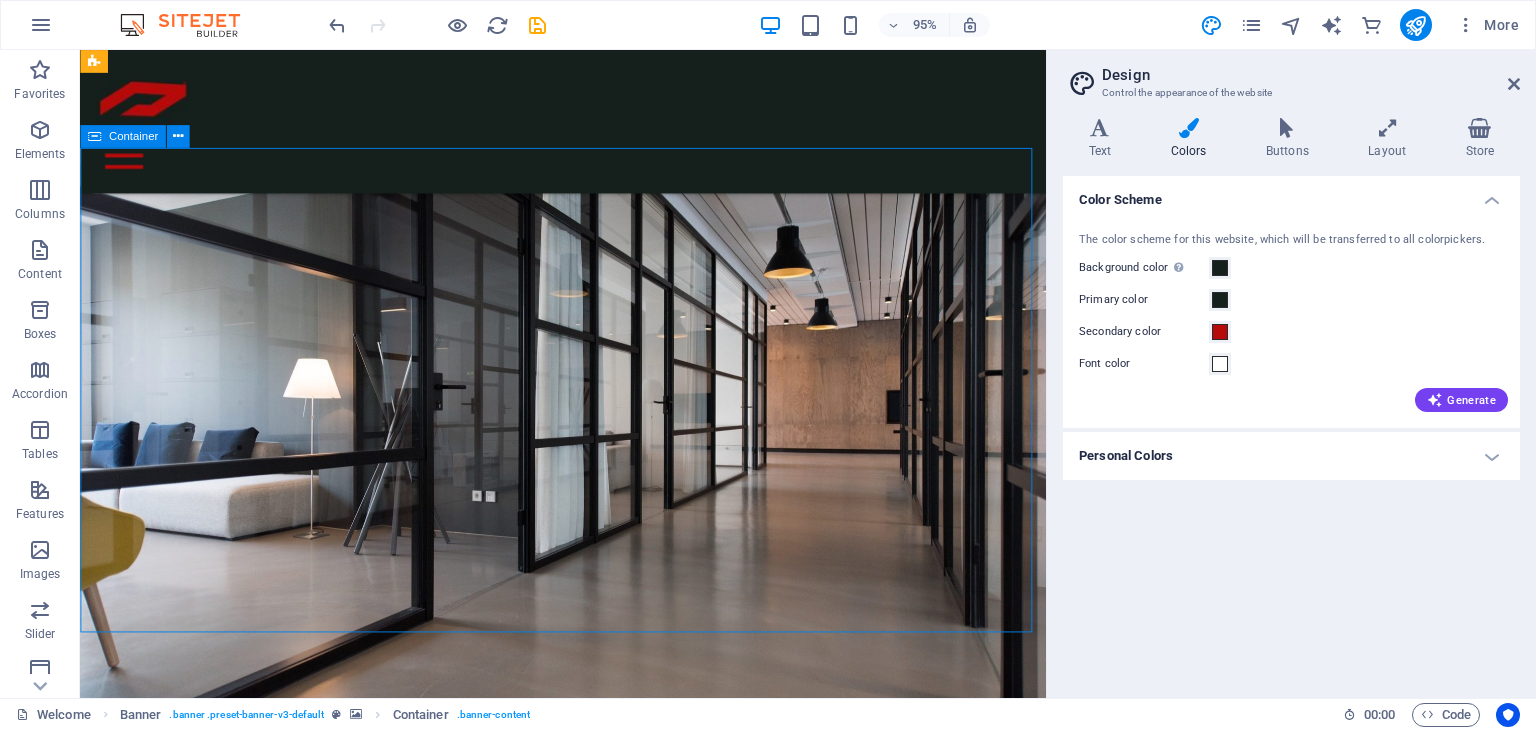 click on "PHAT SII CLOTHING Locally made workwear that works as hard as you do – Dressing teams, building brands. Learn more" at bounding box center [588, 927] 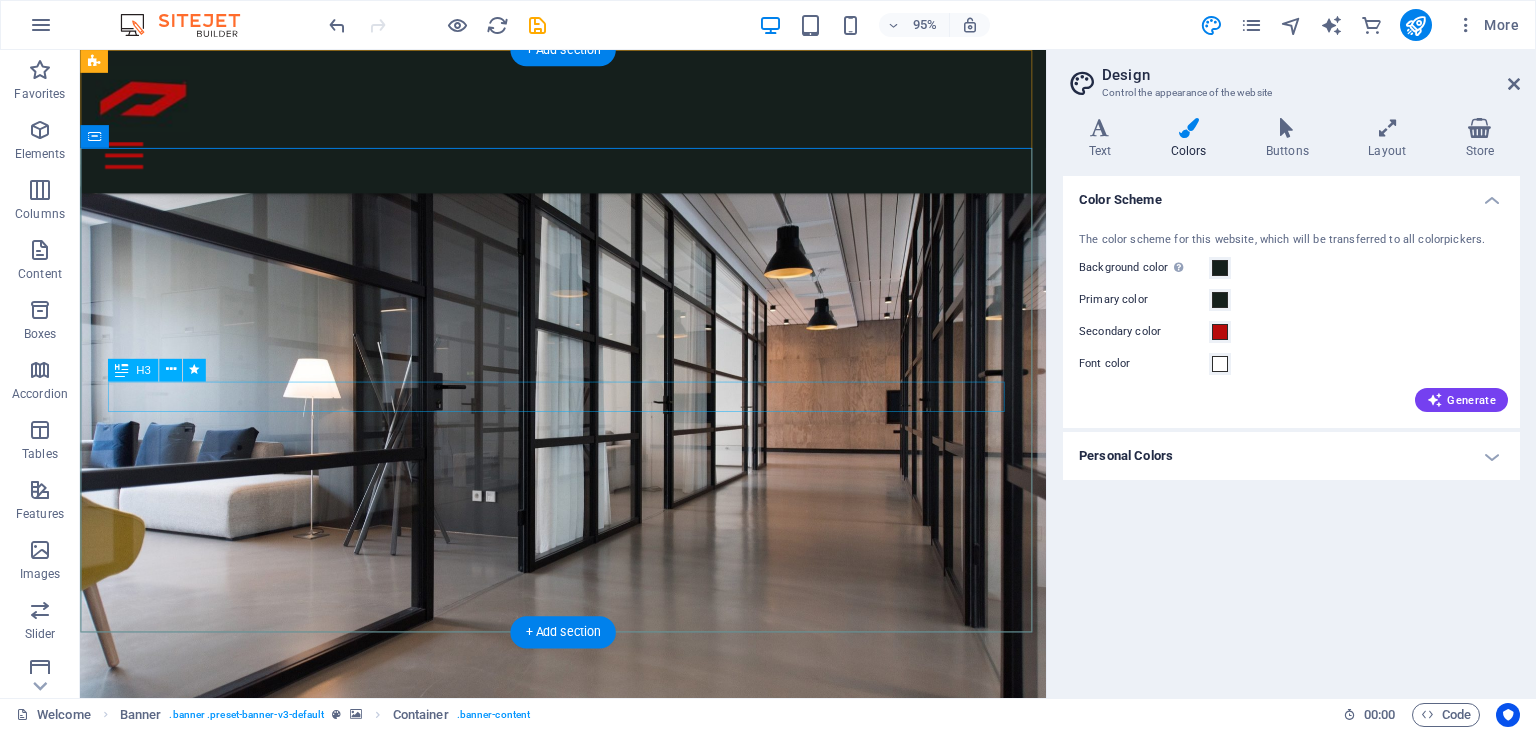 click on "Locally made workwear that works as hard as you do – Dressing teams, building brands." at bounding box center [589, 934] 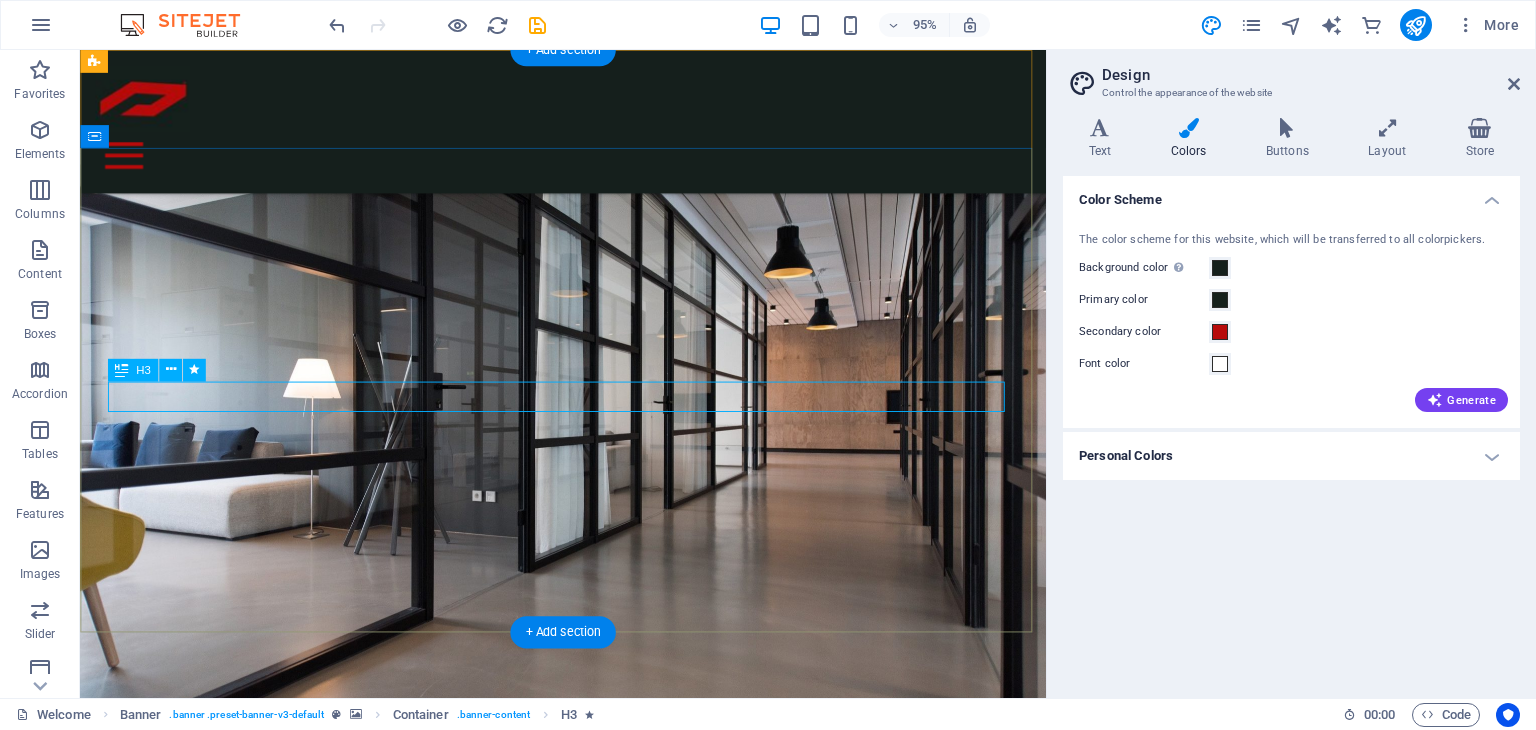 click on "Locally made workwear that works as hard as you do – Dressing teams, building brands." at bounding box center (589, 934) 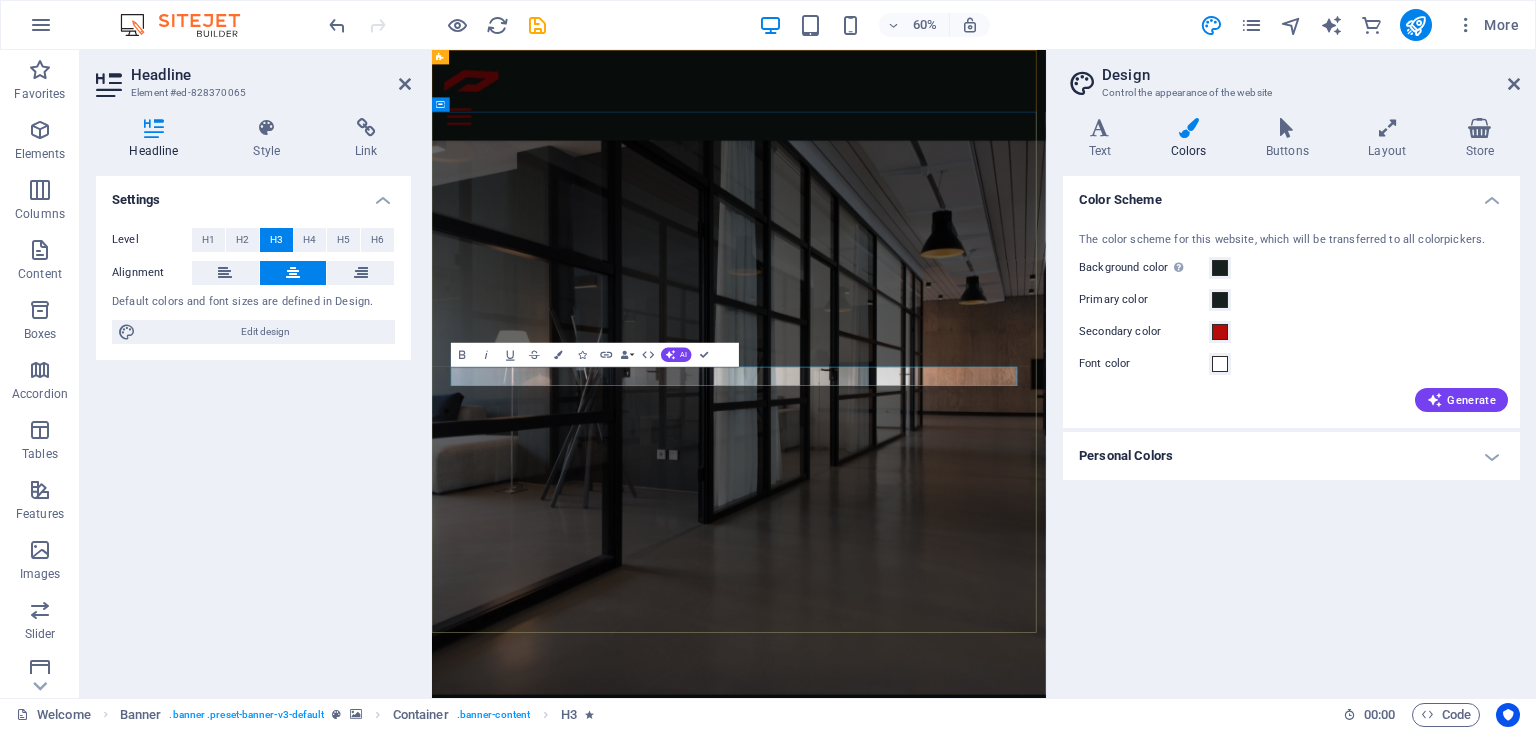 click on "Premium Uniforms That Elevate Your Brand." at bounding box center (943, 1291) 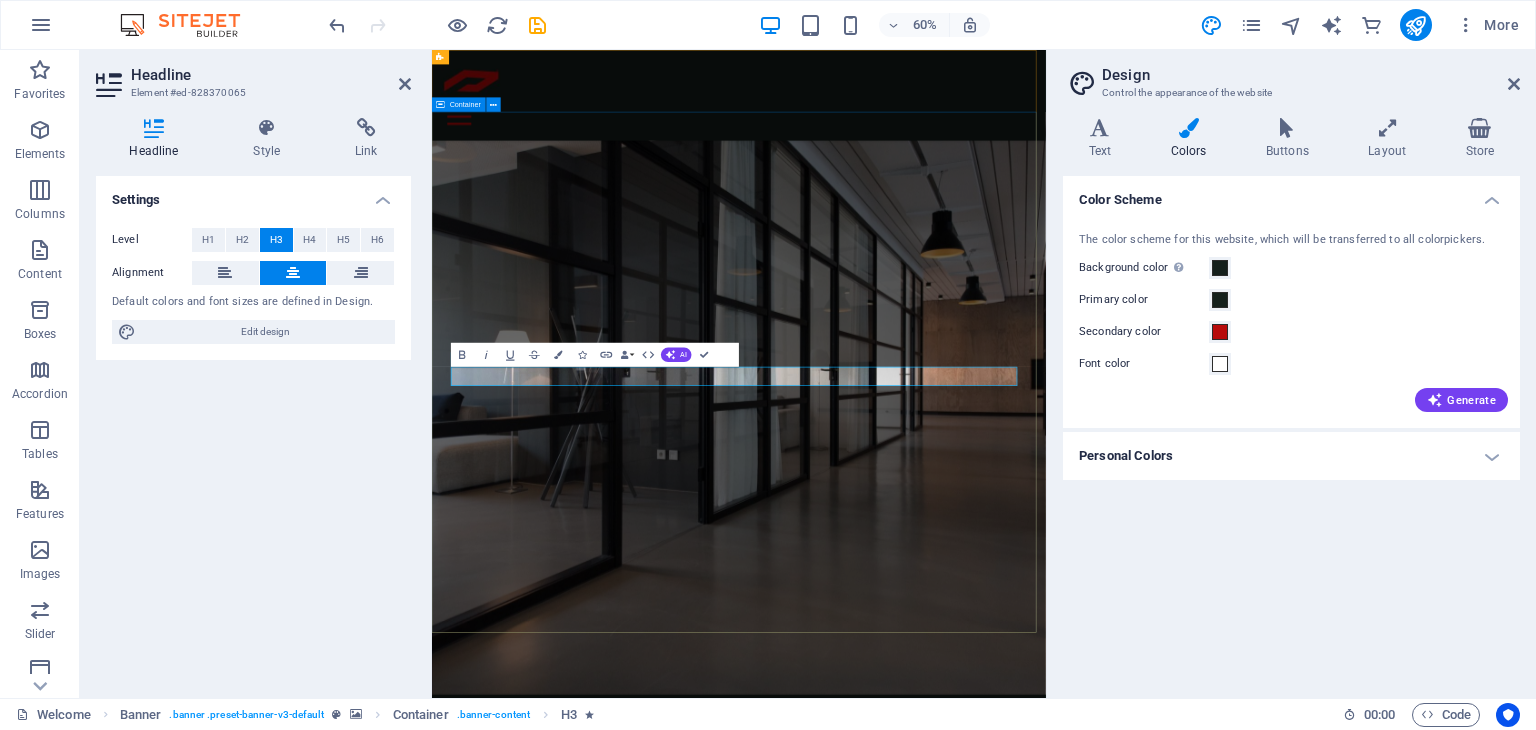 click on "PHAT SII CLOTHING Premium uniforms that elevate your brand. Learn more" at bounding box center [943, 1285] 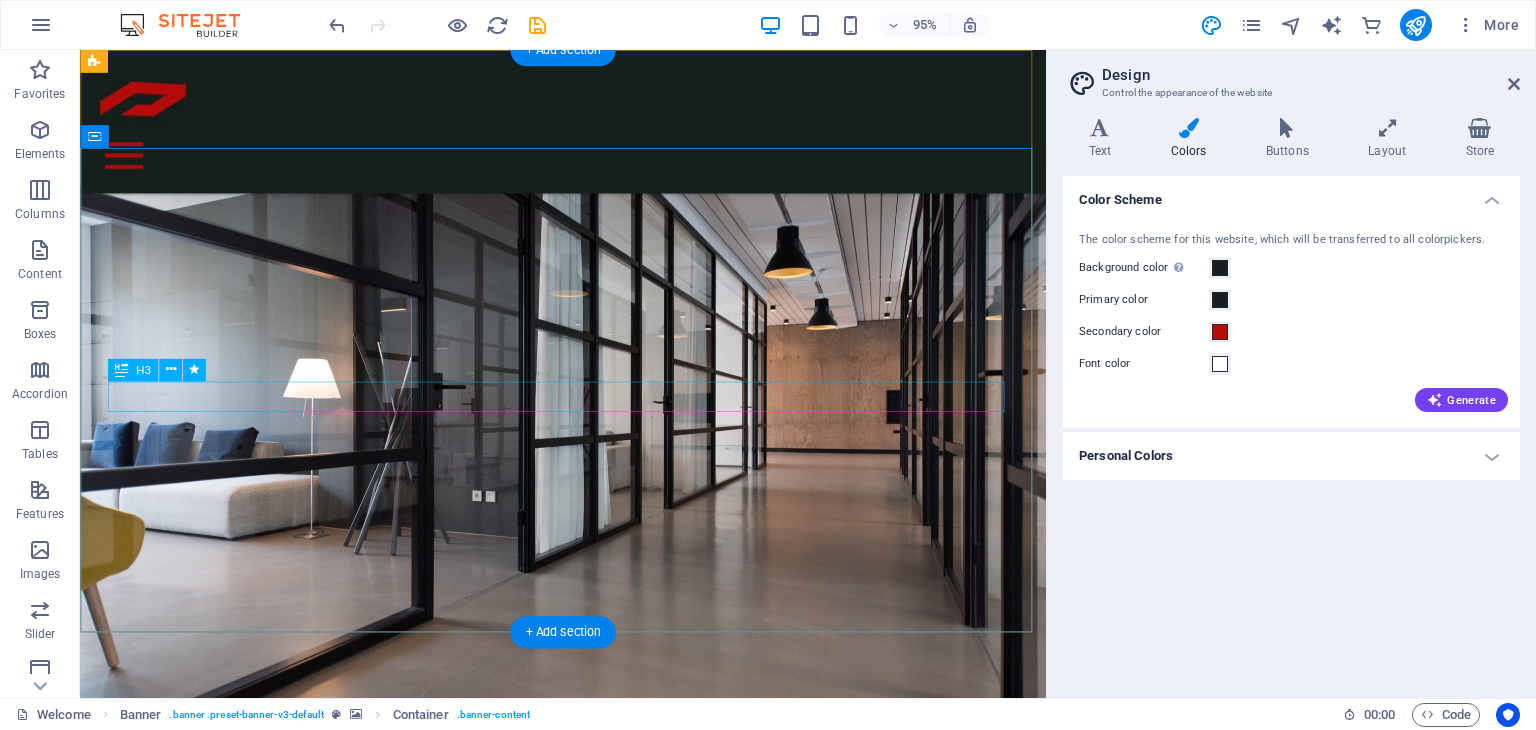 click on "Premium uniforms that elevate your brand." at bounding box center [589, 934] 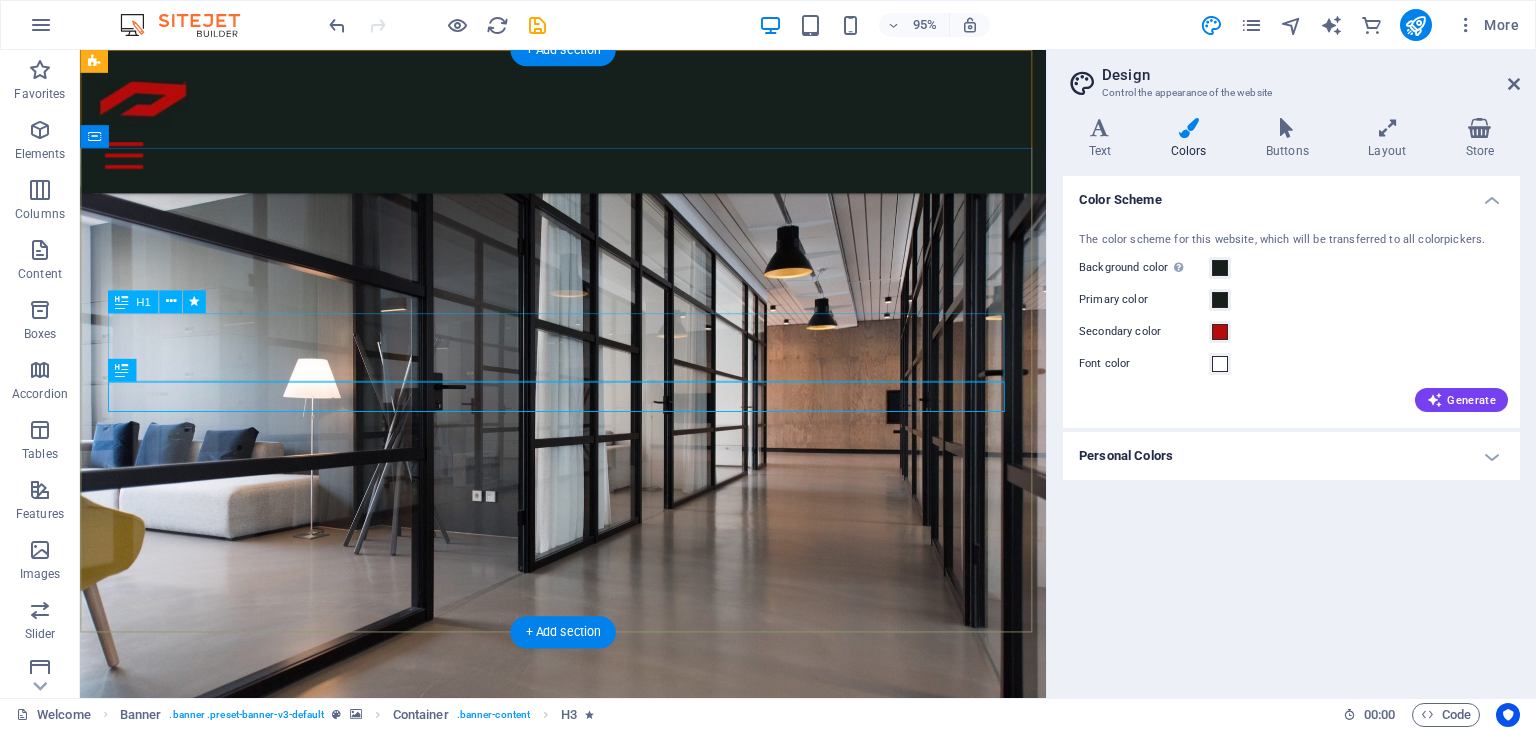 click on "PHAT SII CLOTHING" at bounding box center (589, 882) 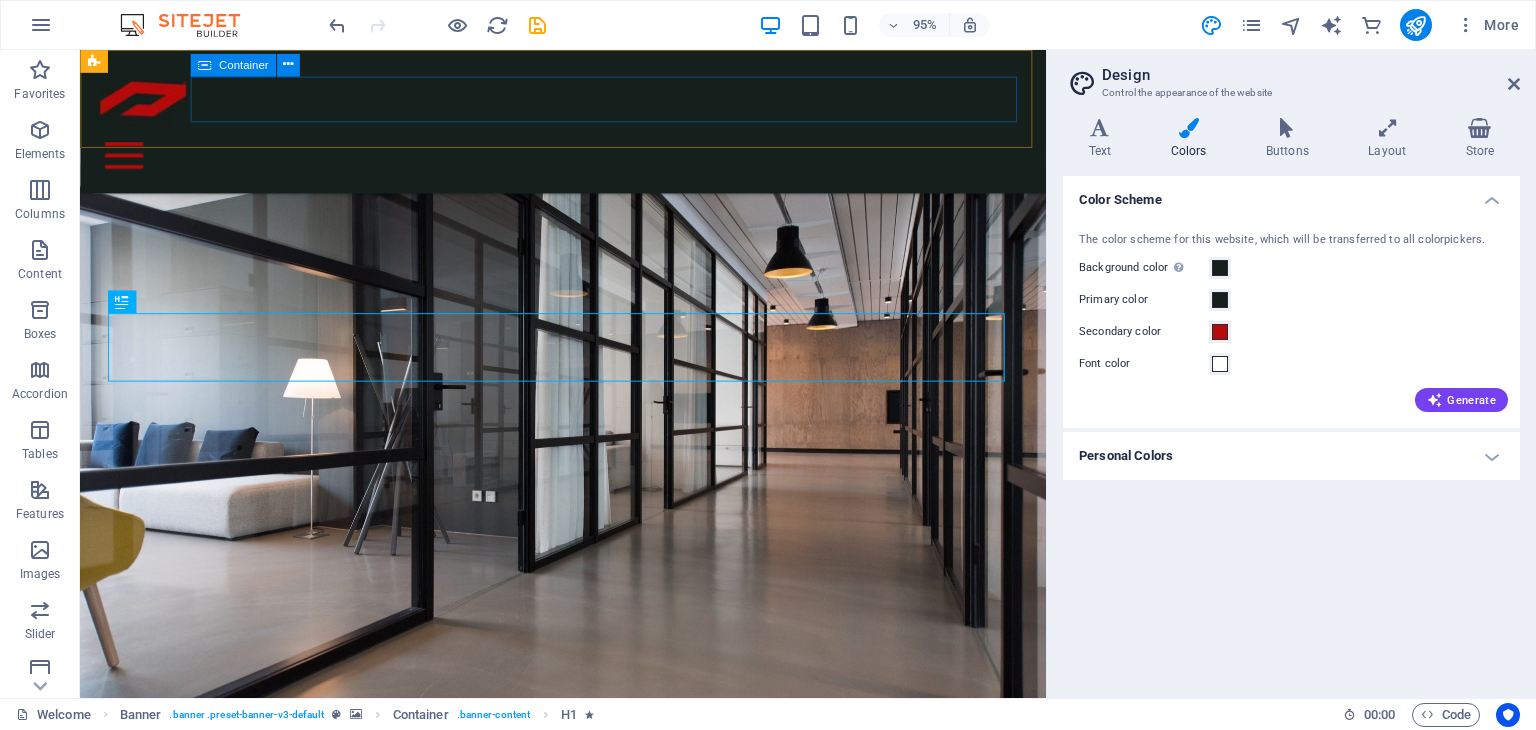 click at bounding box center (588, 161) 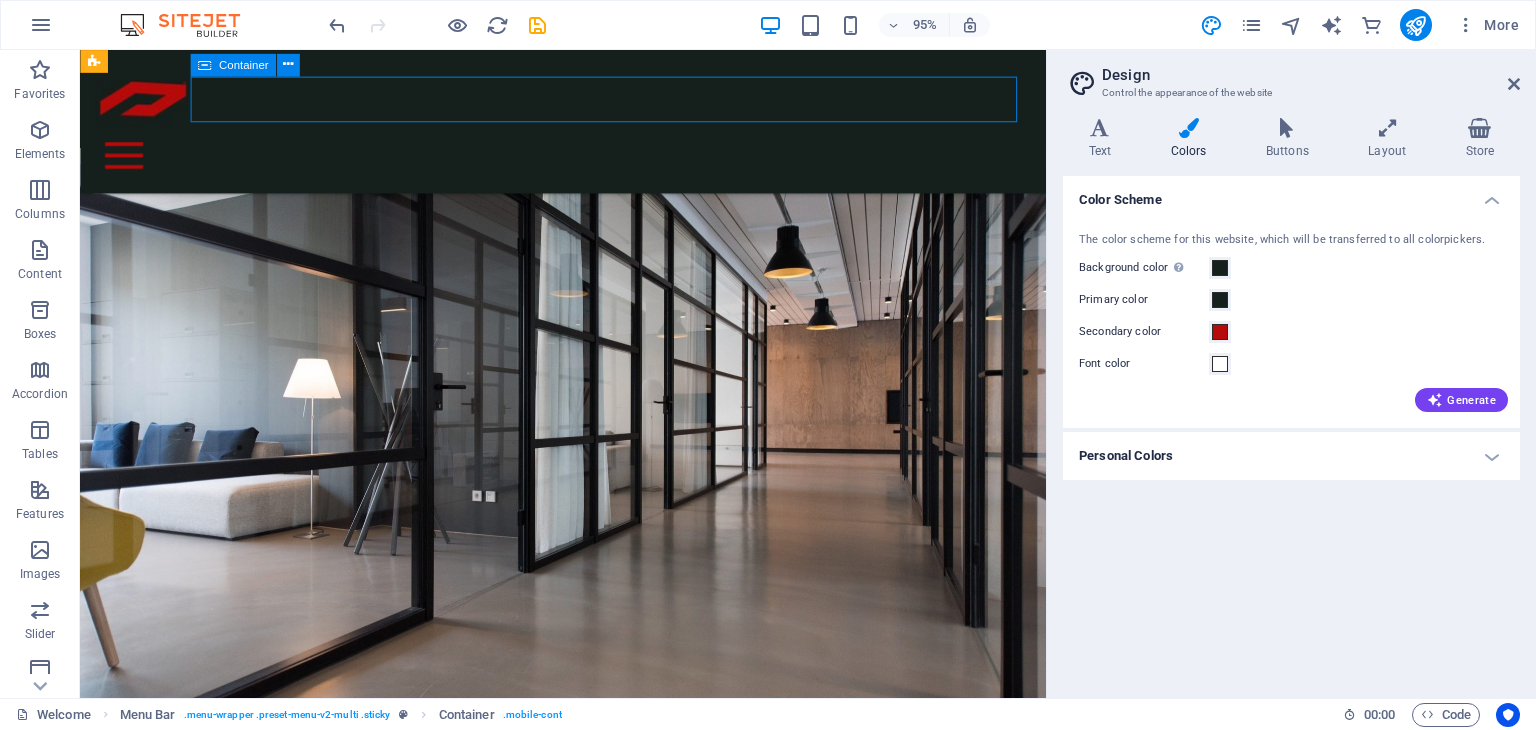 click at bounding box center (588, 161) 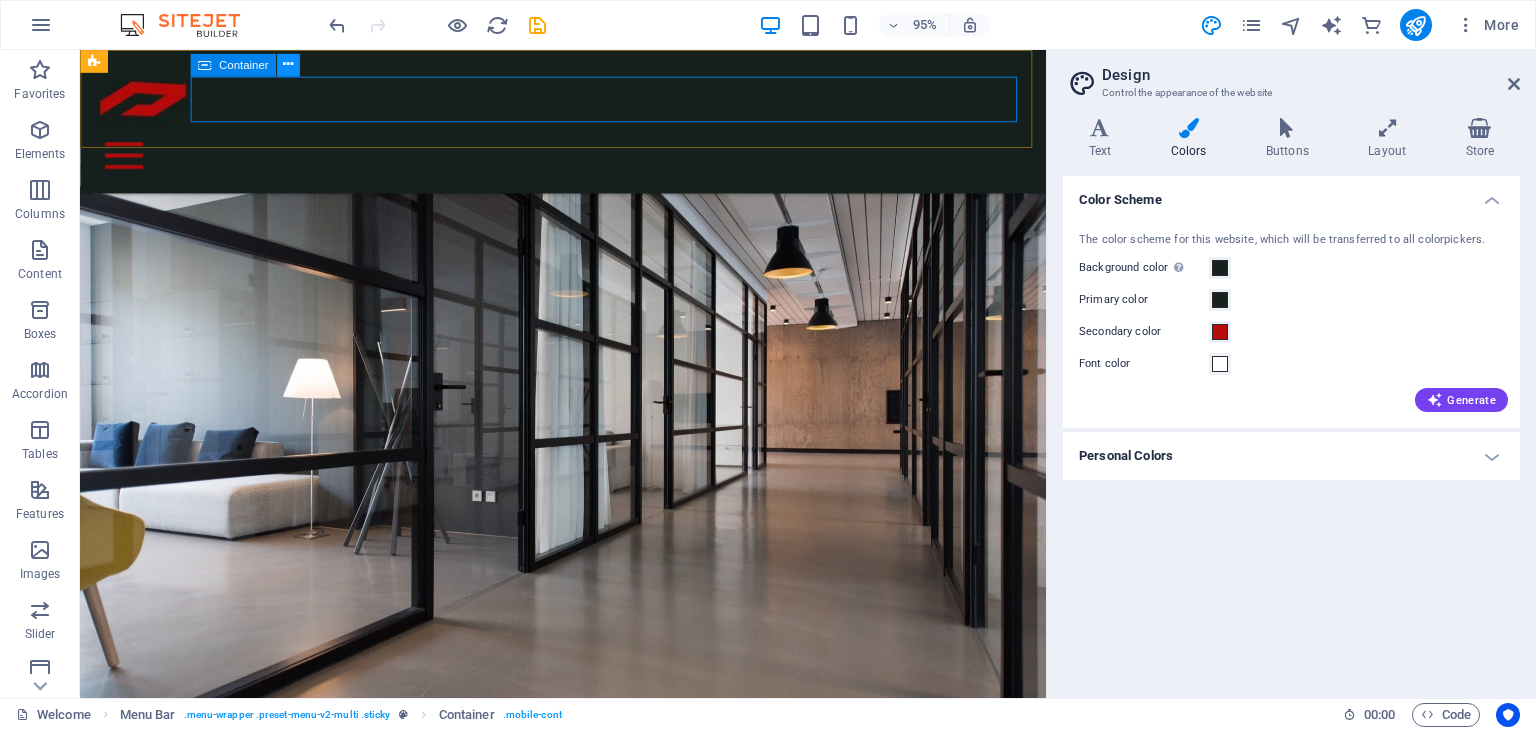 click at bounding box center (288, 65) 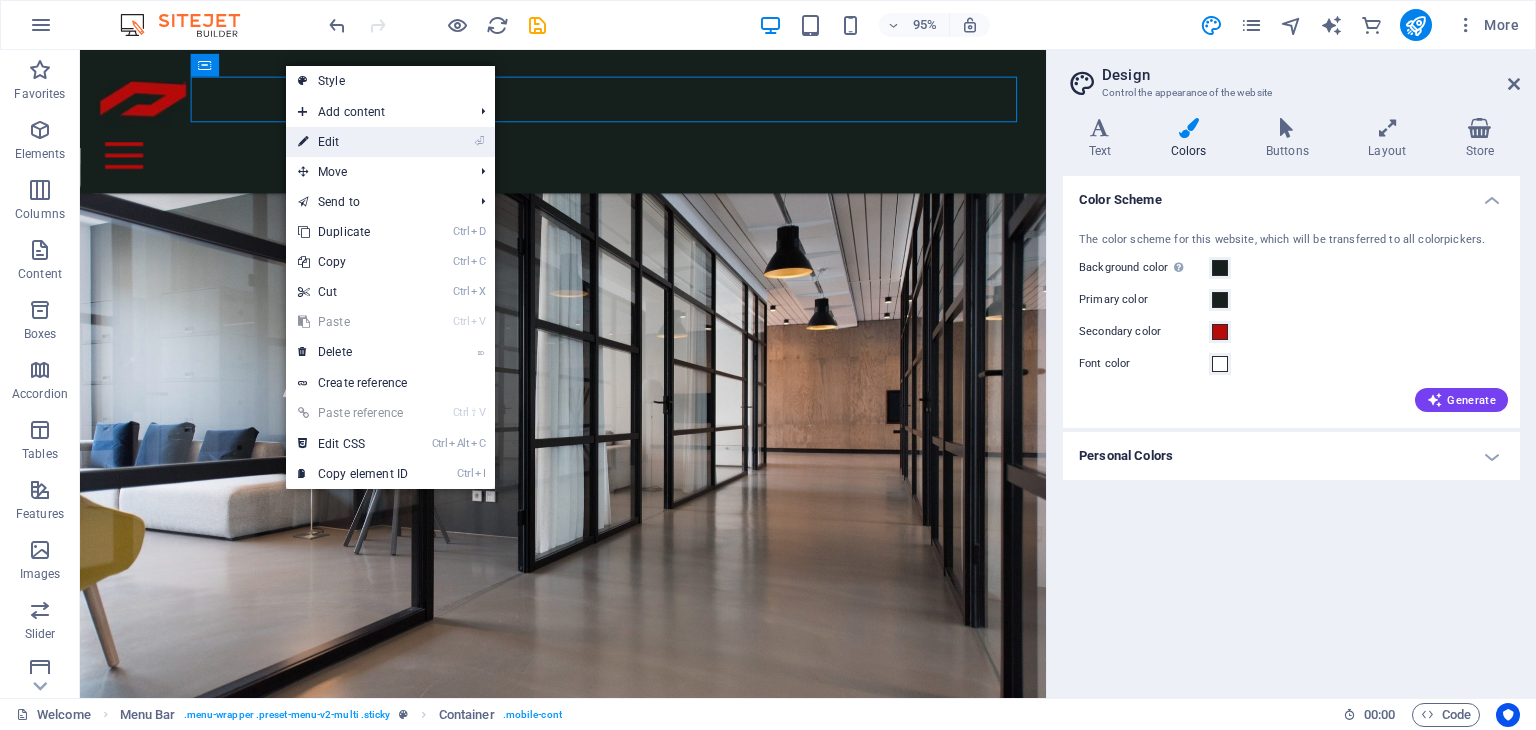 click on "⏎  Edit" at bounding box center [353, 142] 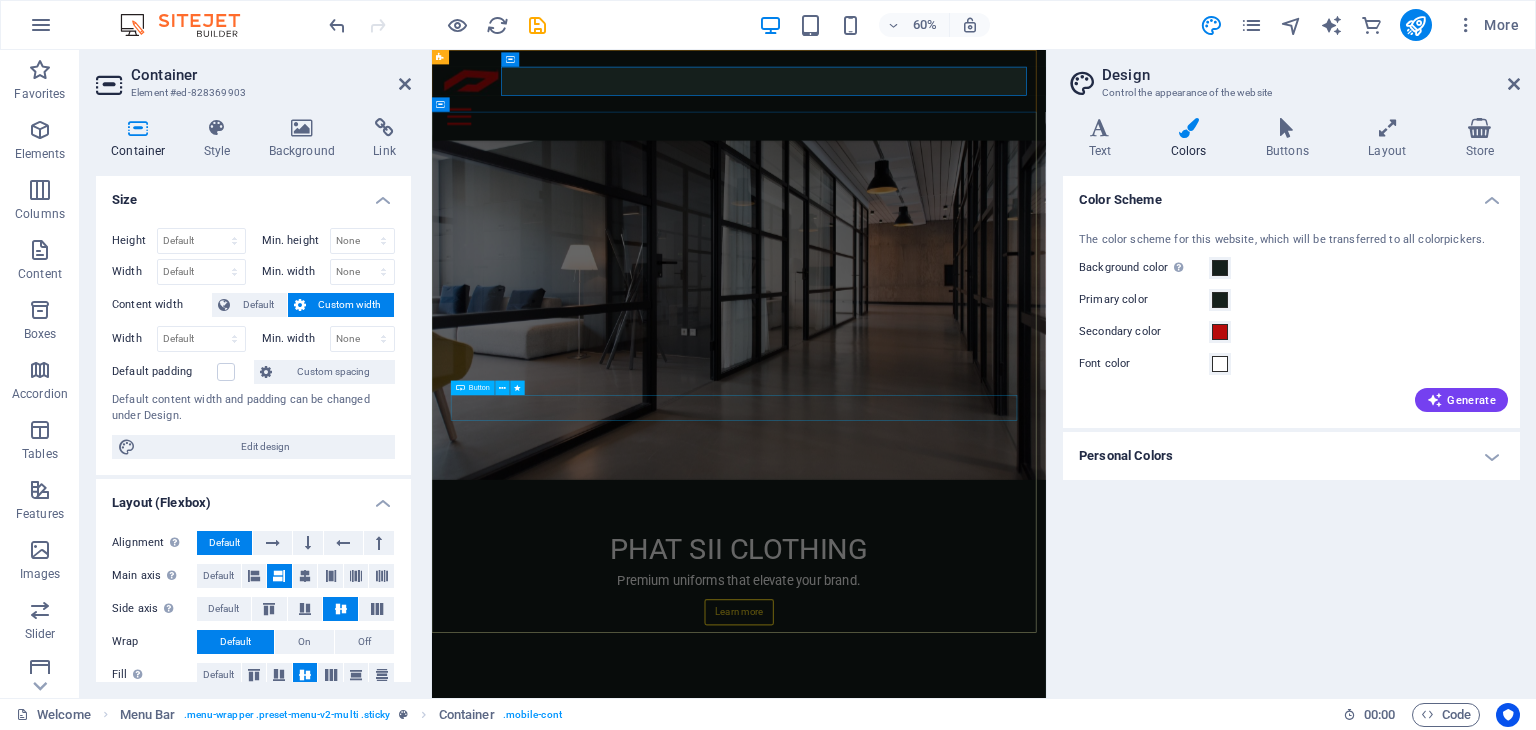 click on "Learn more" at bounding box center (944, 987) 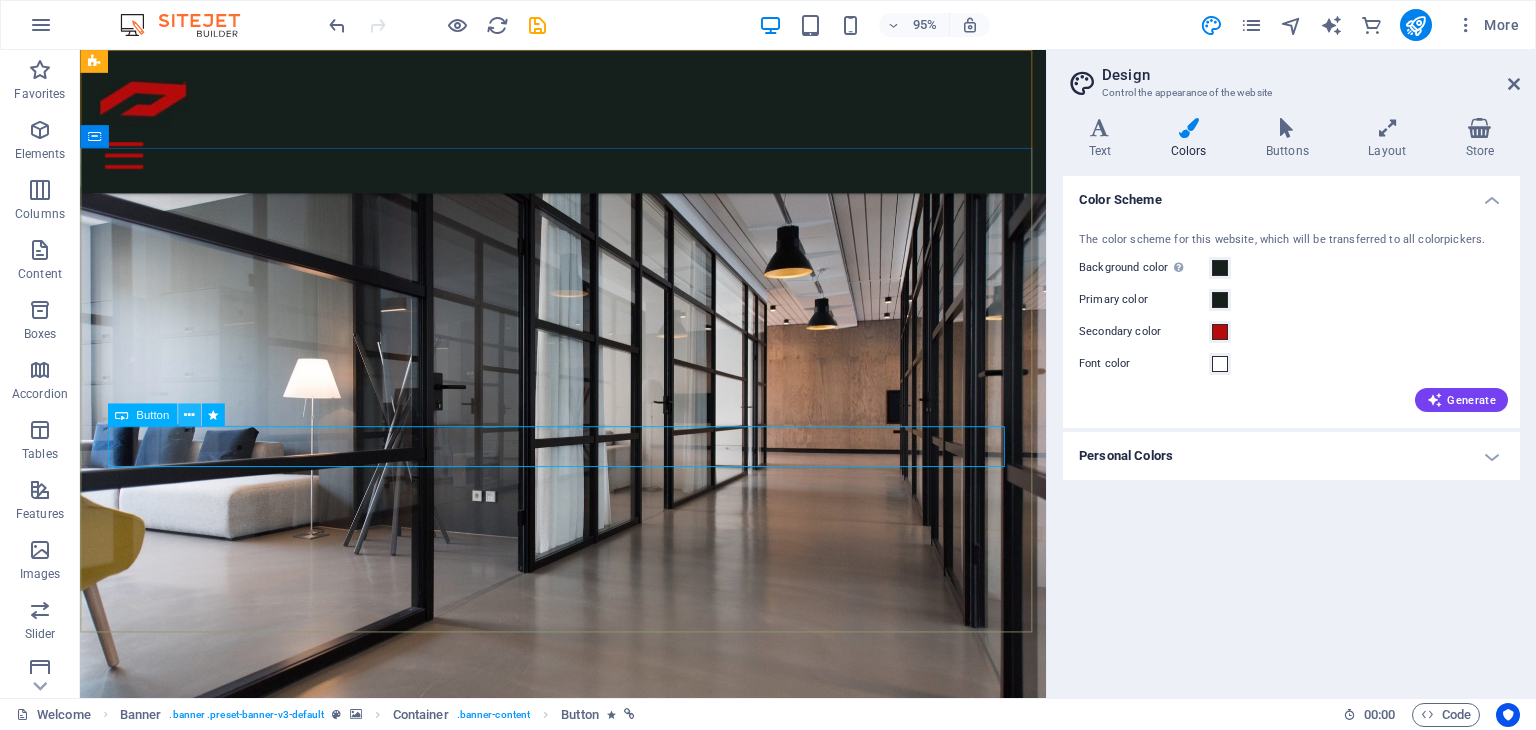 click at bounding box center [189, 415] 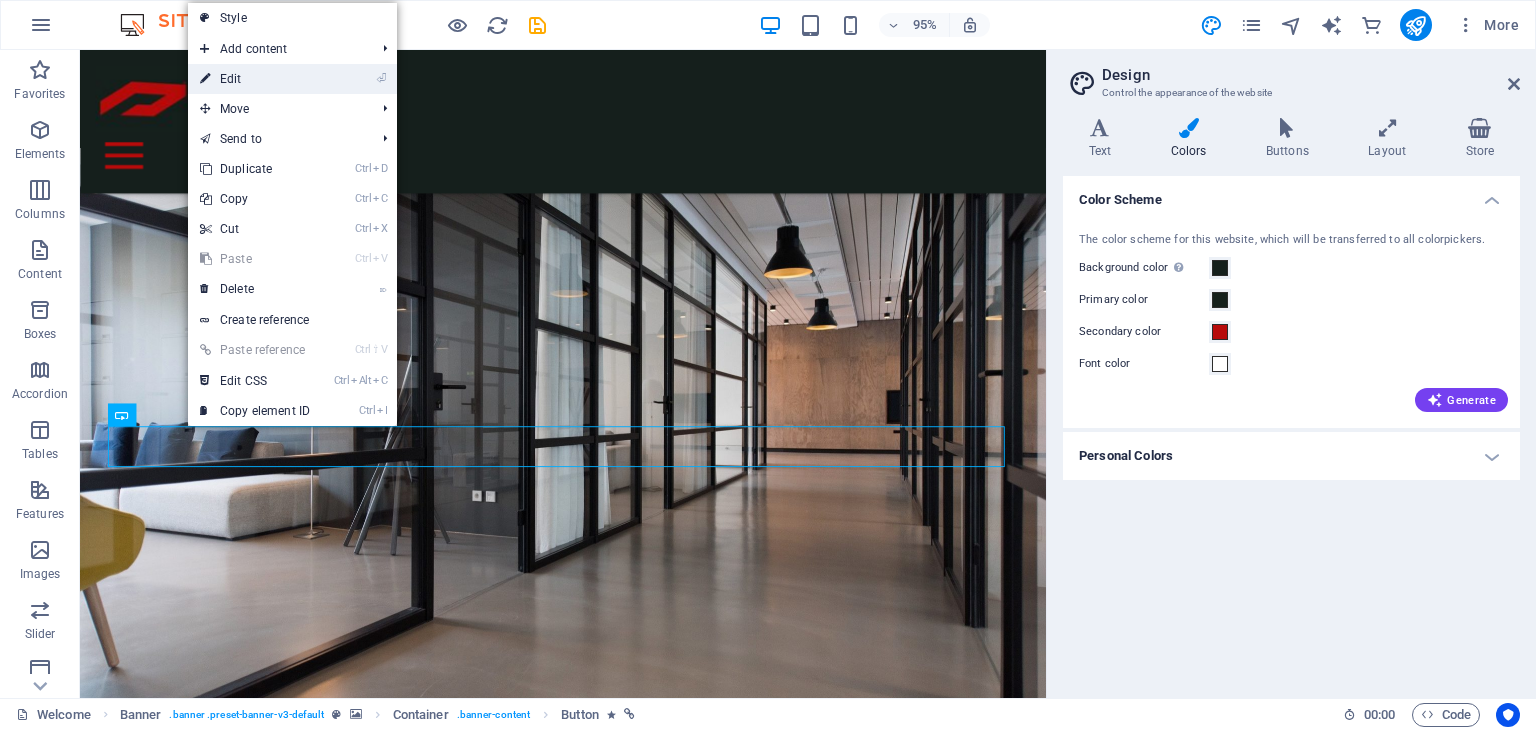 click on "⏎  Edit" at bounding box center [255, 79] 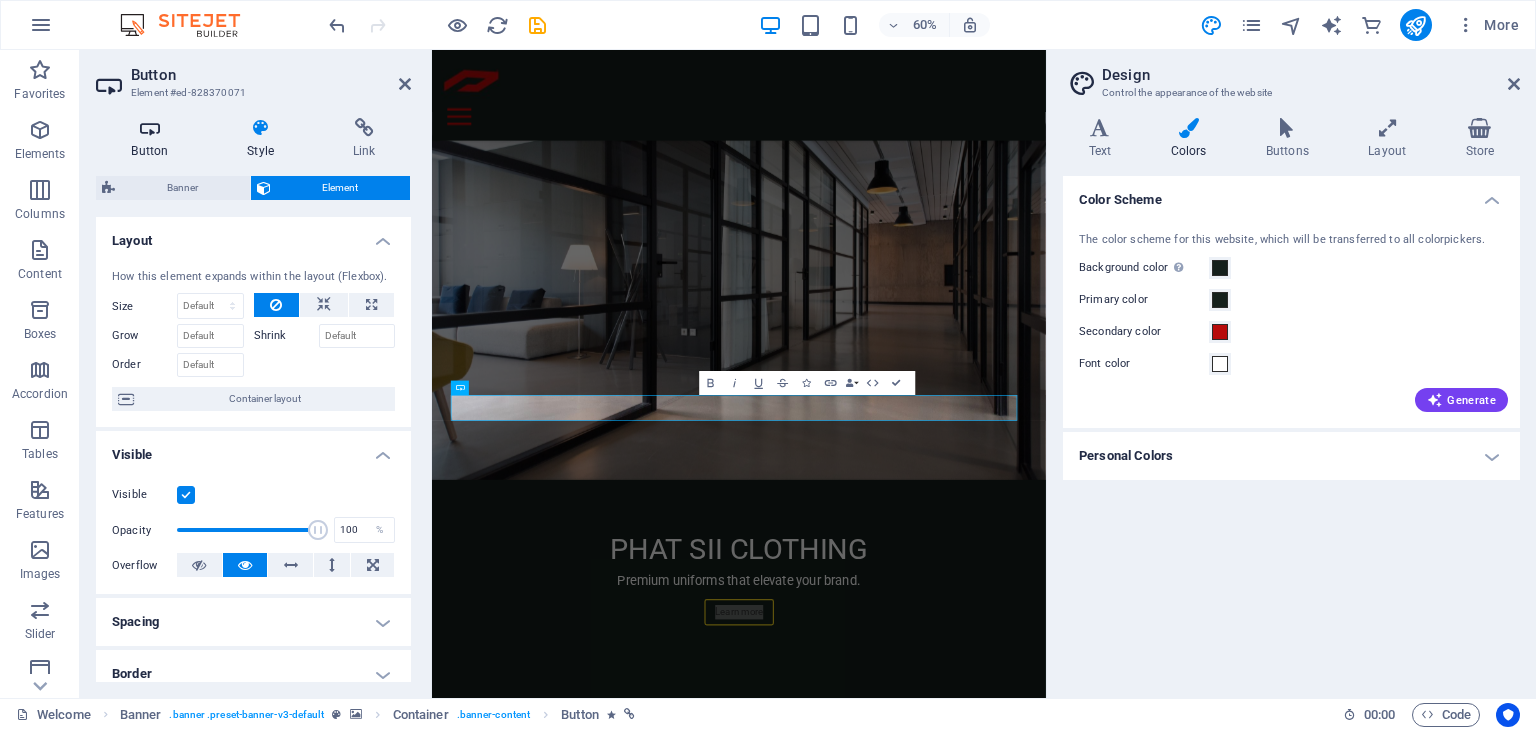 click on "Button" at bounding box center (154, 139) 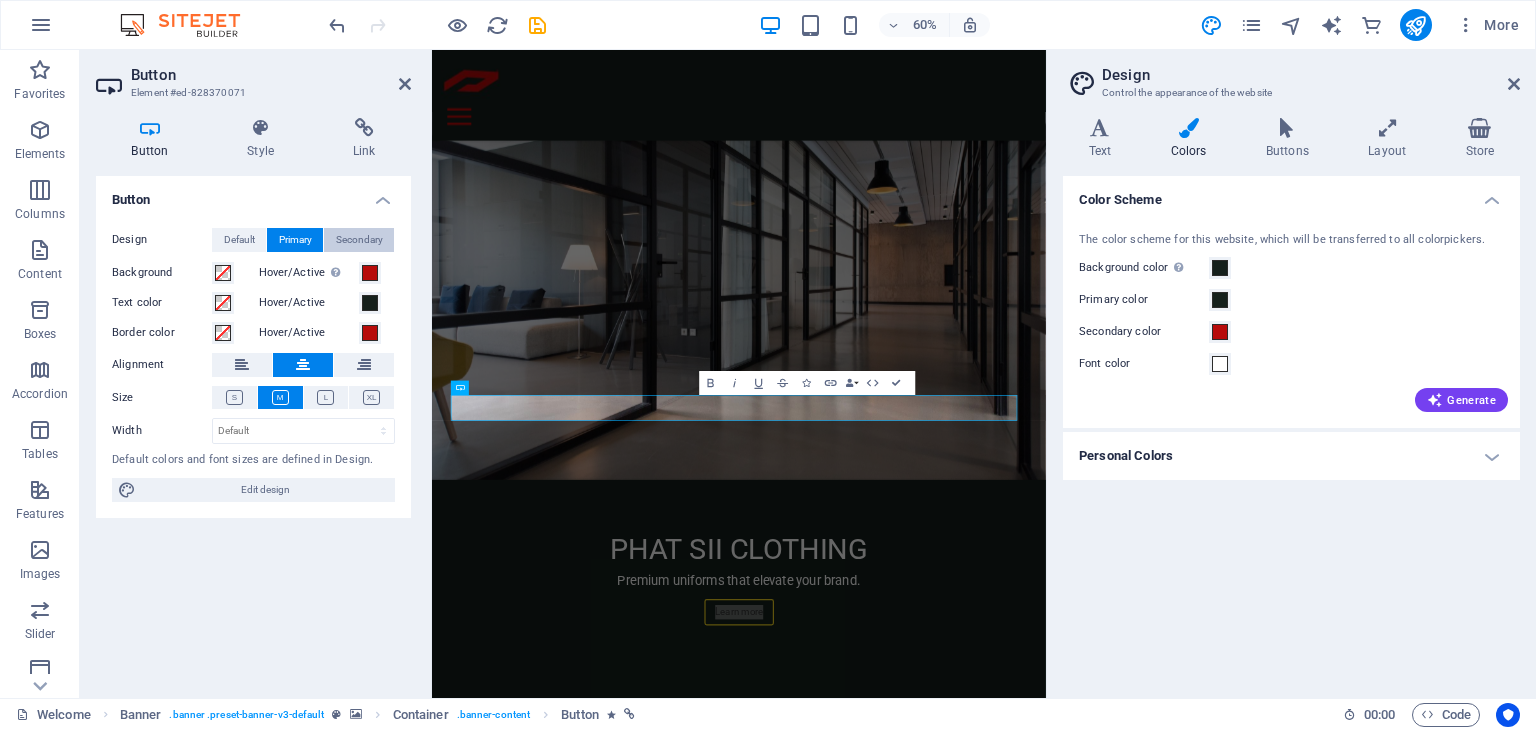 click on "Secondary" at bounding box center (359, 240) 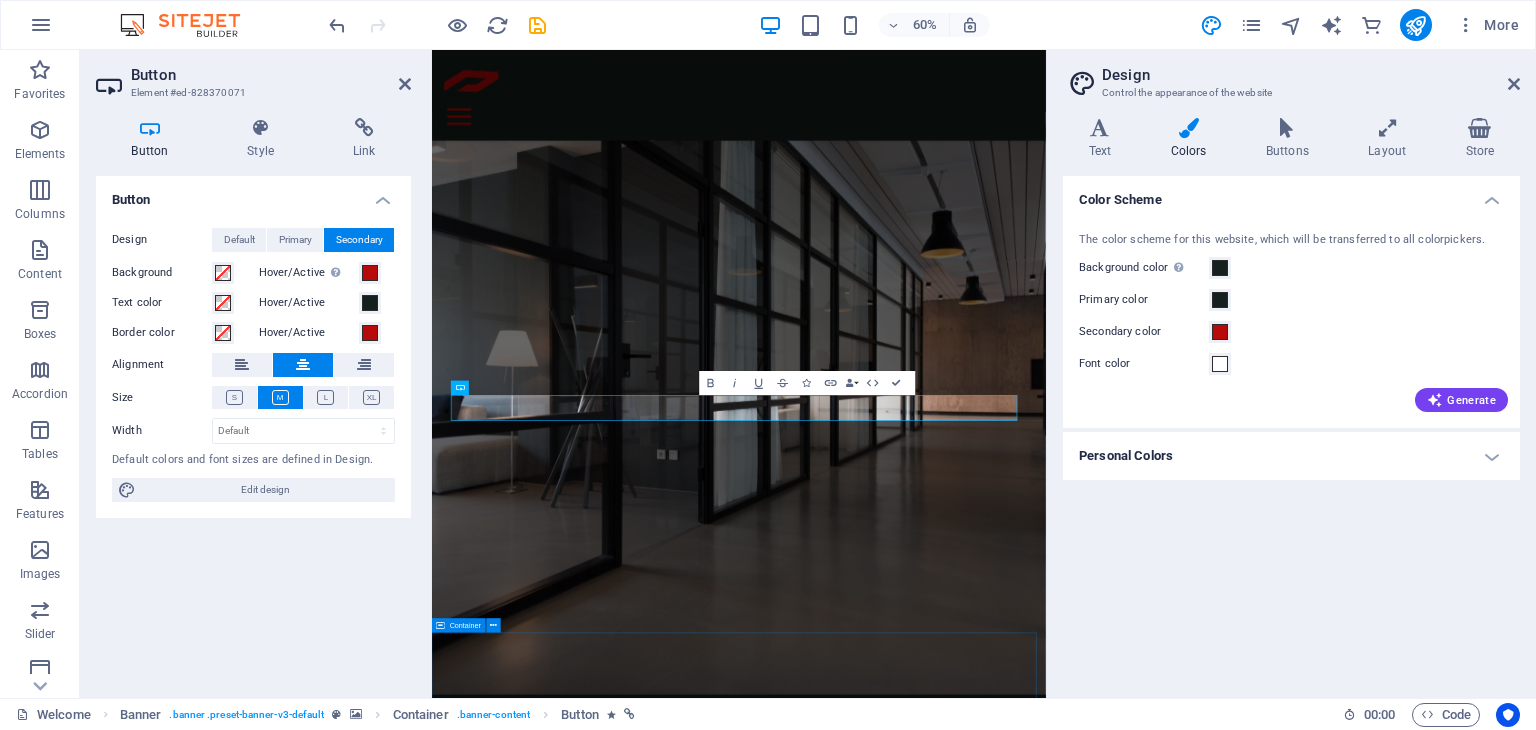click on "Welcome! Lorem ipsum dolor sit amet, consetetur sadipscing elitr, sed diam nonumy eirmod tempor invidunt ut labore et dolore magna aliquyam erat, sed diam voluptua. At vero eos et accusam et justo duo dolores et ea rebum. Stet clita kasd gubergren, no sea takimata sanctus est Lorem ipsum dolor sit amet.  Lorem ipsum dolor sit amet, consetetur sadipscing elitr, sed diam nonumy eirmod tempor invidunt ut labore et dolore magna aliquyam erat sed diam voluptua. At vero eos et accusam et justo duo dolores et ea rebum. Stet clita kasd gubergren, no sea takimata sanctus est Lorem ipsum dolor sit amet. Lorem ipsum dolor sit amet, consetetur sadipscing elitr, sed diam nonumy eirmod tempor invidunt ut labore et dolore magna aliquyam erat, sed diam voluptua. At vero eos et accusam et justo duo dolores et ea rebum. Stet clita kasd gubergren, no sea takimata sanctus est Lorem ipsum dolor sit amet.  Duis autem vel eum iriure dolor." at bounding box center (943, 1656) 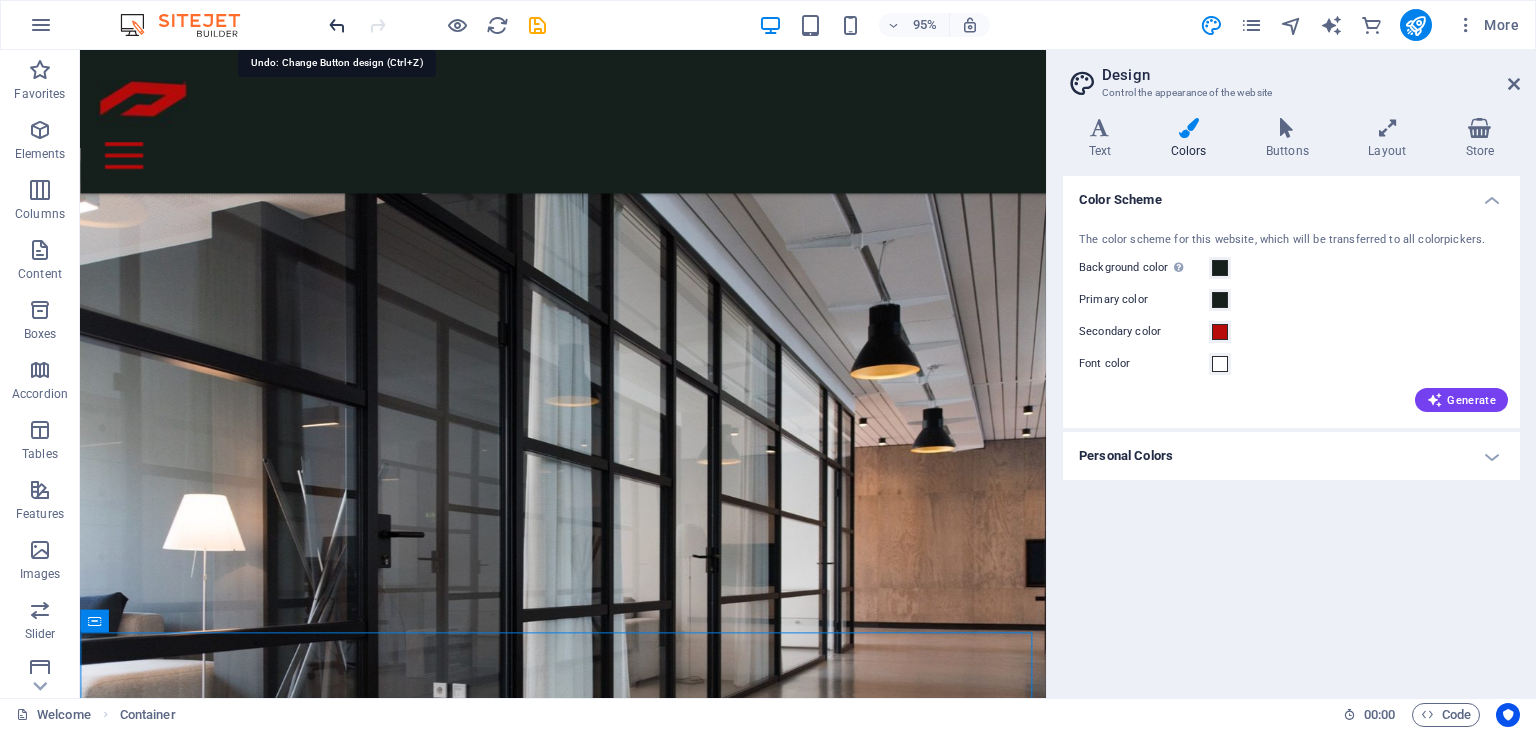click at bounding box center (337, 25) 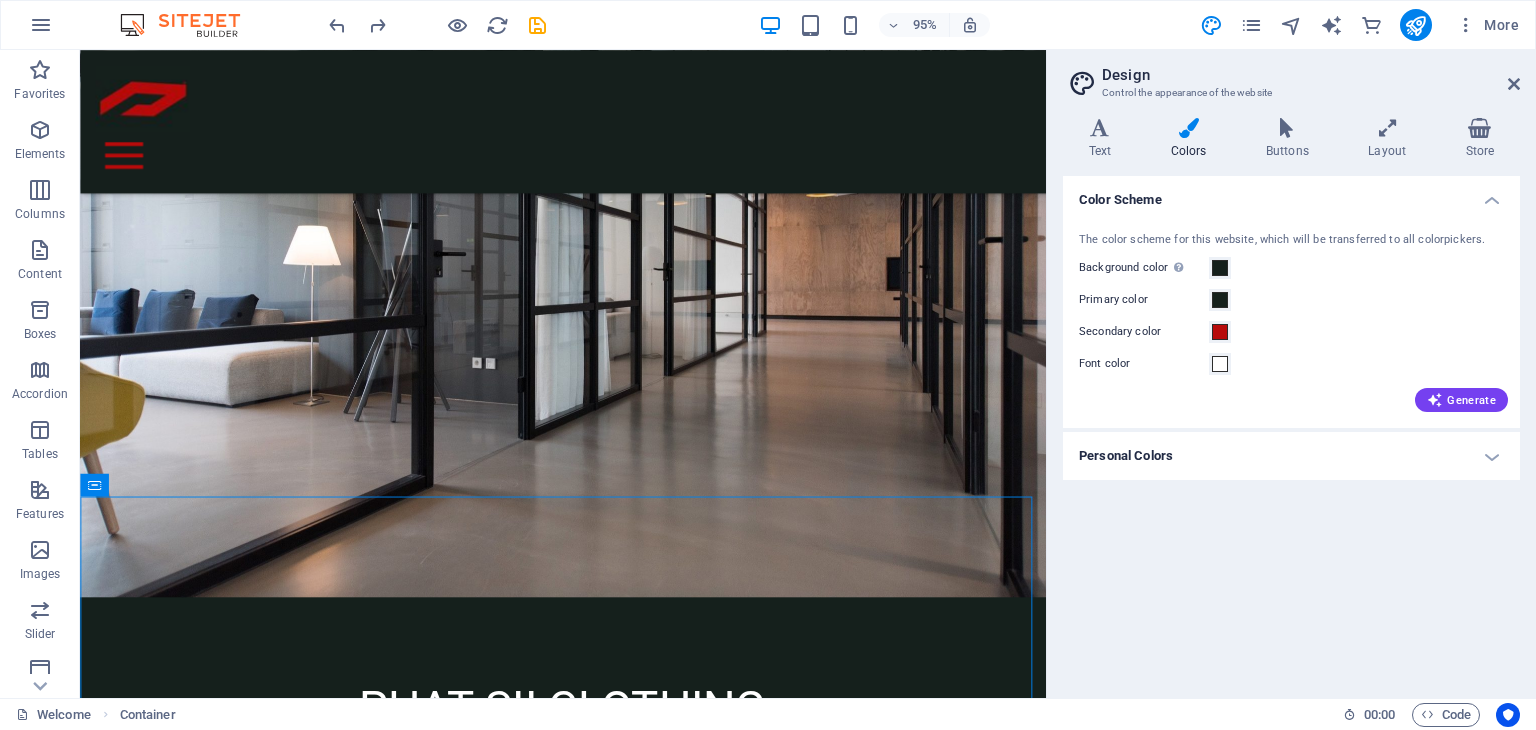 scroll, scrollTop: 149, scrollLeft: 0, axis: vertical 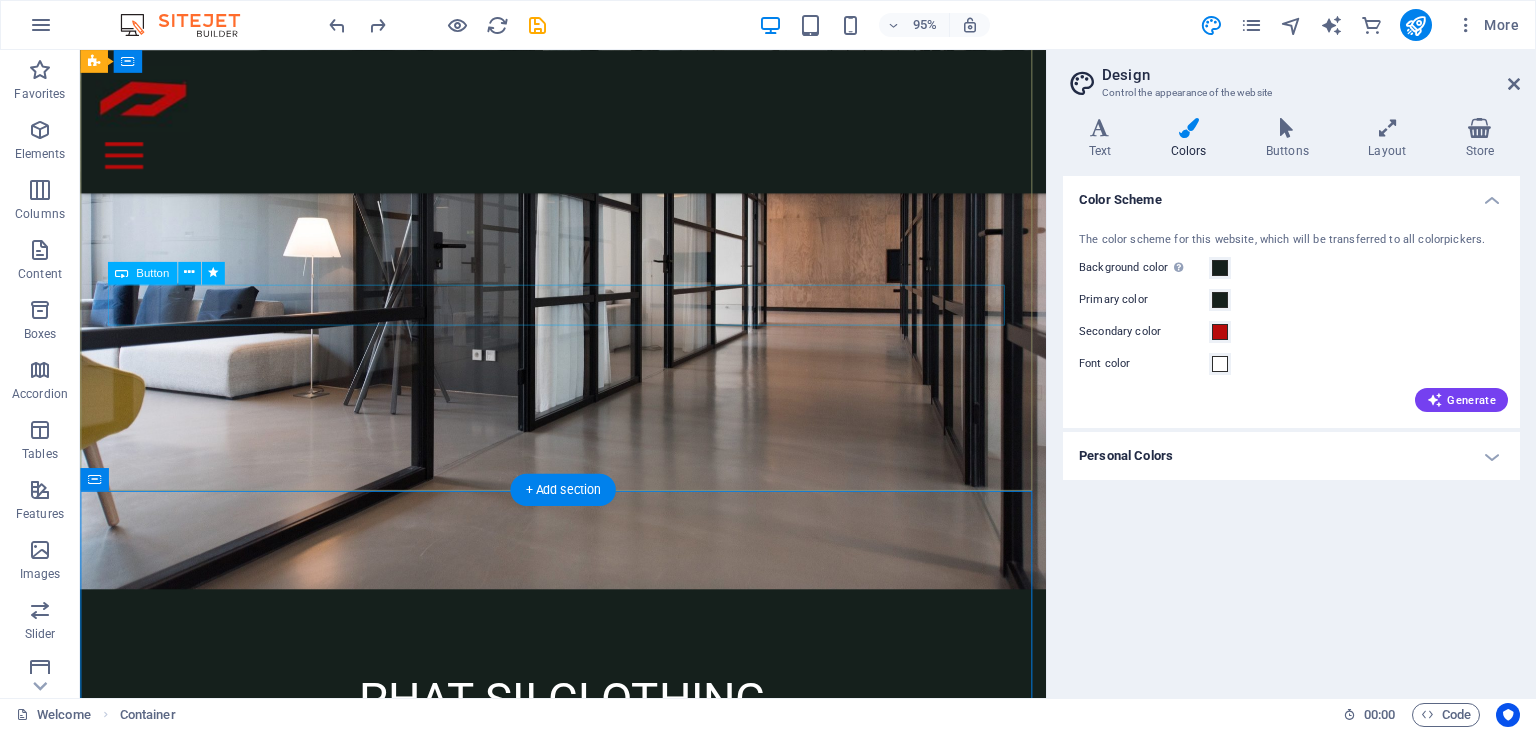 click on "Learn more" at bounding box center (589, 838) 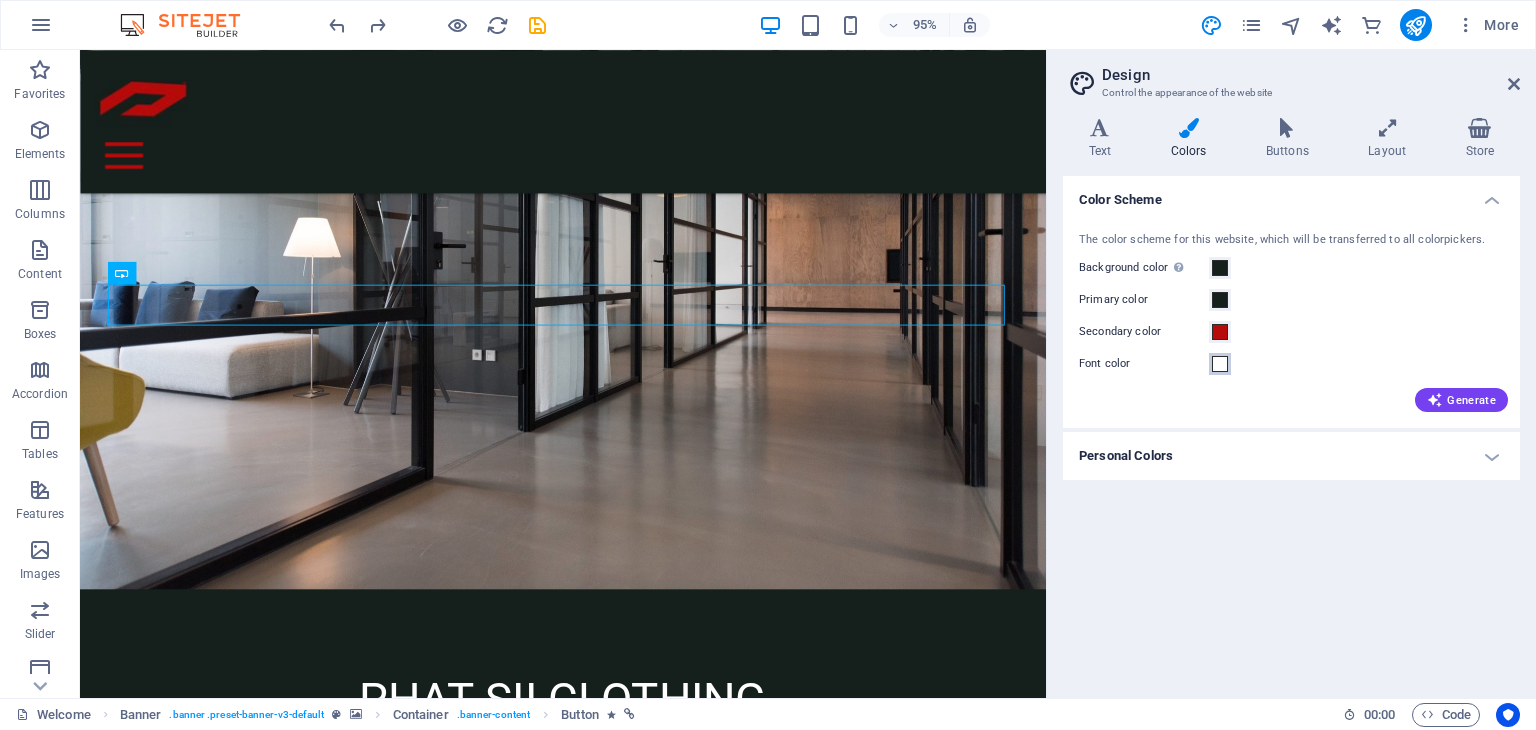 click at bounding box center [1220, 364] 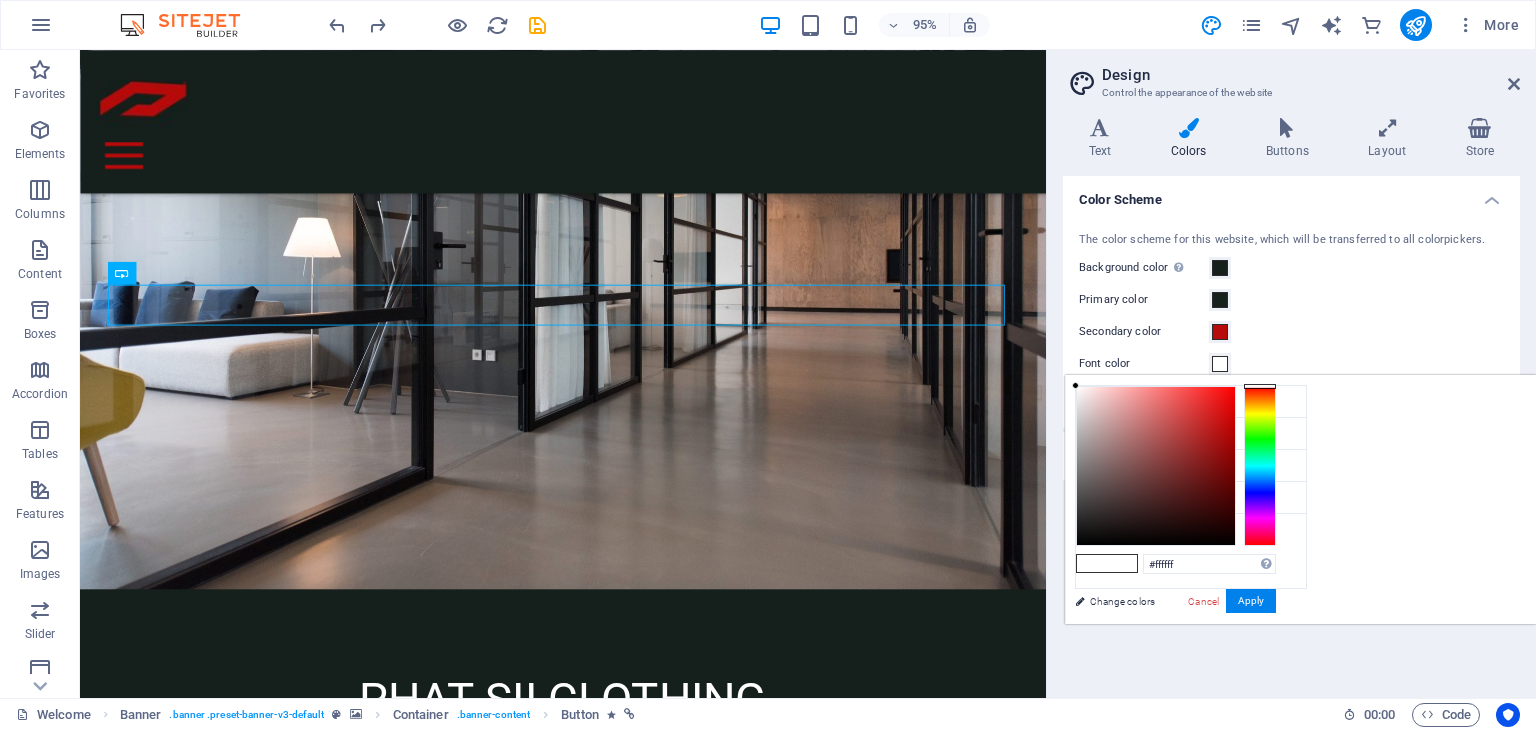 click at bounding box center [1220, 364] 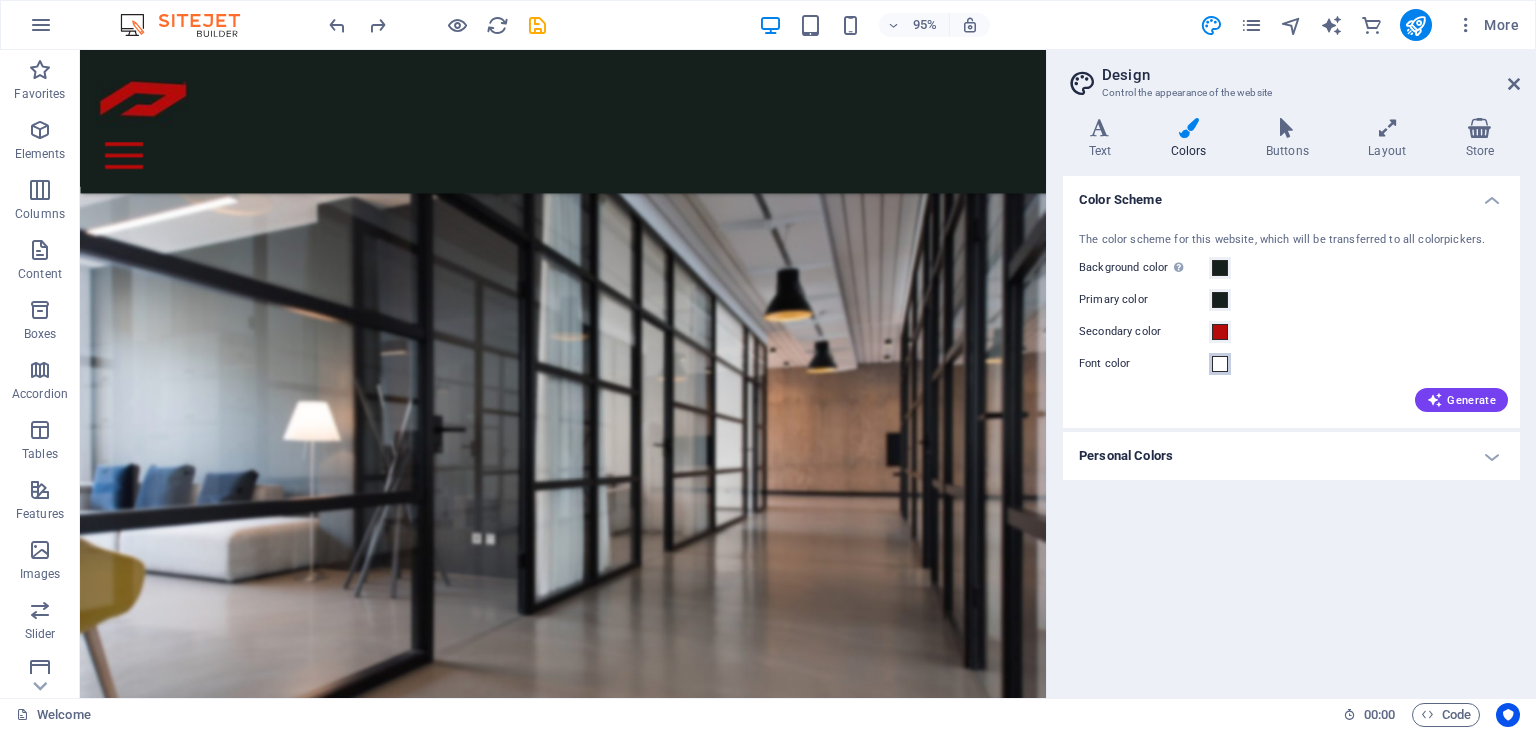 scroll, scrollTop: 1624, scrollLeft: 0, axis: vertical 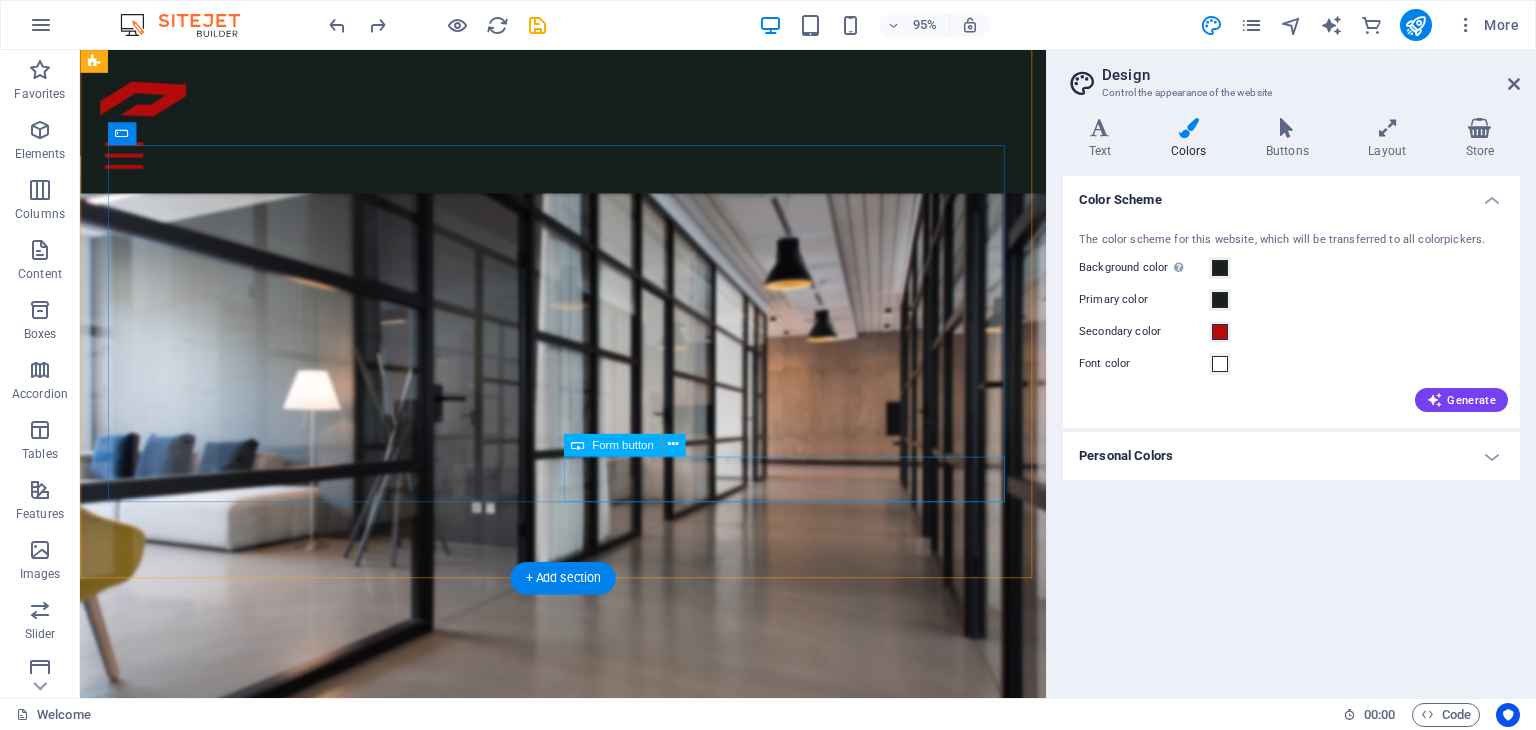 click on "SEND" 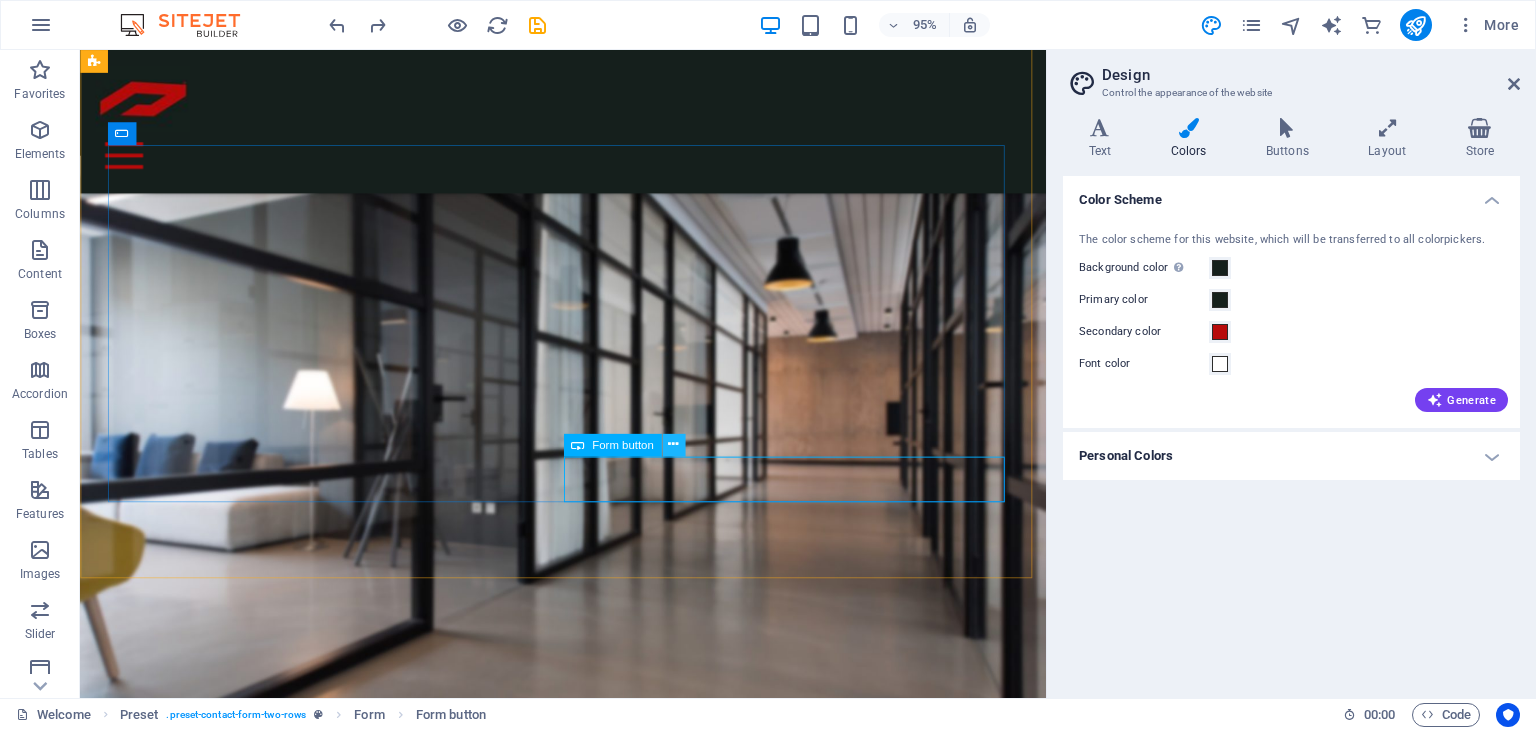 click at bounding box center [673, 445] 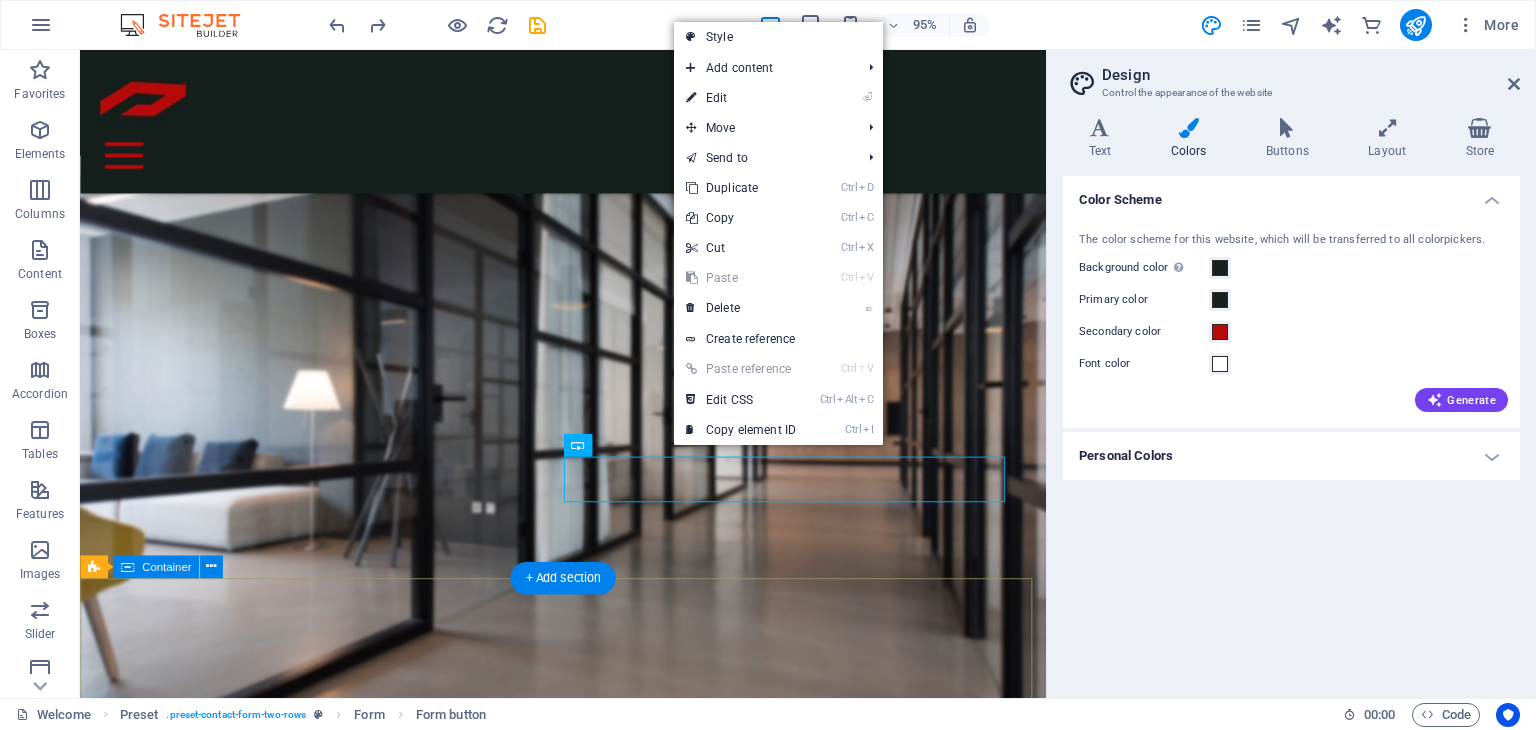 click on "Address [STREET] [CITY] [POSTAL_CODE] Phone Call us now: [PHONE] Contact [EMAIL] Legal Notice | Privacy" at bounding box center (588, 3921) 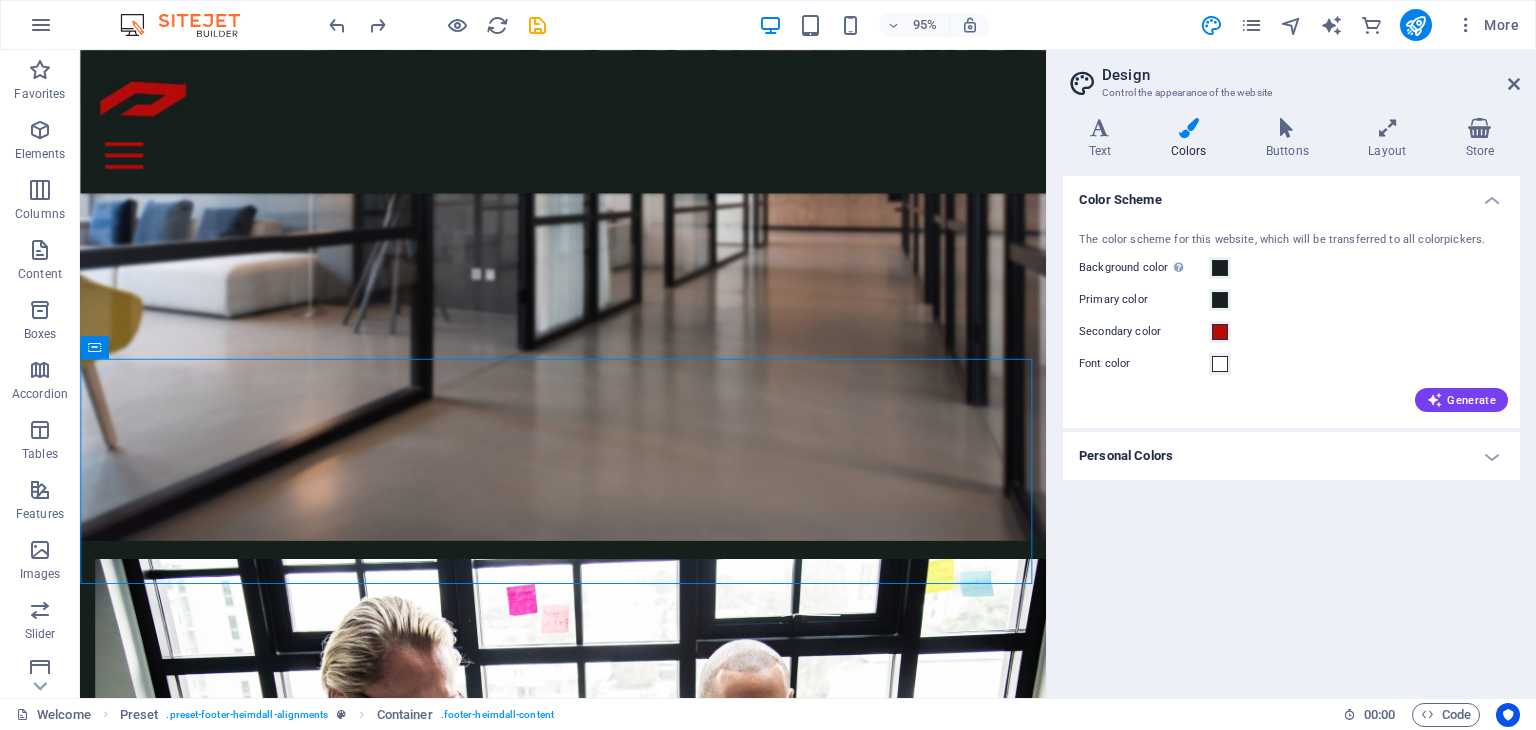 scroll, scrollTop: 1936, scrollLeft: 0, axis: vertical 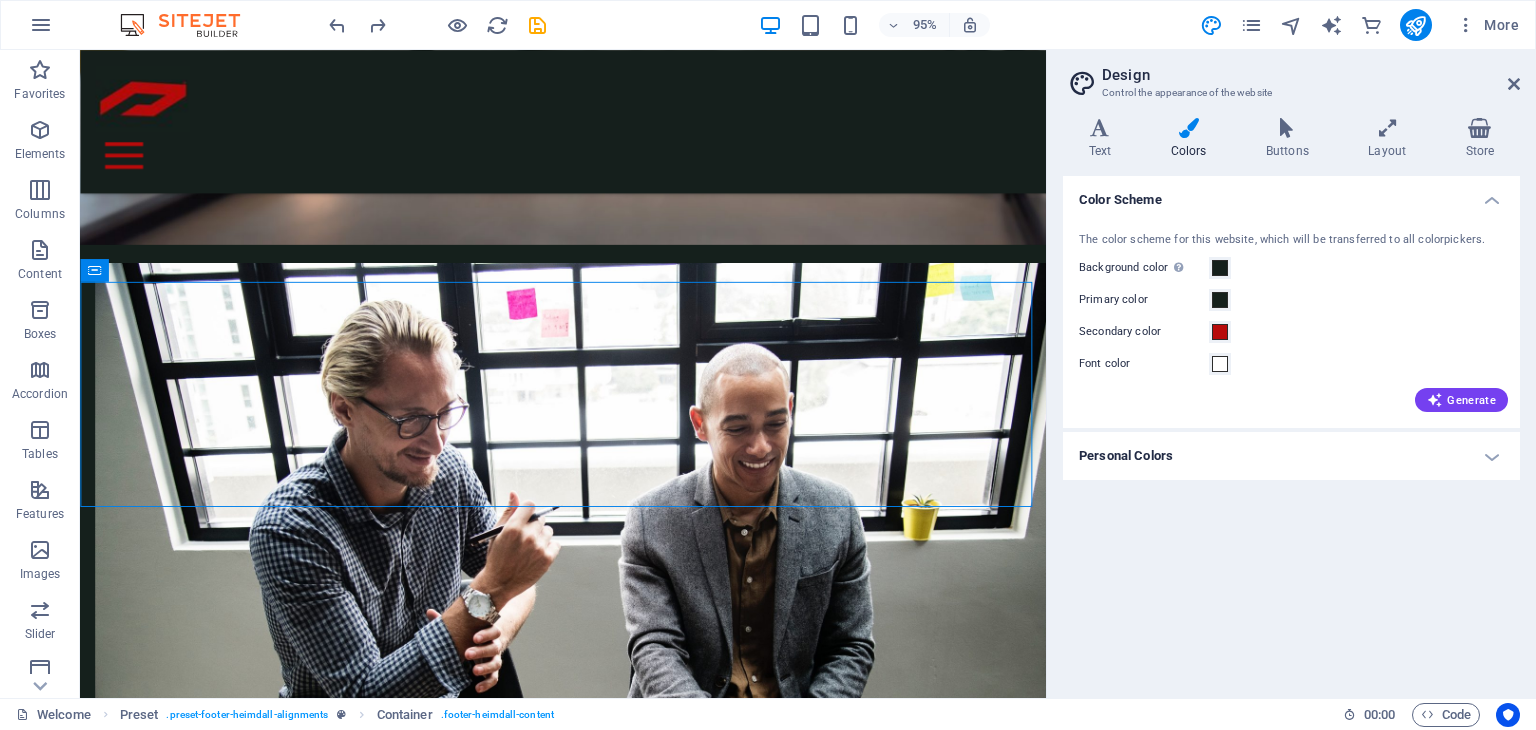 drag, startPoint x: 1089, startPoint y: 618, endPoint x: 1131, endPoint y: 713, distance: 103.87011 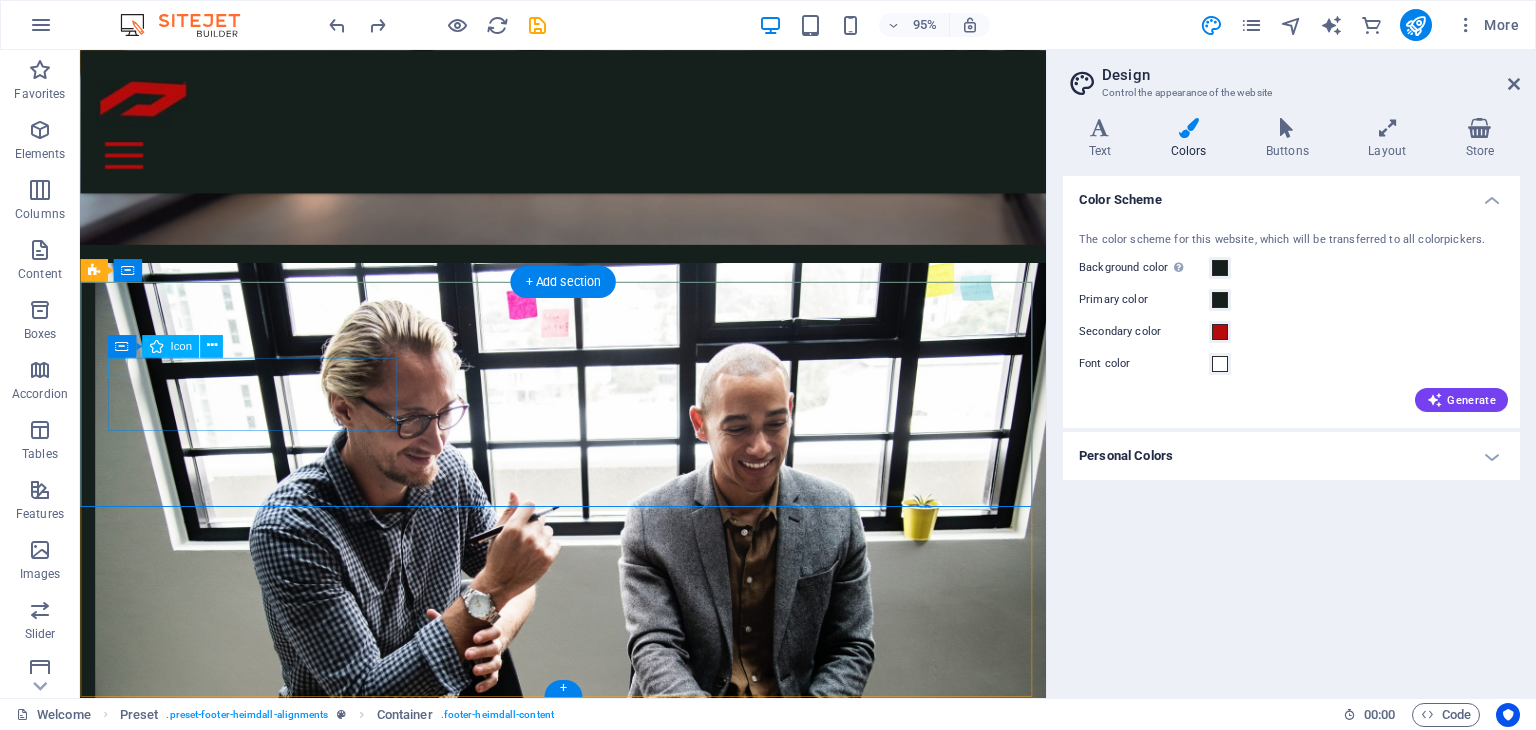 click at bounding box center [560, 3463] 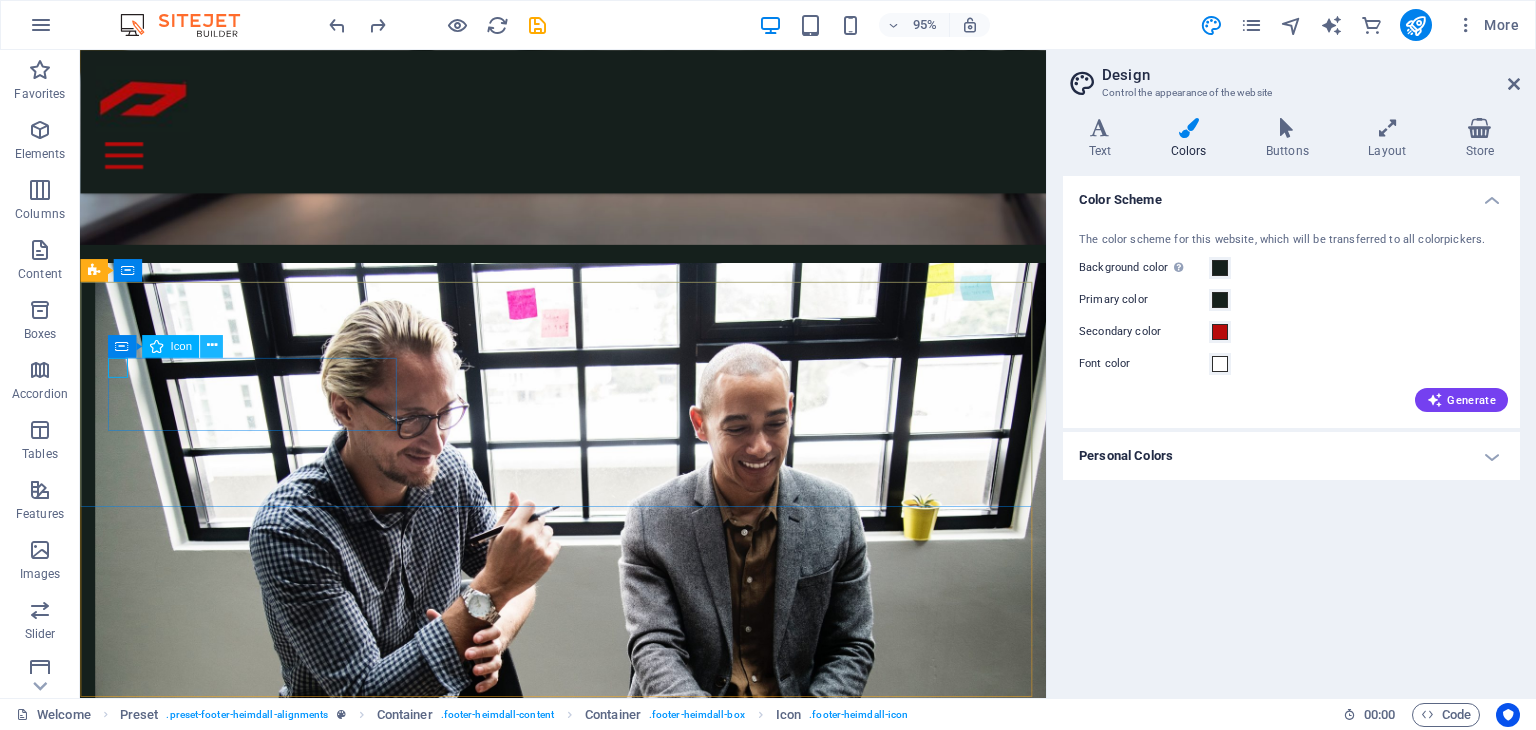 click at bounding box center (211, 346) 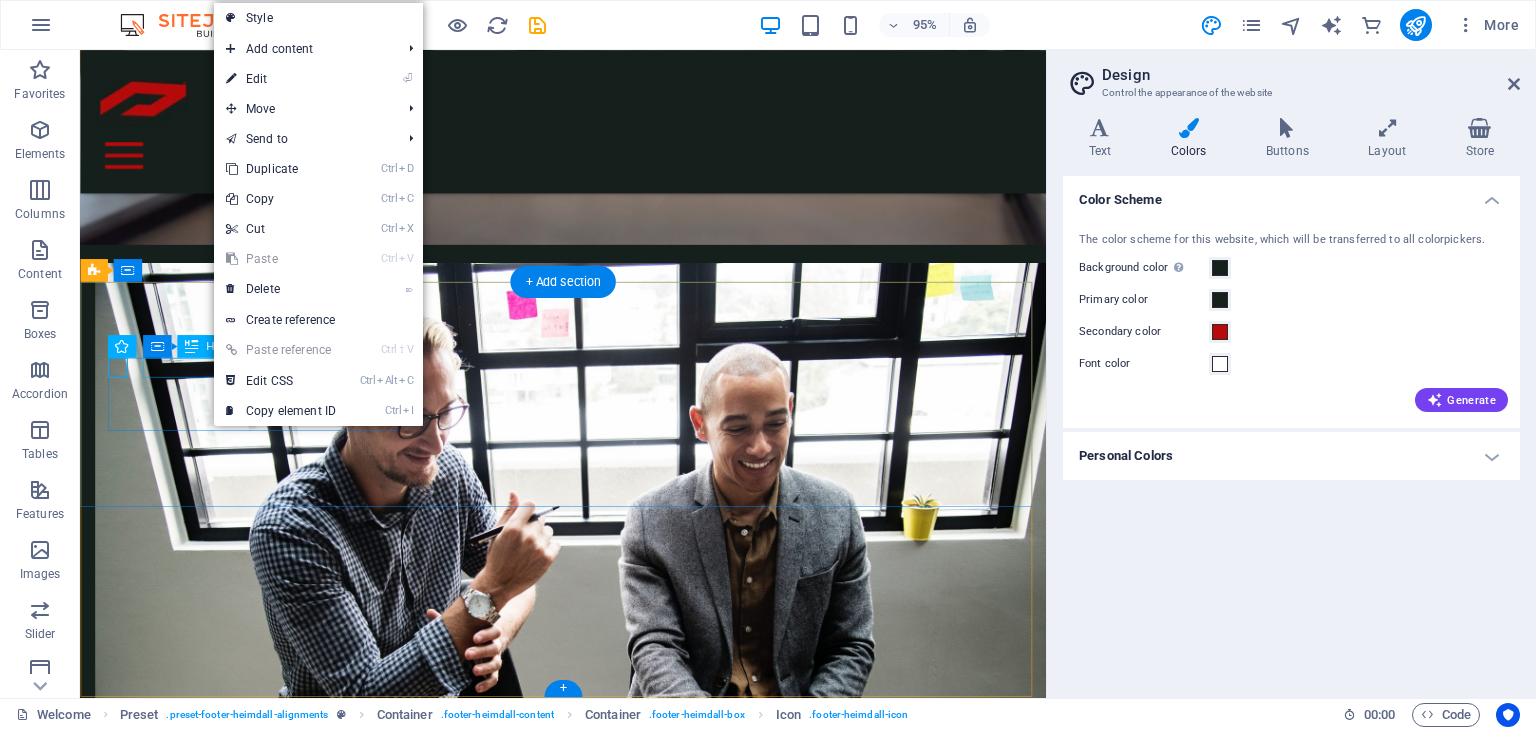 click on "Address" at bounding box center (568, 3484) 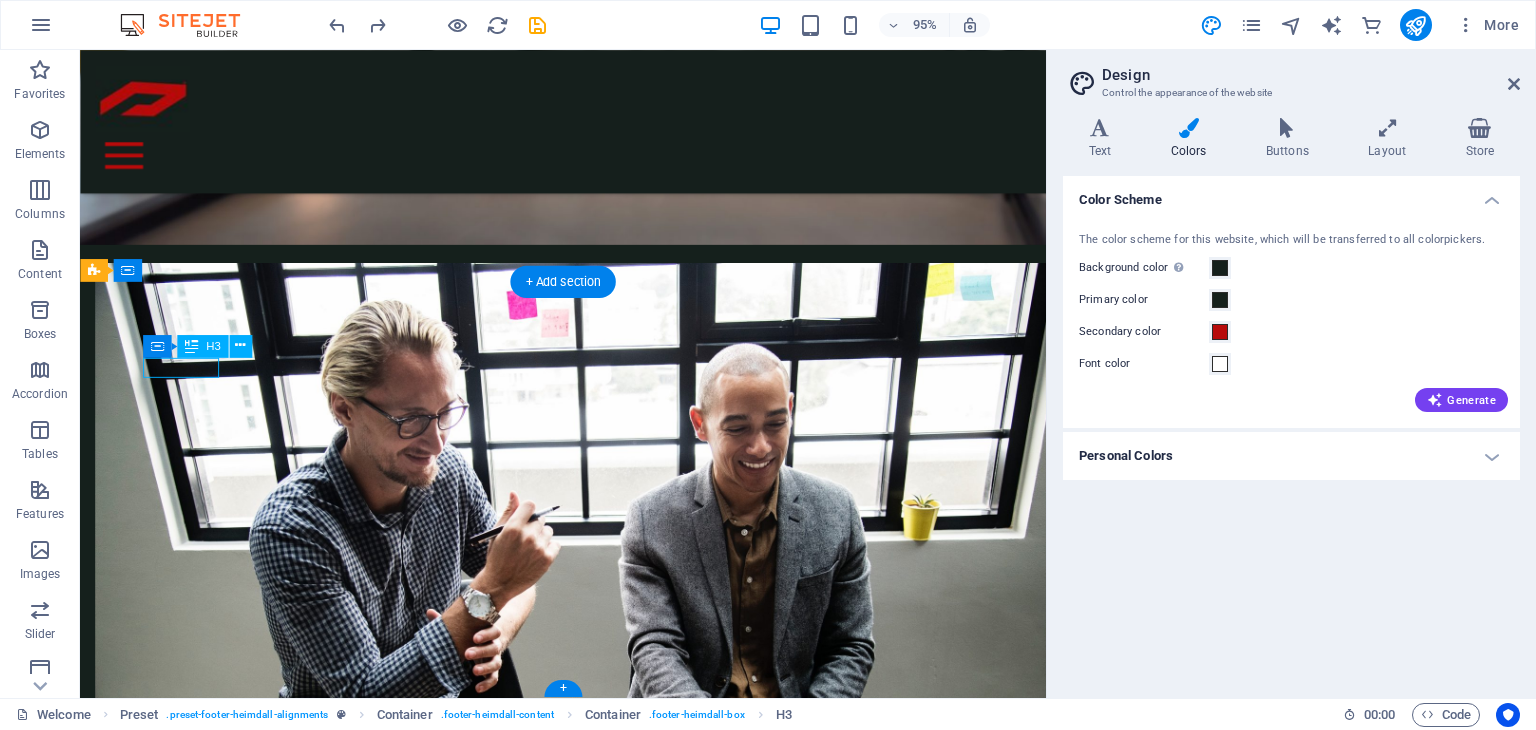 click on "Address" at bounding box center (568, 3484) 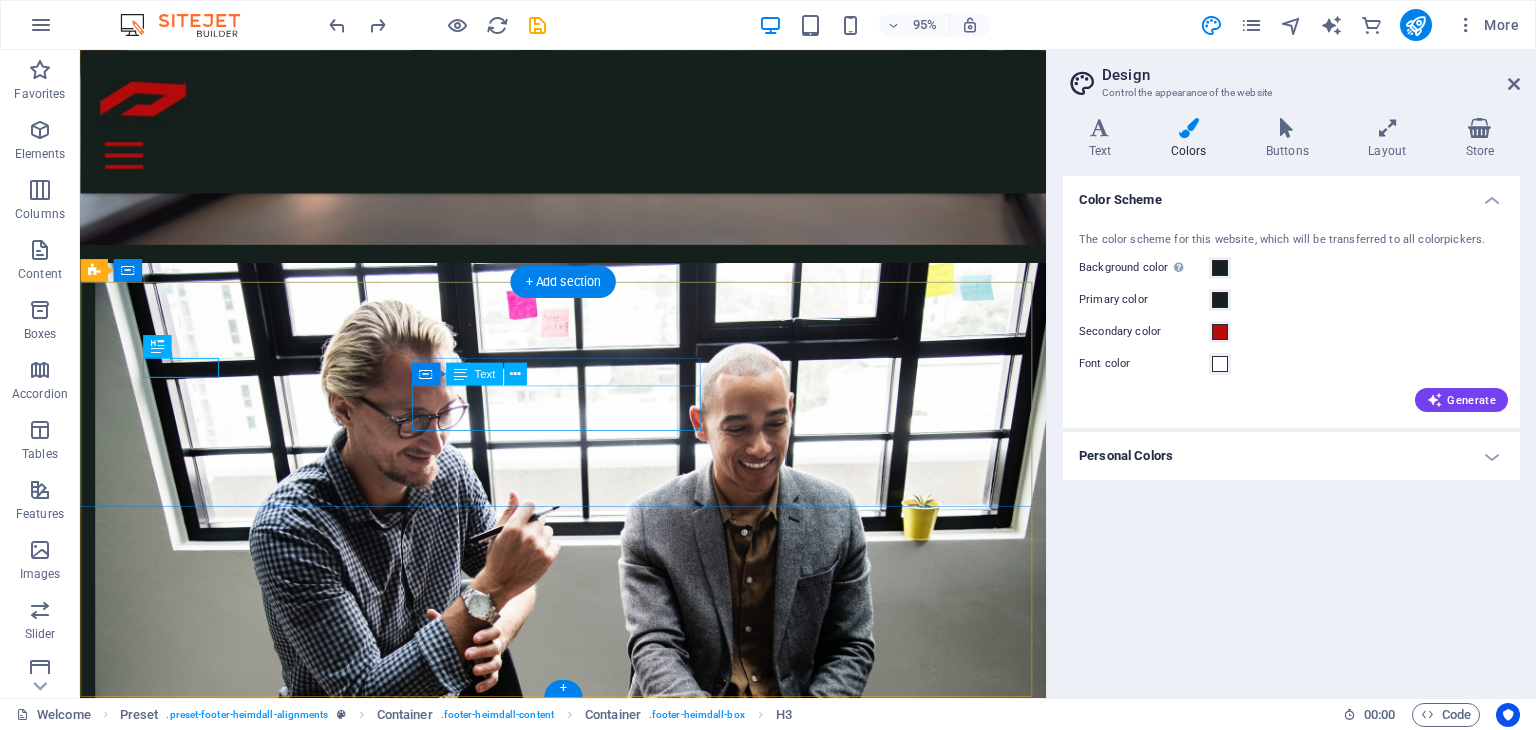 click on "Call us now: [PHONE]" at bounding box center (568, 3634) 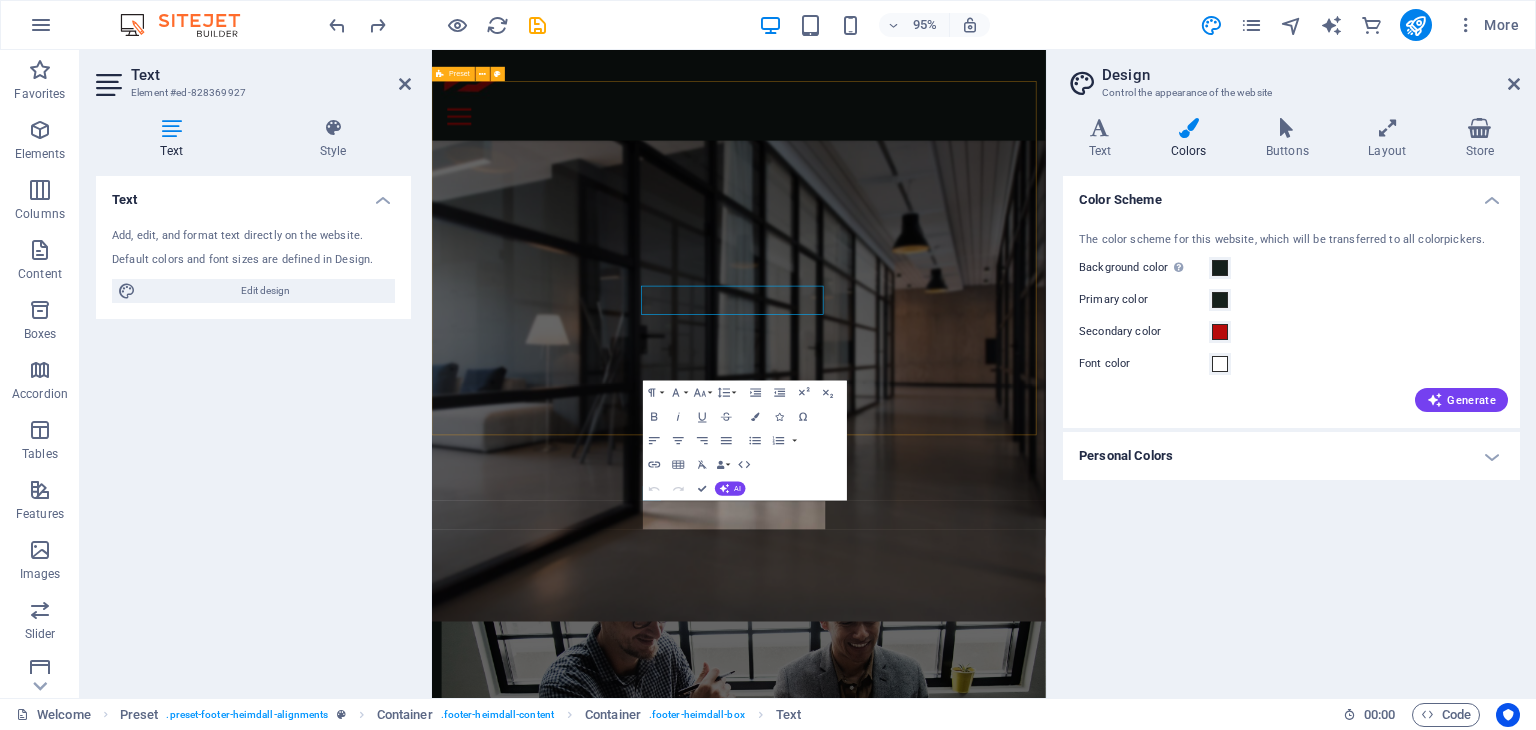scroll, scrollTop: 1896, scrollLeft: 0, axis: vertical 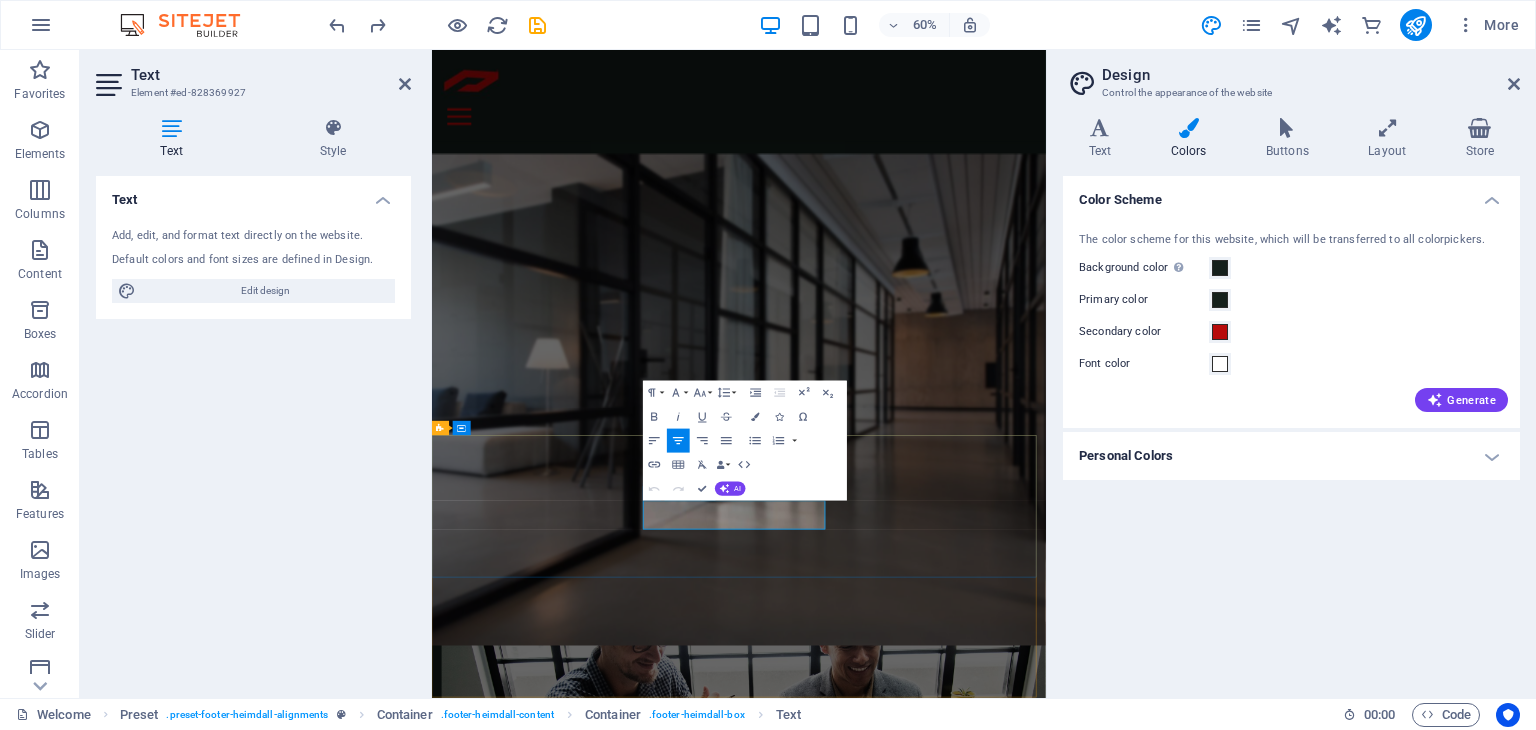 click on "[PHONE]" at bounding box center [920, 4246] 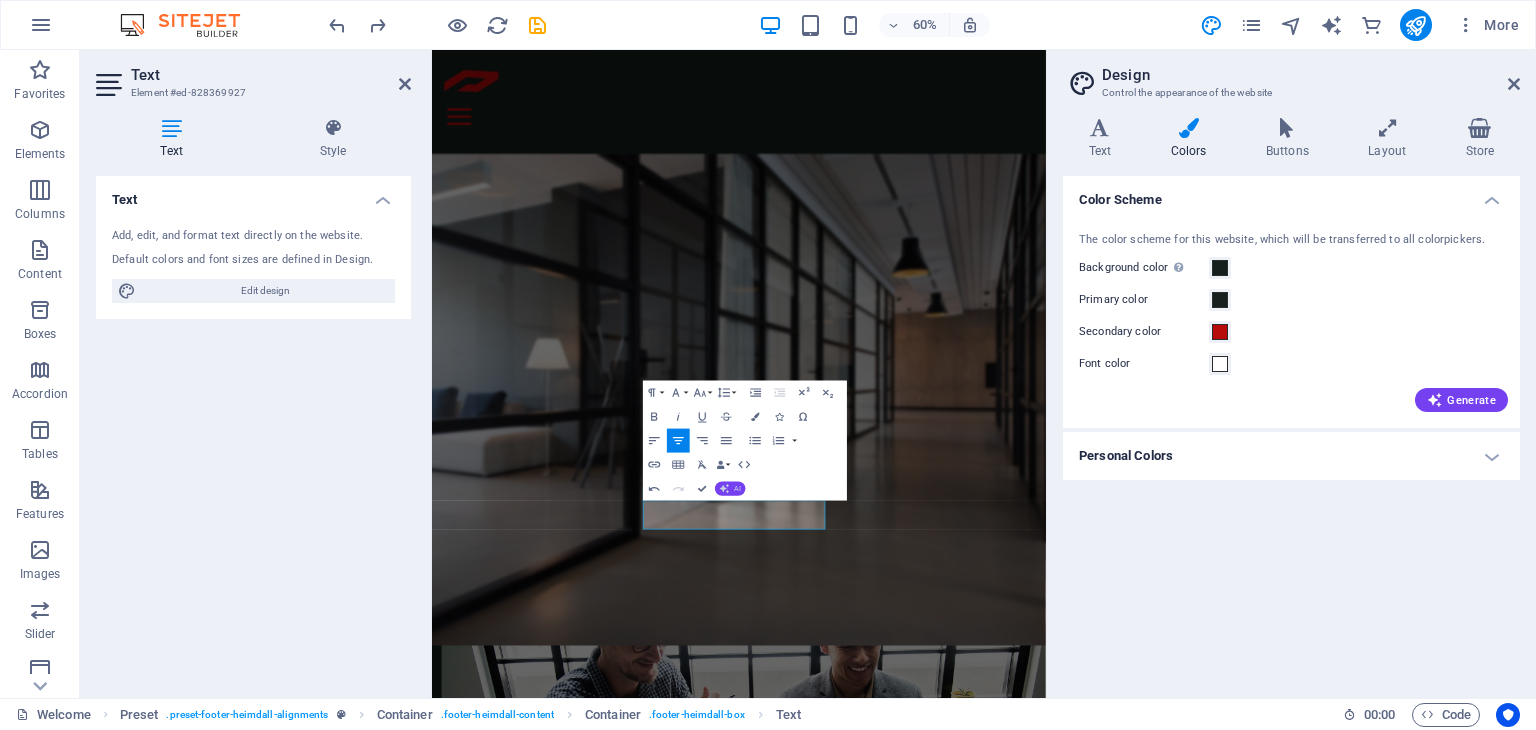 click on "AI" at bounding box center [730, 488] 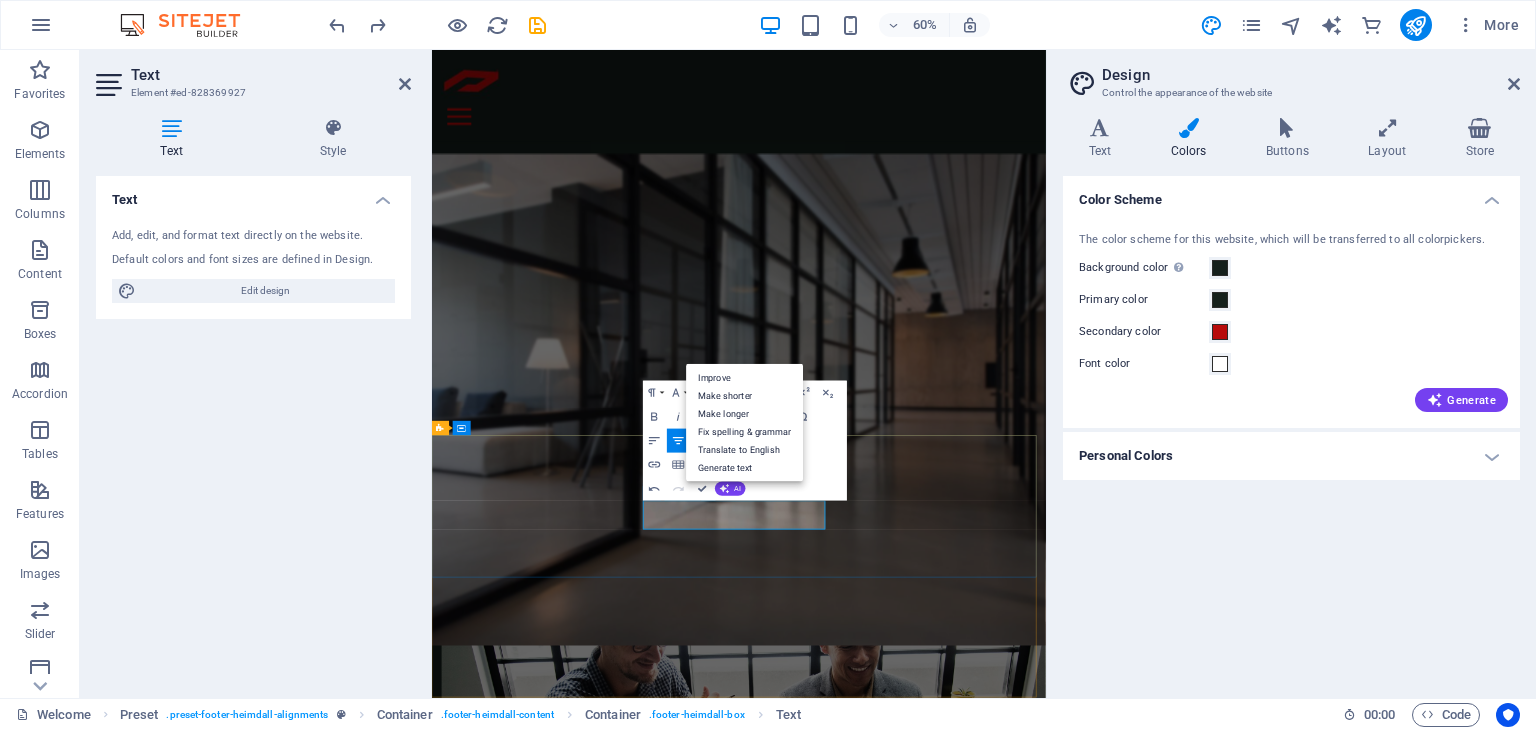 click on "Call us now:" at bounding box center [920, 4222] 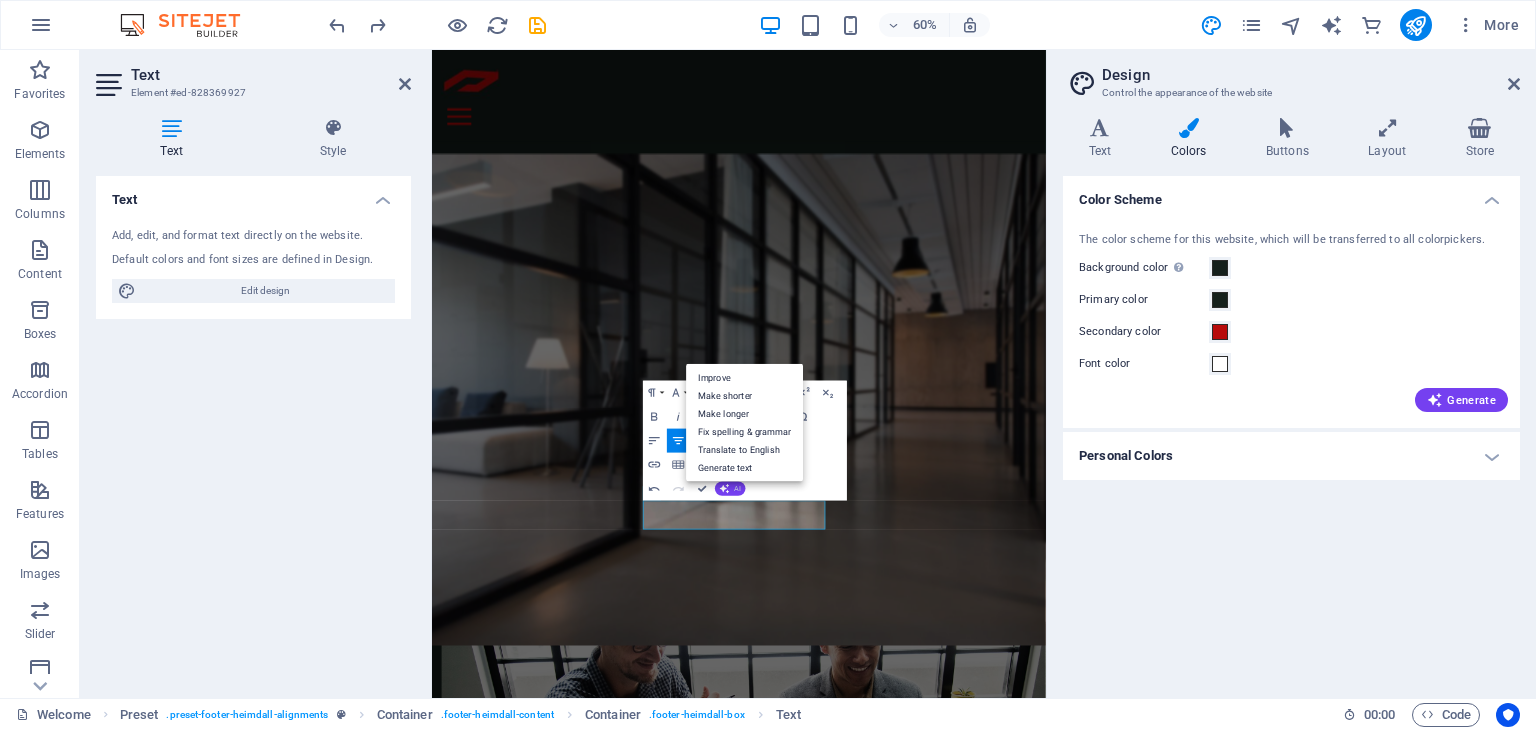 click on "AI" at bounding box center (730, 488) 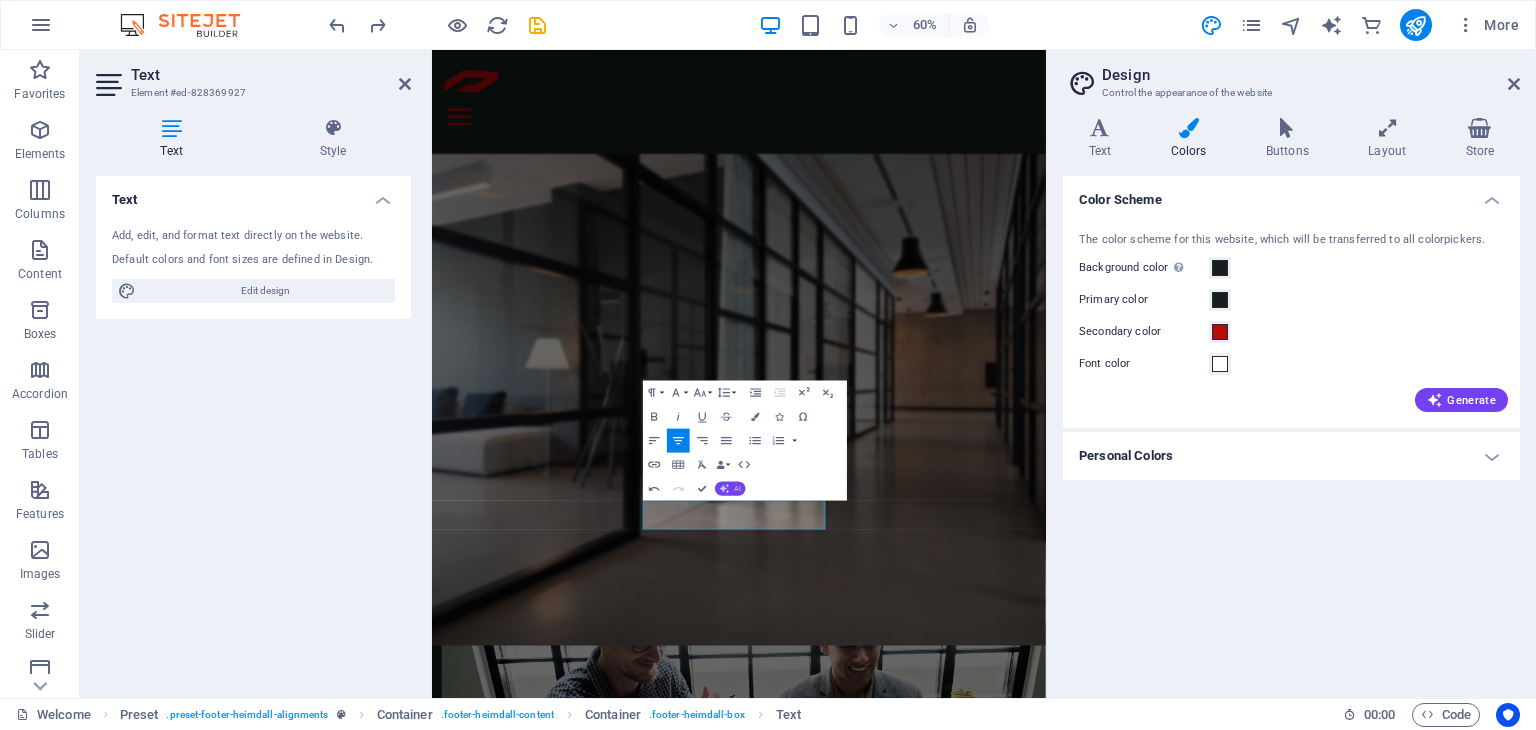 click on "AI" at bounding box center [730, 488] 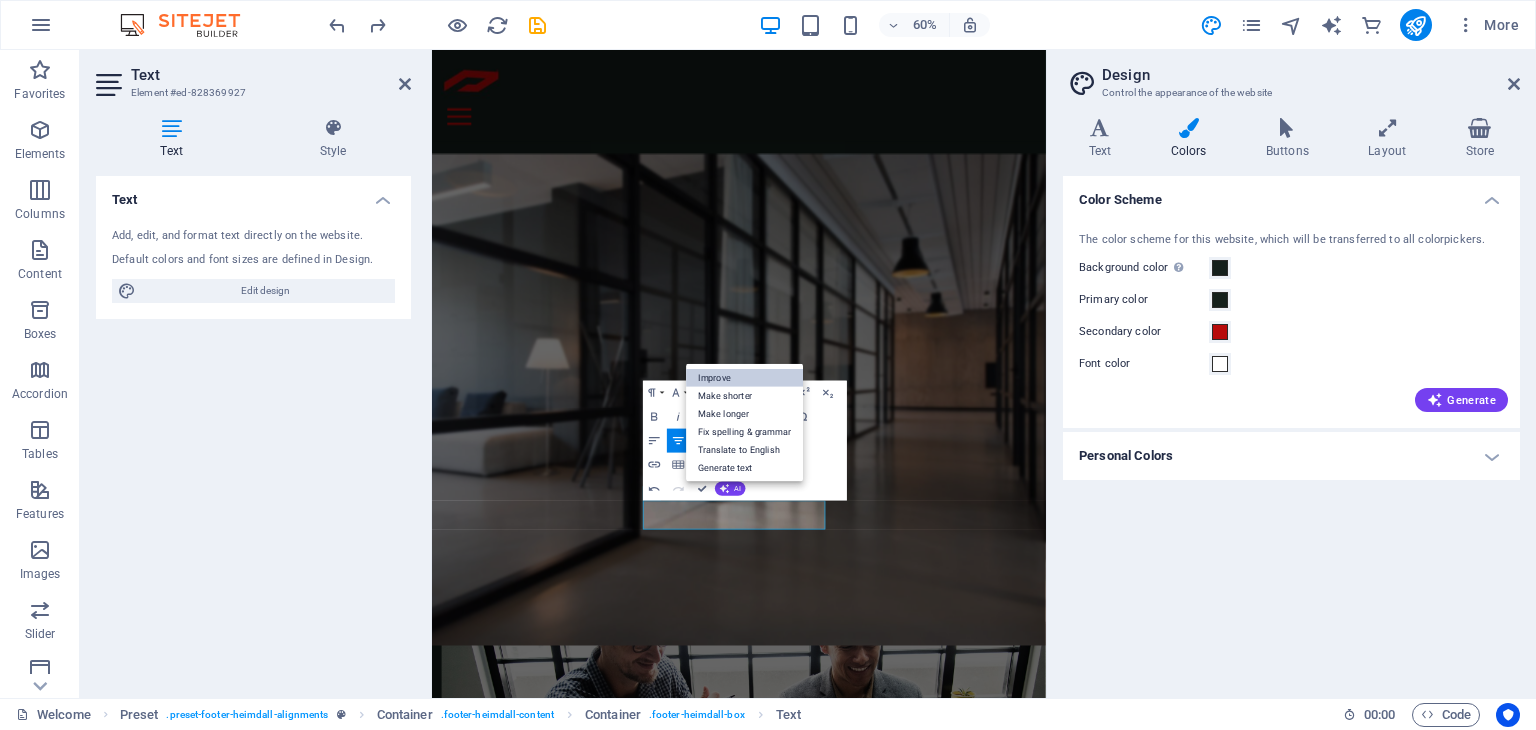click on "Improve" at bounding box center (744, 378) 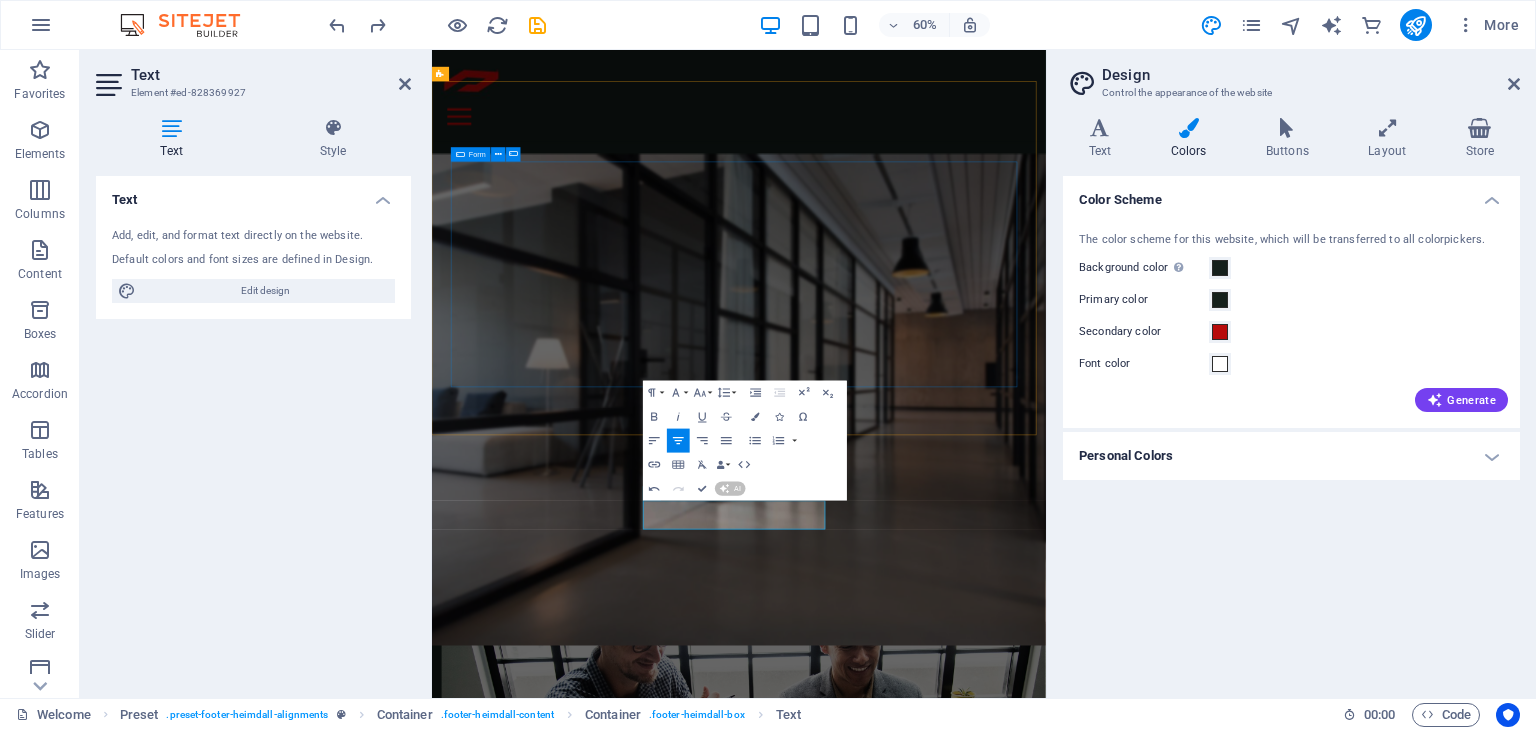 type 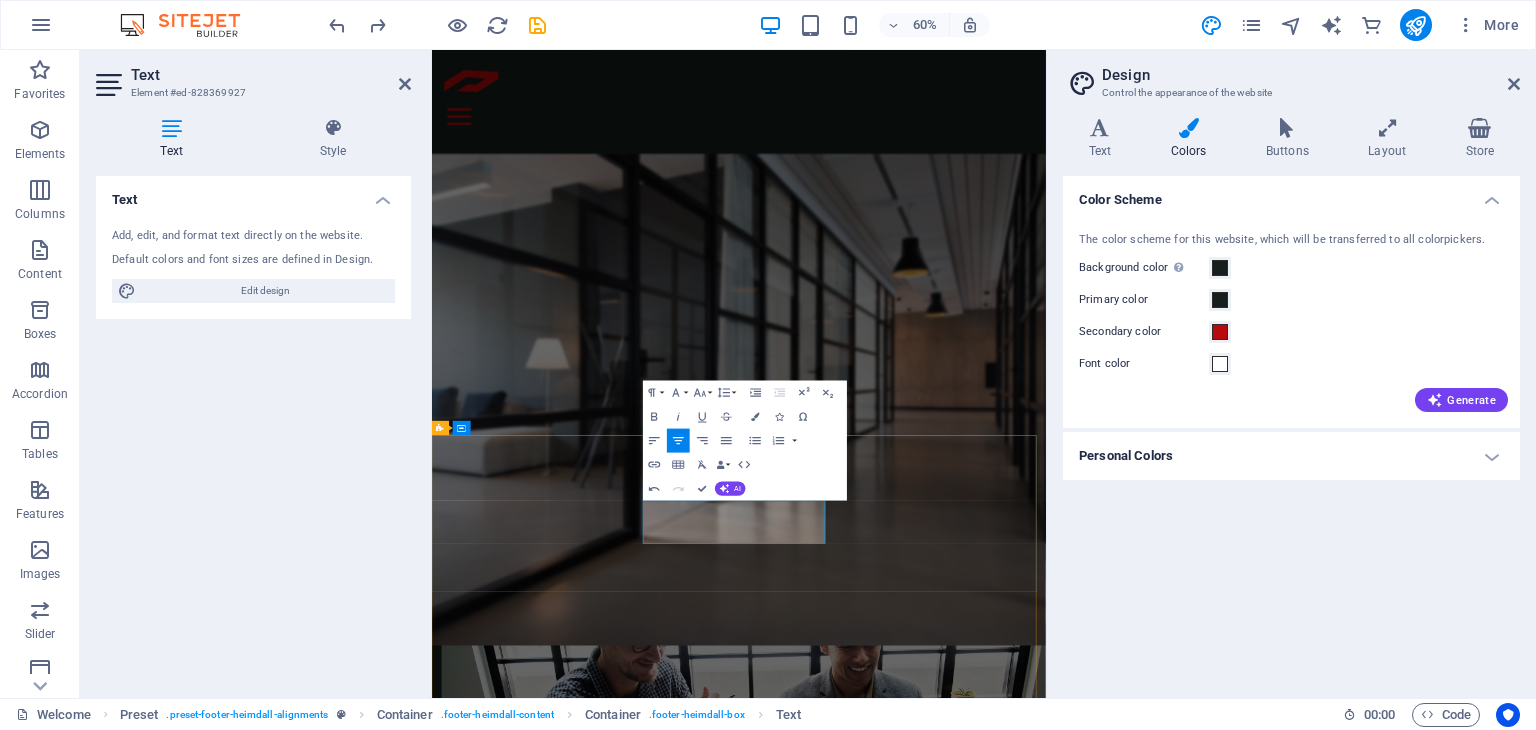 click on "Contact us today at: [PHONE]" at bounding box center (920, 4246) 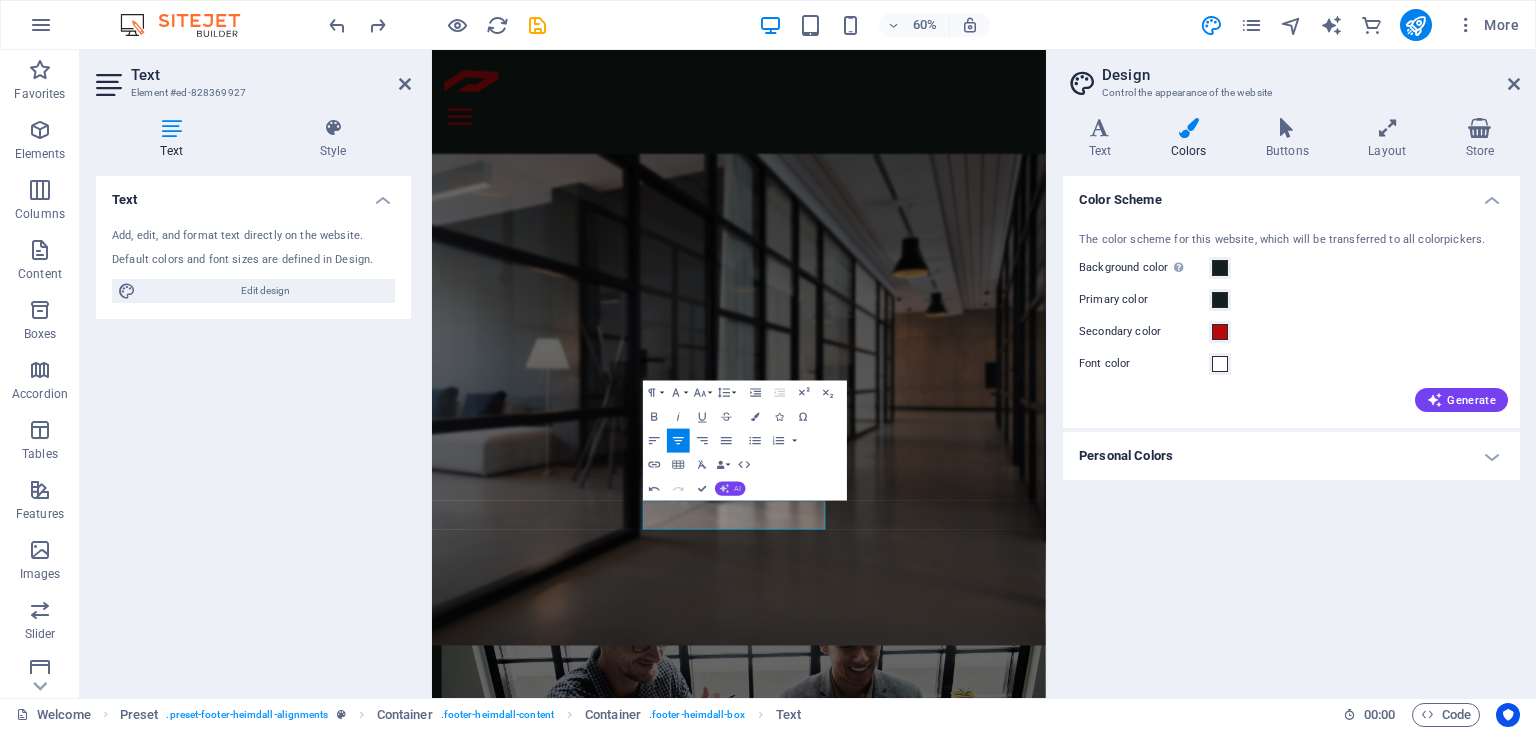 click on "AI" at bounding box center (730, 488) 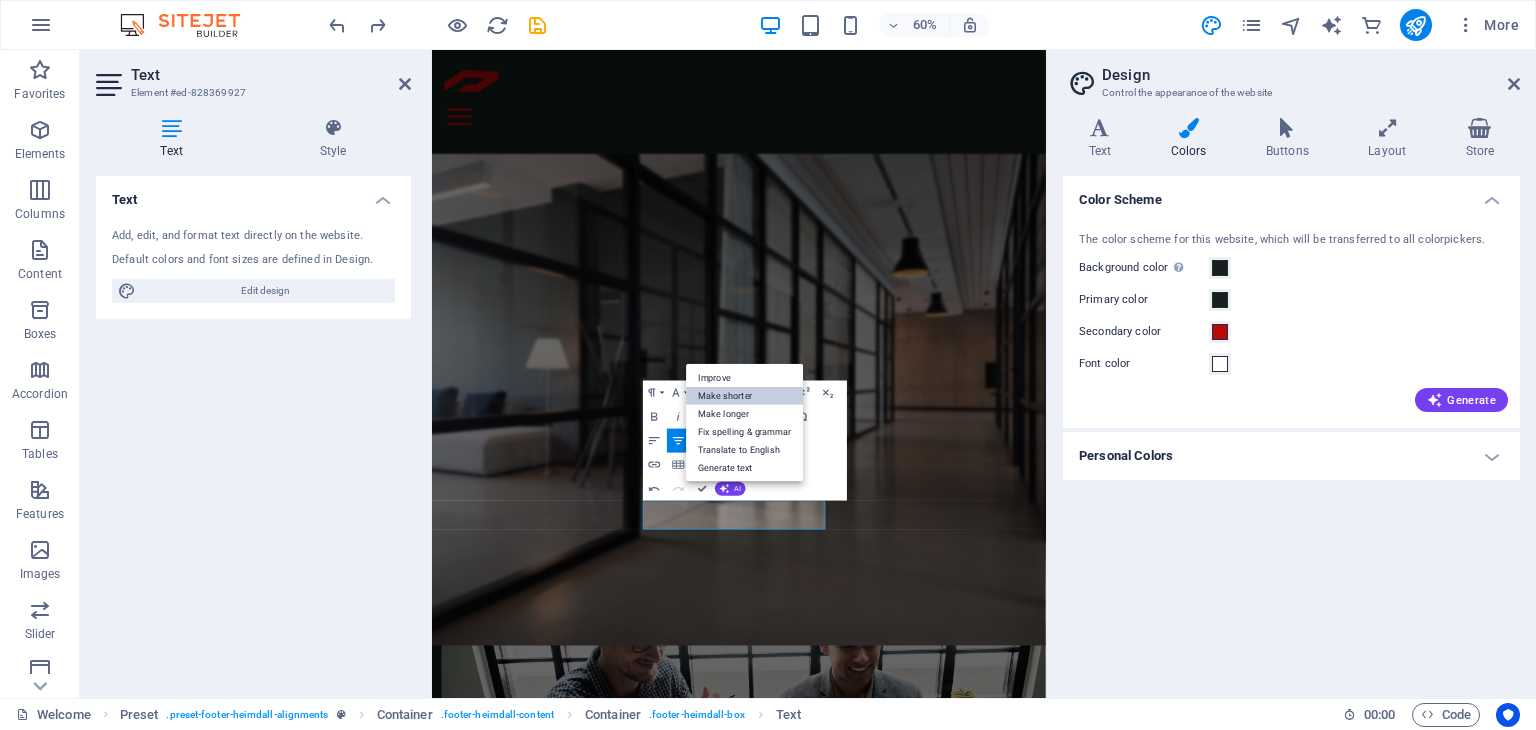click on "Make shorter" at bounding box center (744, 396) 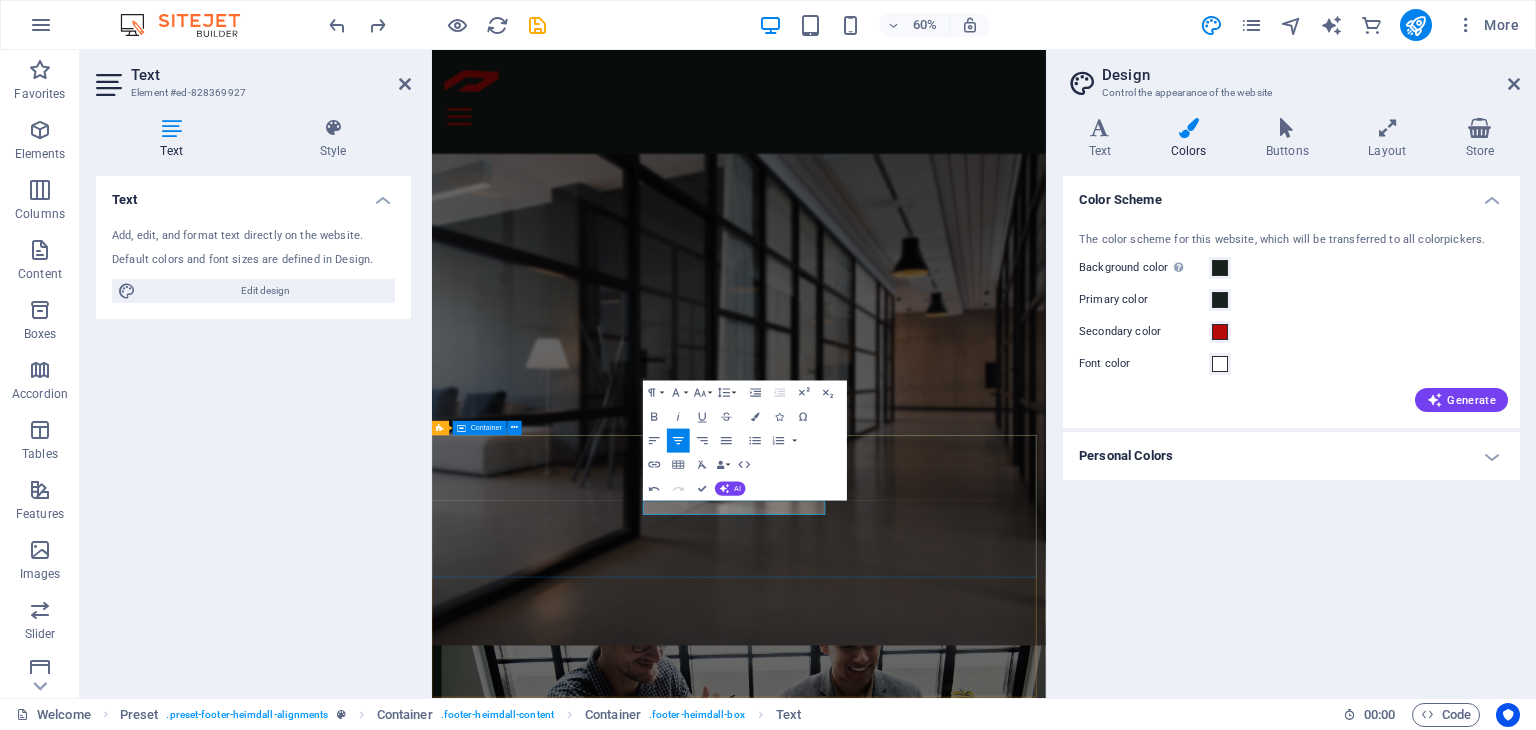 click on "Address [STREET] [CITY] [POSTAL_CODE] Phone Contact us at: [PHONE] Contact [EMAIL] Legal Notice | Privacy" at bounding box center (943, 4196) 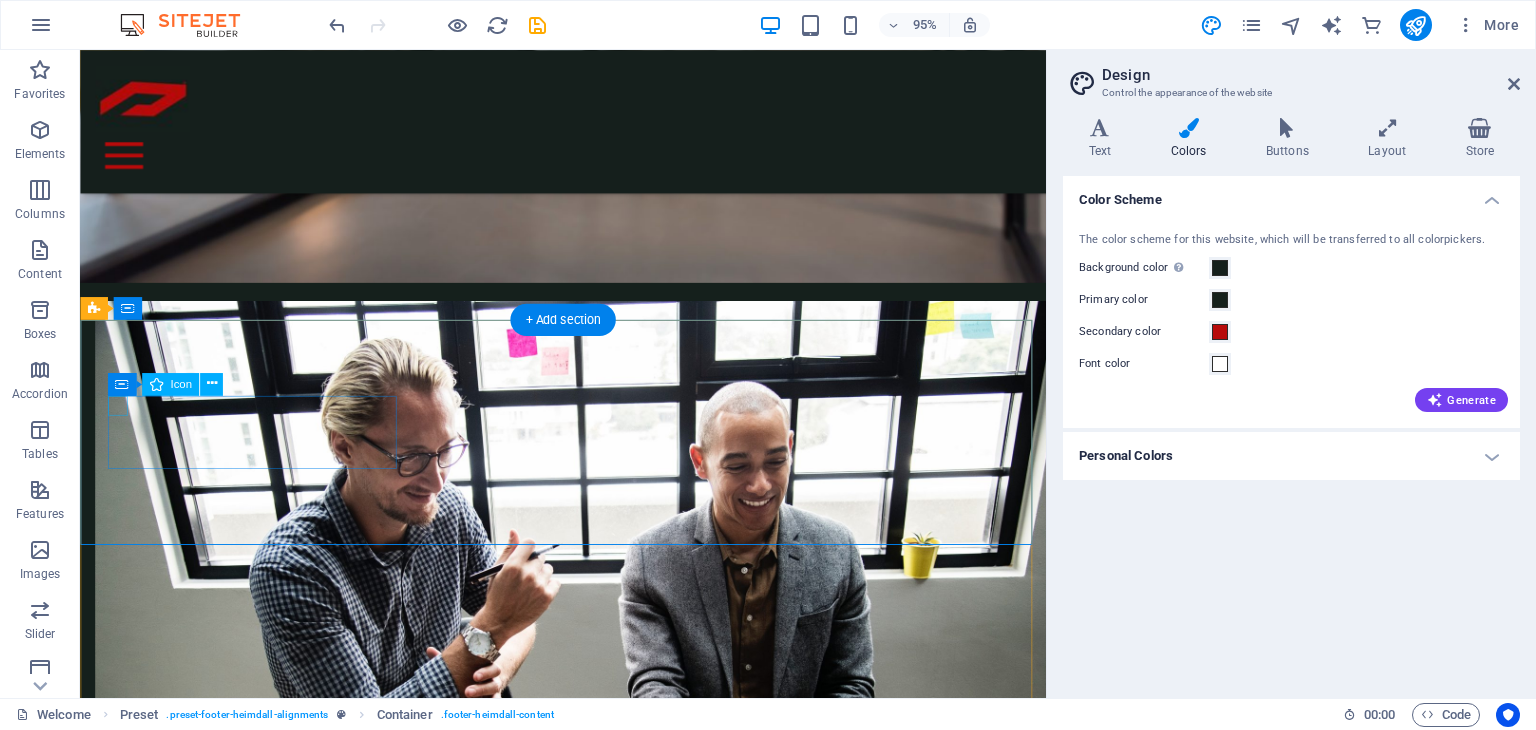 click at bounding box center (560, 3503) 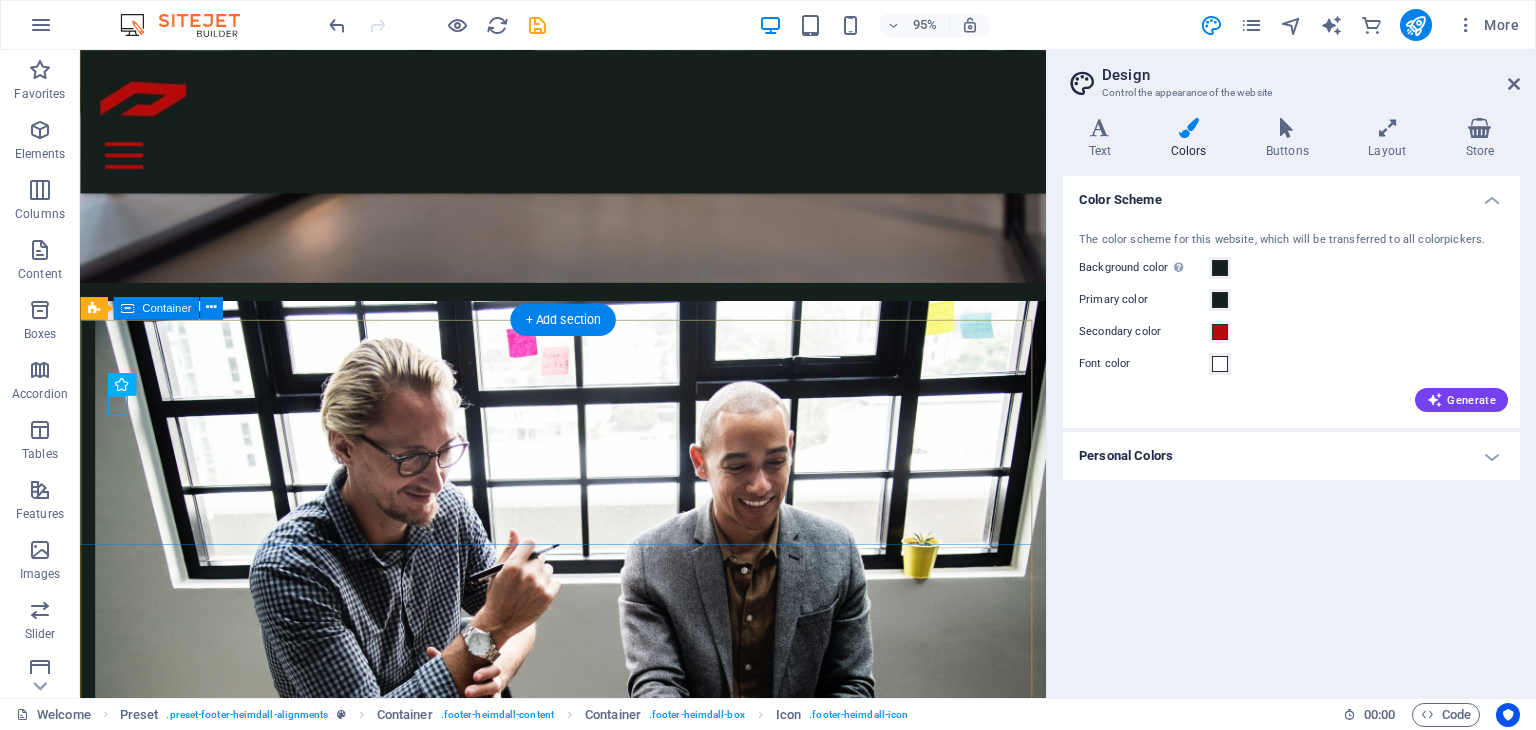 click on "Address [STREET] [CITY] [POSTAL_CODE] Phone Contact us at: [PHONE] Contact [EMAIL] Legal Notice | Privacy" at bounding box center (588, 3637) 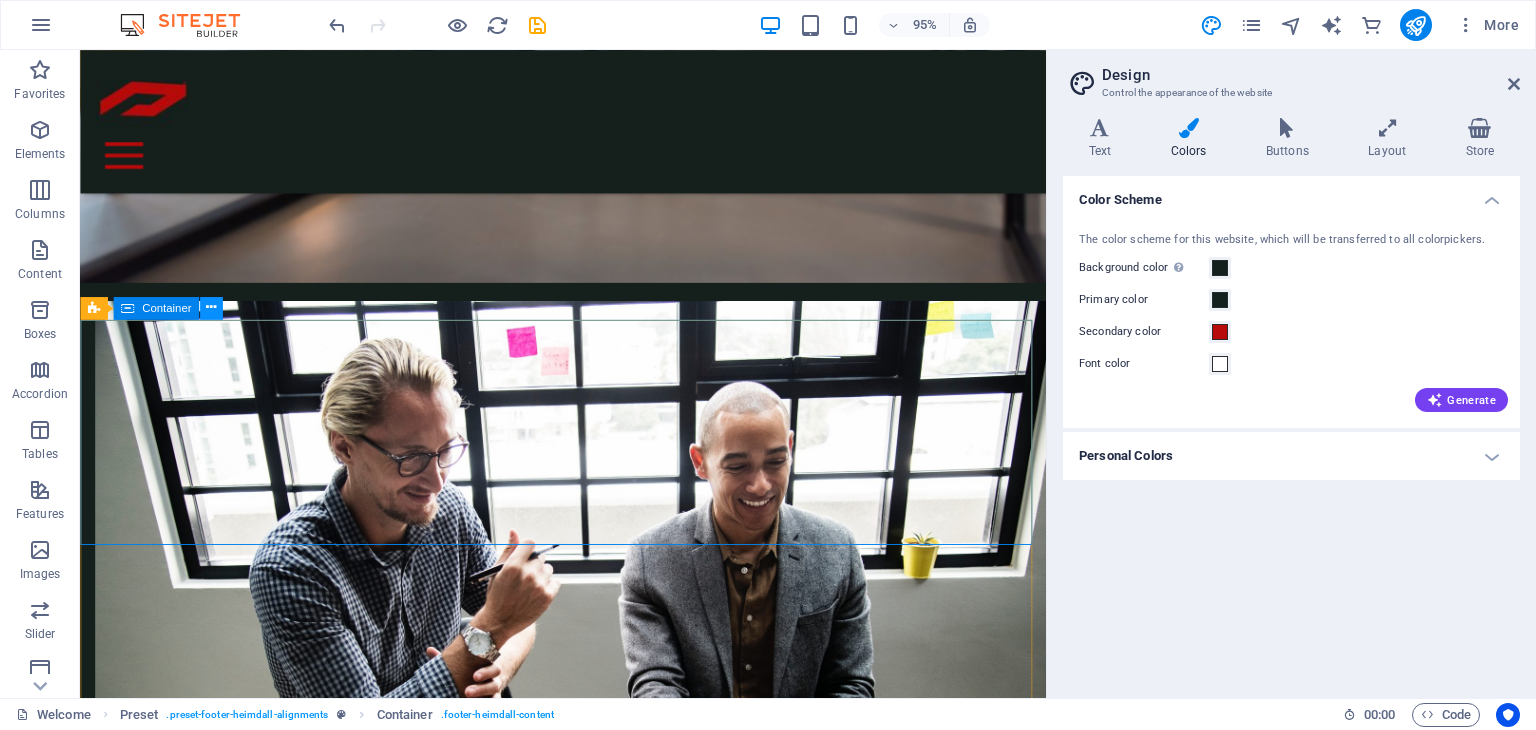 click at bounding box center (211, 308) 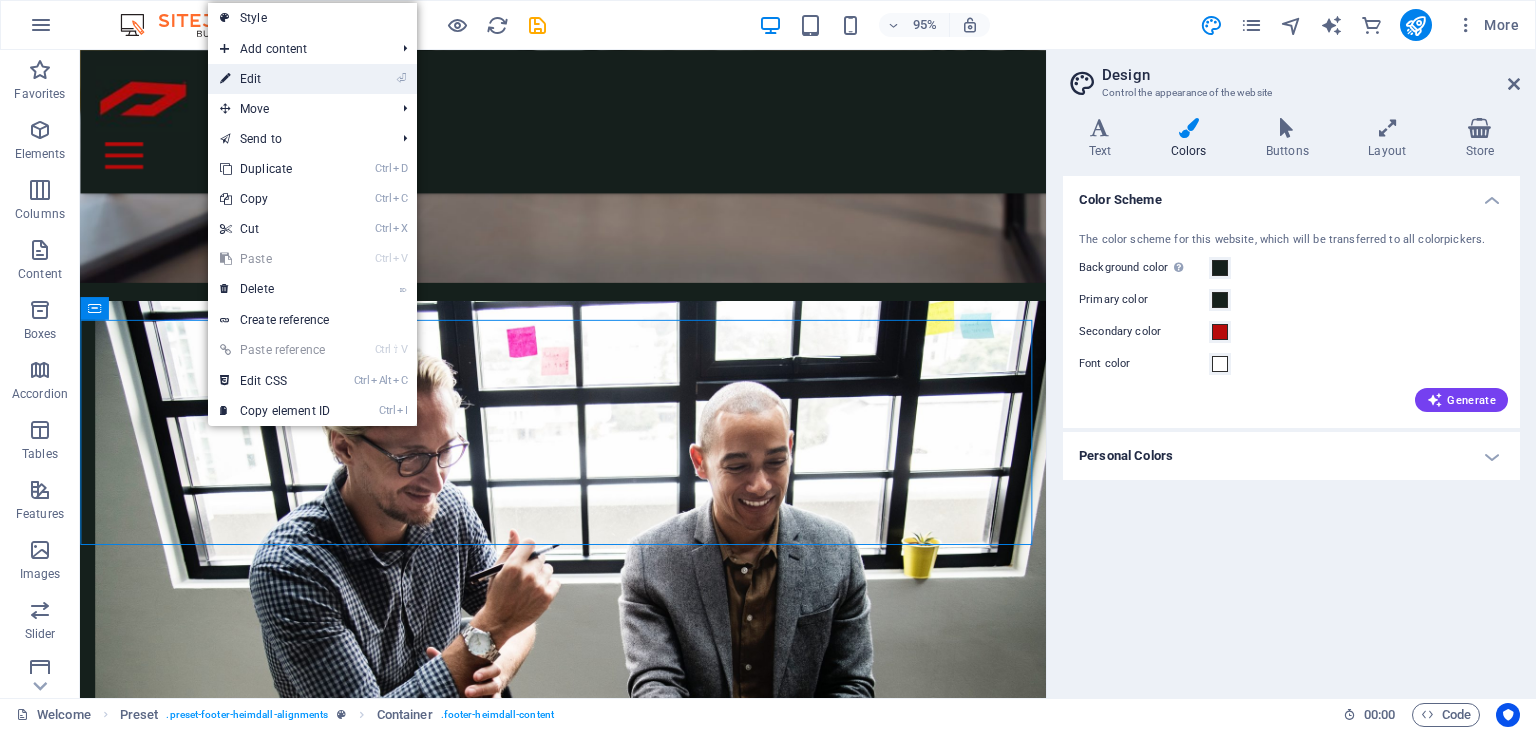 click on "⏎  Edit" at bounding box center (275, 79) 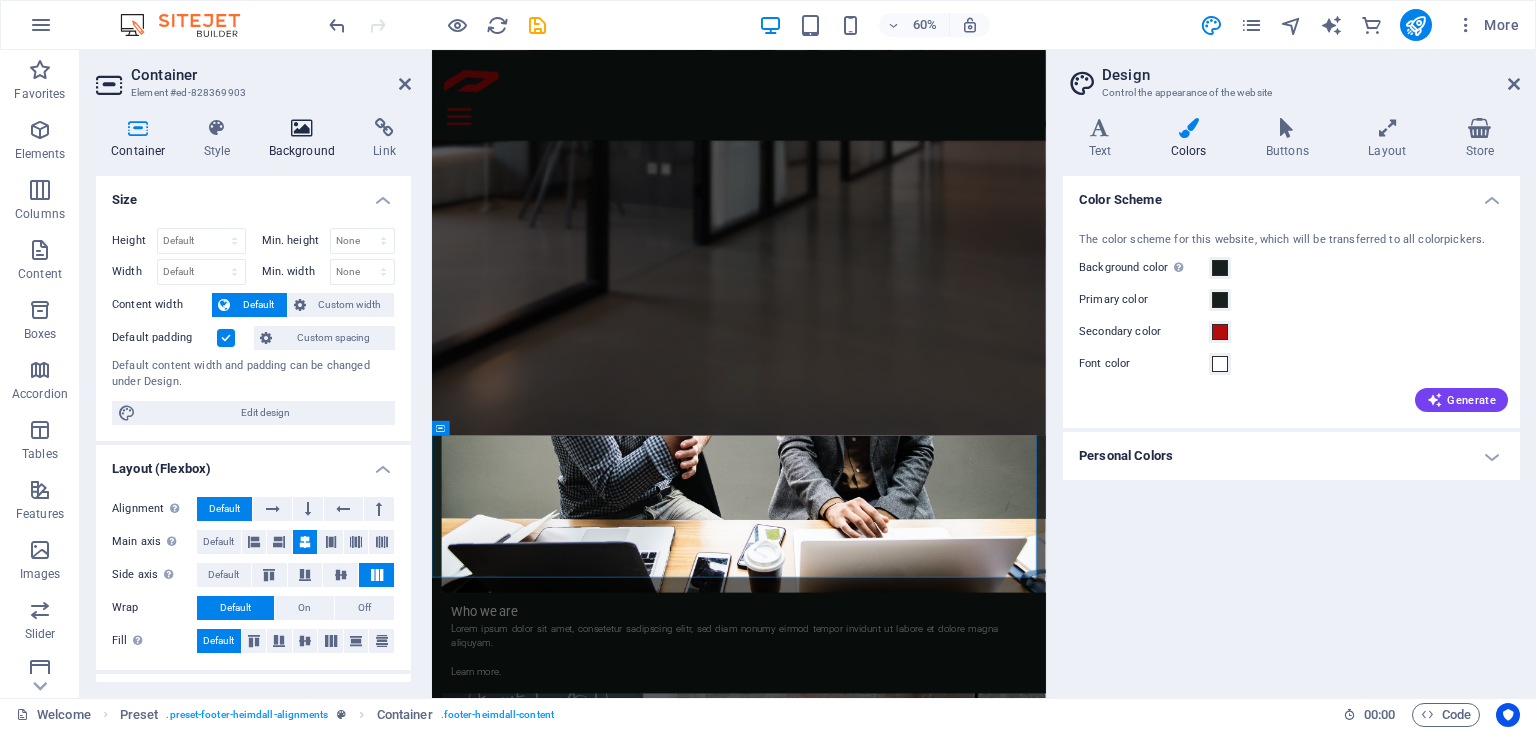 click on "Background" at bounding box center [306, 139] 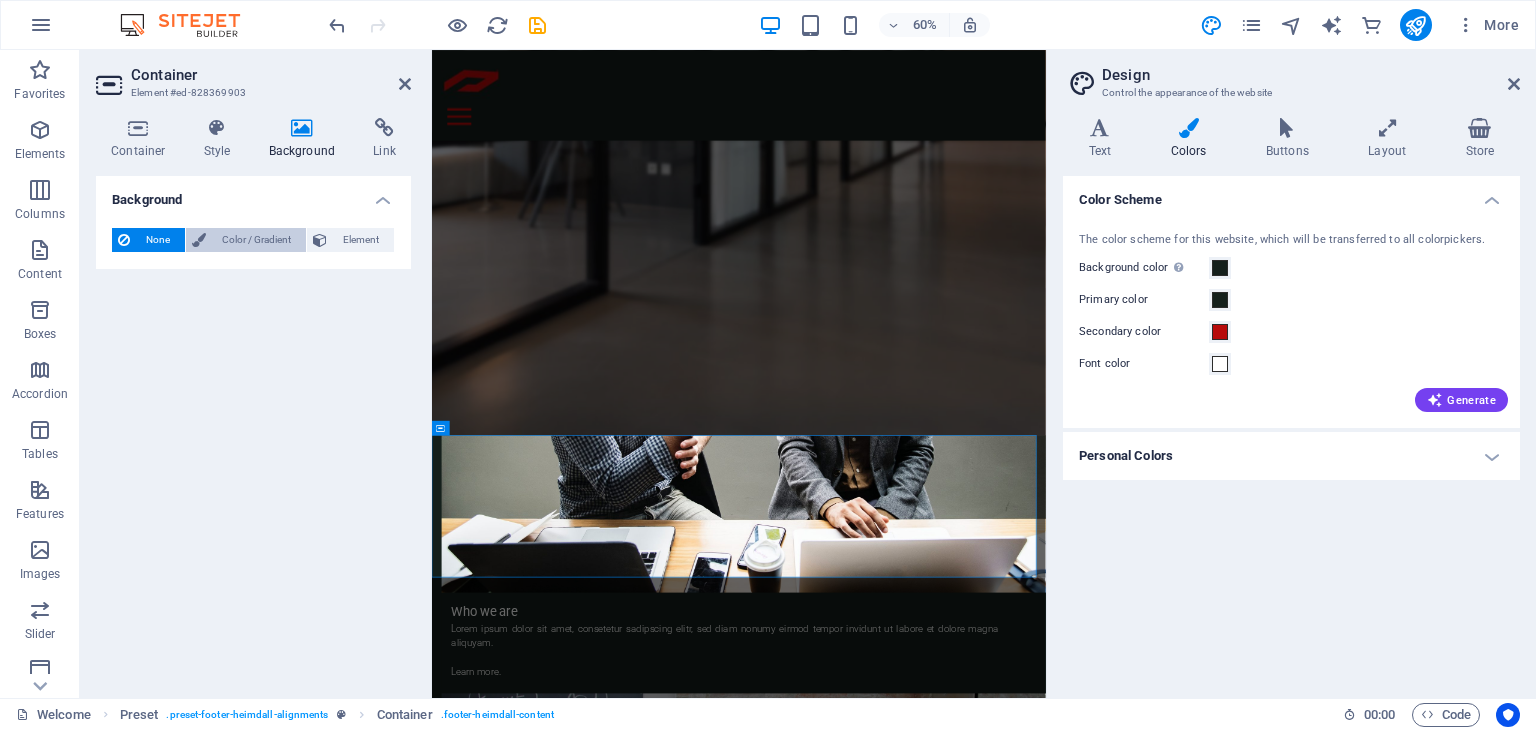 click on "Color / Gradient" at bounding box center [256, 240] 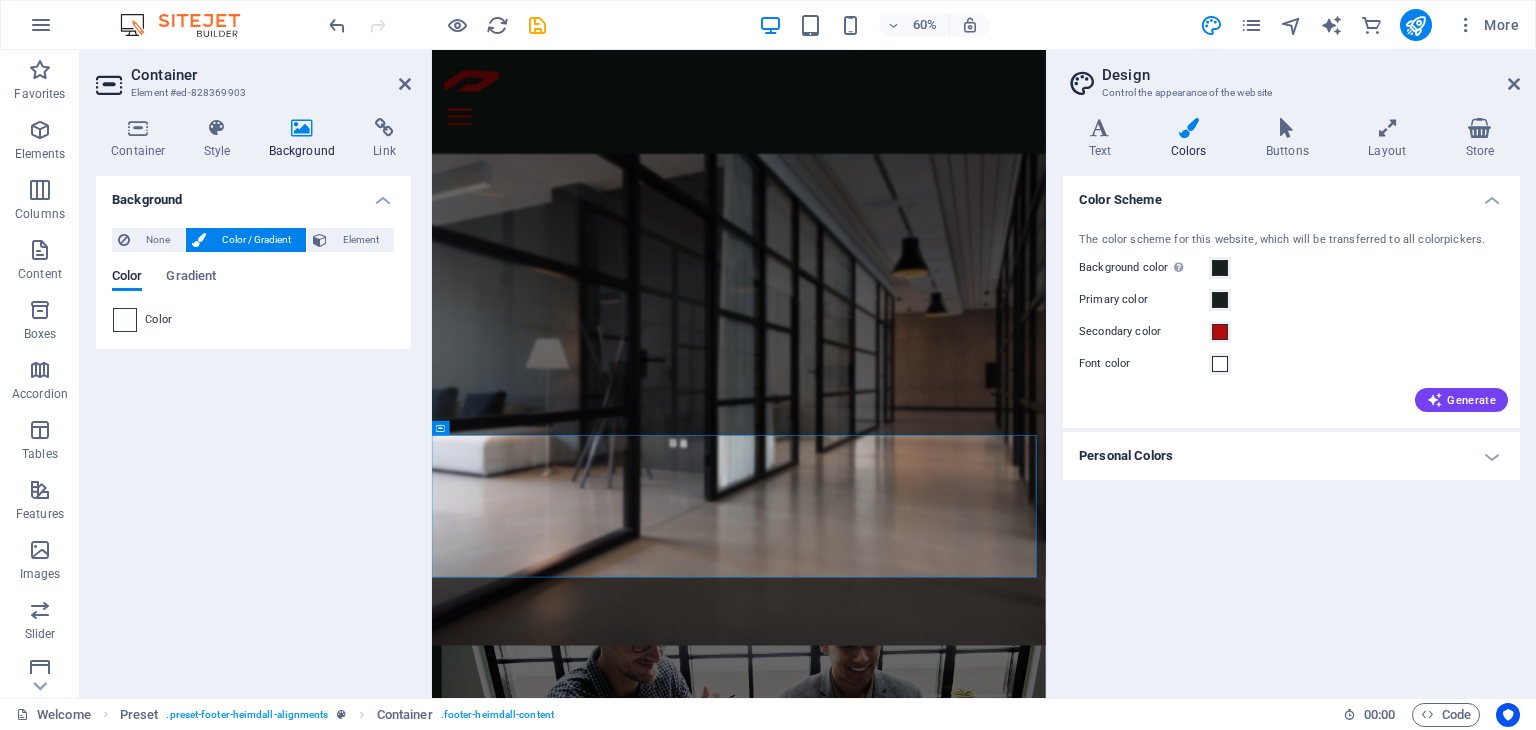 click at bounding box center (125, 320) 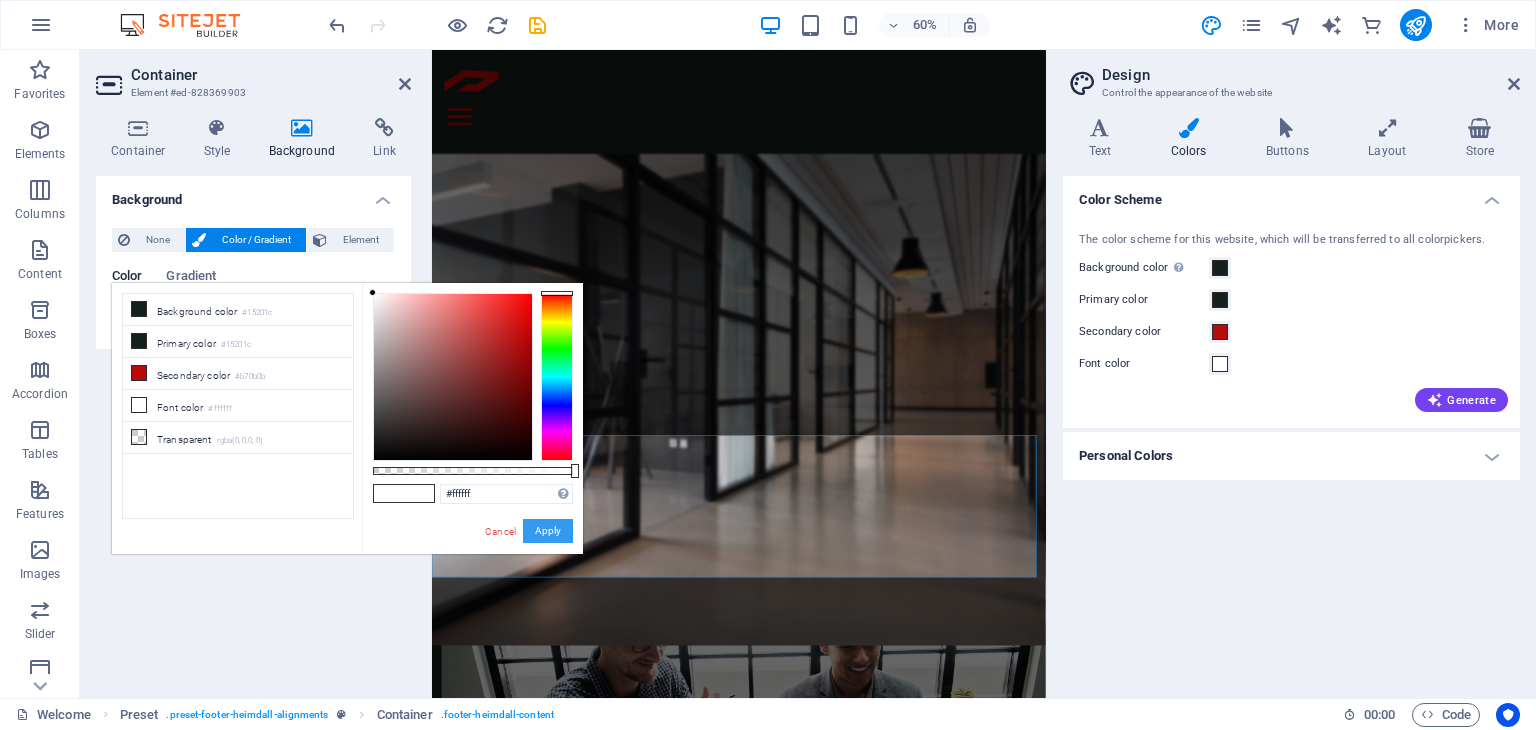 click on "Apply" at bounding box center (548, 531) 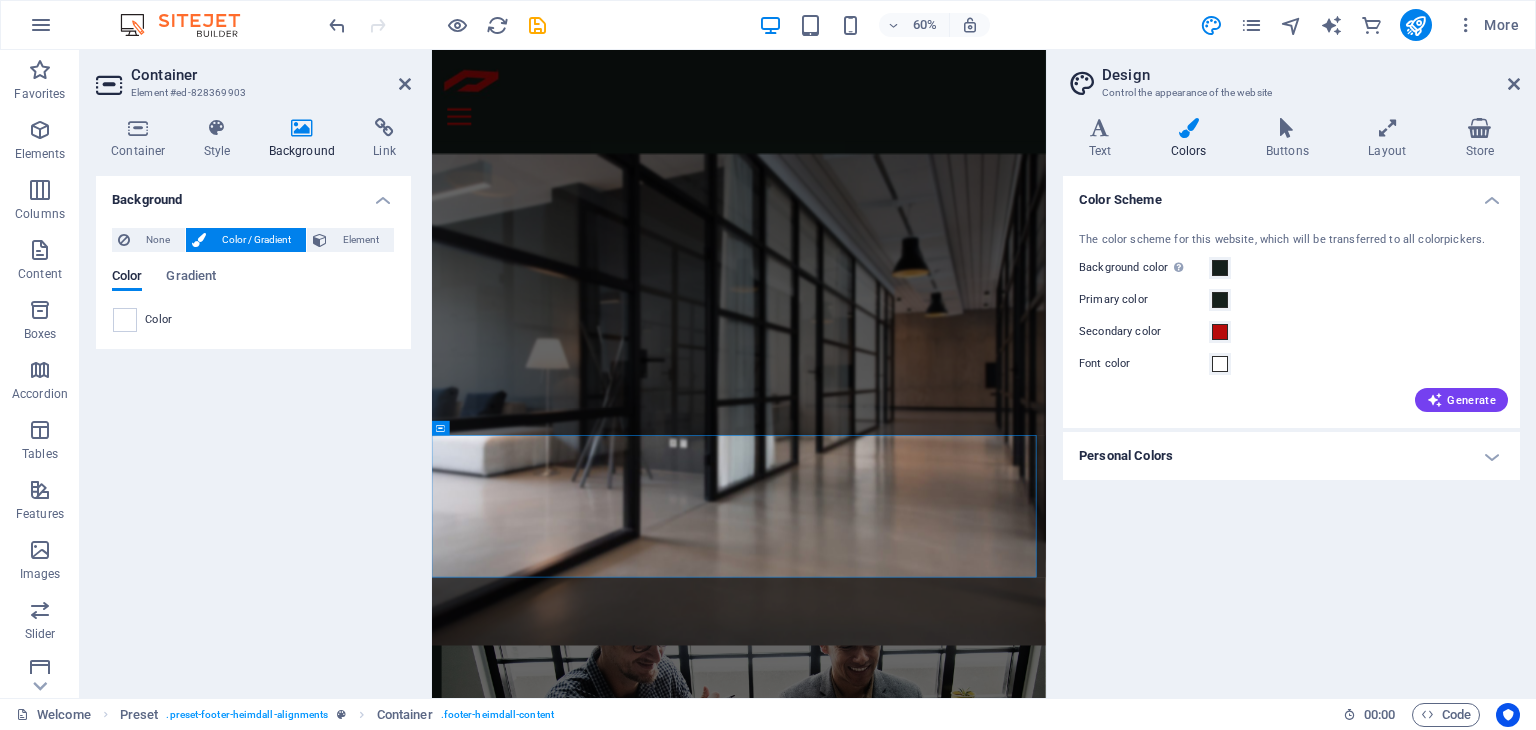 click on "Color Scheme The color scheme for this website, which will be transferred to all colorpickers. Background color Only visible if it is not covered by other backgrounds. Primary color Secondary color Font color Generate Personal Colors Custom color 1 Custom color 2 Custom color 3 Custom color 4 Custom color 5" at bounding box center (1291, 429) 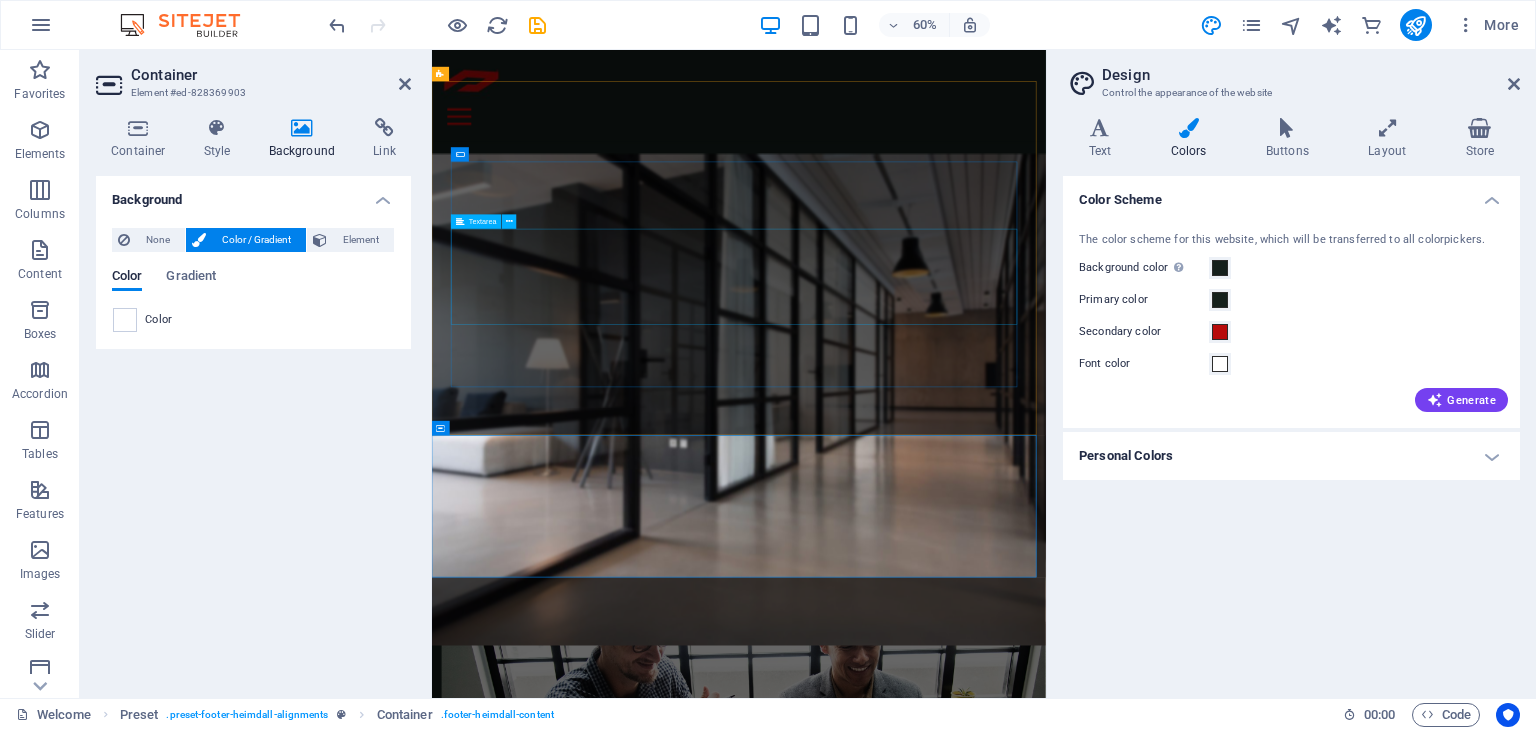 click 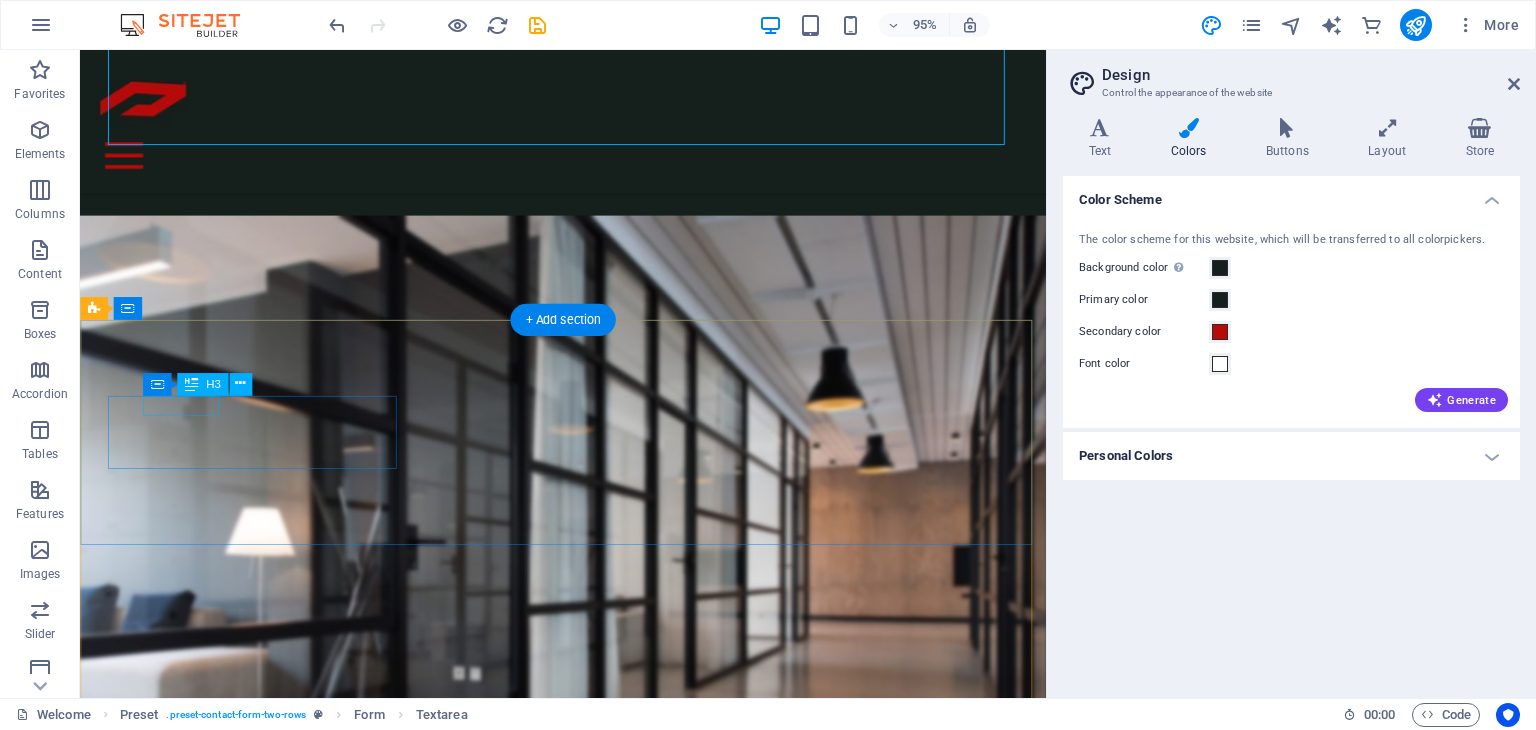 click on "Address" at bounding box center (568, 4080) 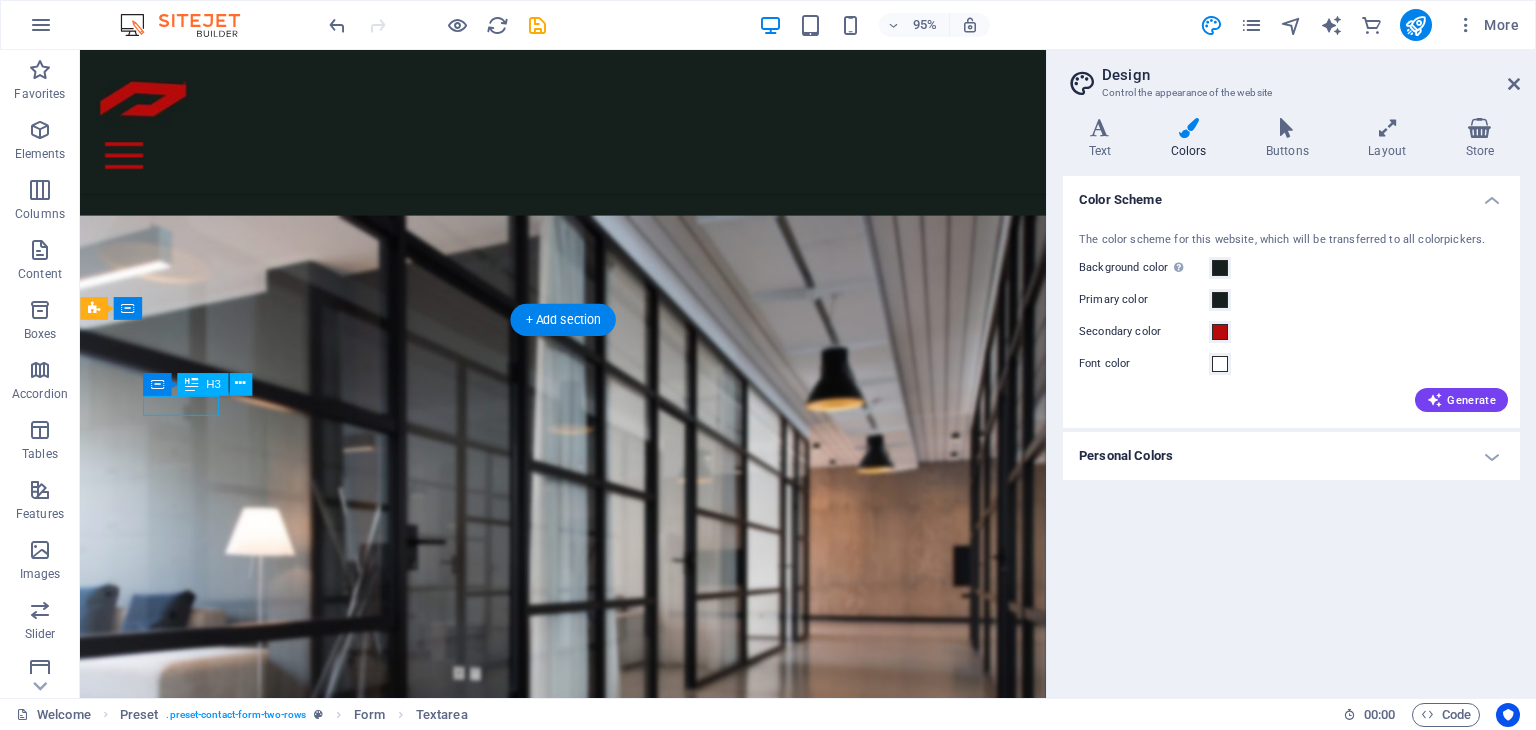 click on "Address" at bounding box center (568, 4080) 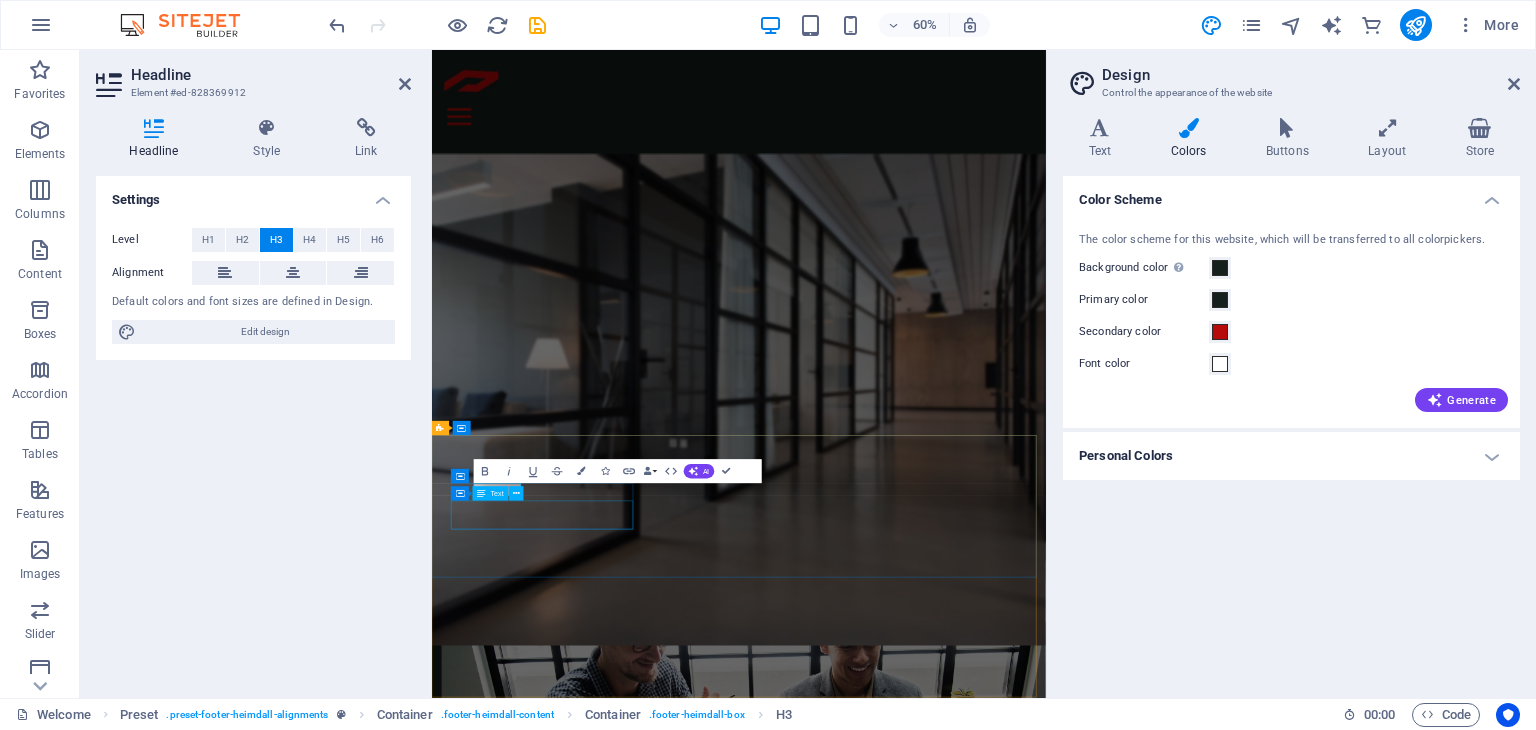 click on "[NUMBER] [STREET] [CITY] [POSTAL CODE]" at bounding box center [920, 4127] 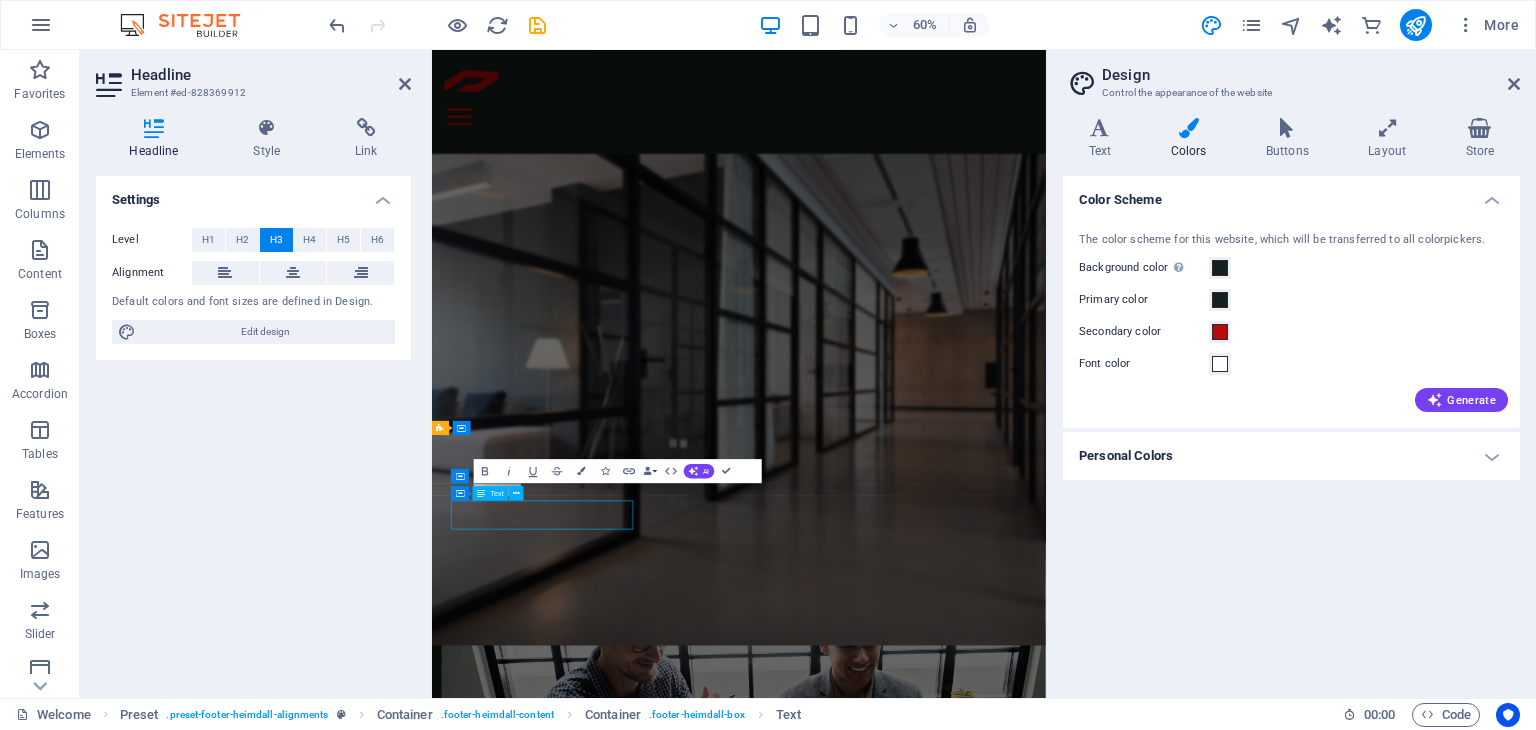 scroll, scrollTop: 1936, scrollLeft: 0, axis: vertical 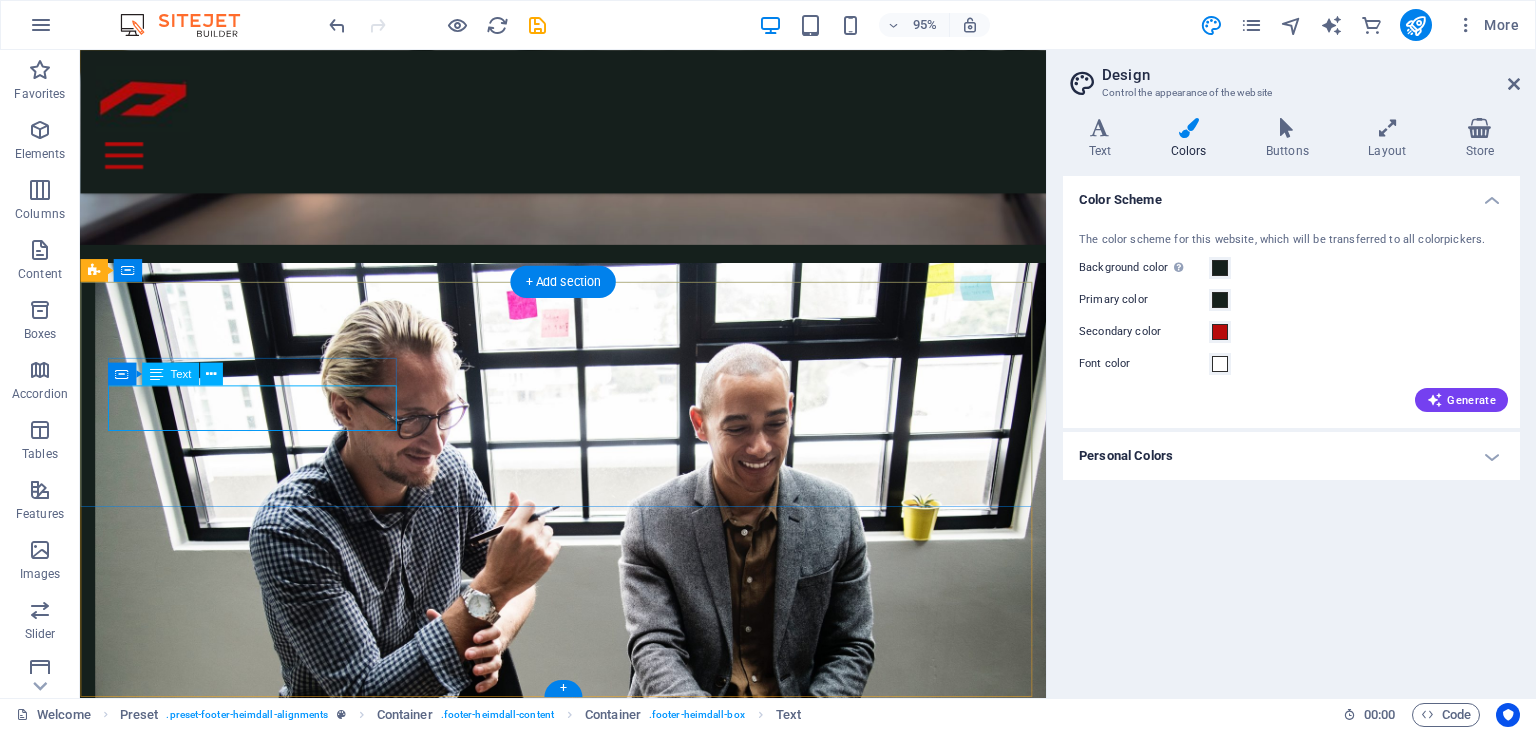 click on "[NUMBER] [STREET] [CITY] [POSTAL CODE]" at bounding box center [568, 3527] 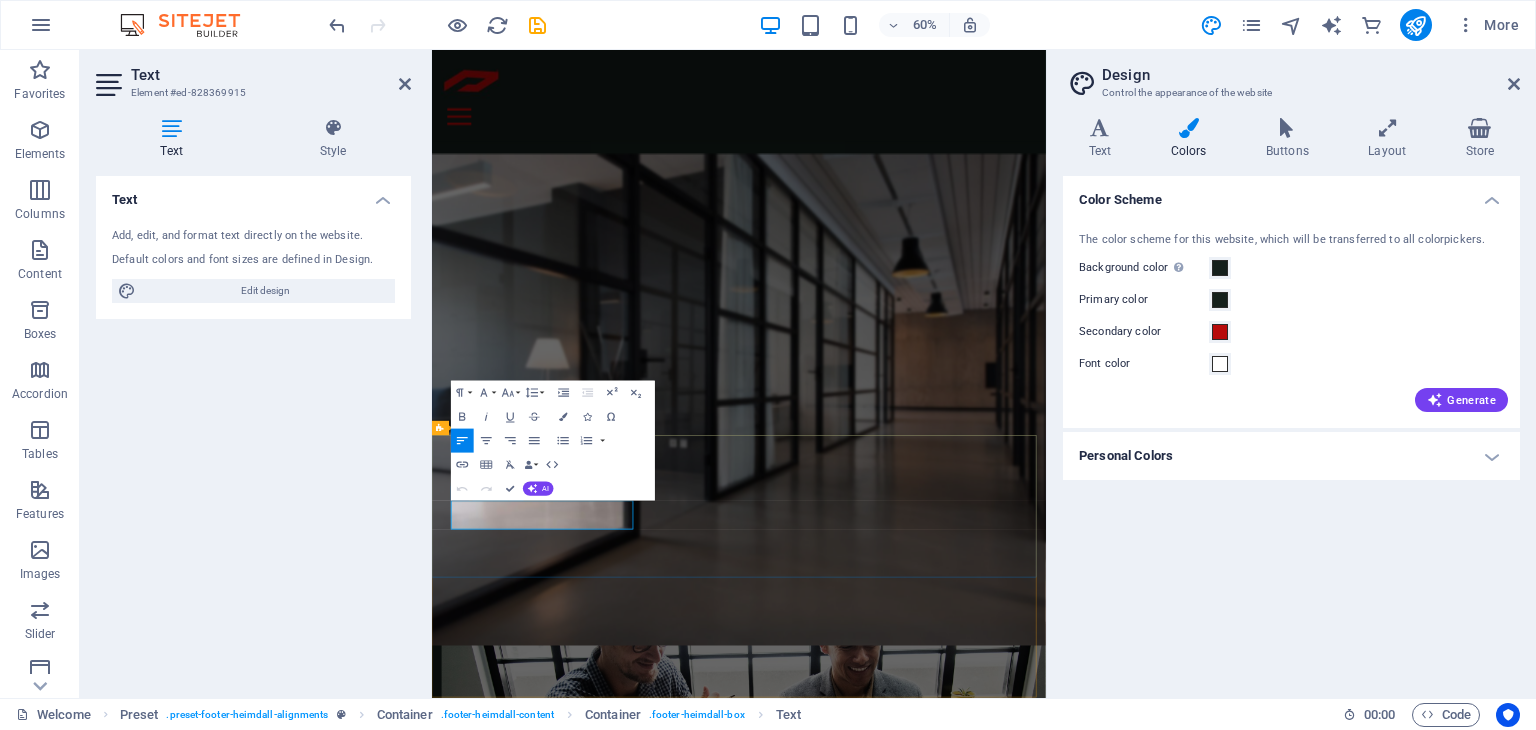 click on "[STREET]" at bounding box center [480, 4114] 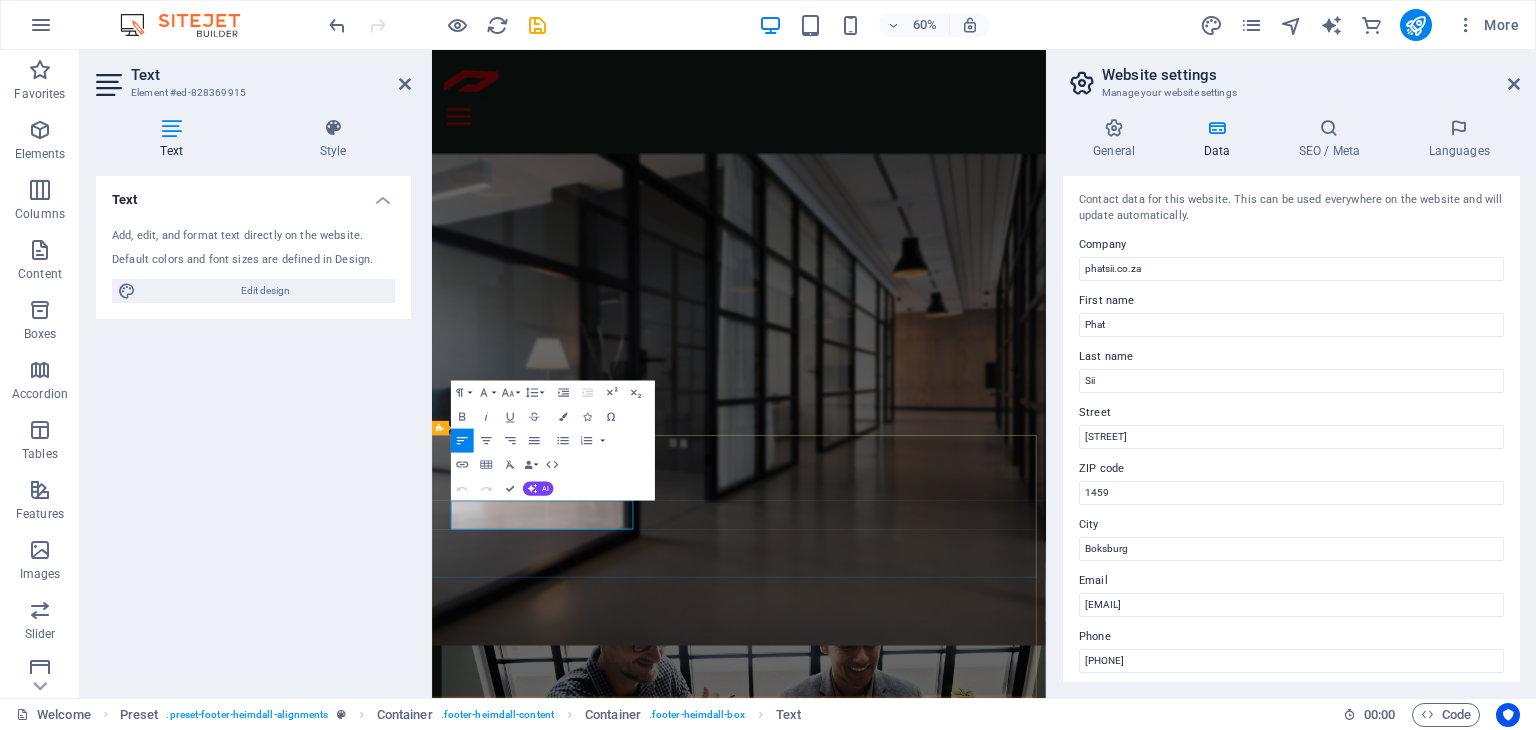 type 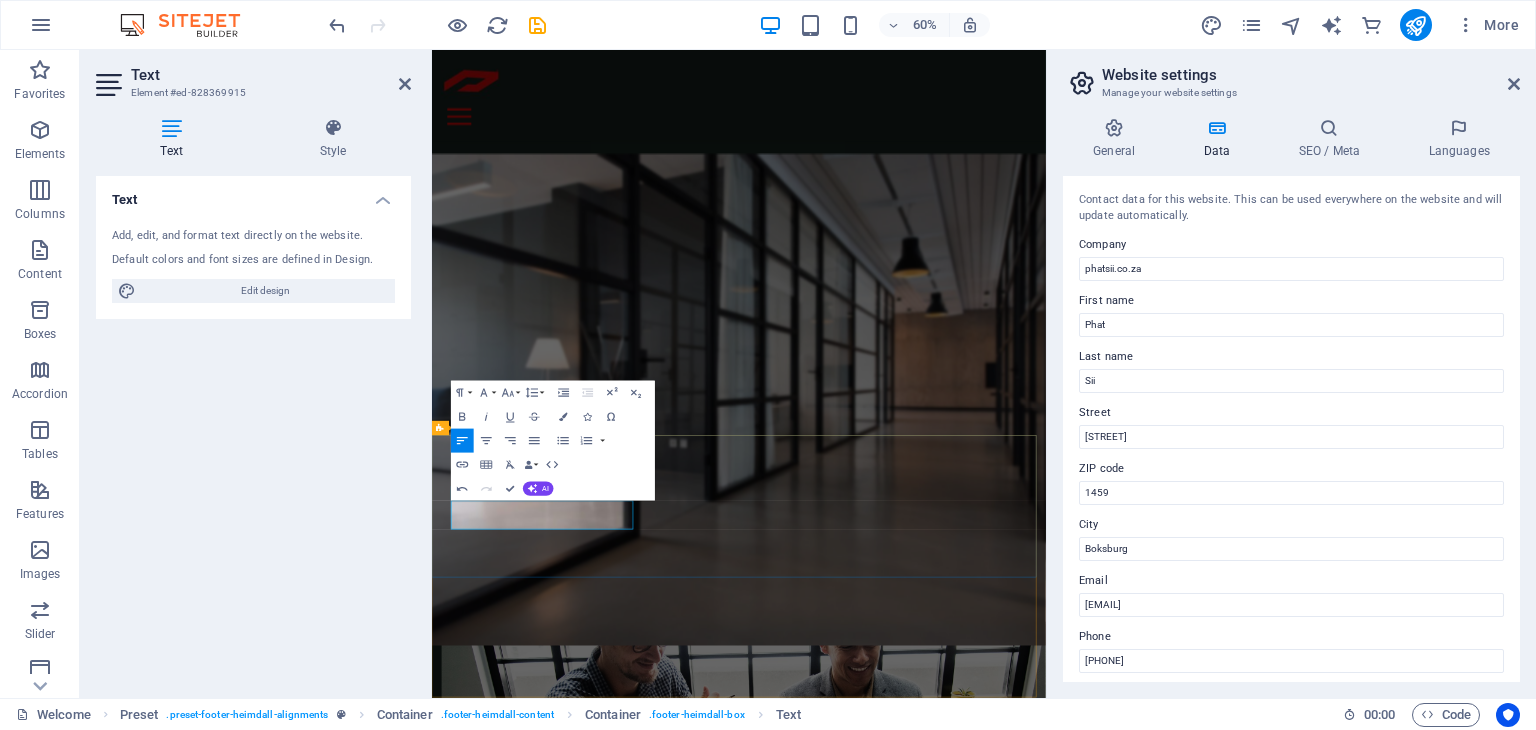 click on "Address [STREET], [CITY] [CITY] [POSTAL_CODE] Phone Contact us at: [PHONE] Contact [EMAIL] Legal Notice | Privacy" at bounding box center [943, 4196] 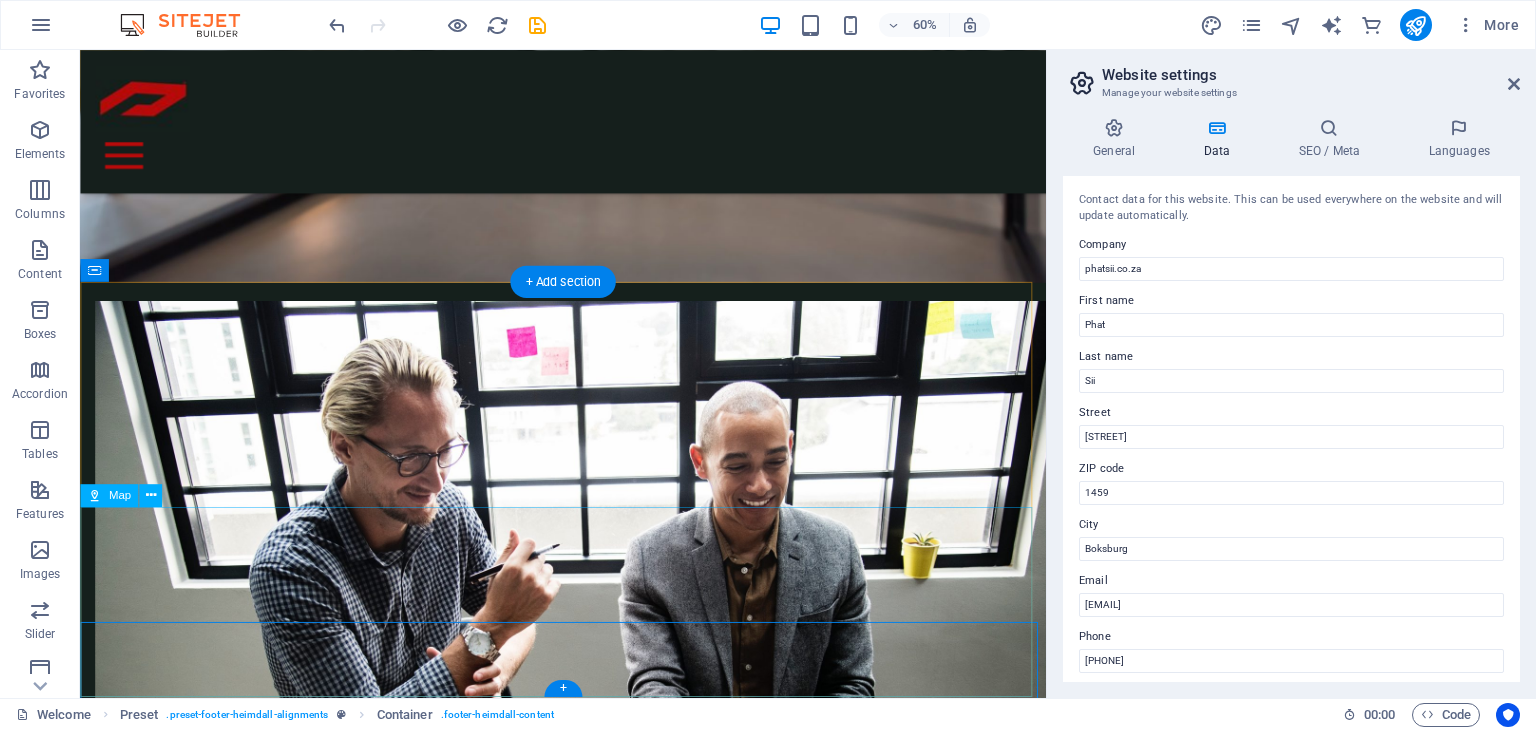 scroll, scrollTop: 1936, scrollLeft: 0, axis: vertical 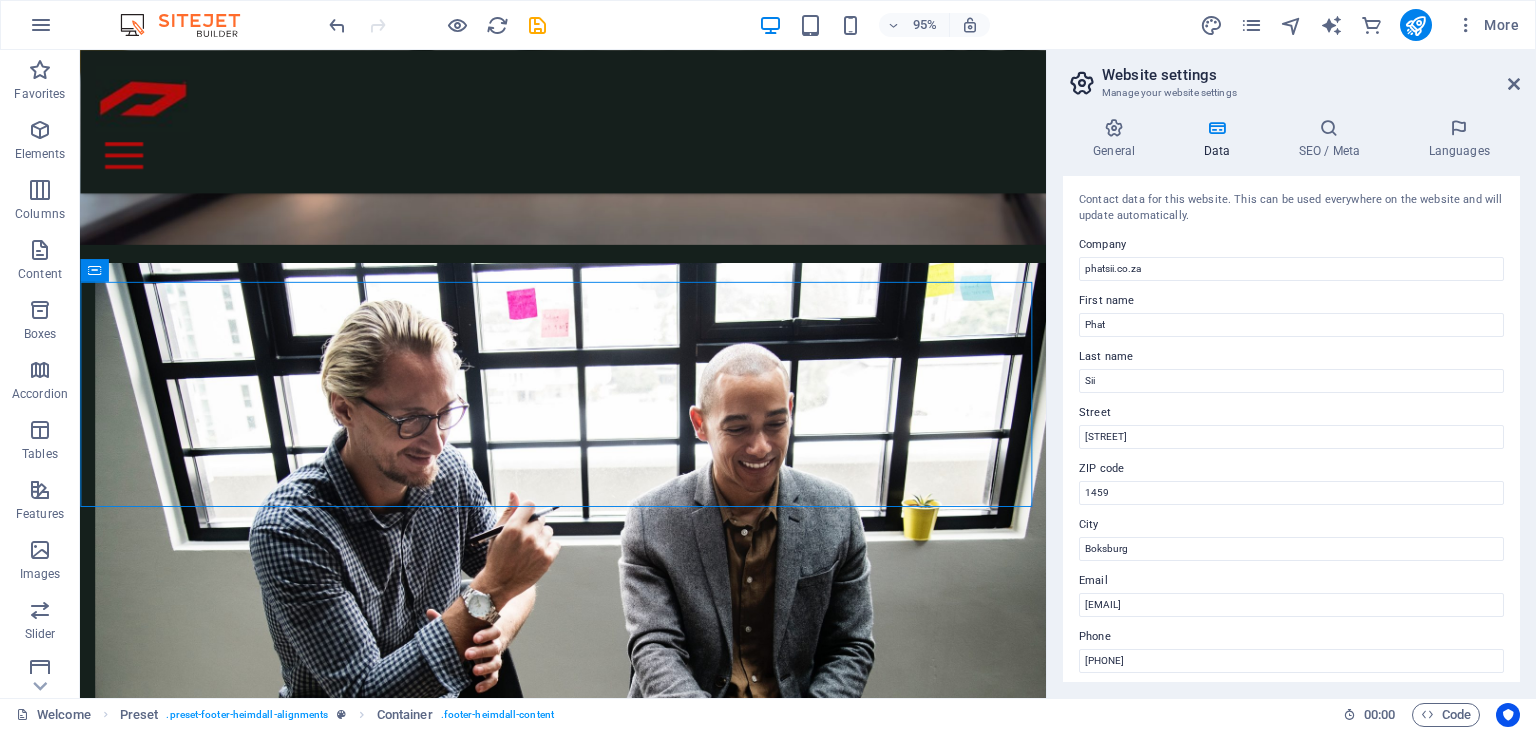 drag, startPoint x: 1090, startPoint y: 619, endPoint x: 1139, endPoint y: 725, distance: 116.777565 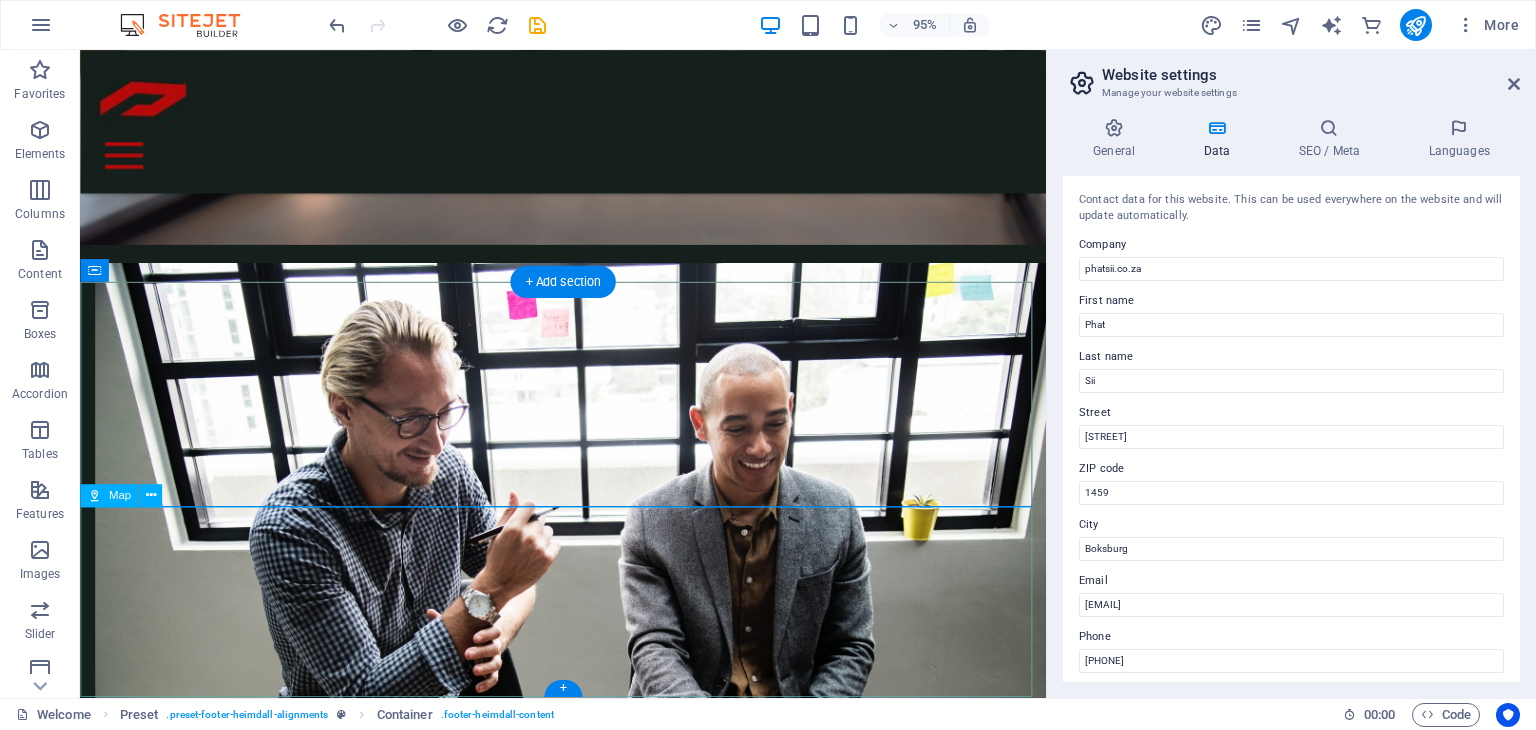 click on "← Move left → Move right ↑ Move up ↓ Move down + Zoom in - Zoom out Home Jump left by 75% End Jump right by 75% Page Up Jump up by 75% Page Down Jump down by 75% Map Terrain Satellite Labels Keyboard shortcuts Map Data Map data ©2025 Google Map data ©2025 Google 1 km  Click to toggle between metric and imperial units Terms Report a map error" at bounding box center (588, 3921) 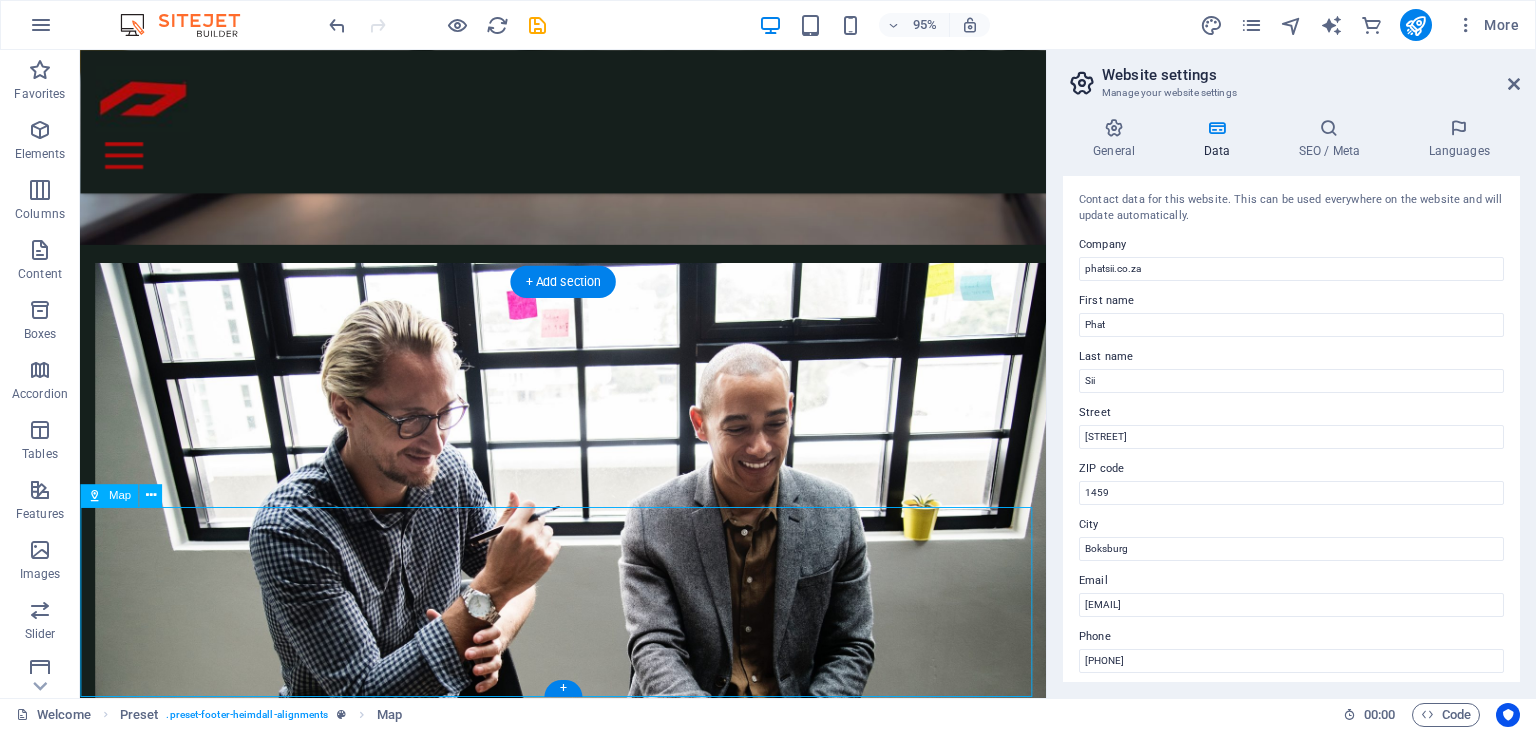 click on "← Move left → Move right ↑ Move up ↓ Move down + Zoom in - Zoom out Home Jump left by 75% End Jump right by 75% Page Up Jump up by 75% Page Down Jump down by 75% Map Terrain Satellite Labels Keyboard shortcuts Map Data Map data ©2025 Google Map data ©2025 Google 1 km  Click to toggle between metric and imperial units Terms Report a map error" at bounding box center [588, 3921] 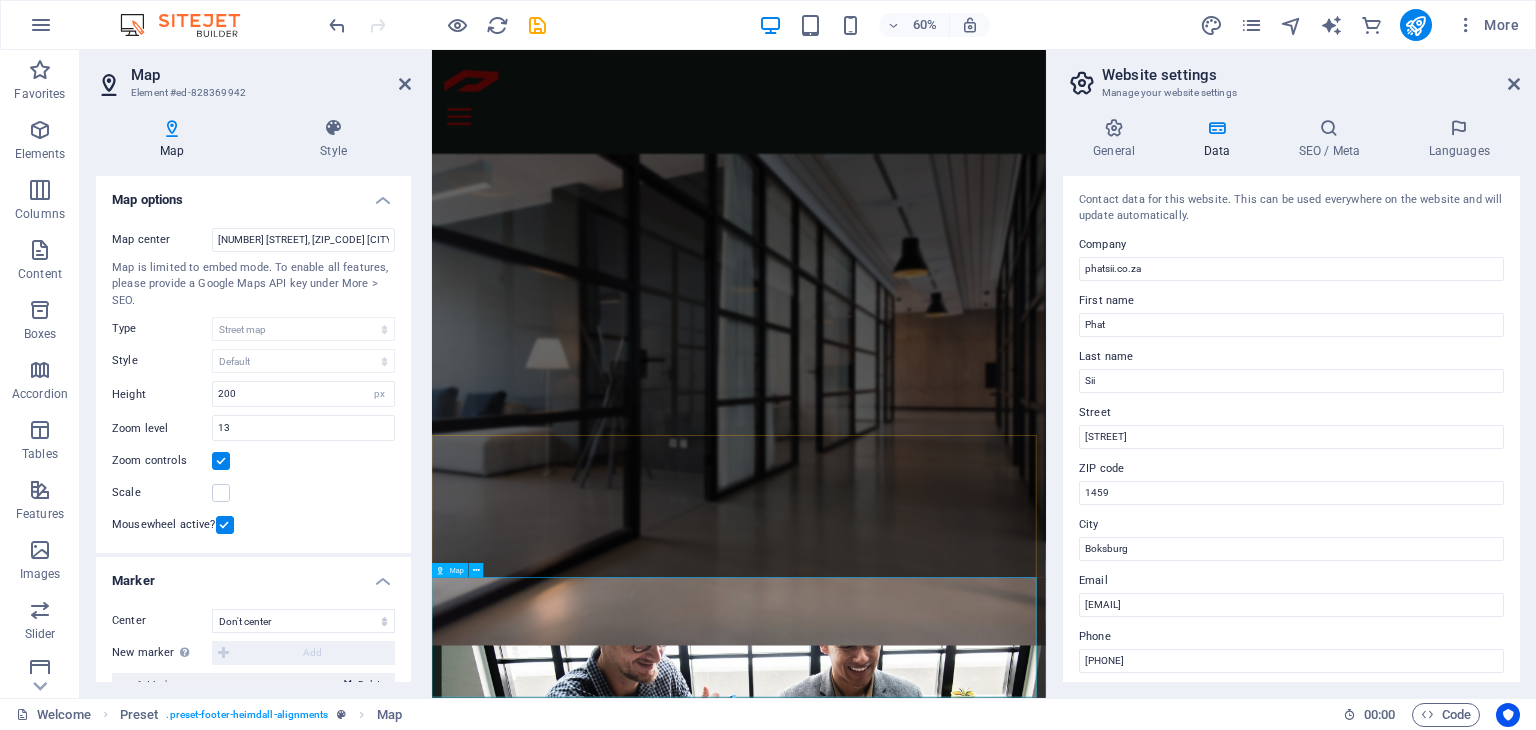 click on "← Move left → Move right ↑ Move up ↓ Move down + Zoom in - Zoom out Home Jump left by 75% End Jump right by 75% Page Up Jump up by 75% Page Down Jump down by 75% Map Terrain Satellite Labels Keyboard shortcuts Map Data Map data ©2025 Google Map data ©2025 Google 1 km  Click to toggle between metric and imperial units Terms Report a map error" at bounding box center [943, 4521] 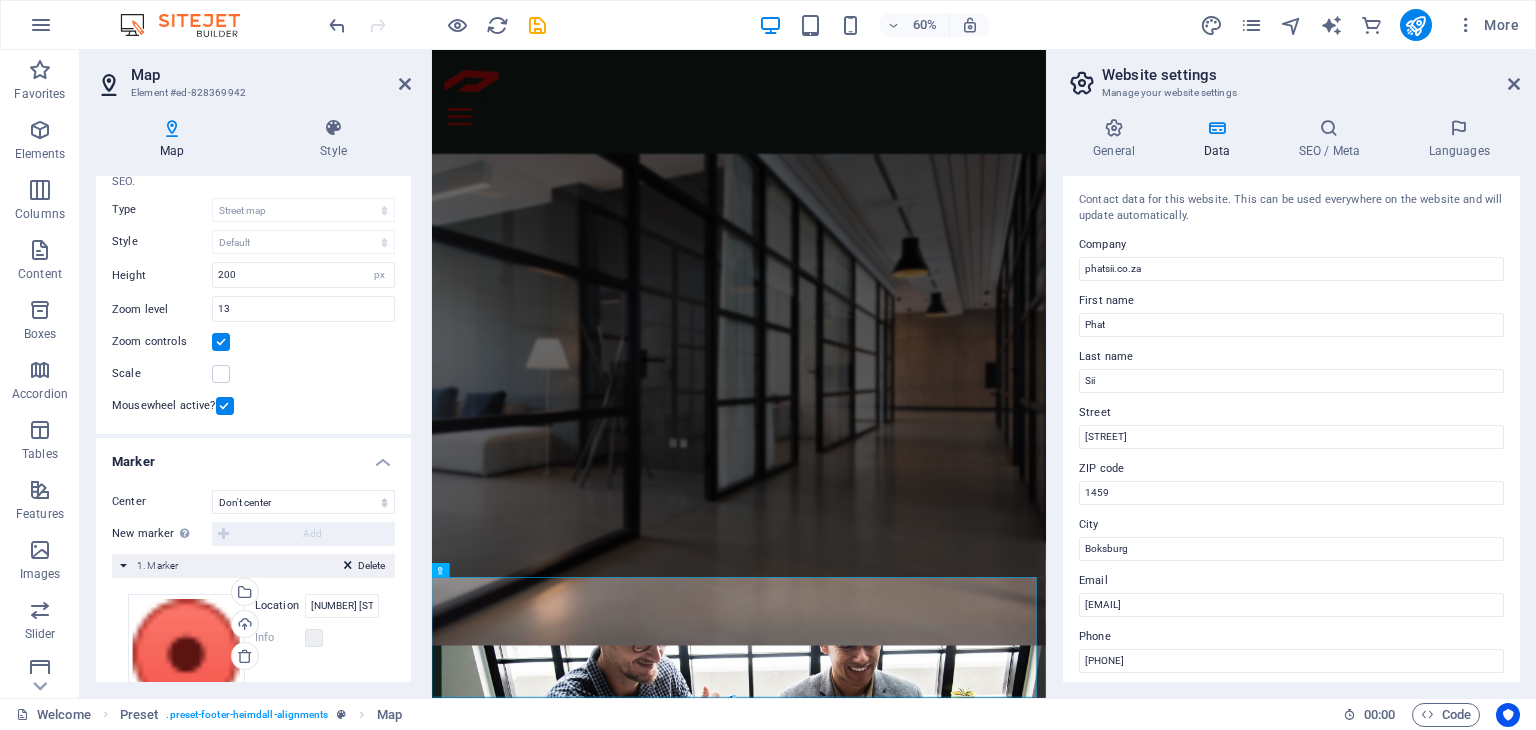 scroll, scrollTop: 0, scrollLeft: 0, axis: both 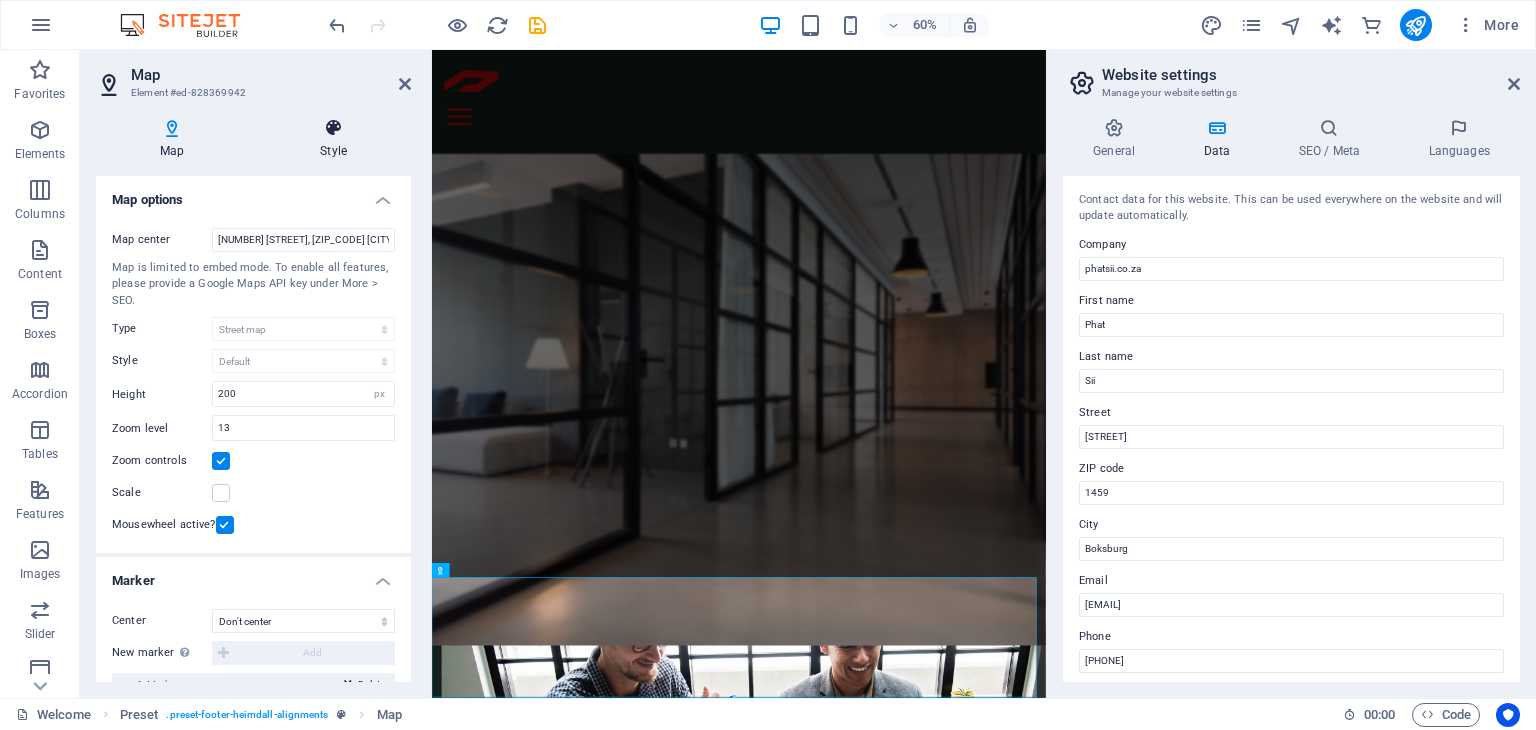 click at bounding box center (333, 128) 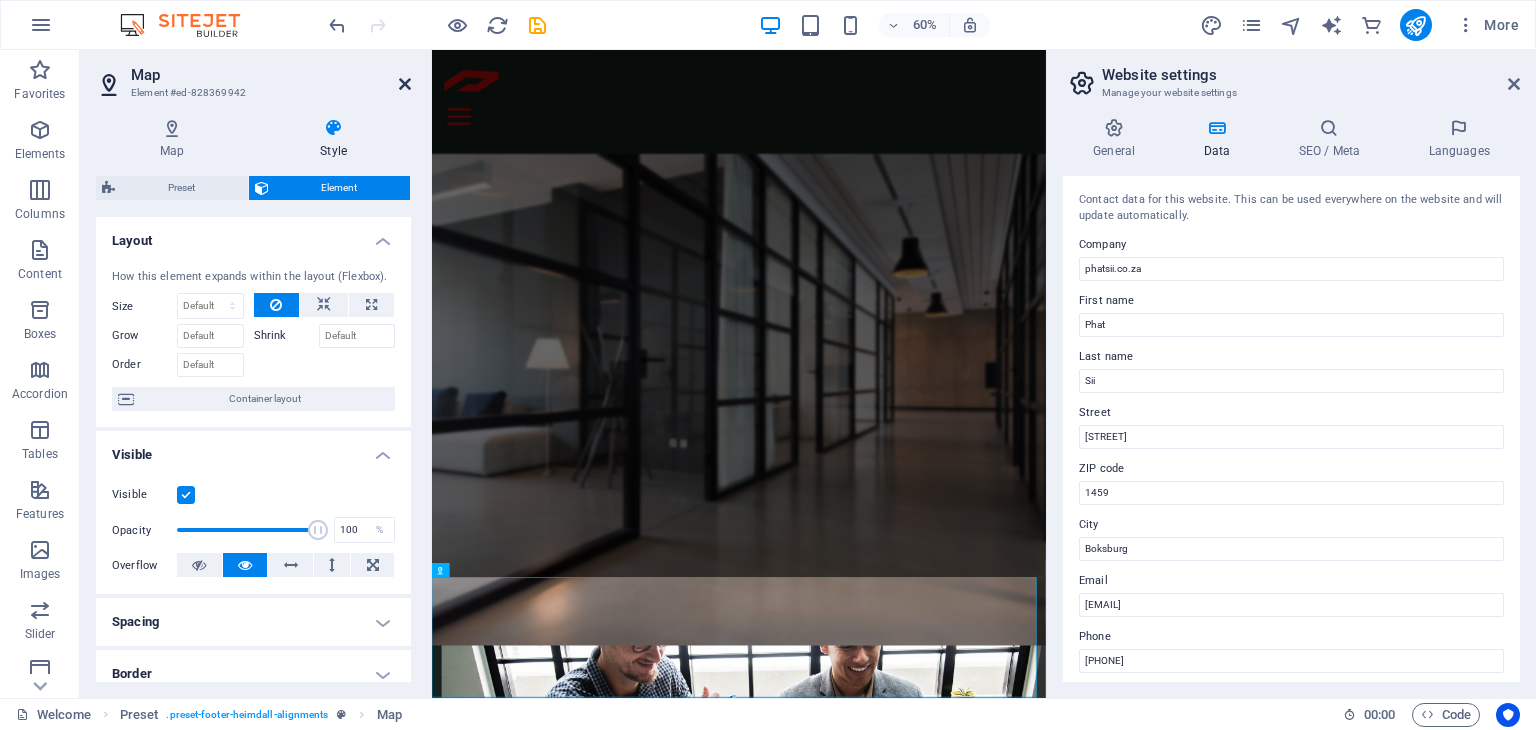 click at bounding box center (405, 84) 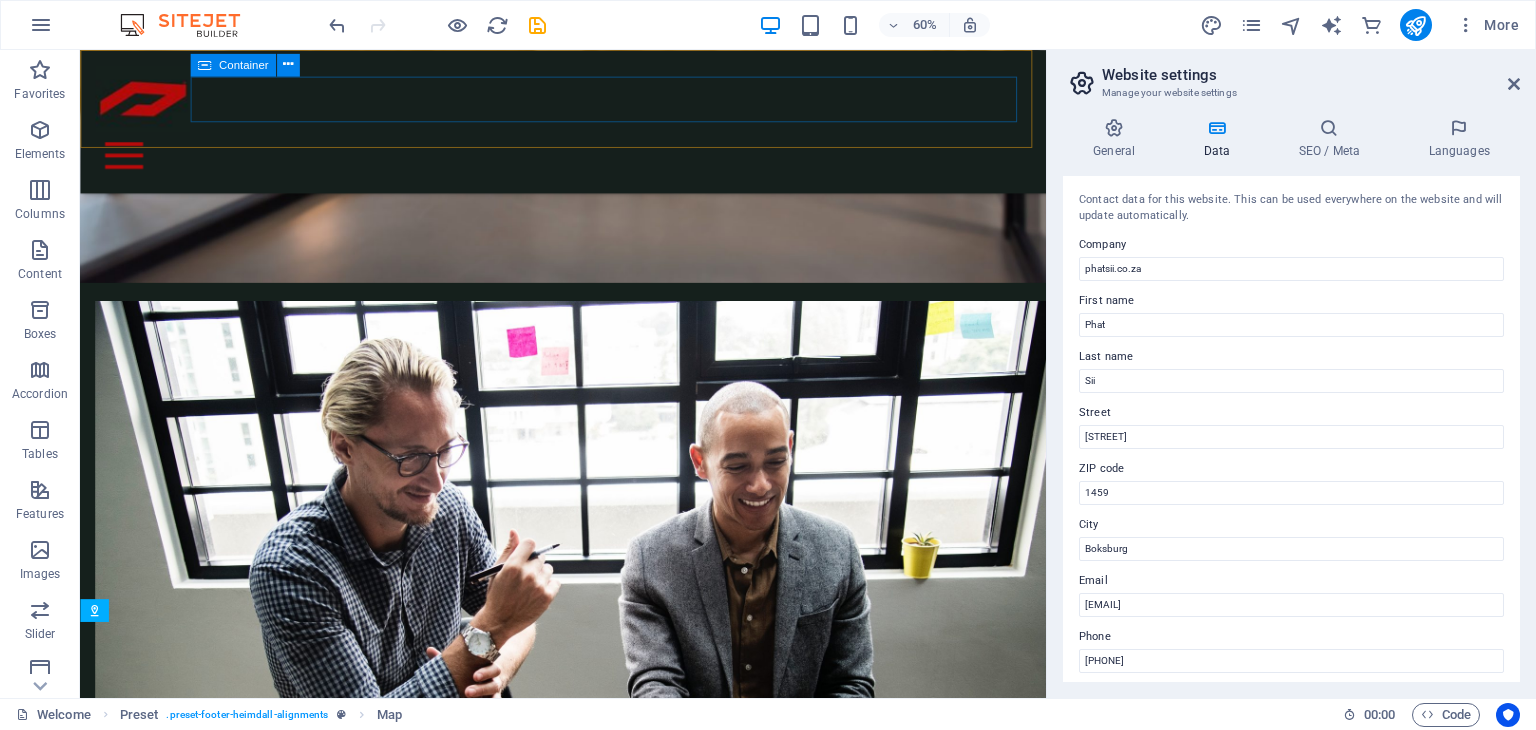 scroll, scrollTop: 1936, scrollLeft: 0, axis: vertical 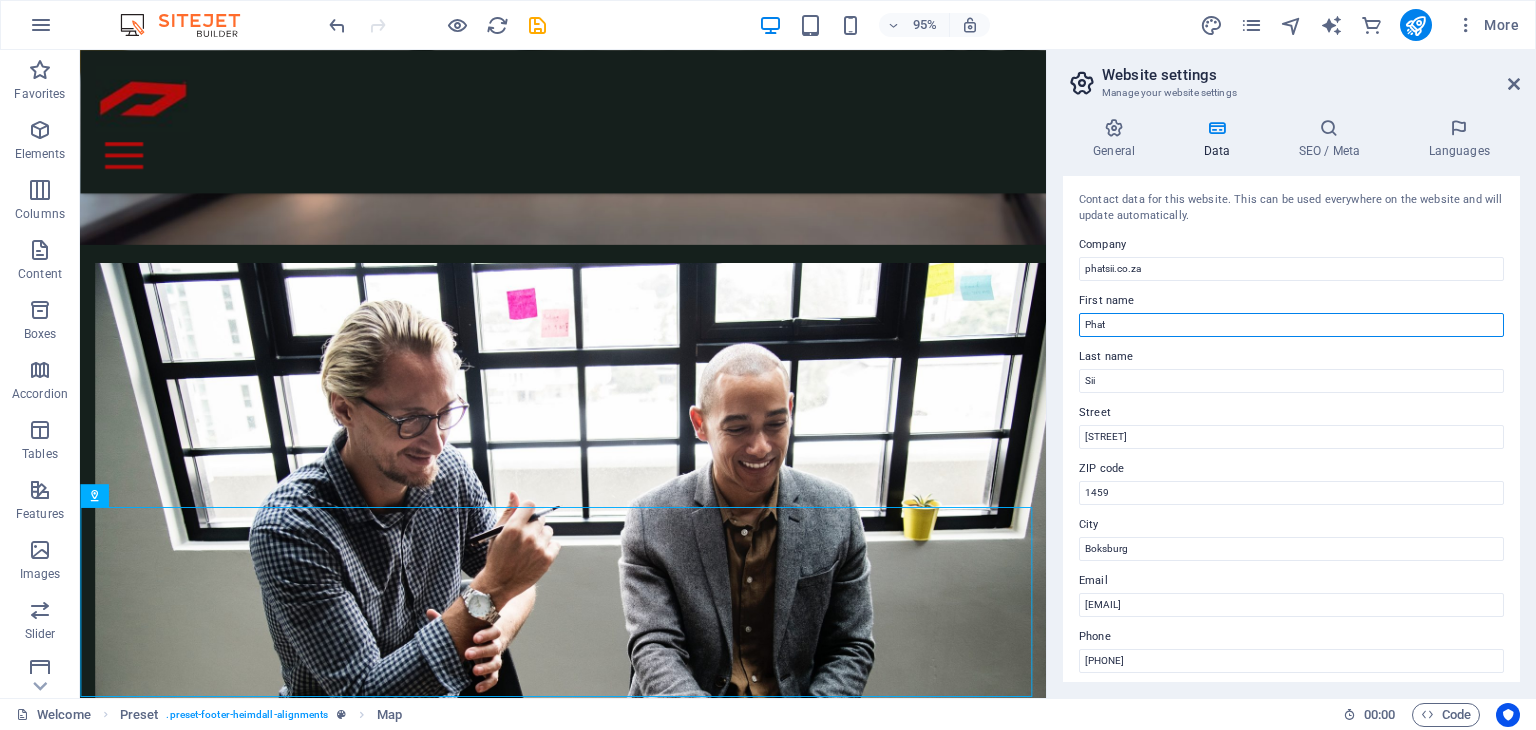 click on "Phat" at bounding box center [1291, 325] 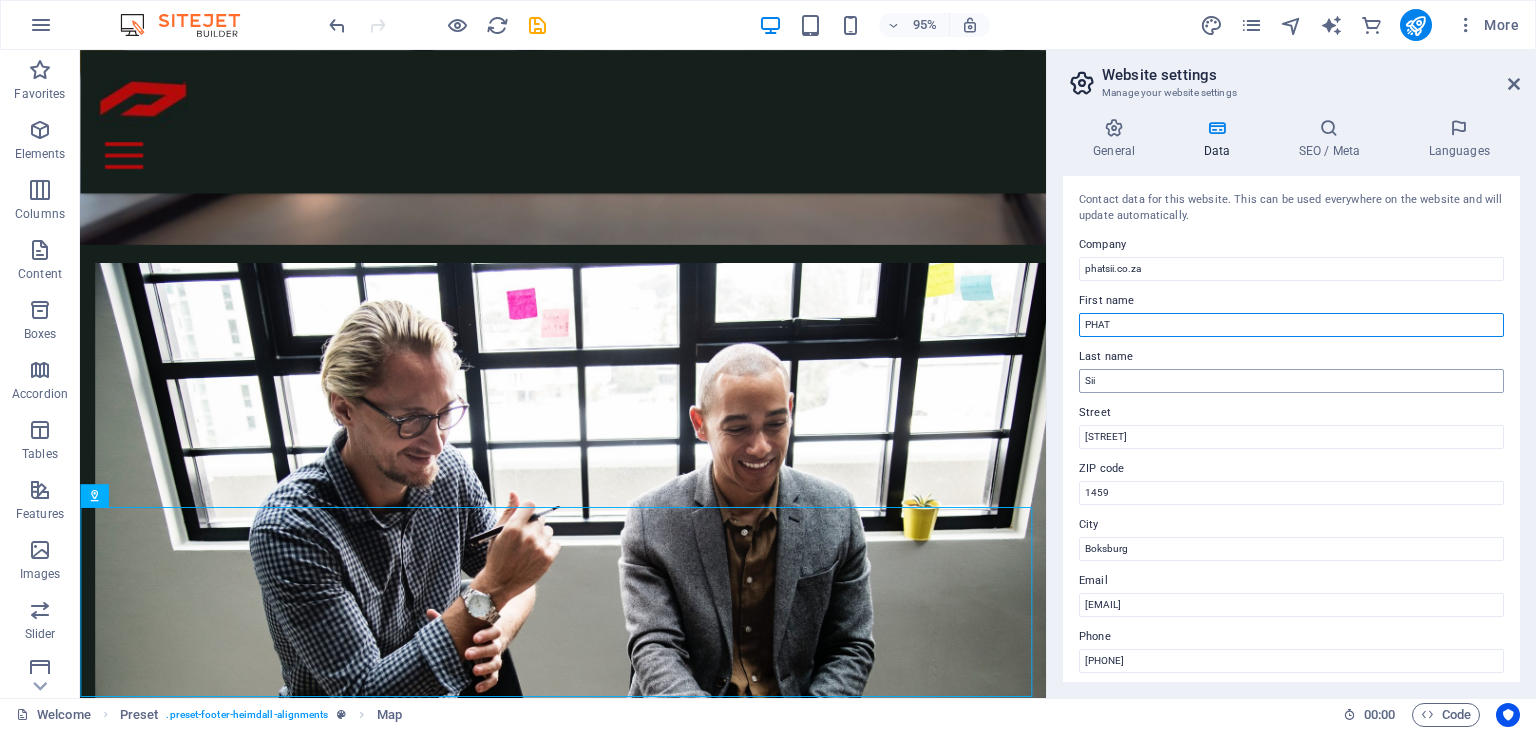 type on "PHAT" 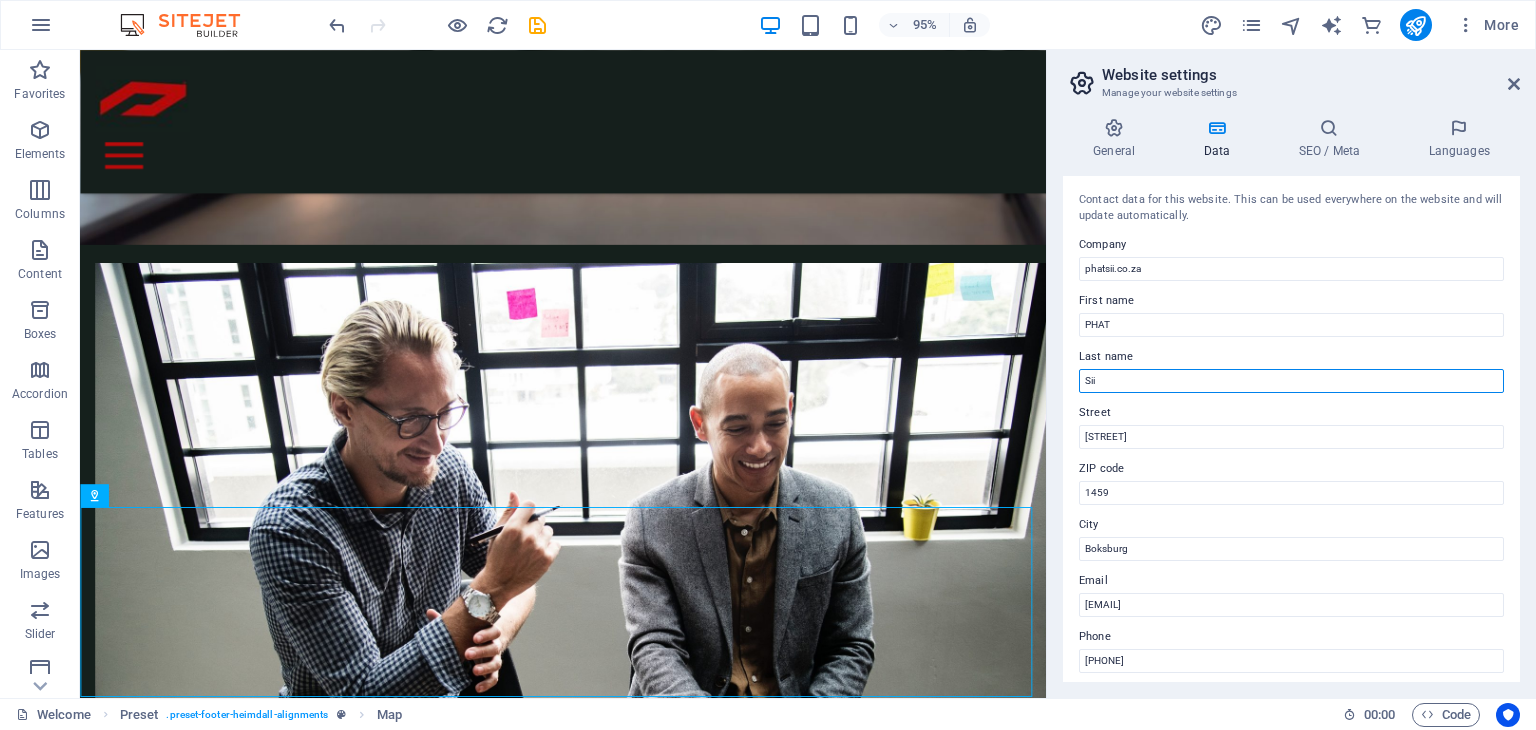 drag, startPoint x: 1214, startPoint y: 431, endPoint x: 1083, endPoint y: 381, distance: 140.21768 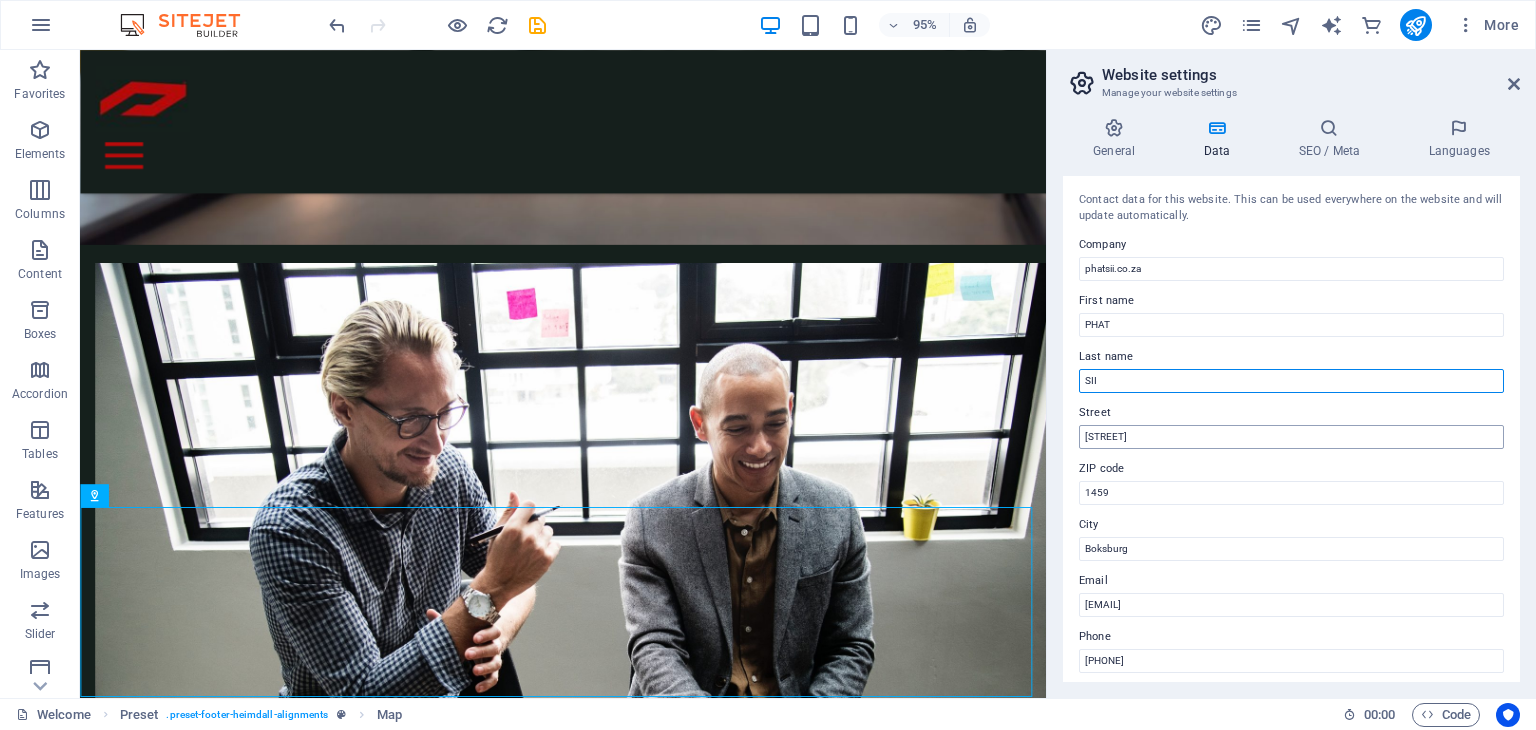 type on "SII" 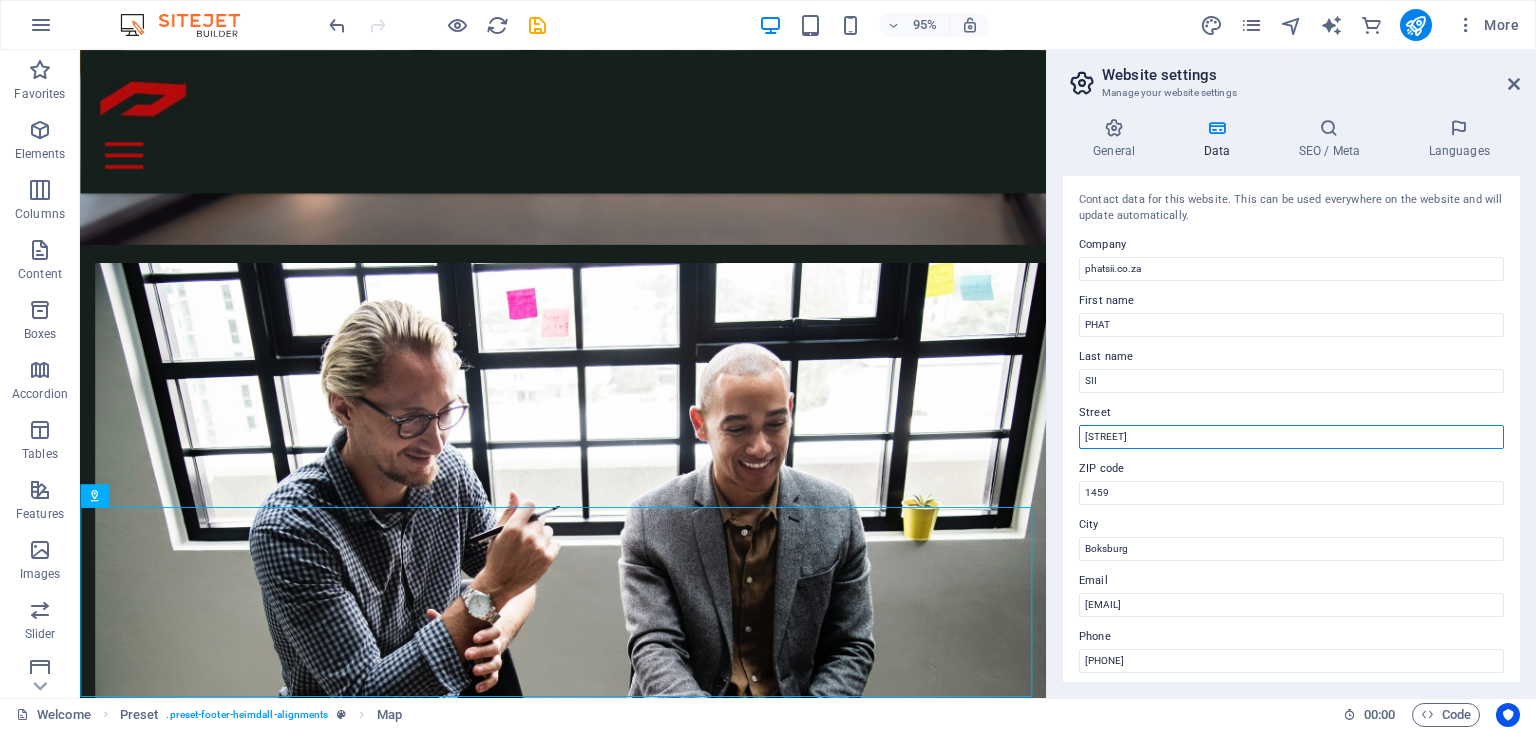 click on "[STREET]" at bounding box center [1291, 437] 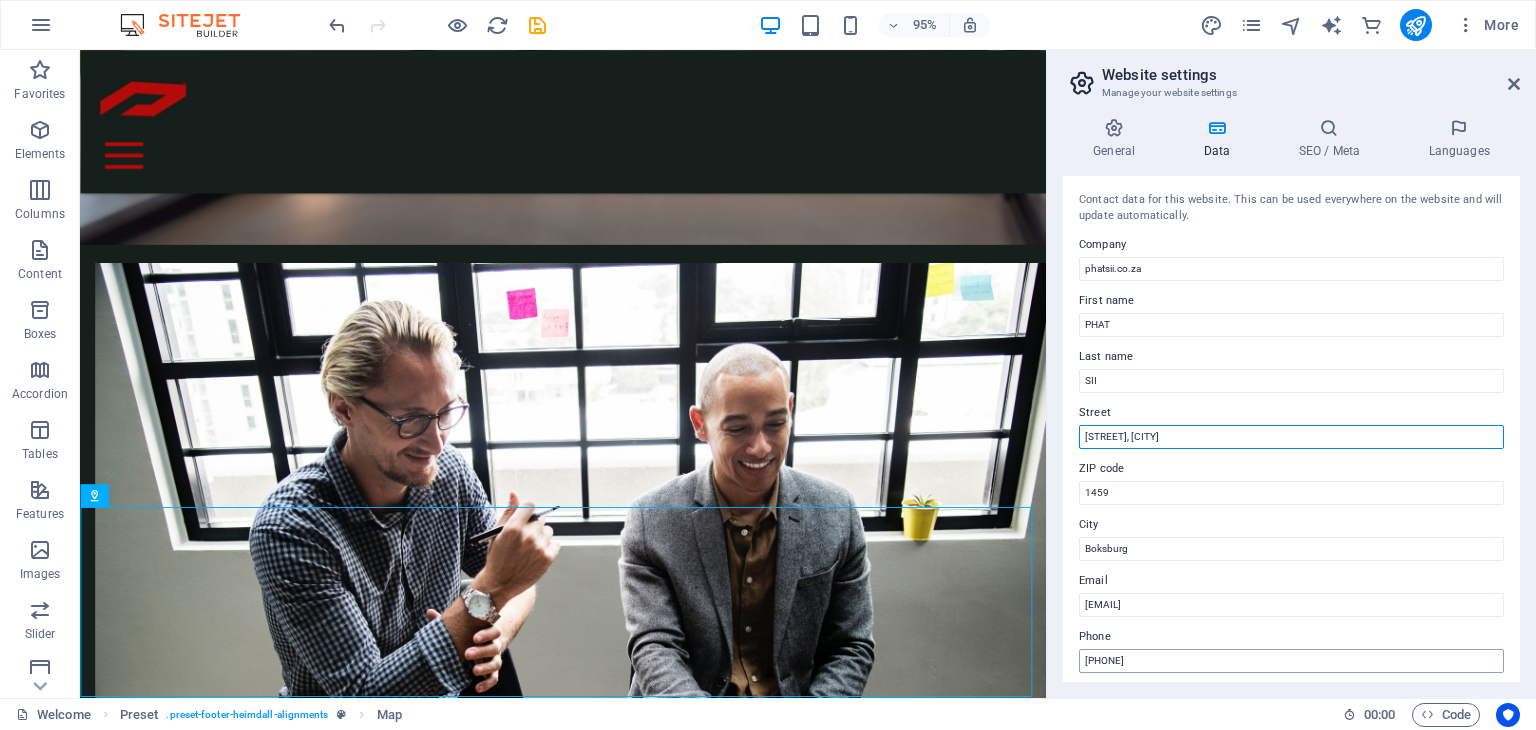 type on "[STREET], [CITY]" 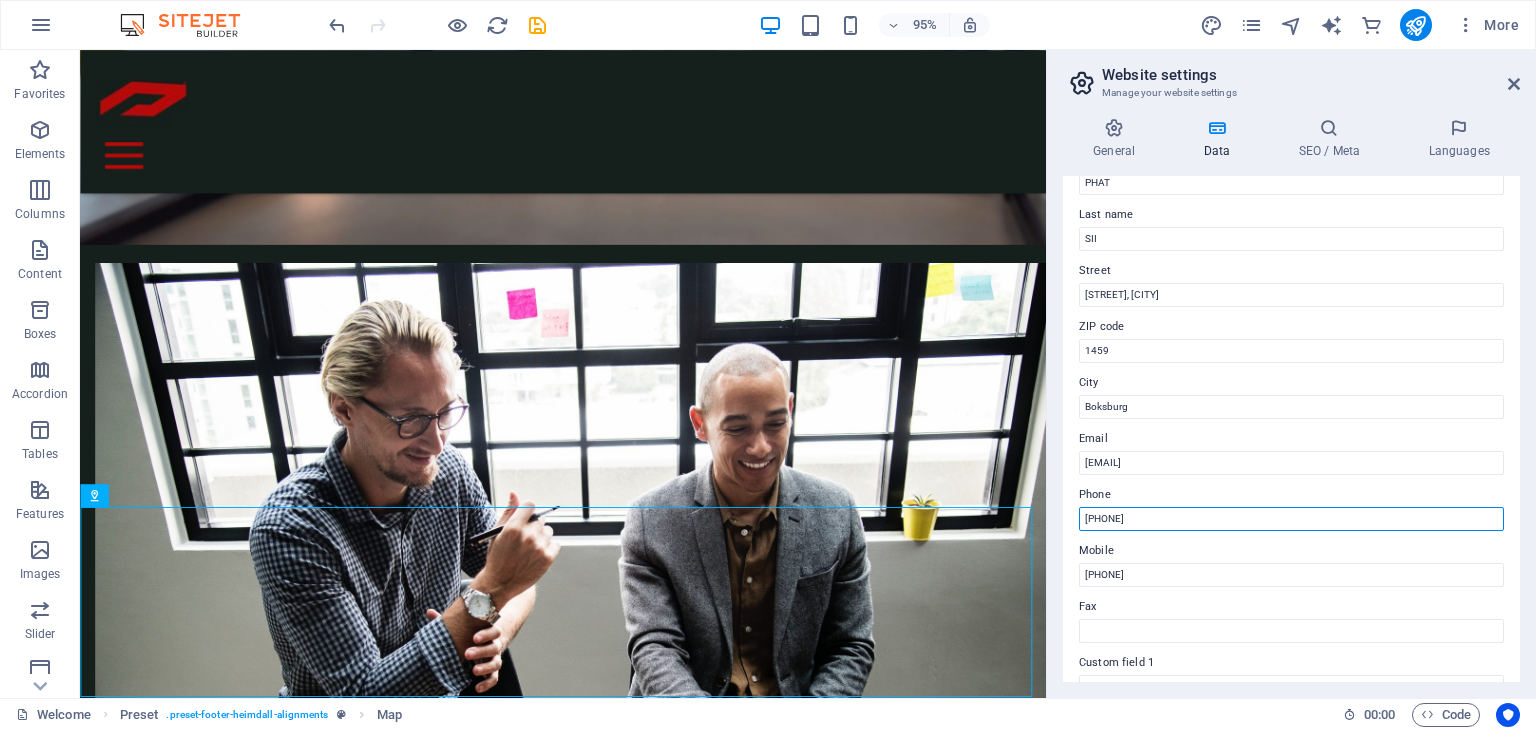 scroll, scrollTop: 266, scrollLeft: 0, axis: vertical 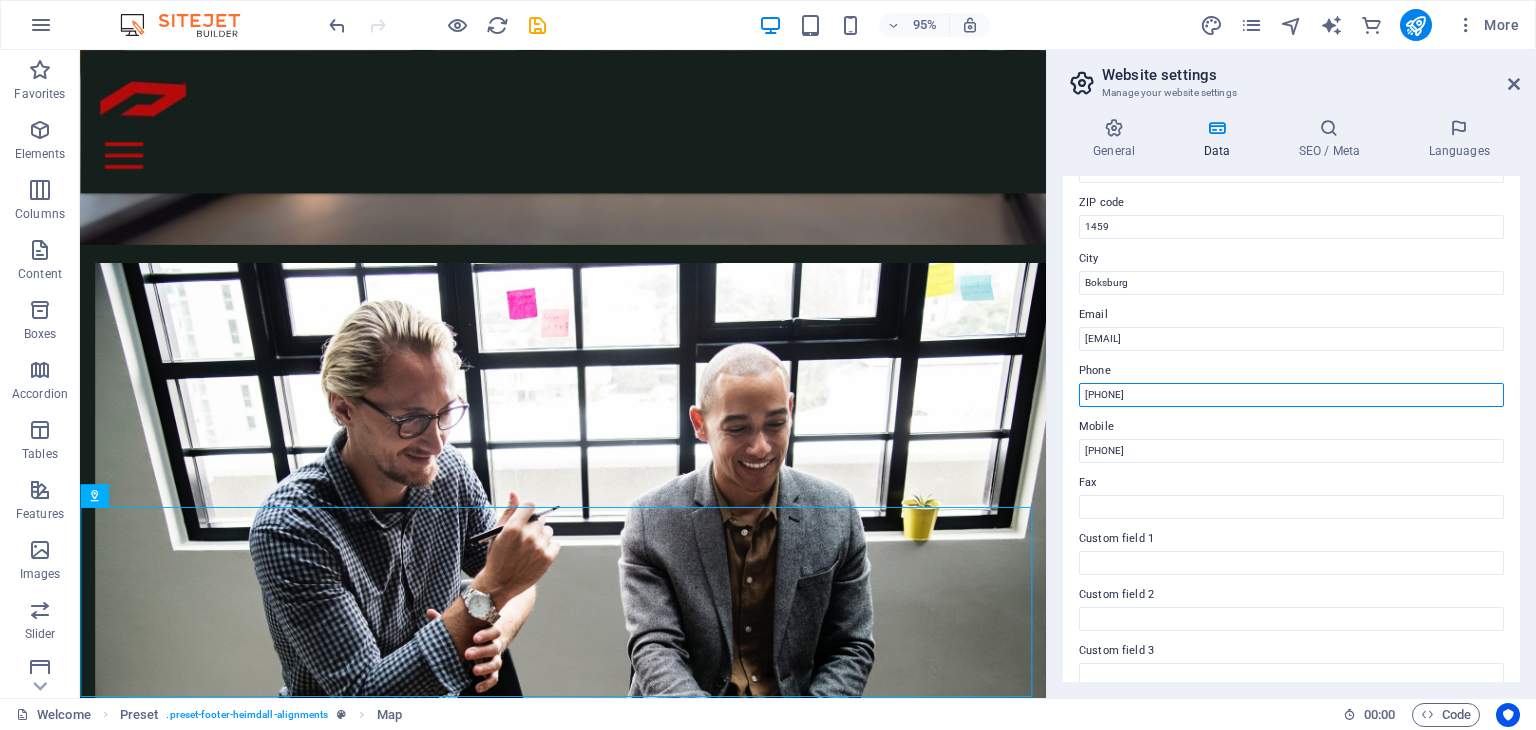drag, startPoint x: 1172, startPoint y: 664, endPoint x: 1068, endPoint y: 409, distance: 275.39246 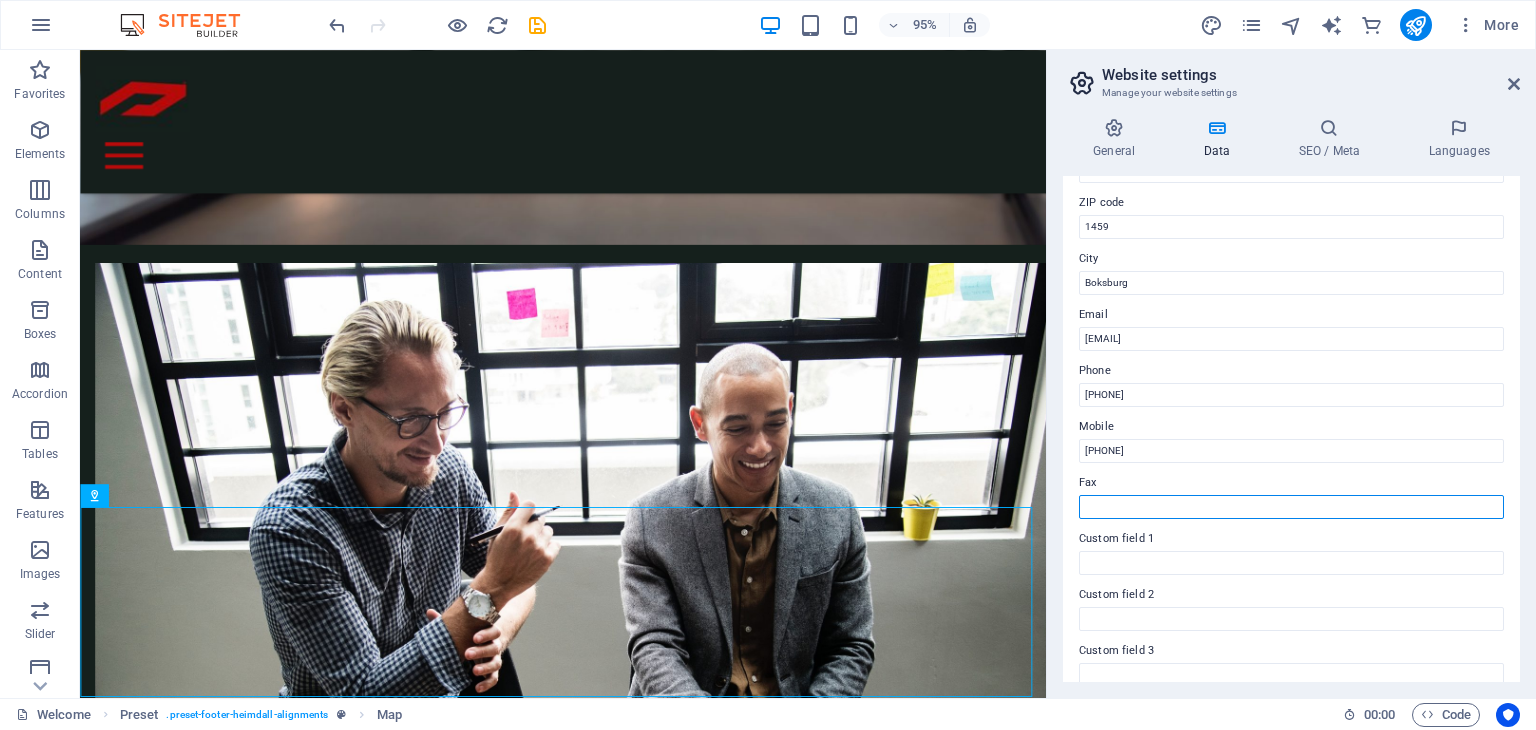 click on "Fax" at bounding box center (1291, 507) 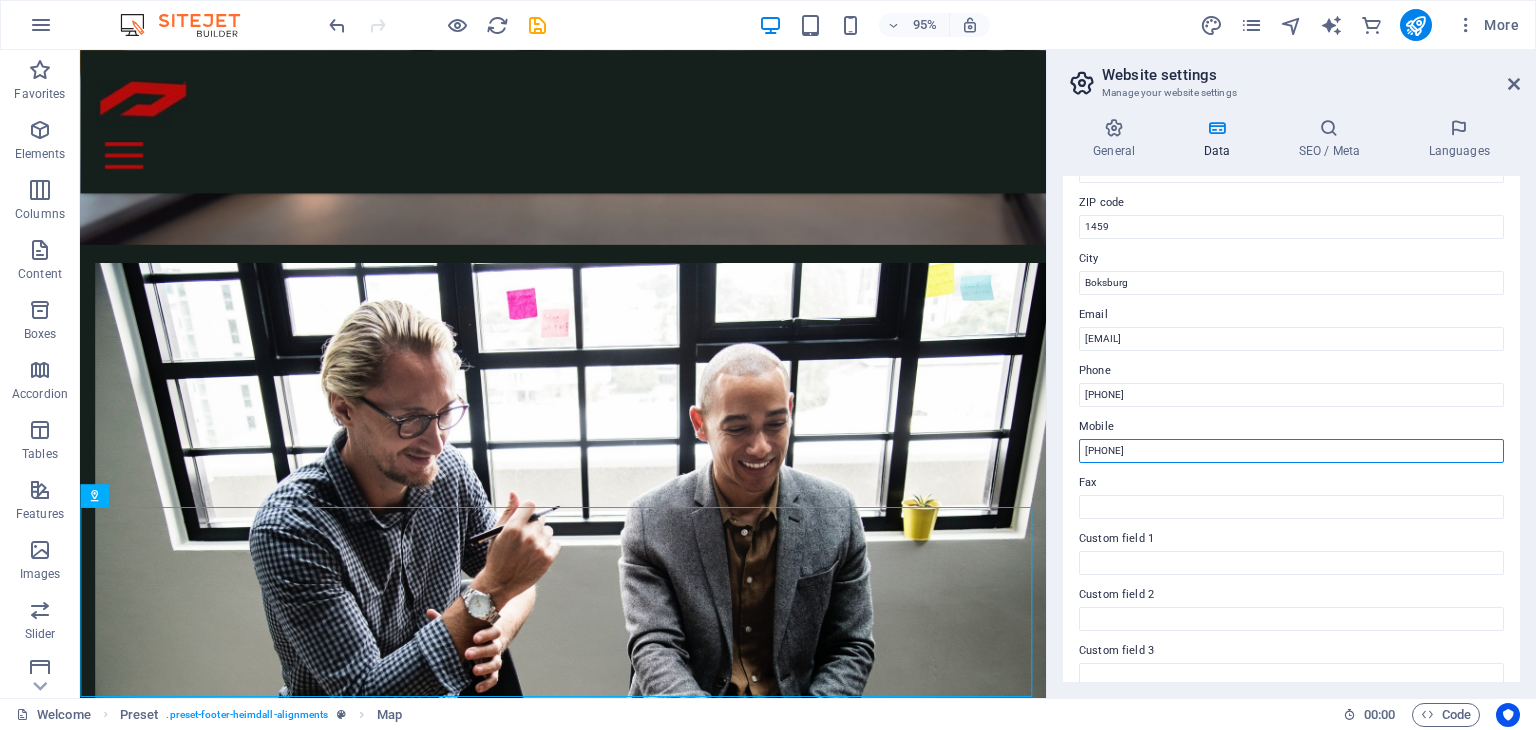 drag, startPoint x: 1151, startPoint y: 458, endPoint x: 1094, endPoint y: 457, distance: 57.00877 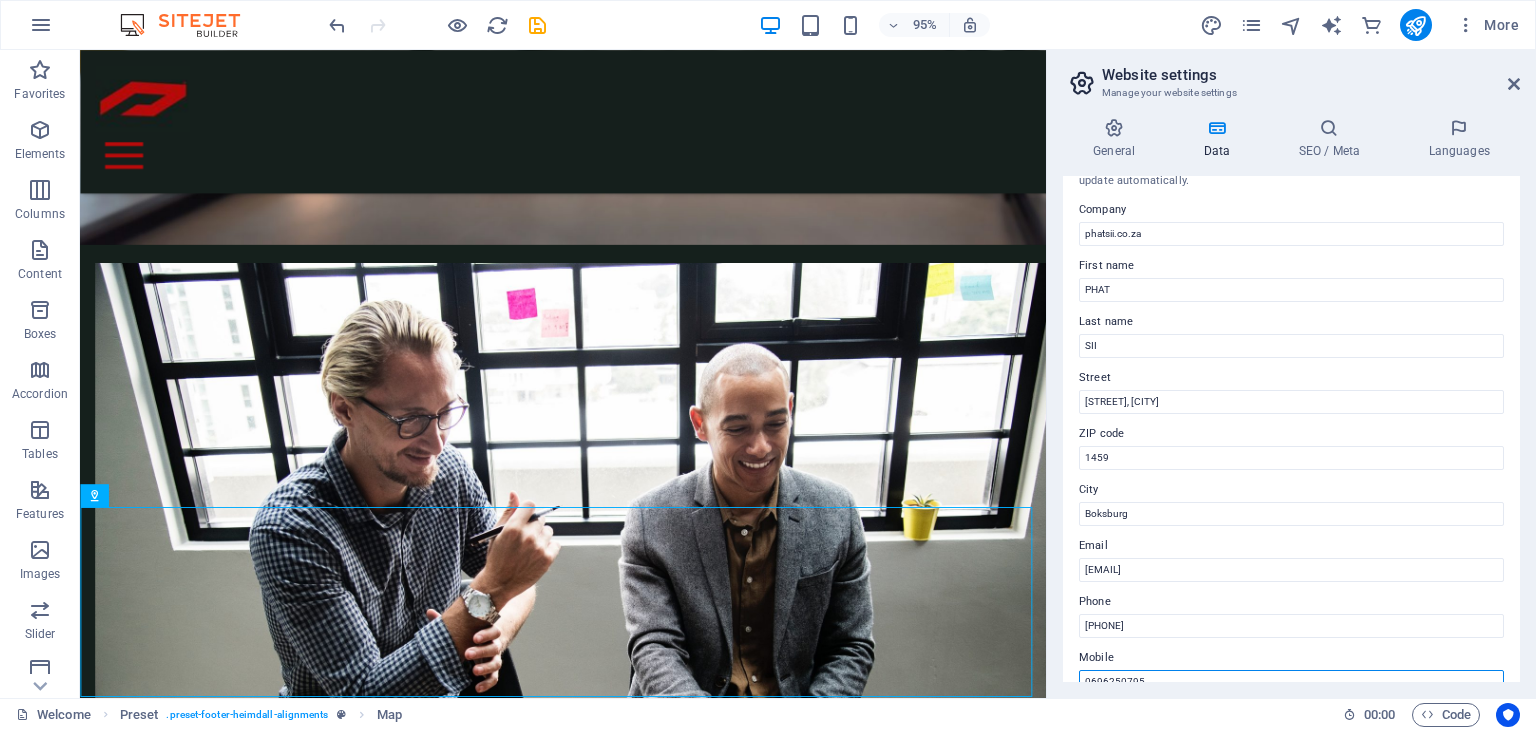 scroll, scrollTop: 0, scrollLeft: 0, axis: both 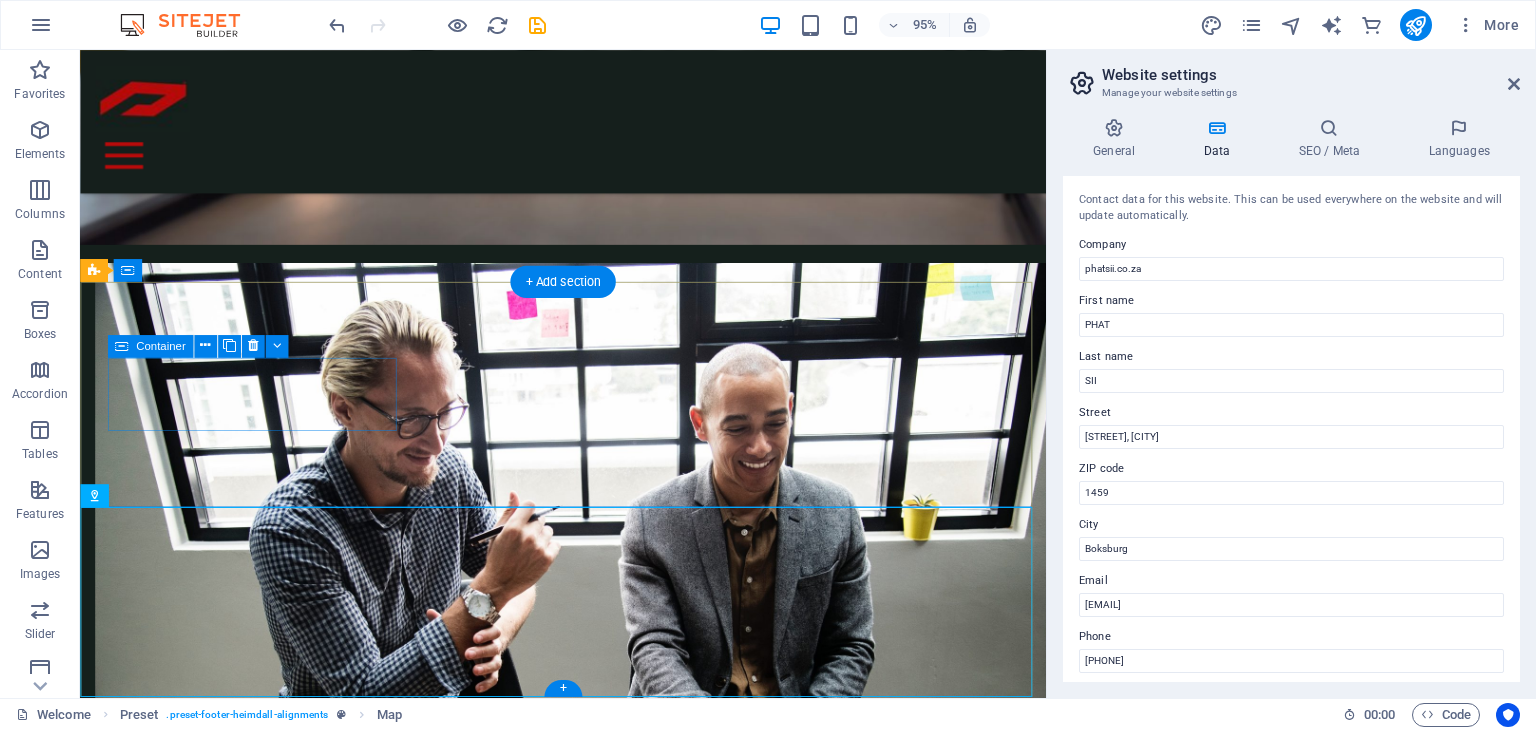 type on "0696250795" 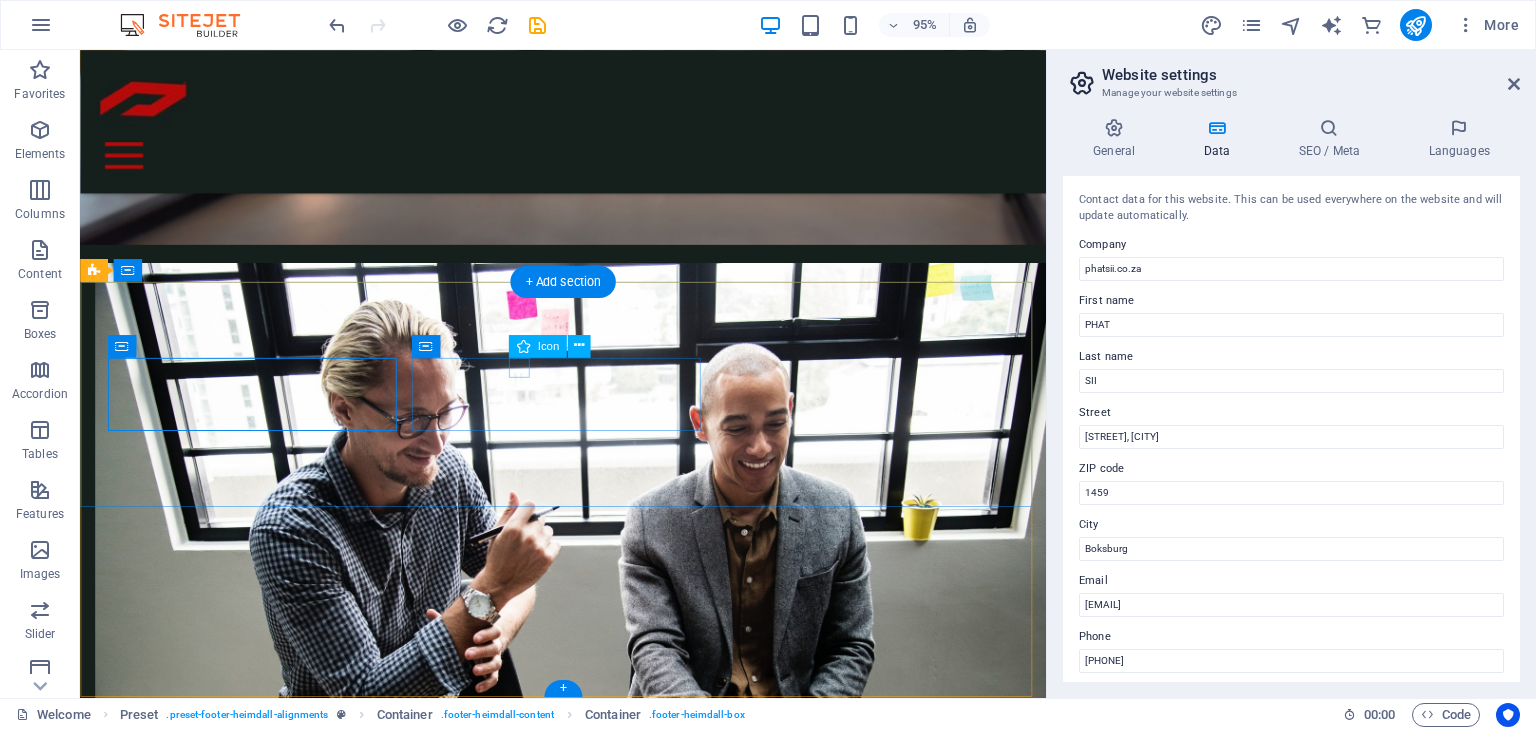 click at bounding box center (560, 3570) 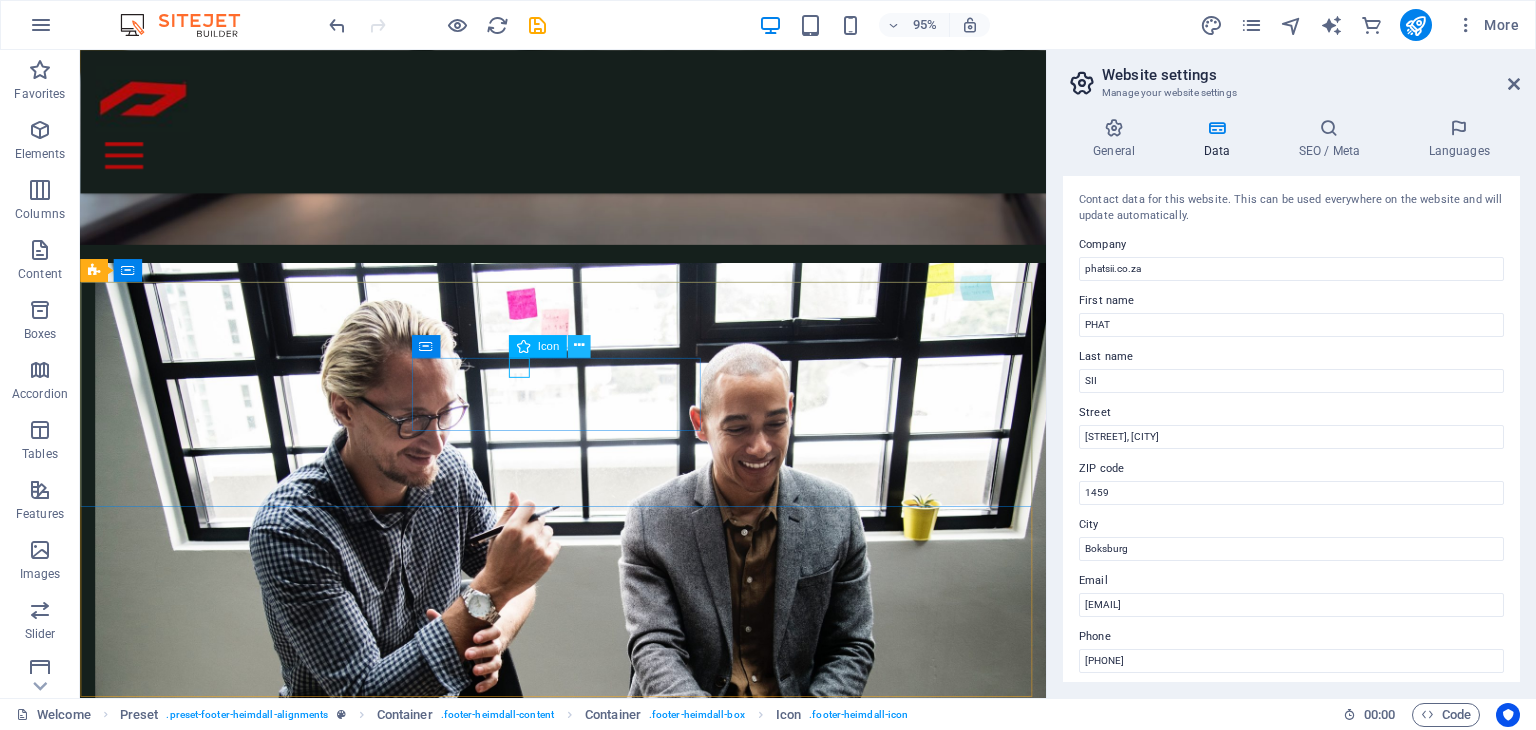 click at bounding box center (579, 346) 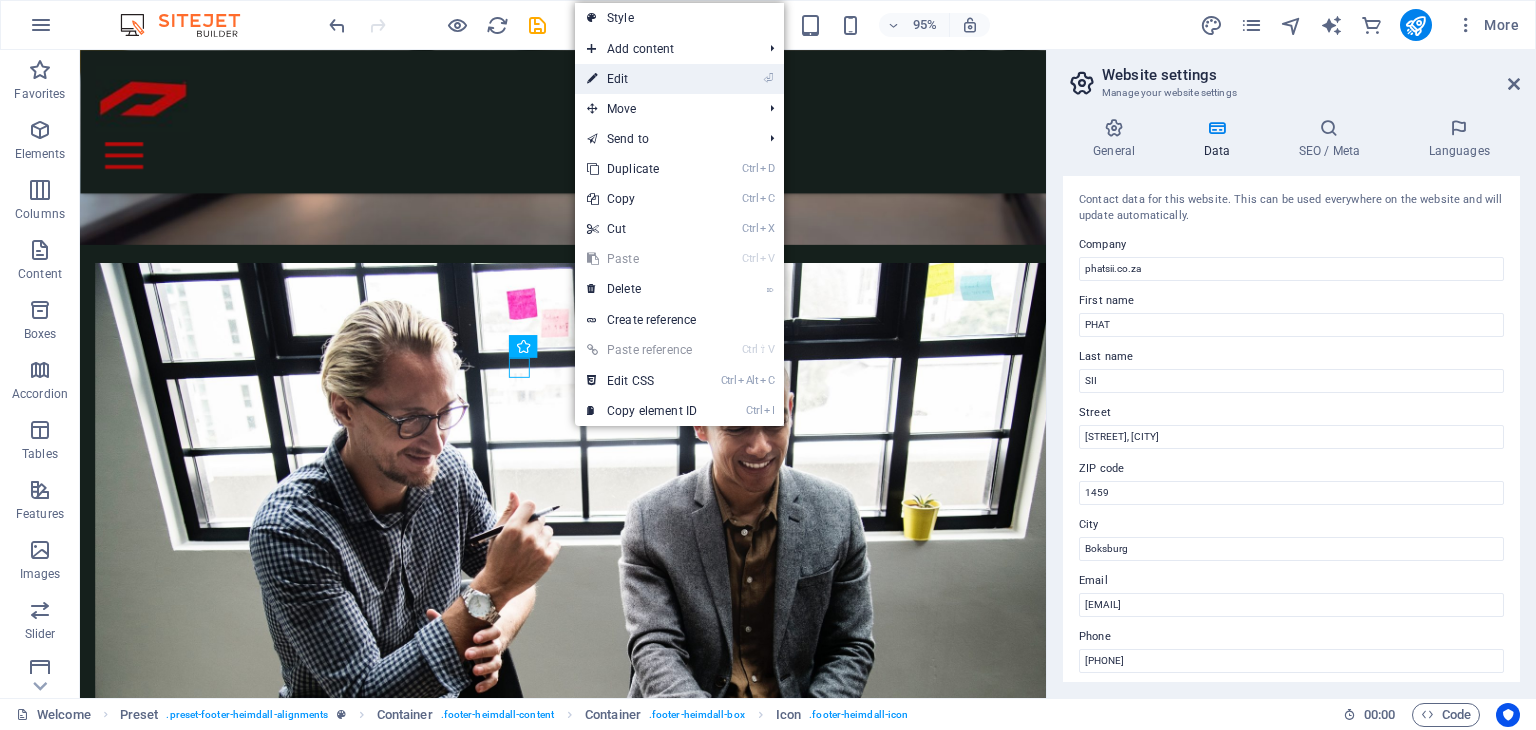 click on "⏎  Edit" at bounding box center (642, 79) 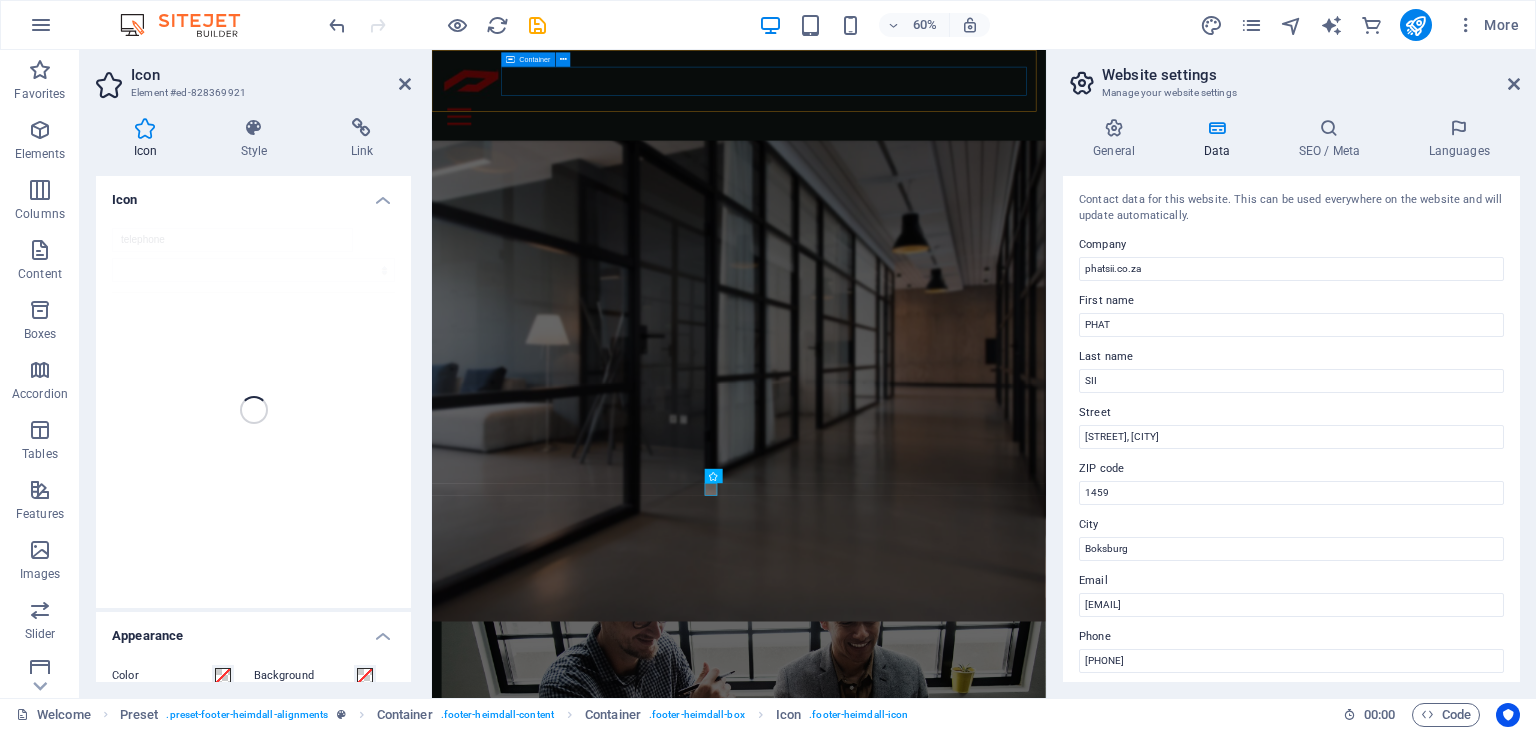 scroll, scrollTop: 1896, scrollLeft: 0, axis: vertical 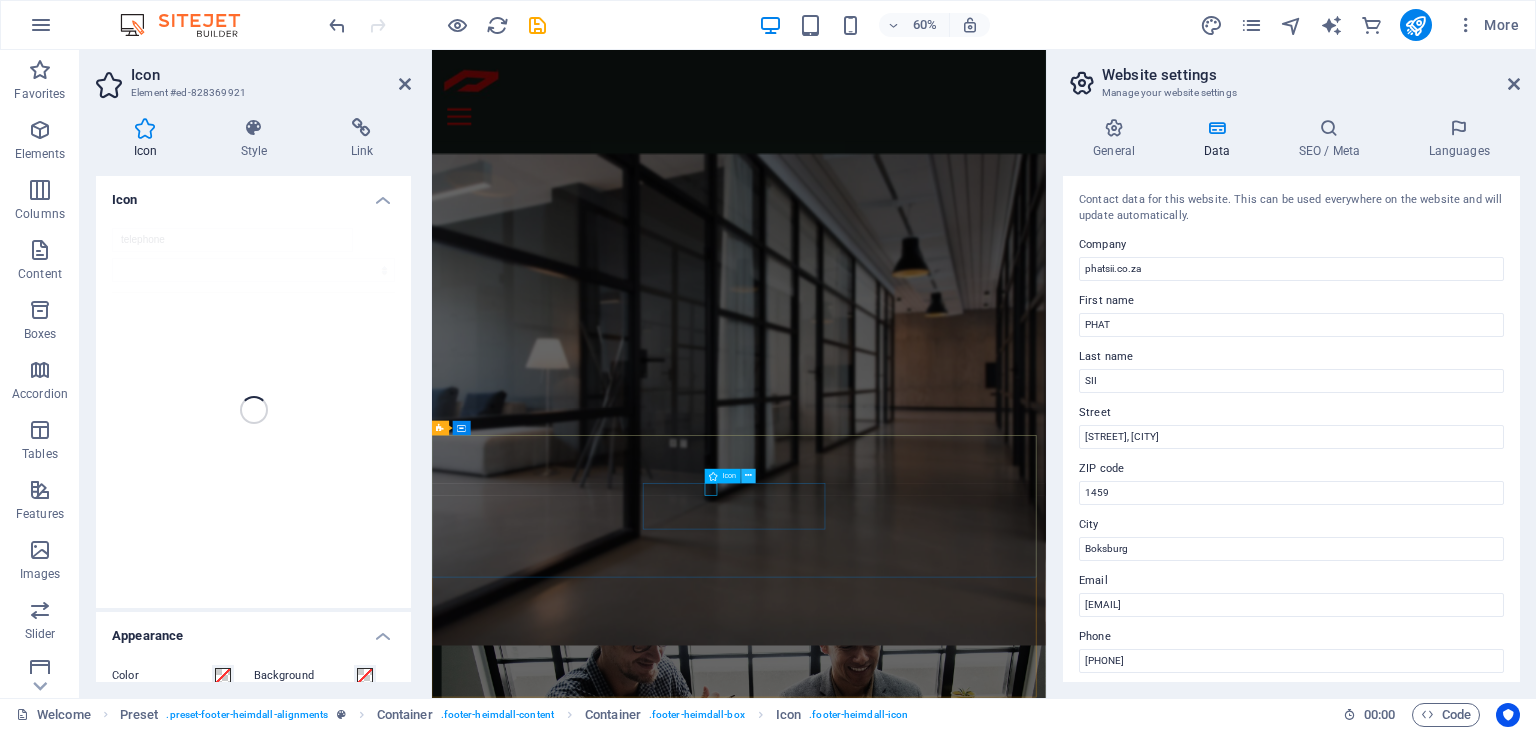 click at bounding box center [749, 475] 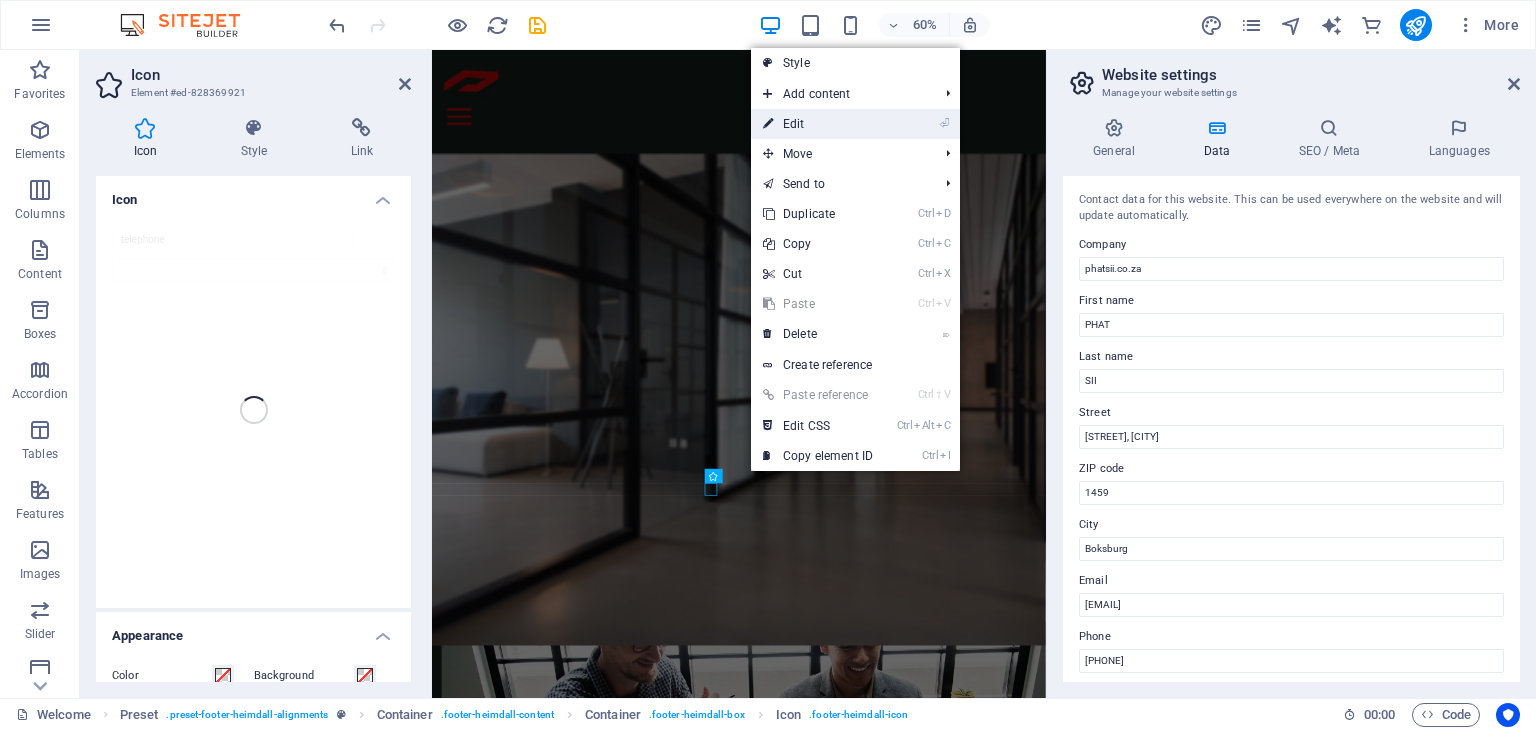 click on "⏎  Edit" at bounding box center (818, 124) 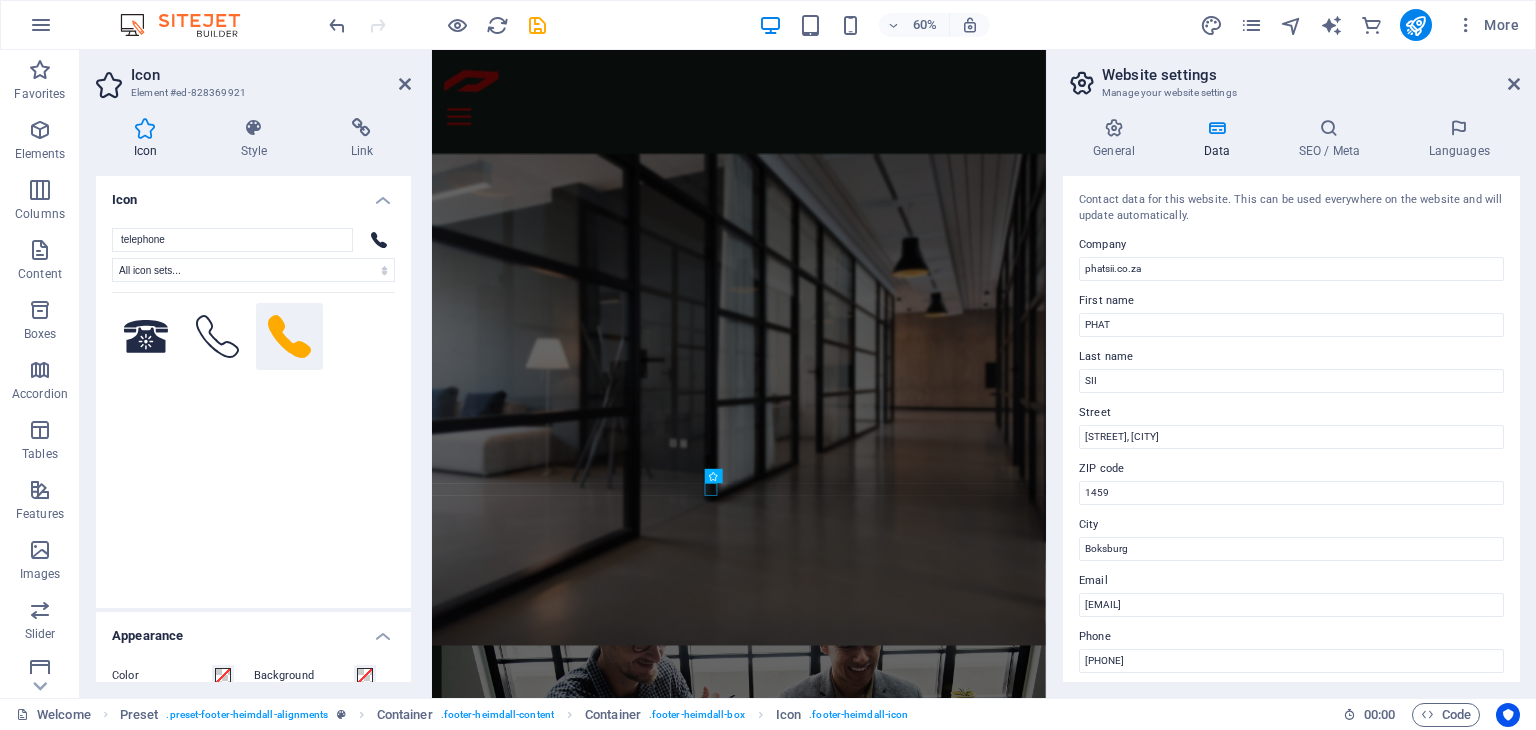 drag, startPoint x: 406, startPoint y: 350, endPoint x: 429, endPoint y: 461, distance: 113.35784 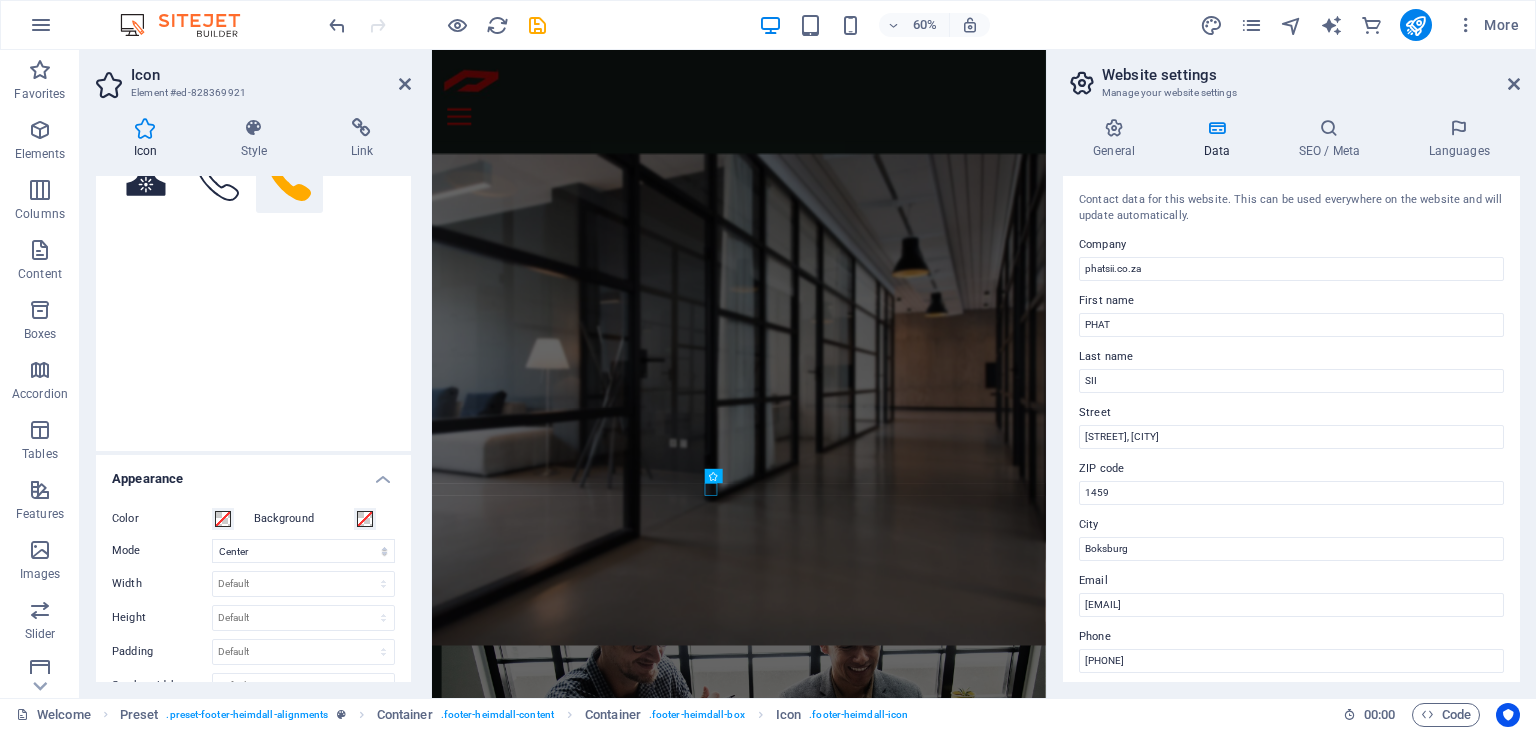 scroll, scrollTop: 0, scrollLeft: 0, axis: both 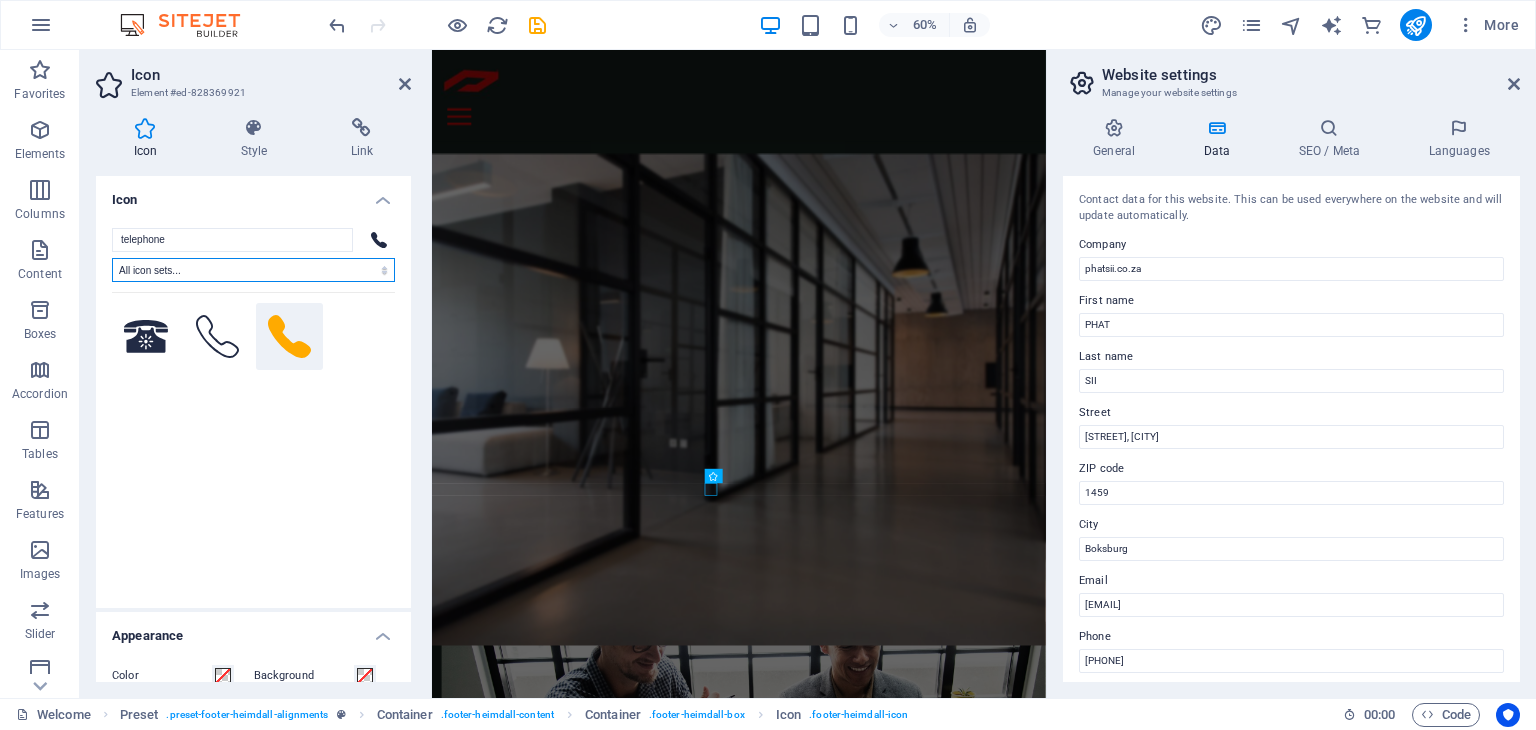 click on "All icon sets... IcoFont Ionicons FontAwesome Brands FontAwesome Duotone FontAwesome Solid FontAwesome Regular FontAwesome Light FontAwesome Thin FontAwesome Sharp Solid FontAwesome Sharp Regular FontAwesome Sharp Light FontAwesome Sharp Thin" at bounding box center [253, 270] 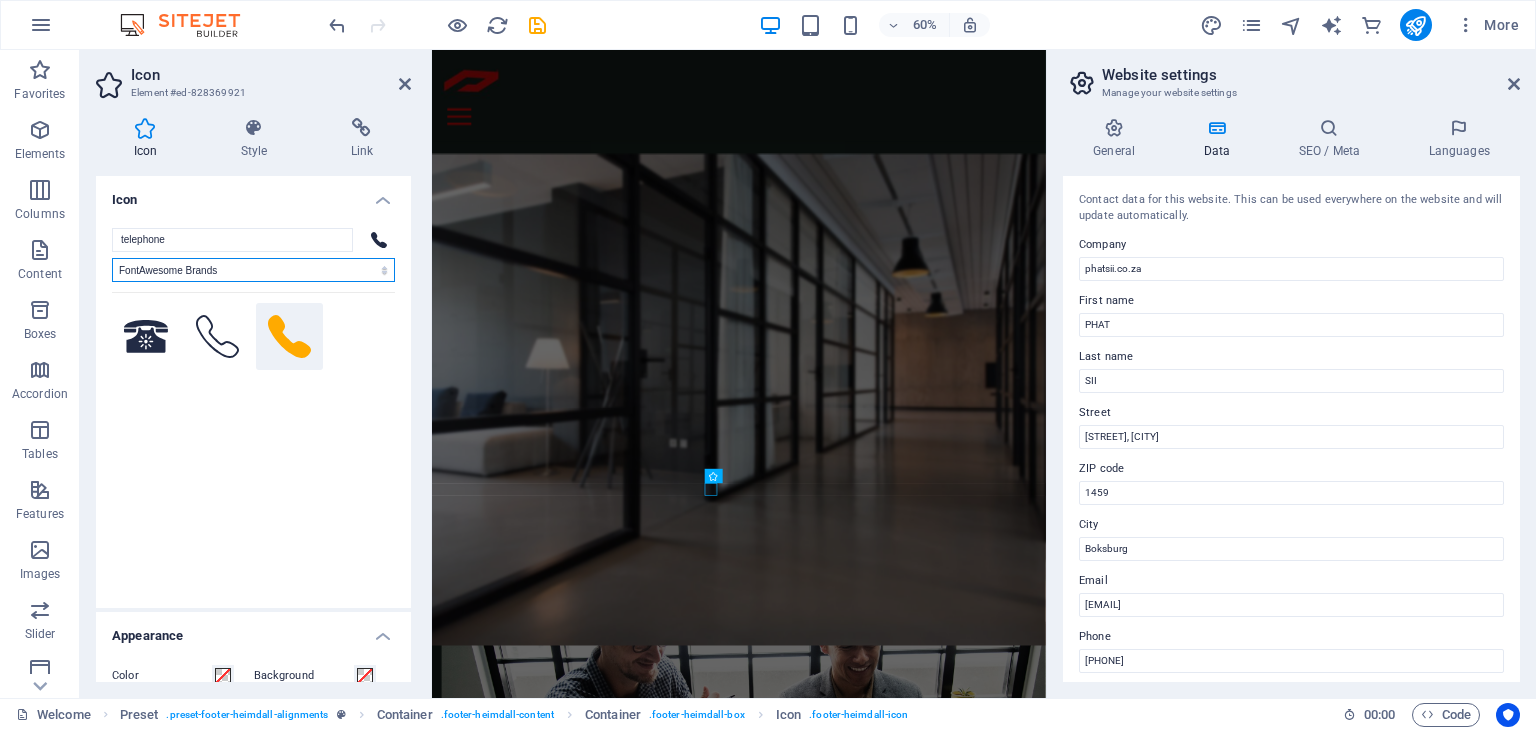 click on "All icon sets... IcoFont Ionicons FontAwesome Brands FontAwesome Duotone FontAwesome Solid FontAwesome Regular FontAwesome Light FontAwesome Thin FontAwesome Sharp Solid FontAwesome Sharp Regular FontAwesome Sharp Light FontAwesome Sharp Thin" at bounding box center (253, 270) 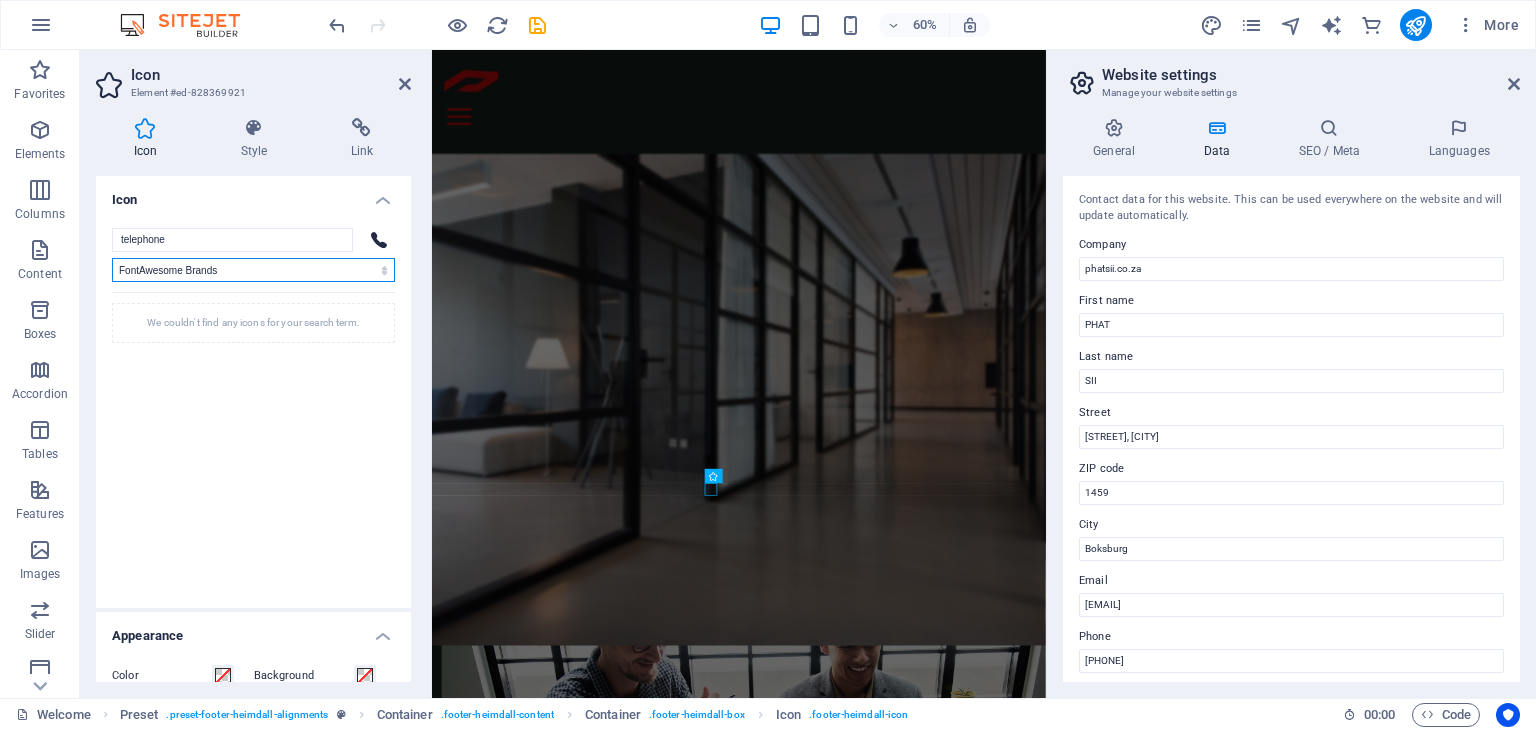 click on "All icon sets... IcoFont Ionicons FontAwesome Brands FontAwesome Duotone FontAwesome Solid FontAwesome Regular FontAwesome Light FontAwesome Thin FontAwesome Sharp Solid FontAwesome Sharp Regular FontAwesome Sharp Light FontAwesome Sharp Thin" at bounding box center (253, 270) 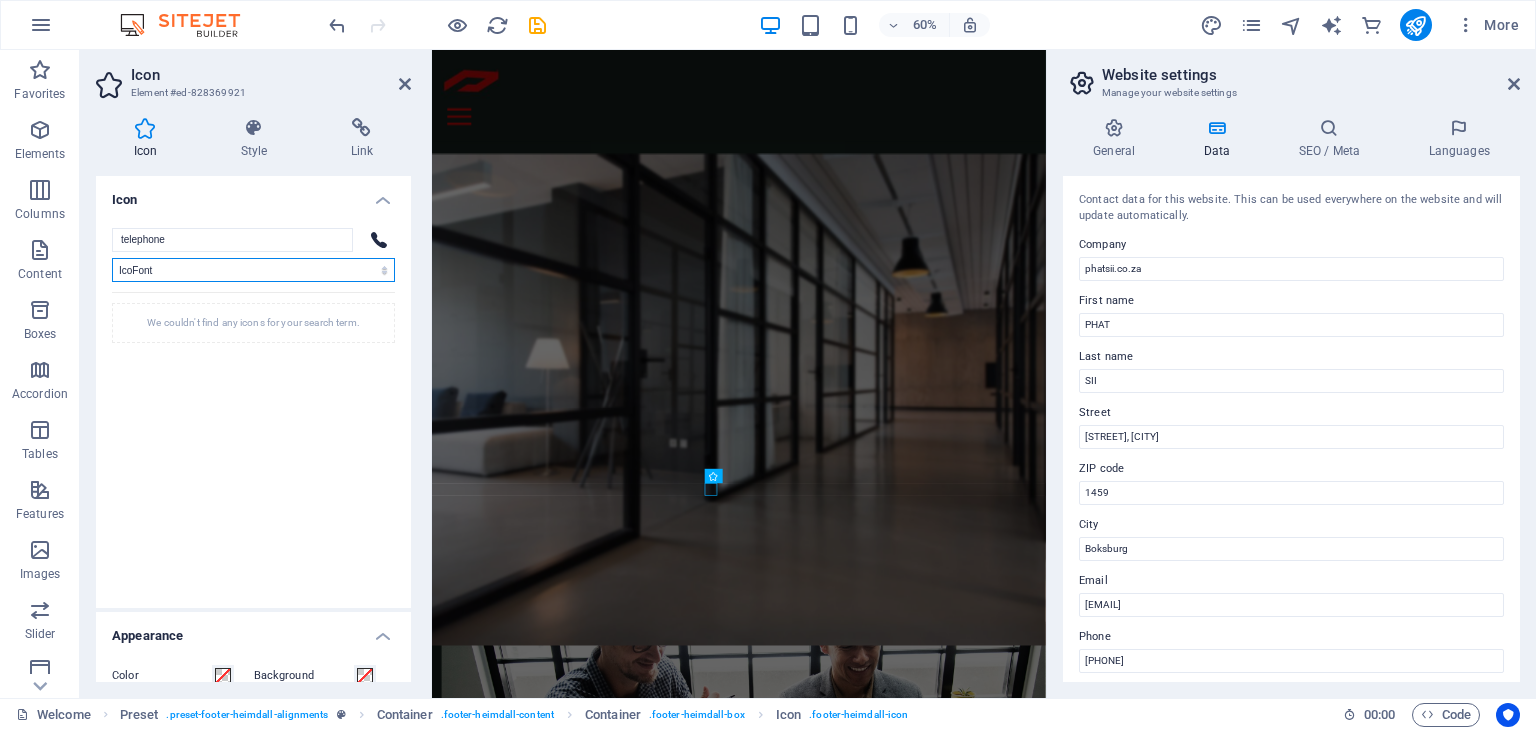 click on "All icon sets... IcoFont Ionicons FontAwesome Brands FontAwesome Duotone FontAwesome Solid FontAwesome Regular FontAwesome Light FontAwesome Thin FontAwesome Sharp Solid FontAwesome Sharp Regular FontAwesome Sharp Light FontAwesome Sharp Thin" at bounding box center [253, 270] 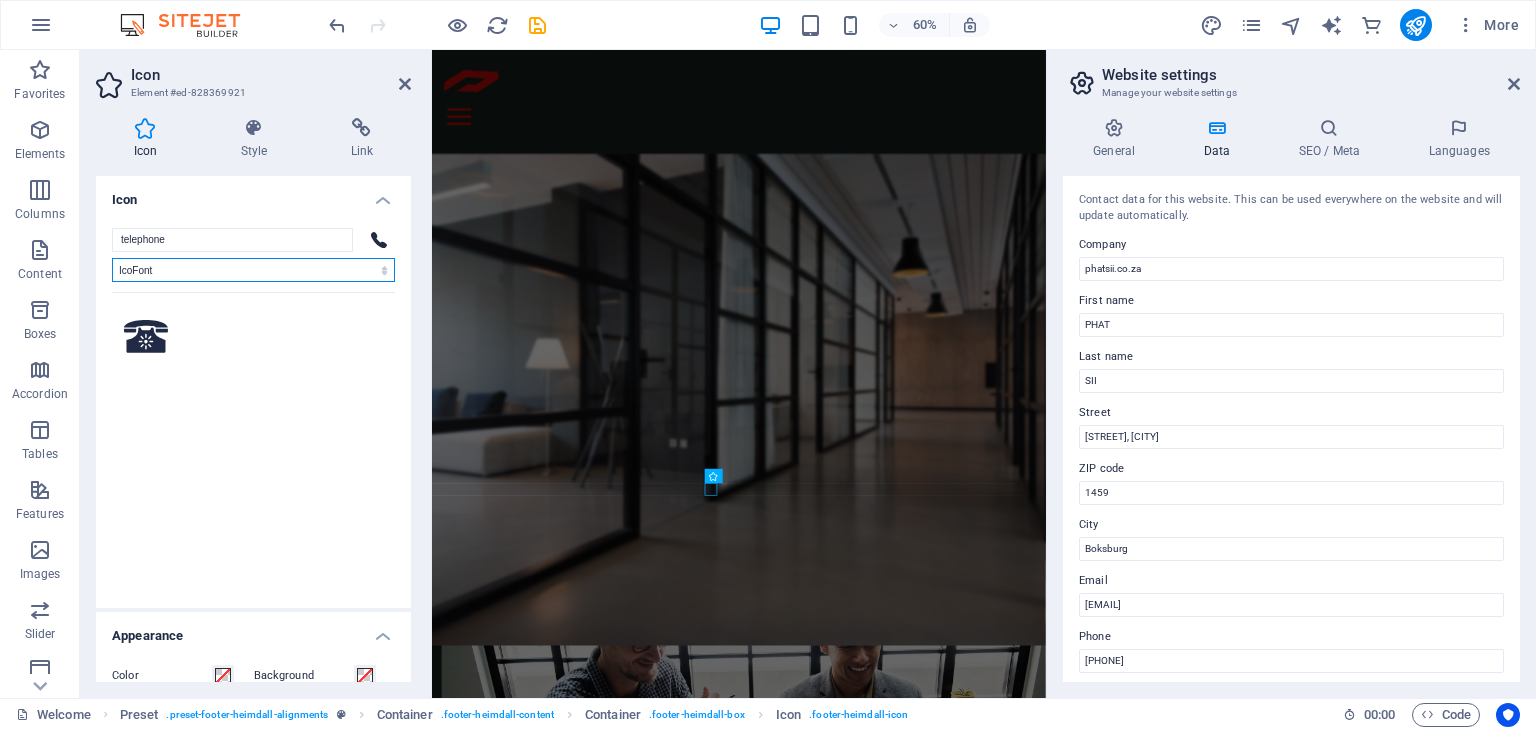 click on "All icon sets... IcoFont Ionicons FontAwesome Brands FontAwesome Duotone FontAwesome Solid FontAwesome Regular FontAwesome Light FontAwesome Thin FontAwesome Sharp Solid FontAwesome Sharp Regular FontAwesome Sharp Light FontAwesome Sharp Thin" at bounding box center [253, 270] 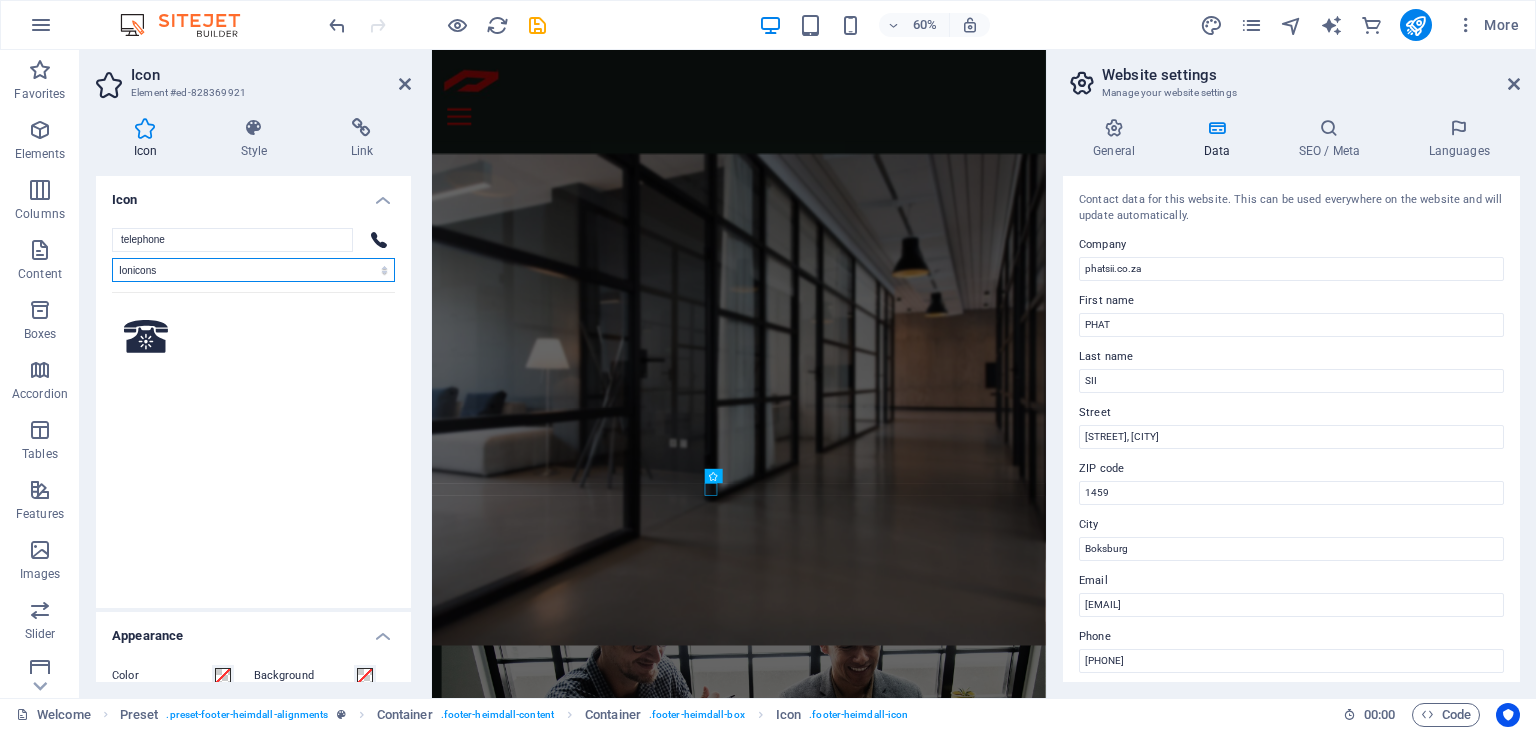 click on "All icon sets... IcoFont Ionicons FontAwesome Brands FontAwesome Duotone FontAwesome Solid FontAwesome Regular FontAwesome Light FontAwesome Thin FontAwesome Sharp Solid FontAwesome Sharp Regular FontAwesome Sharp Light FontAwesome Sharp Thin" at bounding box center [253, 270] 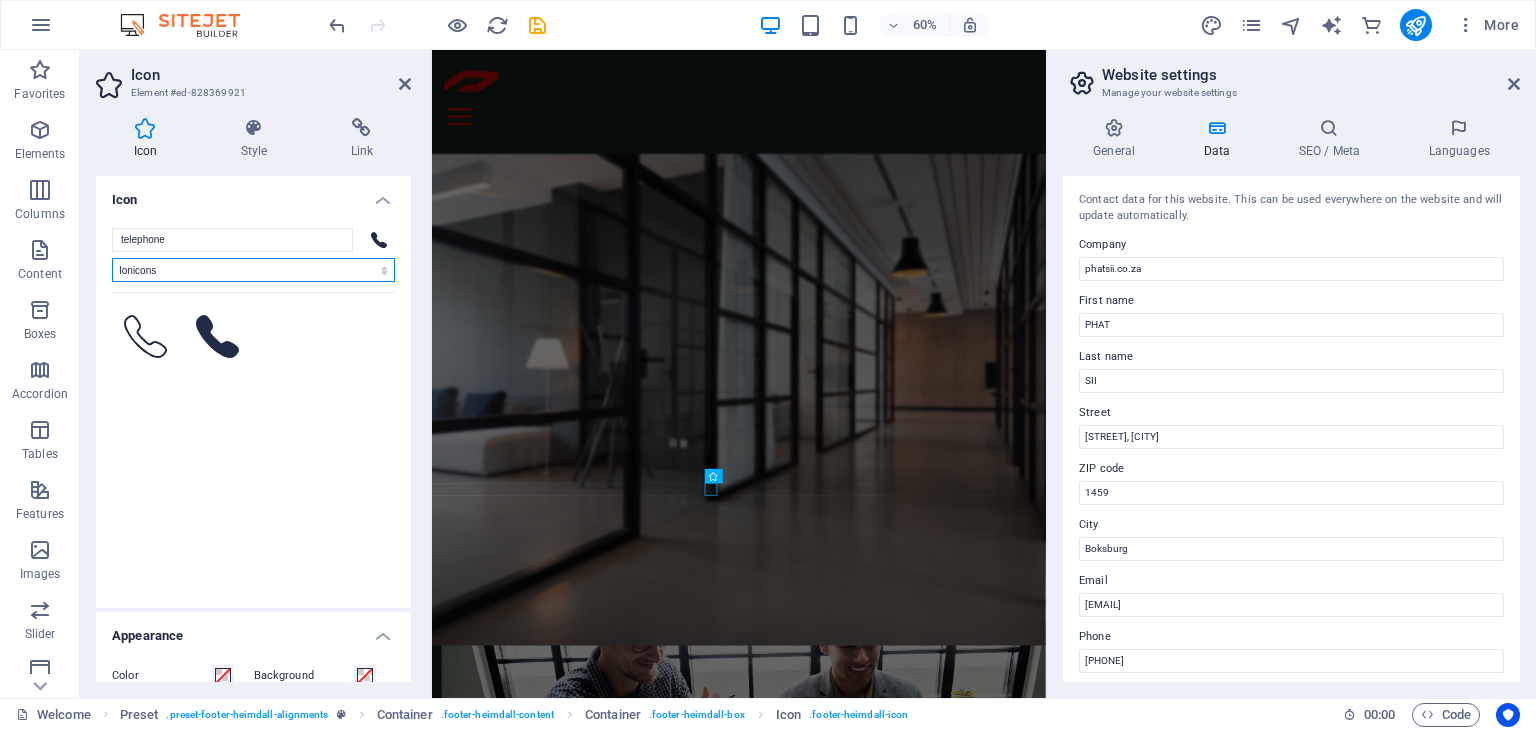 click on "All icon sets... IcoFont Ionicons FontAwesome Brands FontAwesome Duotone FontAwesome Solid FontAwesome Regular FontAwesome Light FontAwesome Thin FontAwesome Sharp Solid FontAwesome Sharp Regular FontAwesome Sharp Light FontAwesome Sharp Thin" at bounding box center (253, 270) 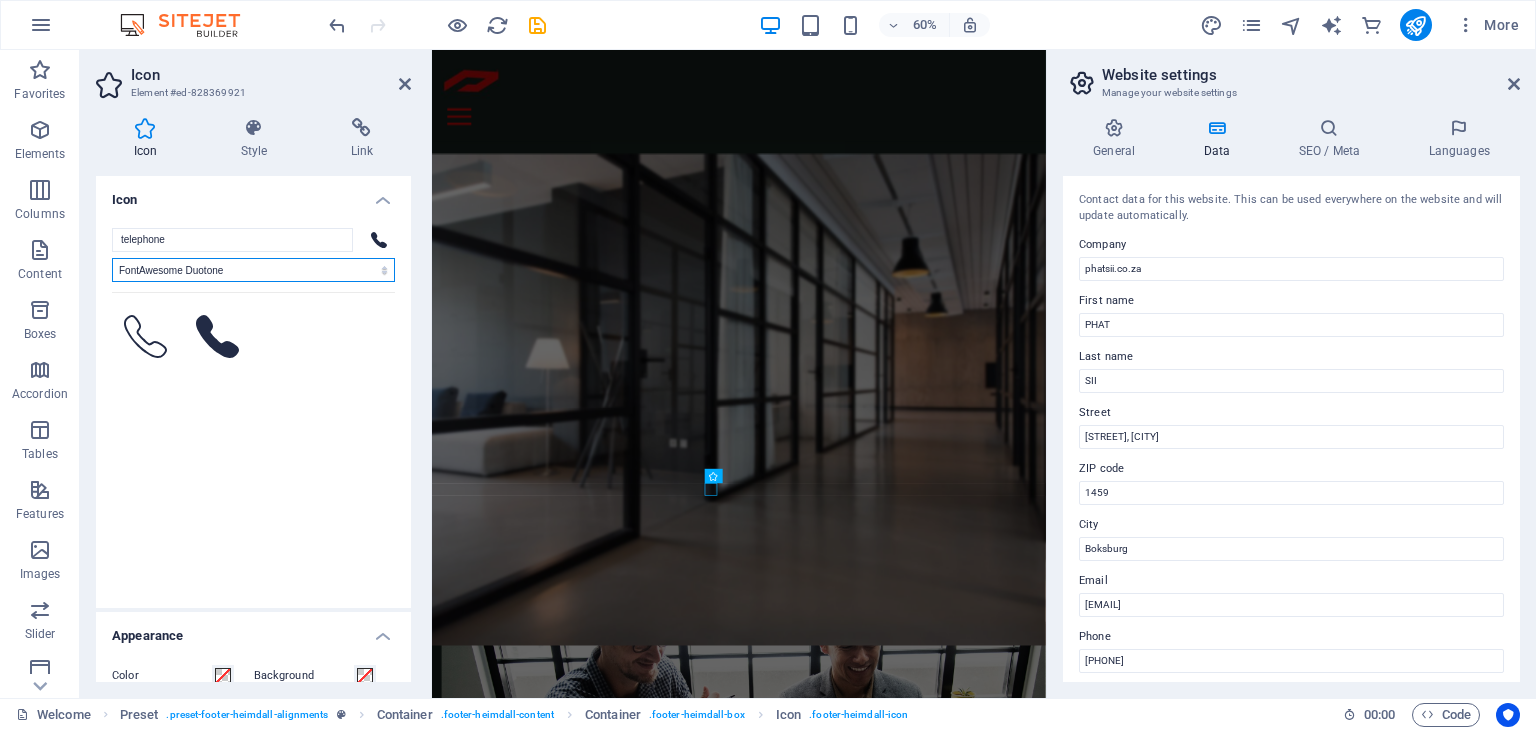 click on "All icon sets... IcoFont Ionicons FontAwesome Brands FontAwesome Duotone FontAwesome Solid FontAwesome Regular FontAwesome Light FontAwesome Thin FontAwesome Sharp Solid FontAwesome Sharp Regular FontAwesome Sharp Light FontAwesome Sharp Thin" at bounding box center (253, 270) 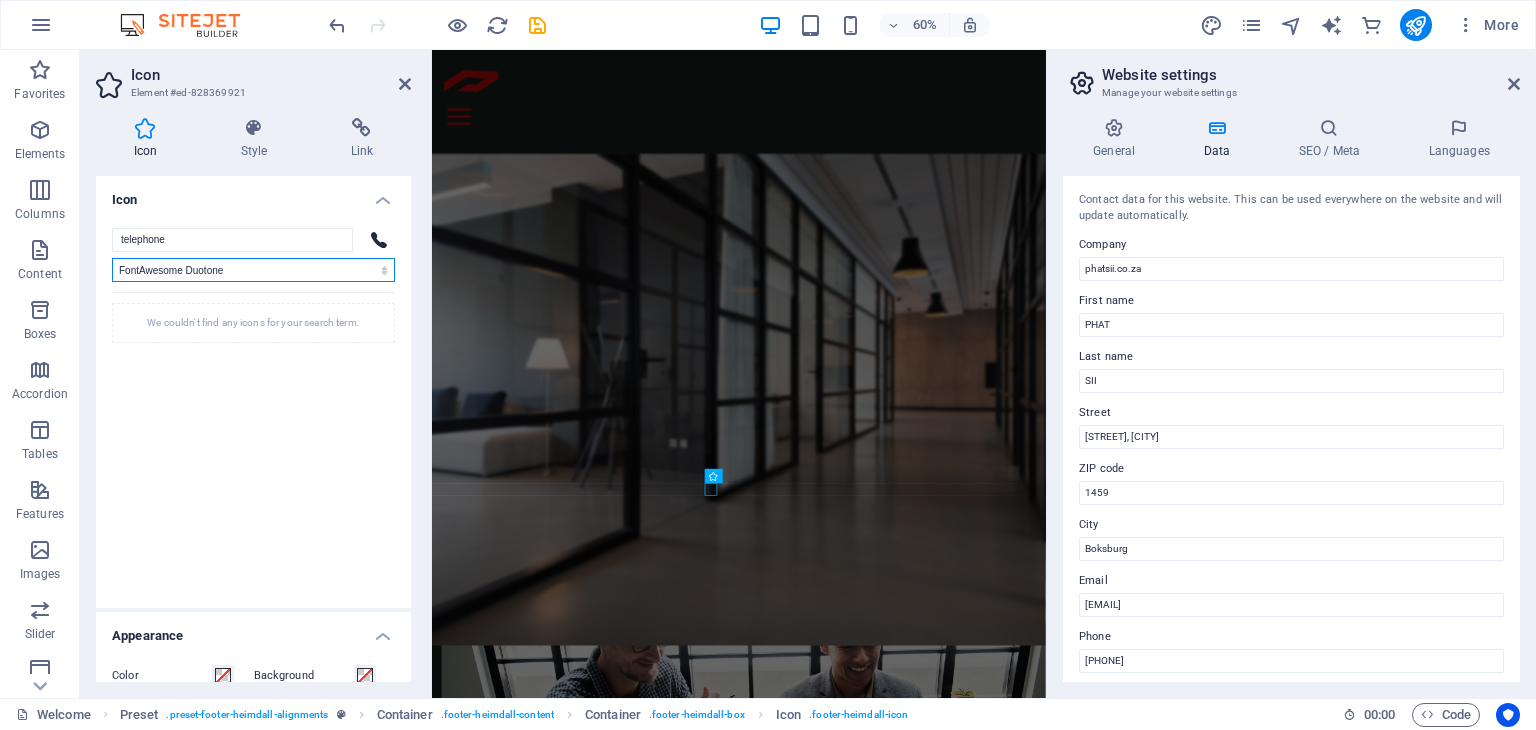 click on "All icon sets... IcoFont Ionicons FontAwesome Brands FontAwesome Duotone FontAwesome Solid FontAwesome Regular FontAwesome Light FontAwesome Thin FontAwesome Sharp Solid FontAwesome Sharp Regular FontAwesome Sharp Light FontAwesome Sharp Thin" at bounding box center (253, 270) 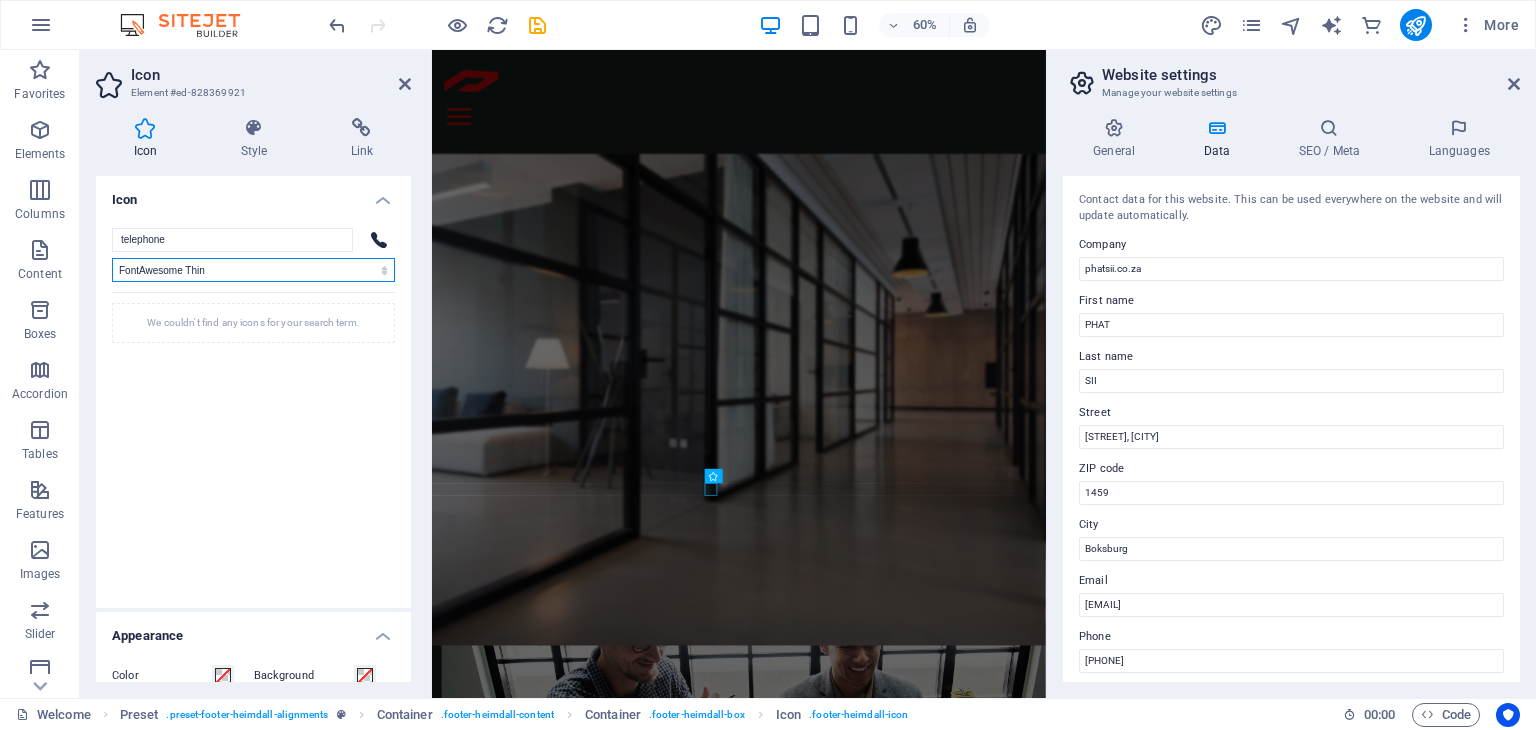 click on "All icon sets... IcoFont Ionicons FontAwesome Brands FontAwesome Duotone FontAwesome Solid FontAwesome Regular FontAwesome Light FontAwesome Thin FontAwesome Sharp Solid FontAwesome Sharp Regular FontAwesome Sharp Light FontAwesome Sharp Thin" at bounding box center (253, 270) 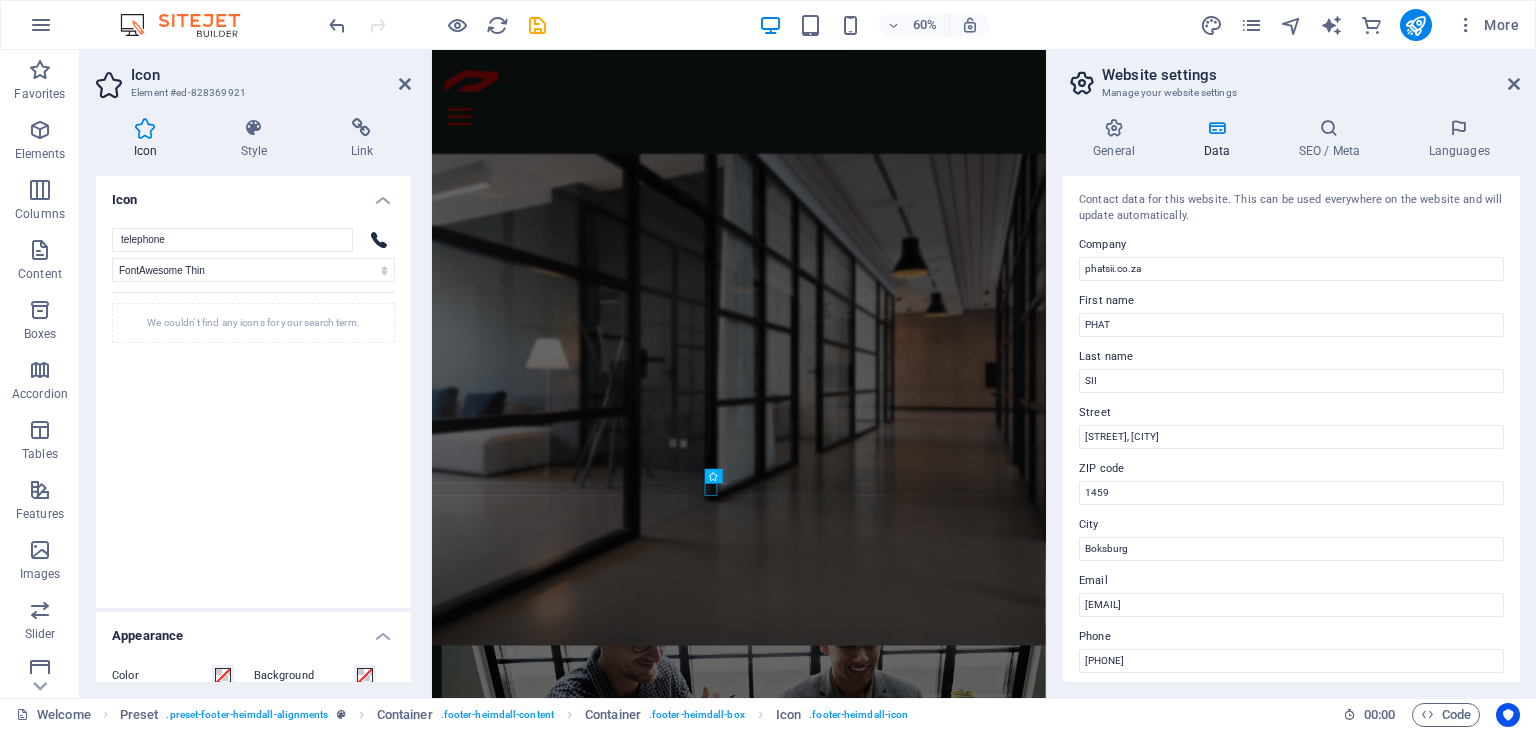 click on "We couldn't find any icons for your search term." at bounding box center (253, 437) 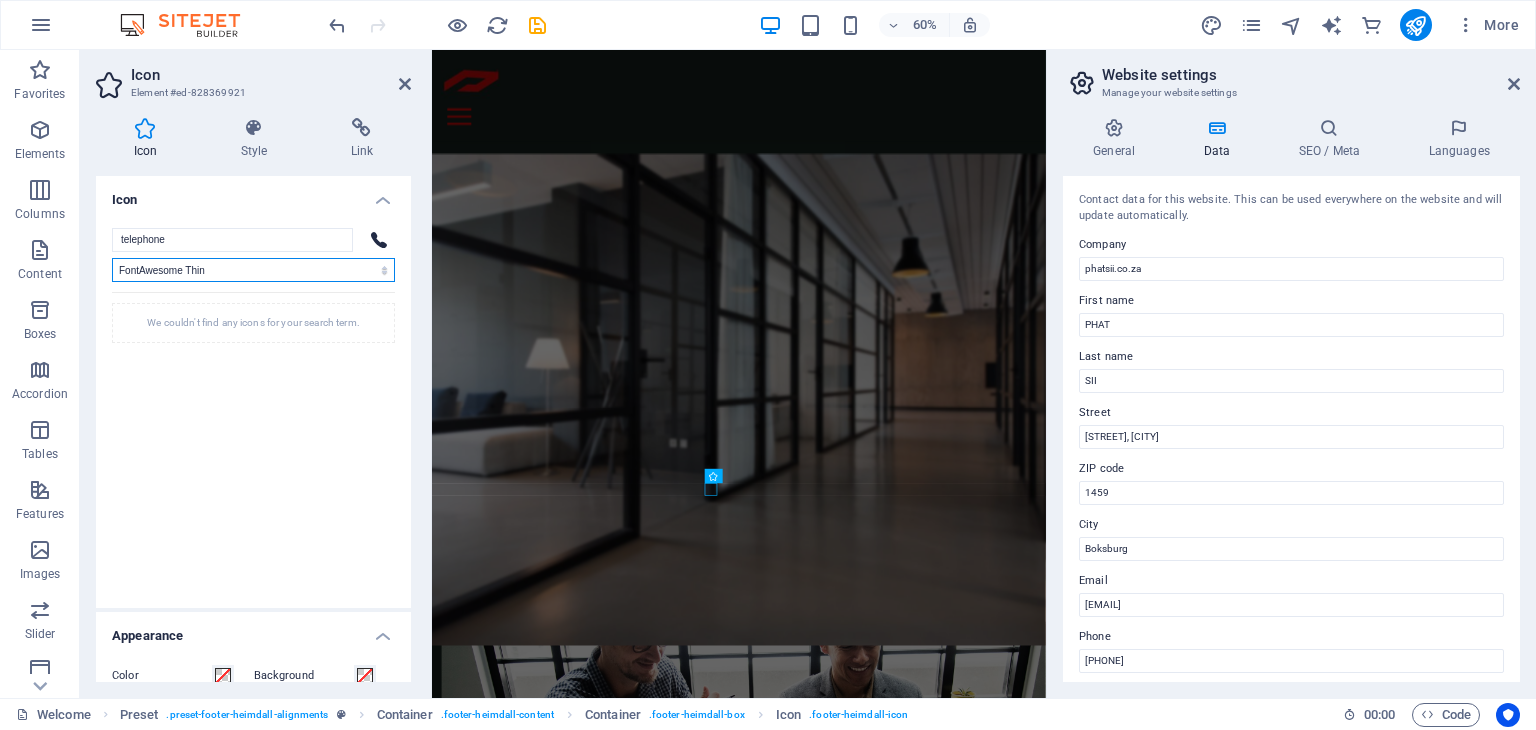 click on "All icon sets... IcoFont Ionicons FontAwesome Brands FontAwesome Duotone FontAwesome Solid FontAwesome Regular FontAwesome Light FontAwesome Thin FontAwesome Sharp Solid FontAwesome Sharp Regular FontAwesome Sharp Light FontAwesome Sharp Thin" at bounding box center [253, 270] 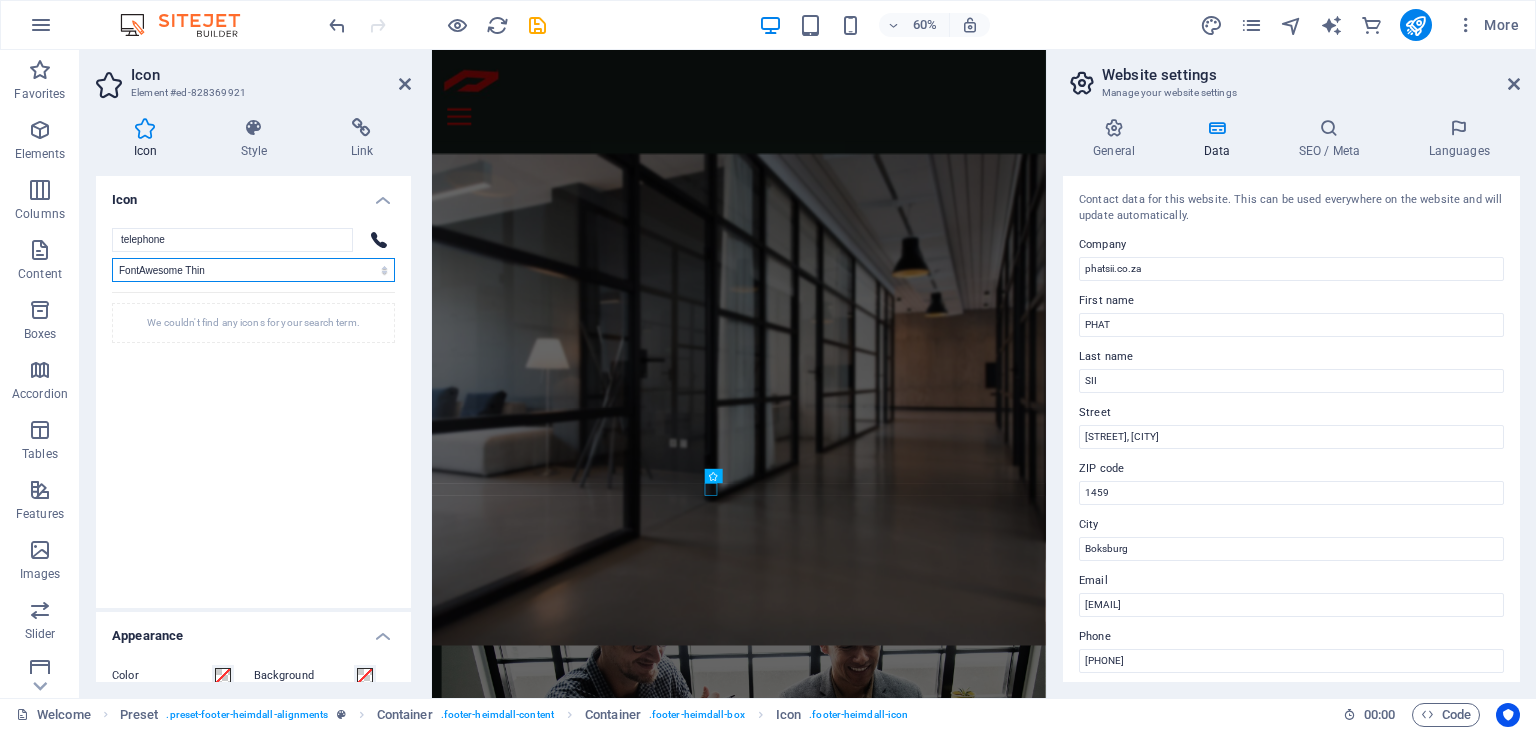 select on "icofont" 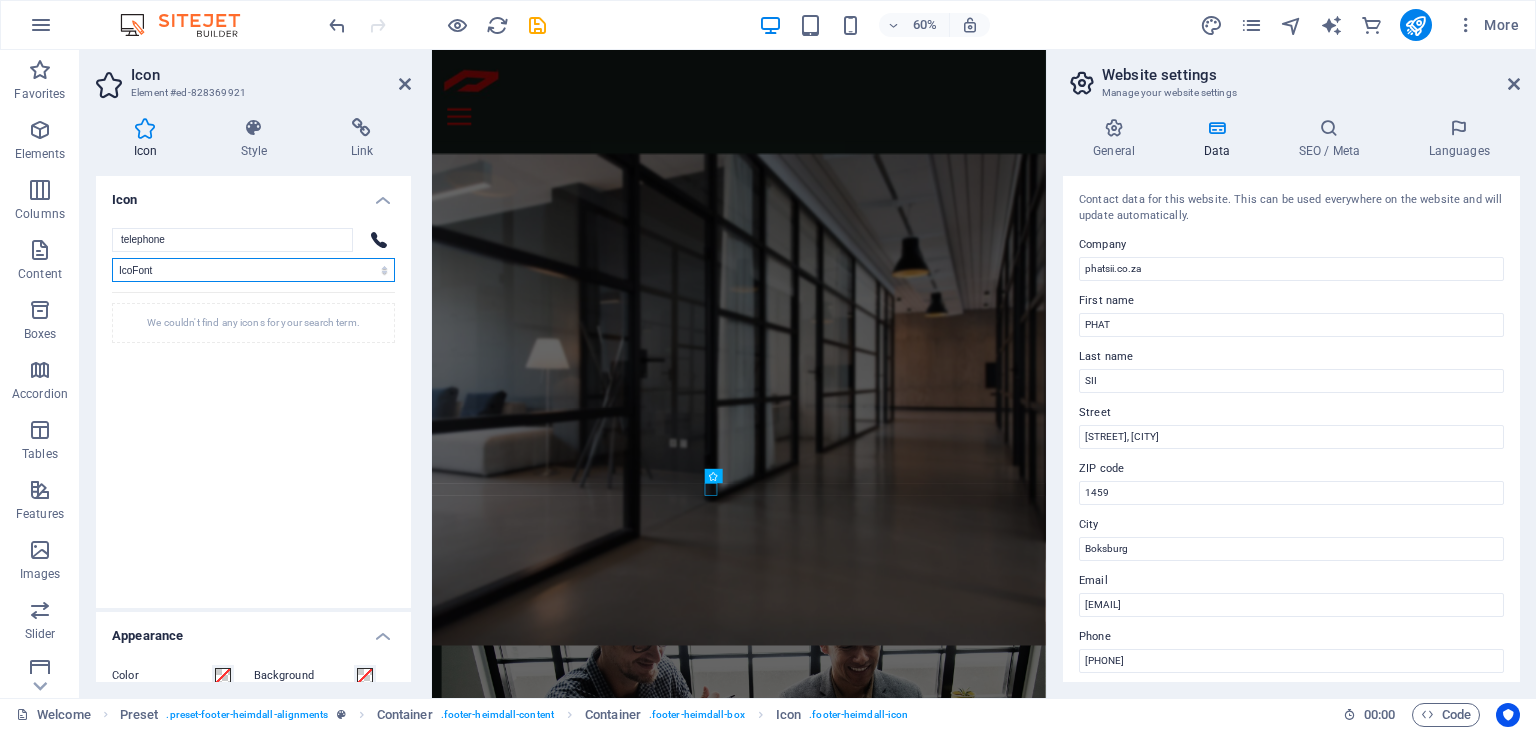 click on "All icon sets... IcoFont Ionicons FontAwesome Brands FontAwesome Duotone FontAwesome Solid FontAwesome Regular FontAwesome Light FontAwesome Thin FontAwesome Sharp Solid FontAwesome Sharp Regular FontAwesome Sharp Light FontAwesome Sharp Thin" at bounding box center [253, 270] 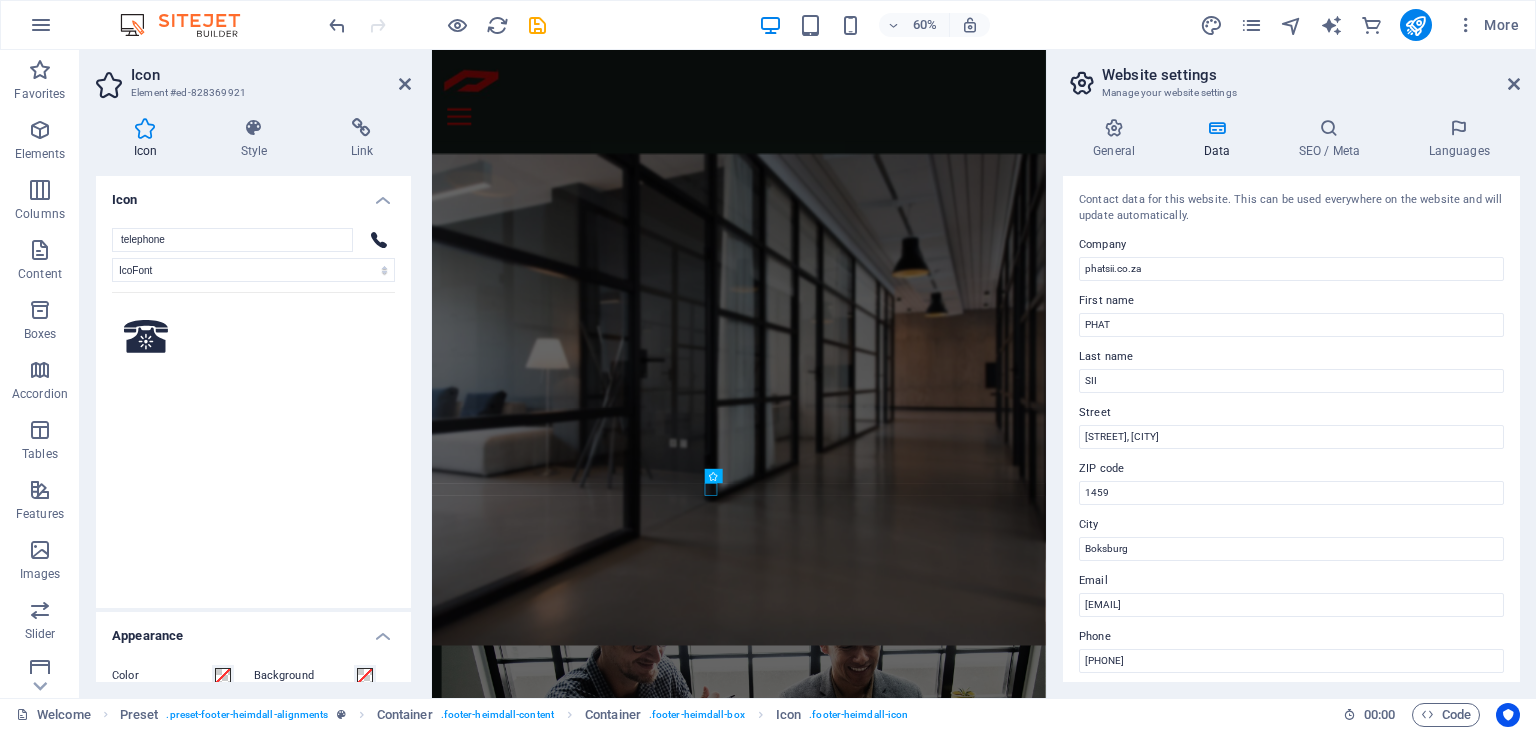 click 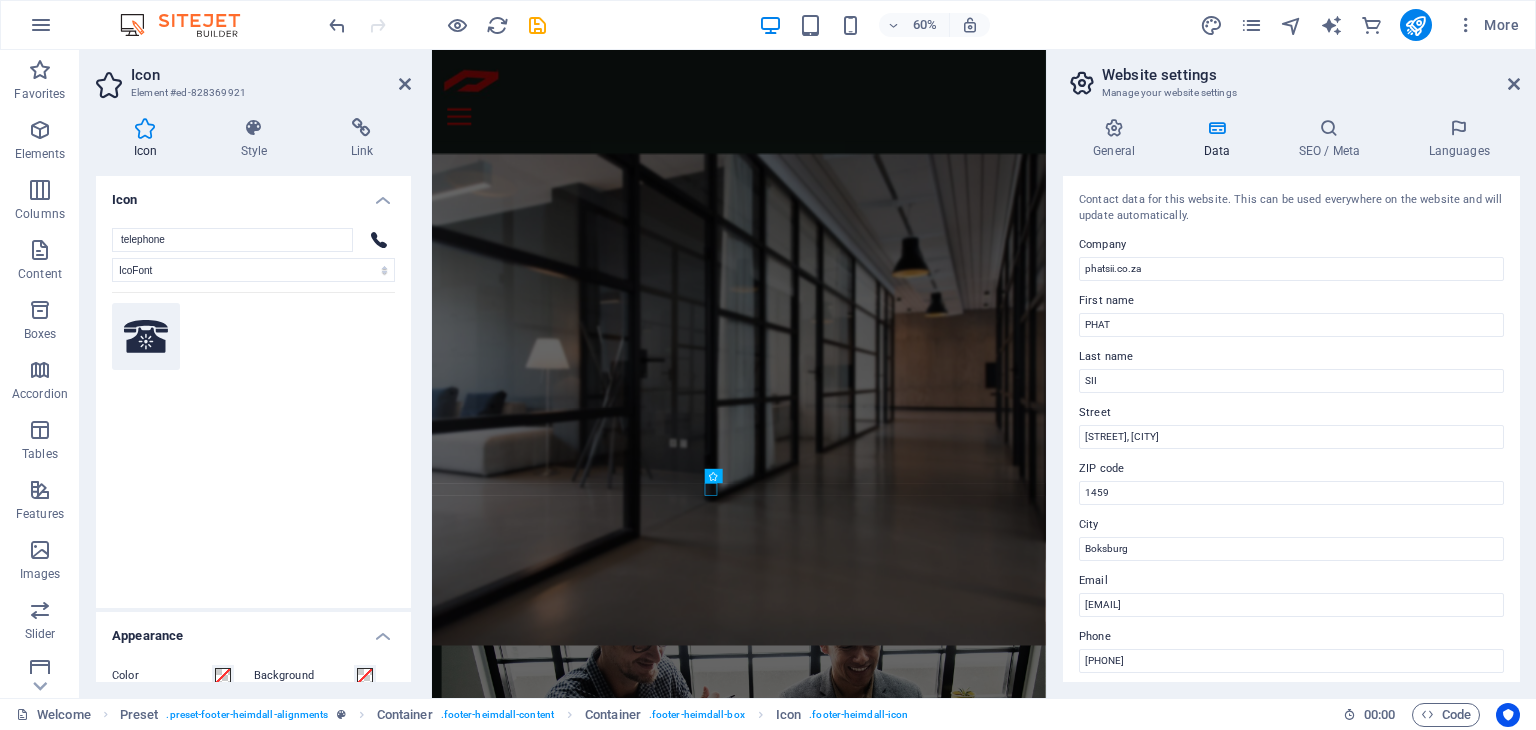 click 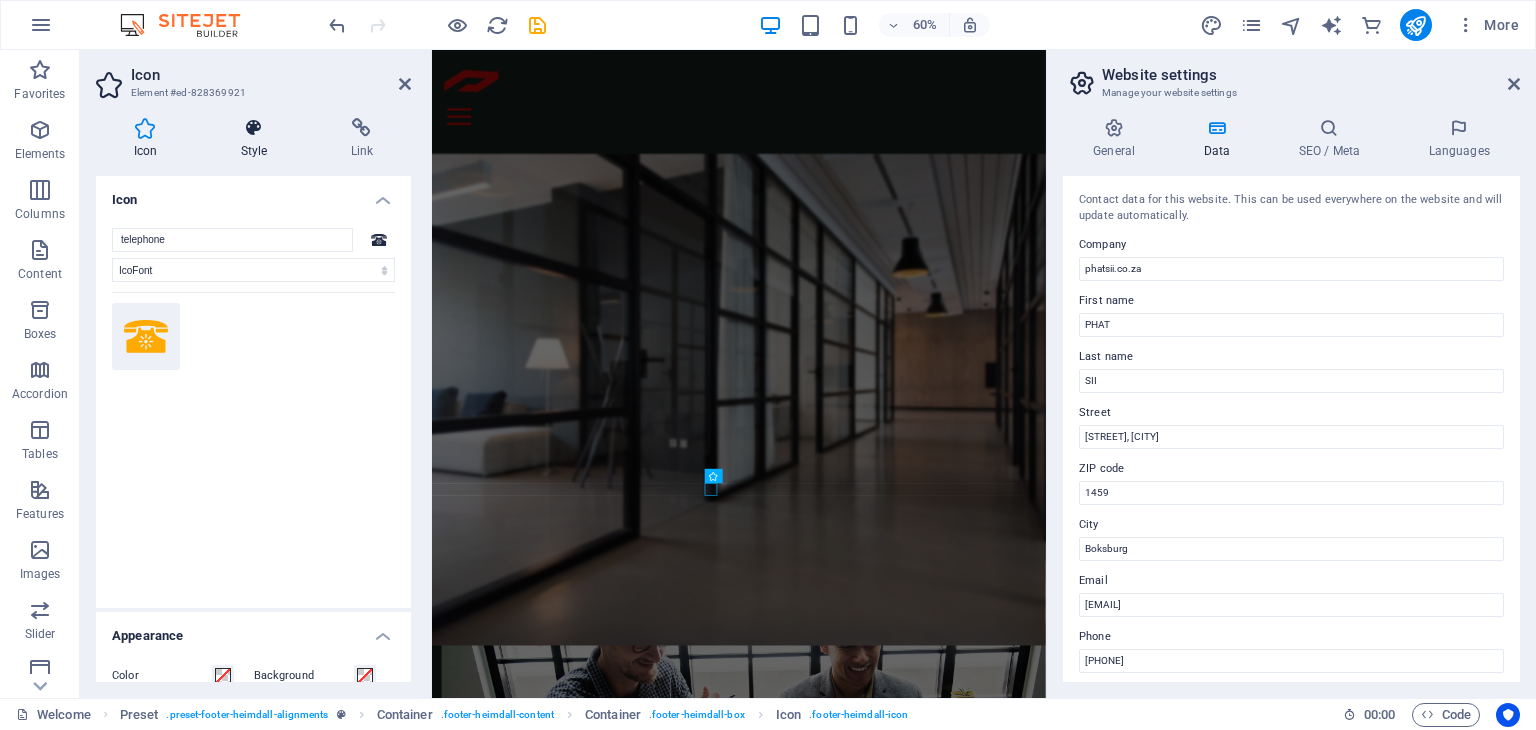click on "Style" at bounding box center [258, 139] 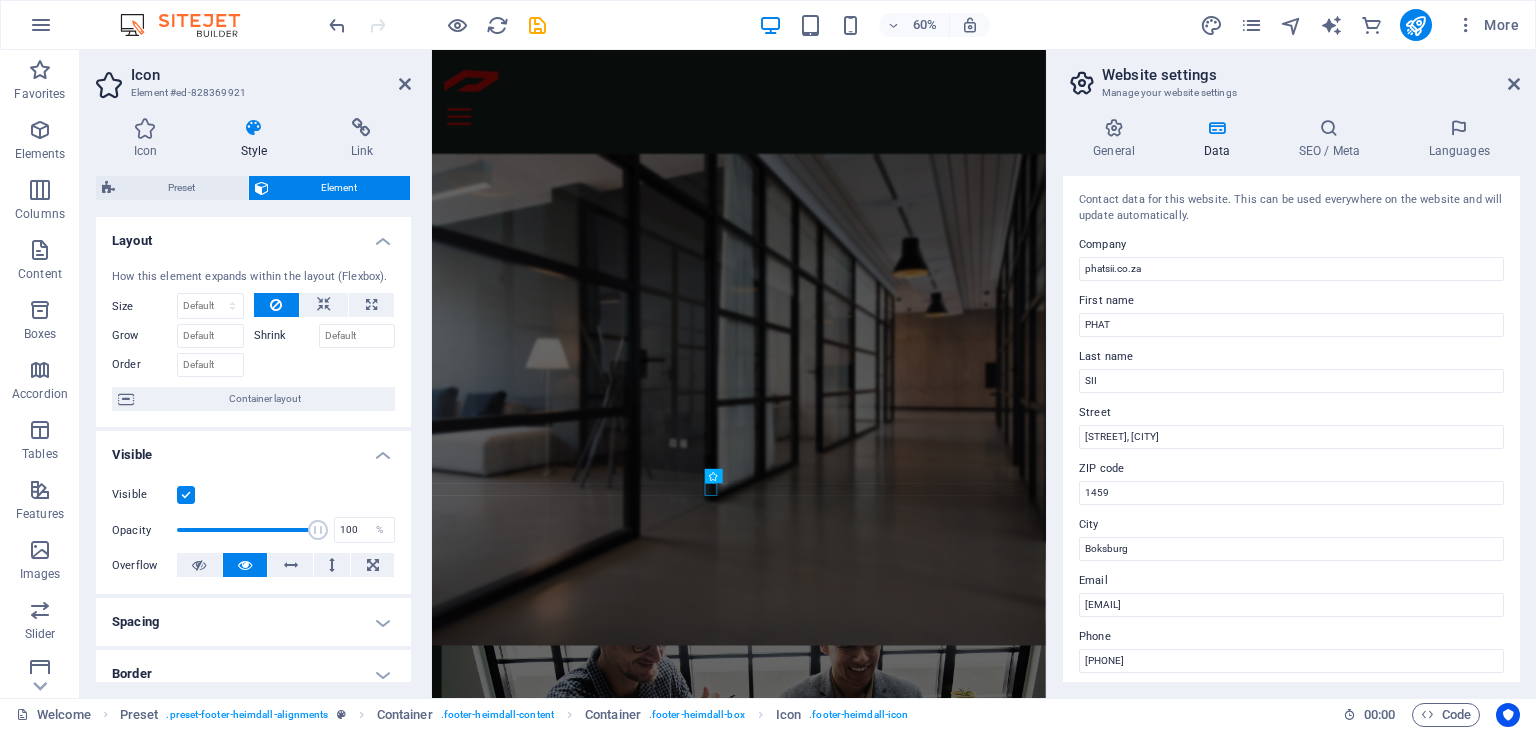drag, startPoint x: 413, startPoint y: 421, endPoint x: 428, endPoint y: 513, distance: 93.214806 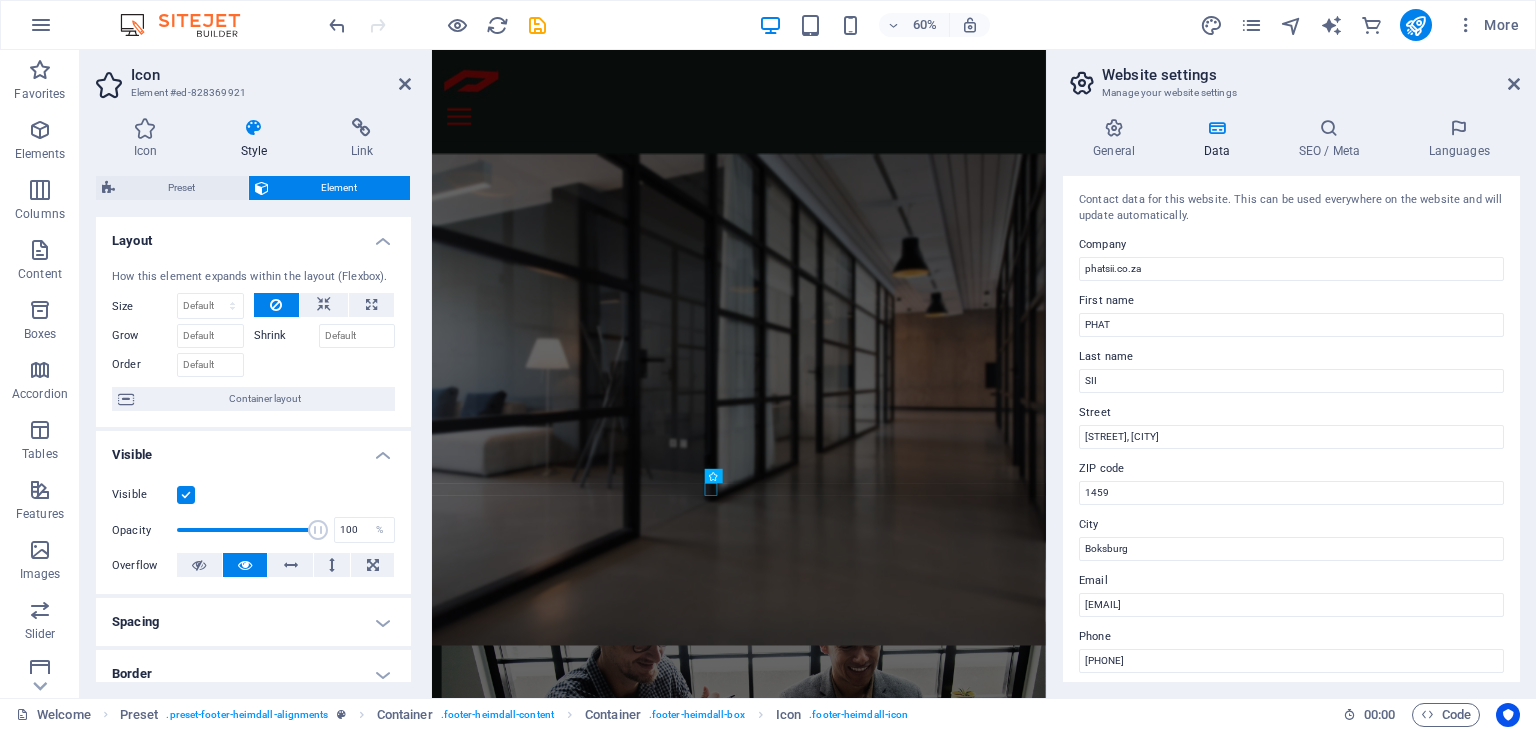 click on "Icon Element #ed-828369921 Icon Style Link Icon telephone All icon sets... IcoFont Ionicons FontAwesome Brands FontAwesome Duotone FontAwesome Solid FontAwesome Regular FontAwesome Light FontAwesome Thin FontAwesome Sharp Solid FontAwesome Sharp Regular FontAwesome Sharp Light FontAwesome Sharp Thin We couldn't find any icons for your search term. Appearance Color Background Mode Scale Left Center Right Width Default auto px rem % em vh vw Height Default auto px rem em vh vw Padding Default px rem % em vh vw Stroke width Default px rem % em vh vw Stroke color Overflow Alignment Alignment Shadow Default None Outside Color X offset 0 px rem vh vw Y offset 0 px rem vh vw Blur 0 px rem % vh vw Text Alternative text The alternative text is used by devices that cannot display images (e.g. image search engines) and should be added to every image to improve website accessibility. Preset Element Layout How this element expands within the layout (Flexbox). Size Default auto px % 1/1 1/2 1/3 1/4 1/5 1/6 1/7 1/8 1/9 1/10" at bounding box center (256, 374) 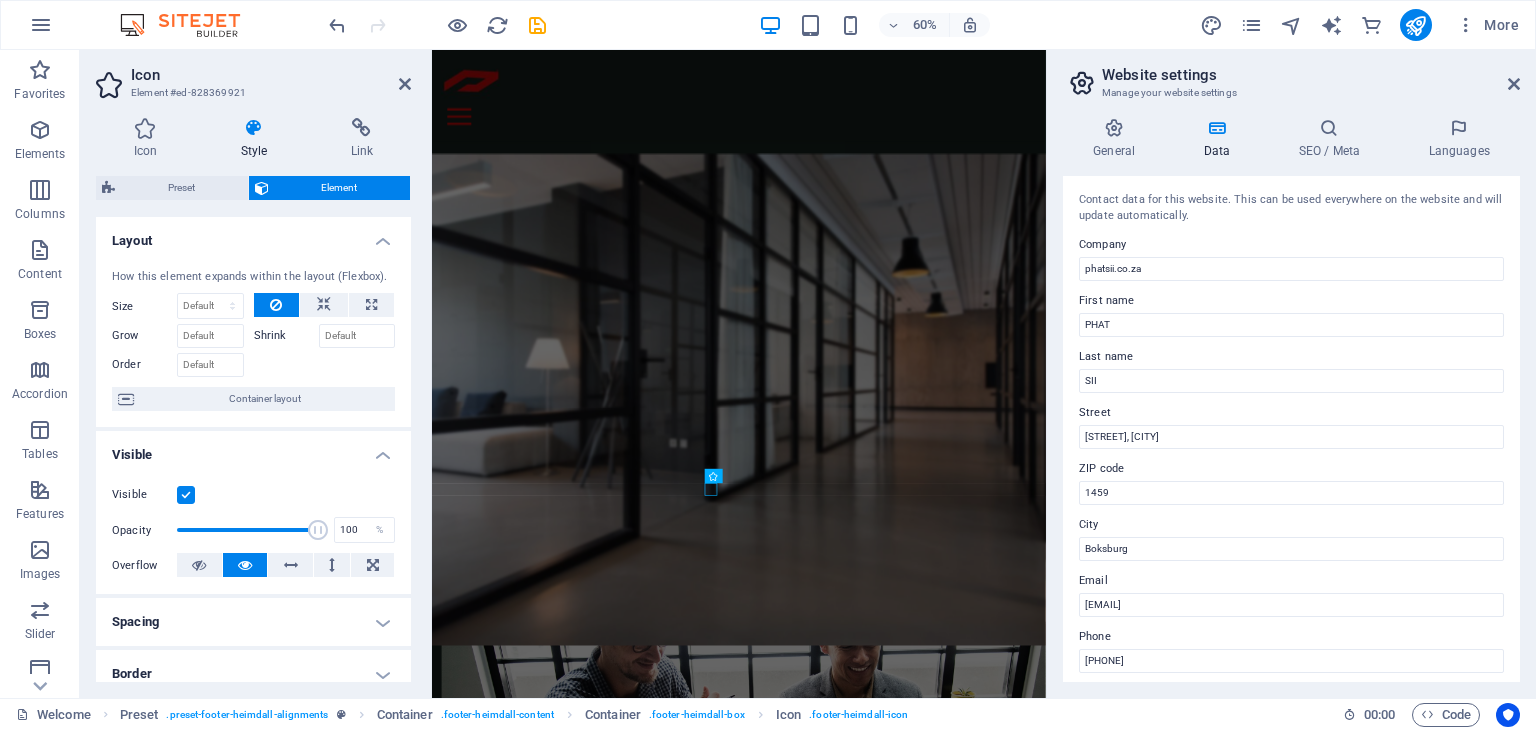drag, startPoint x: 411, startPoint y: 457, endPoint x: 416, endPoint y: 611, distance: 154.08115 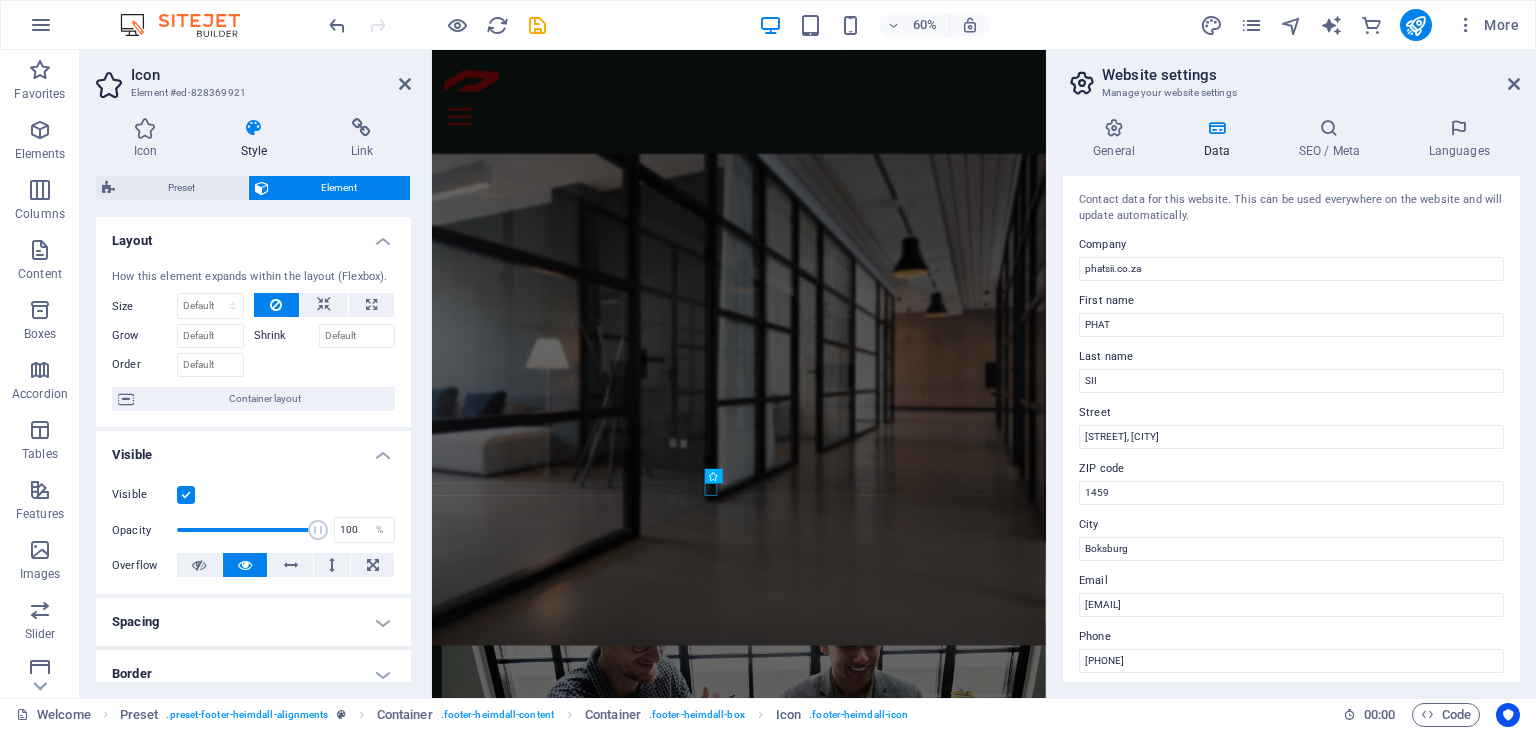 click on "Icon Style Link Icon telephone All icon sets... IcoFont Ionicons FontAwesome Brands FontAwesome Duotone FontAwesome Solid FontAwesome Regular FontAwesome Light FontAwesome Thin FontAwesome Sharp Solid FontAwesome Sharp Regular FontAwesome Sharp Light FontAwesome Sharp Thin We couldn't find any icons for your search term. Appearance Color Background Mode Scale Left Center Right Width Default auto px rem % em vh vw Height Default auto px rem em vh vw Padding Default px rem % em vh vw Stroke width Default px rem % em vh vw Stroke color Overflow Alignment Alignment Shadow Default None Outside Color X offset 0 px rem vh vw Y offset 0 px rem vh vw Blur 0 px rem % vh vw Text Alternative text The alternative text is used by devices that cannot display images (e.g. image search engines) and should be added to every image to improve website accessibility. Preset Element Layout How this element expands within the layout (Flexbox). Size Default auto px % 1/1 1/2 1/3 1/4 1/5 1/6 1/7 1/8 1/9 1/10 Grow Shrink Order Visible" at bounding box center (253, 400) 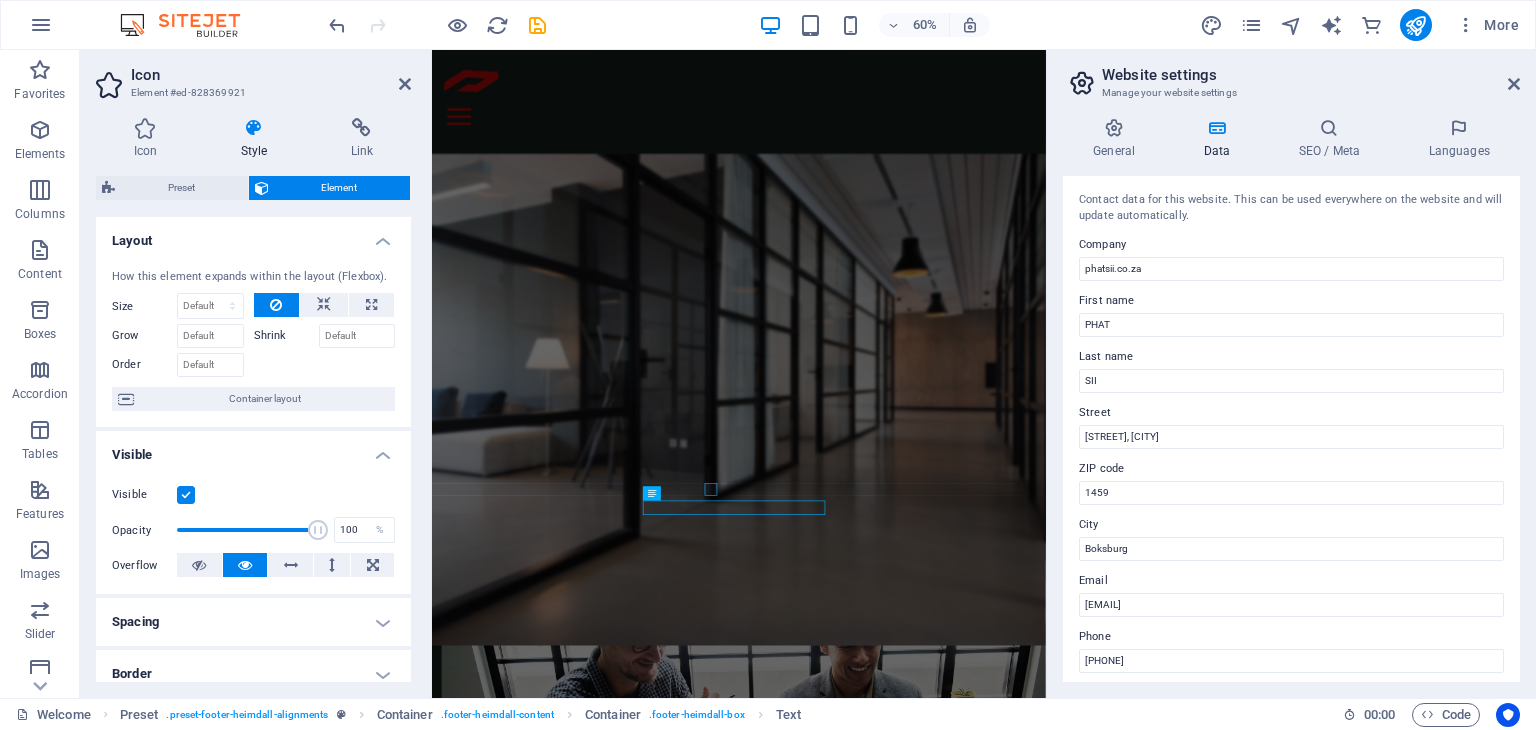 scroll, scrollTop: 1936, scrollLeft: 0, axis: vertical 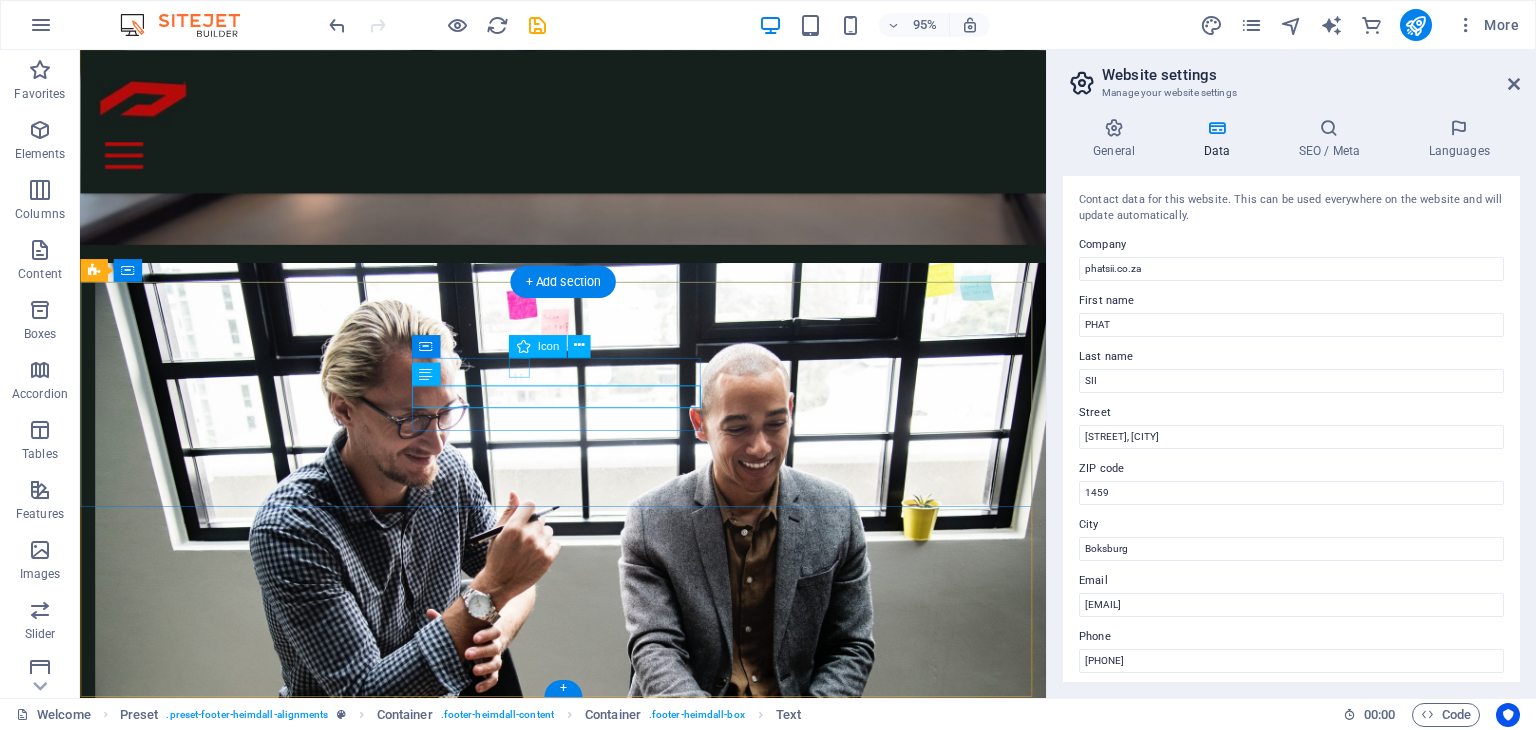 click at bounding box center (560, 3570) 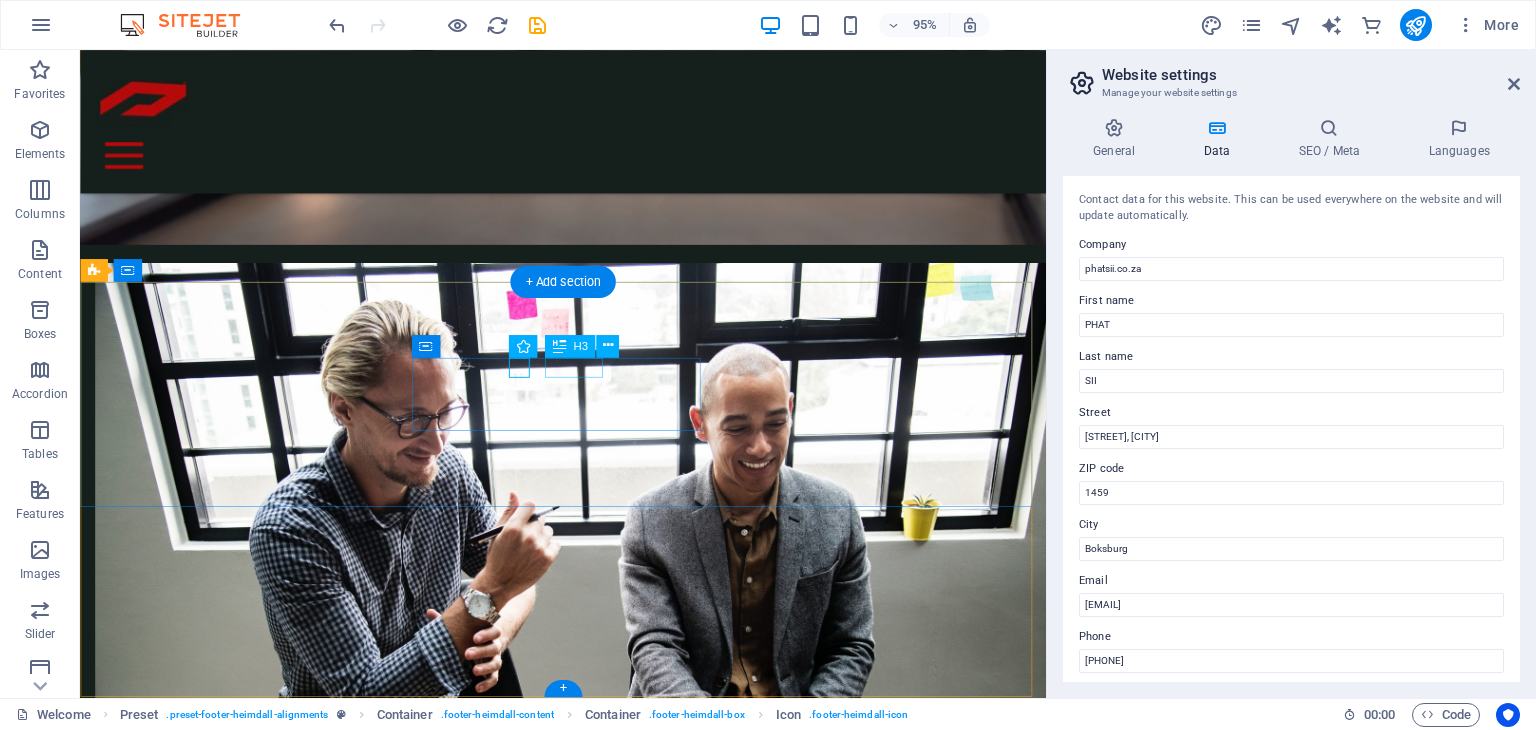 click on "Phone" at bounding box center [568, 3591] 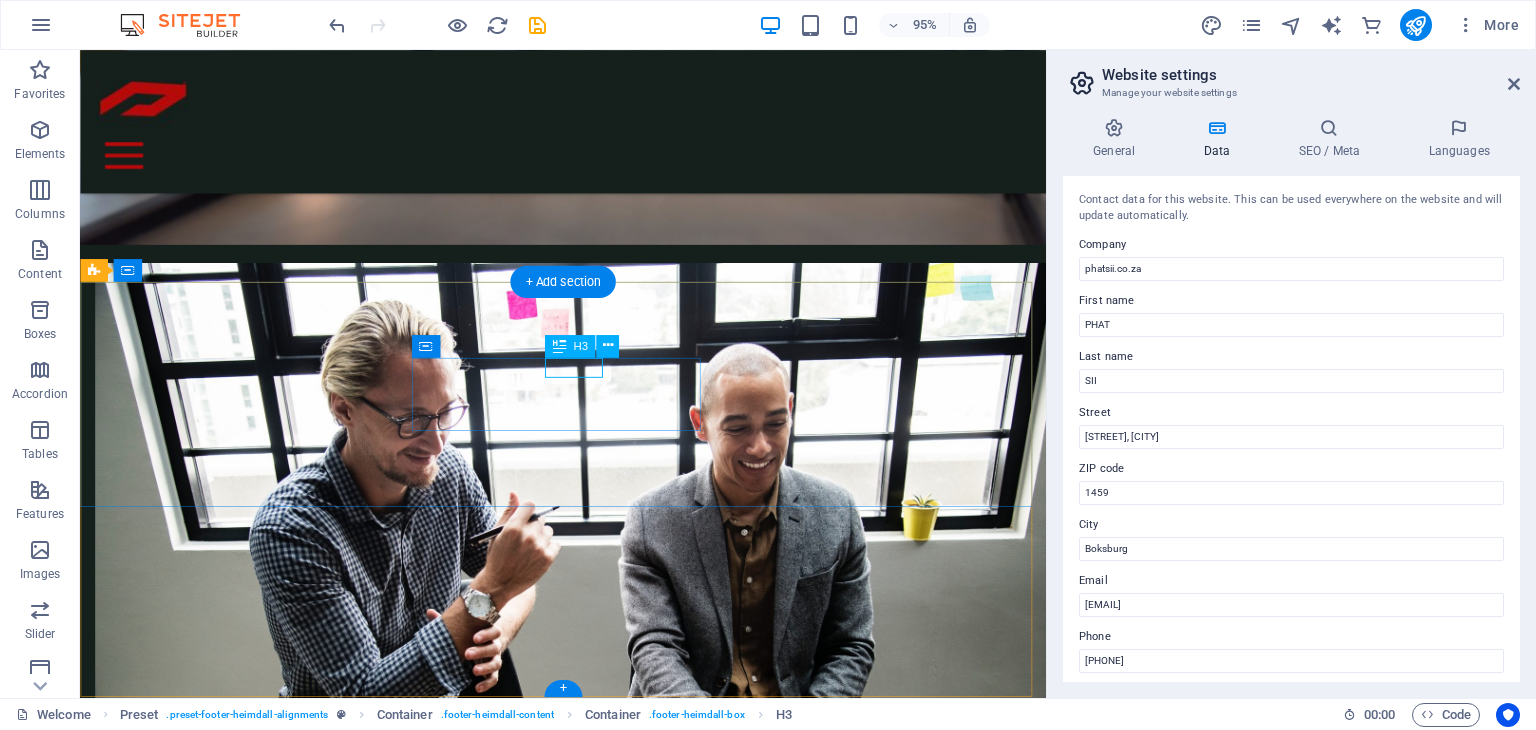 click on "Phone" at bounding box center (568, 3591) 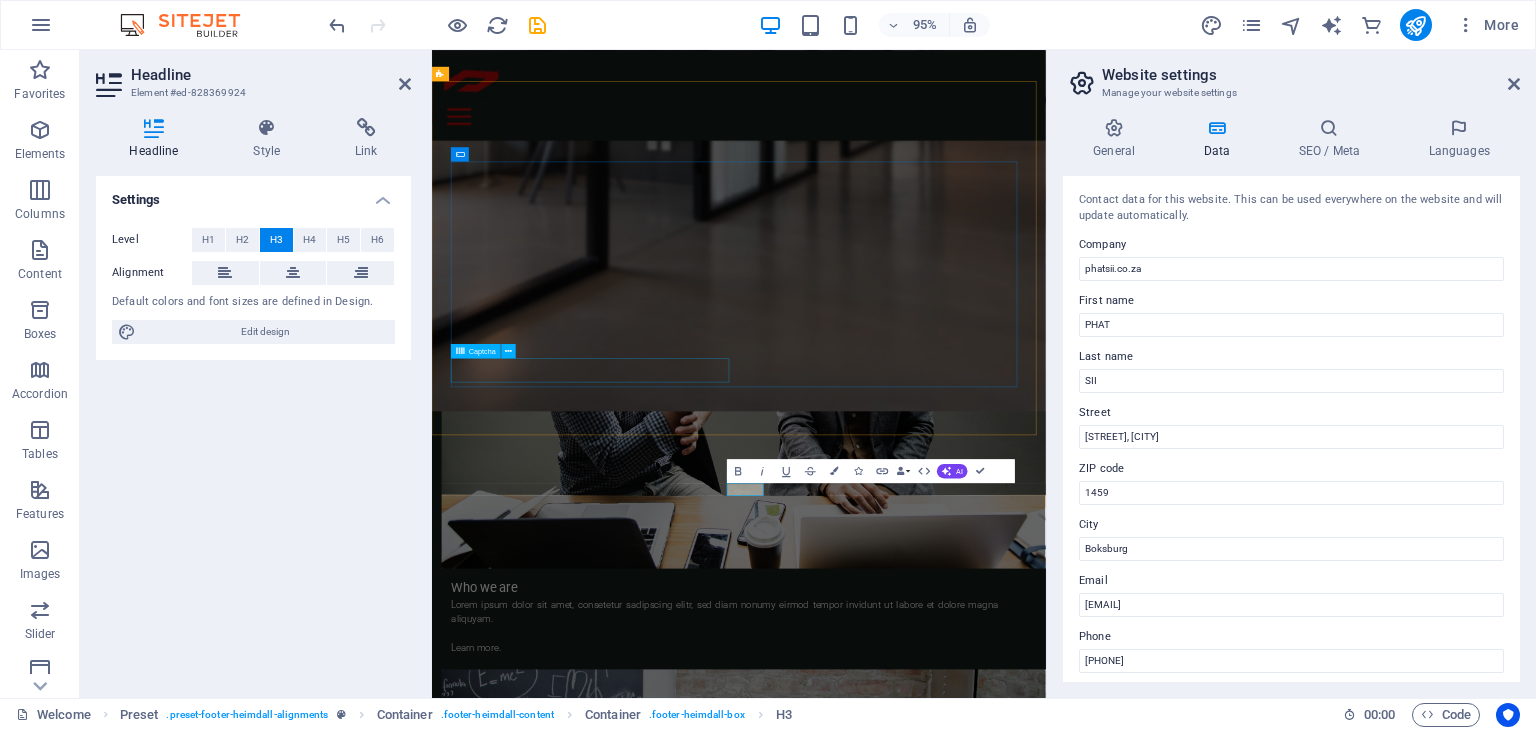 scroll, scrollTop: 1896, scrollLeft: 0, axis: vertical 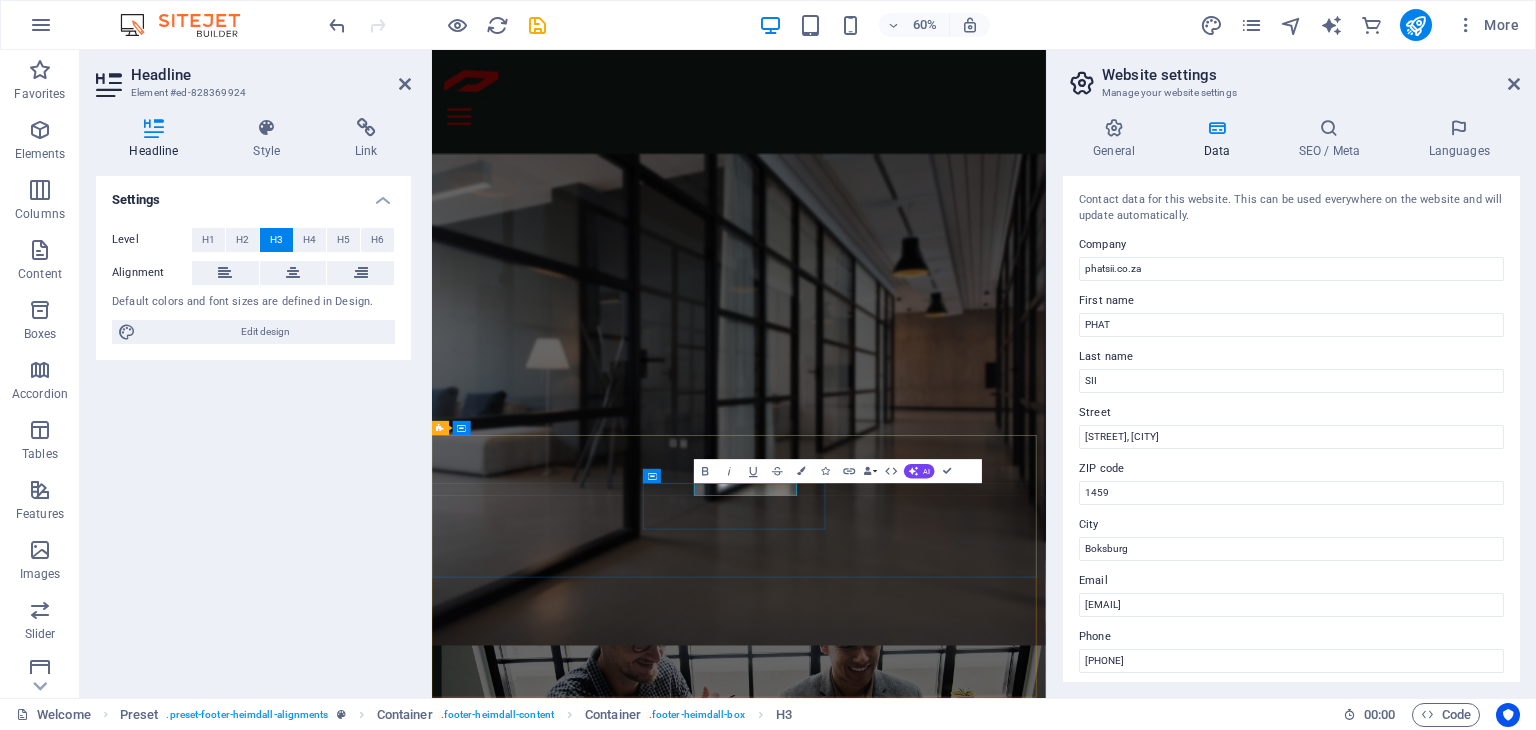 click on "Let’s Talk Threads" at bounding box center (920, 4191) 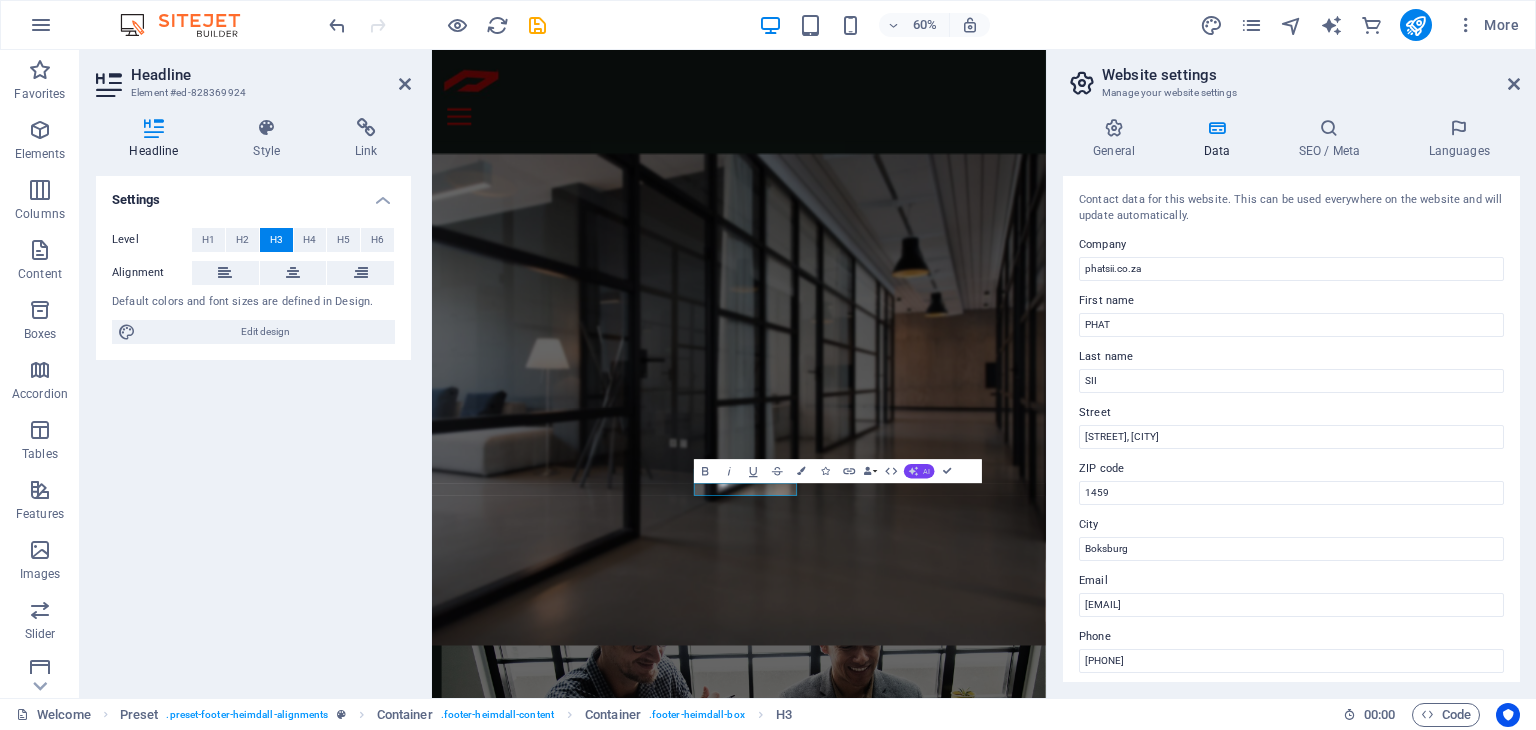click 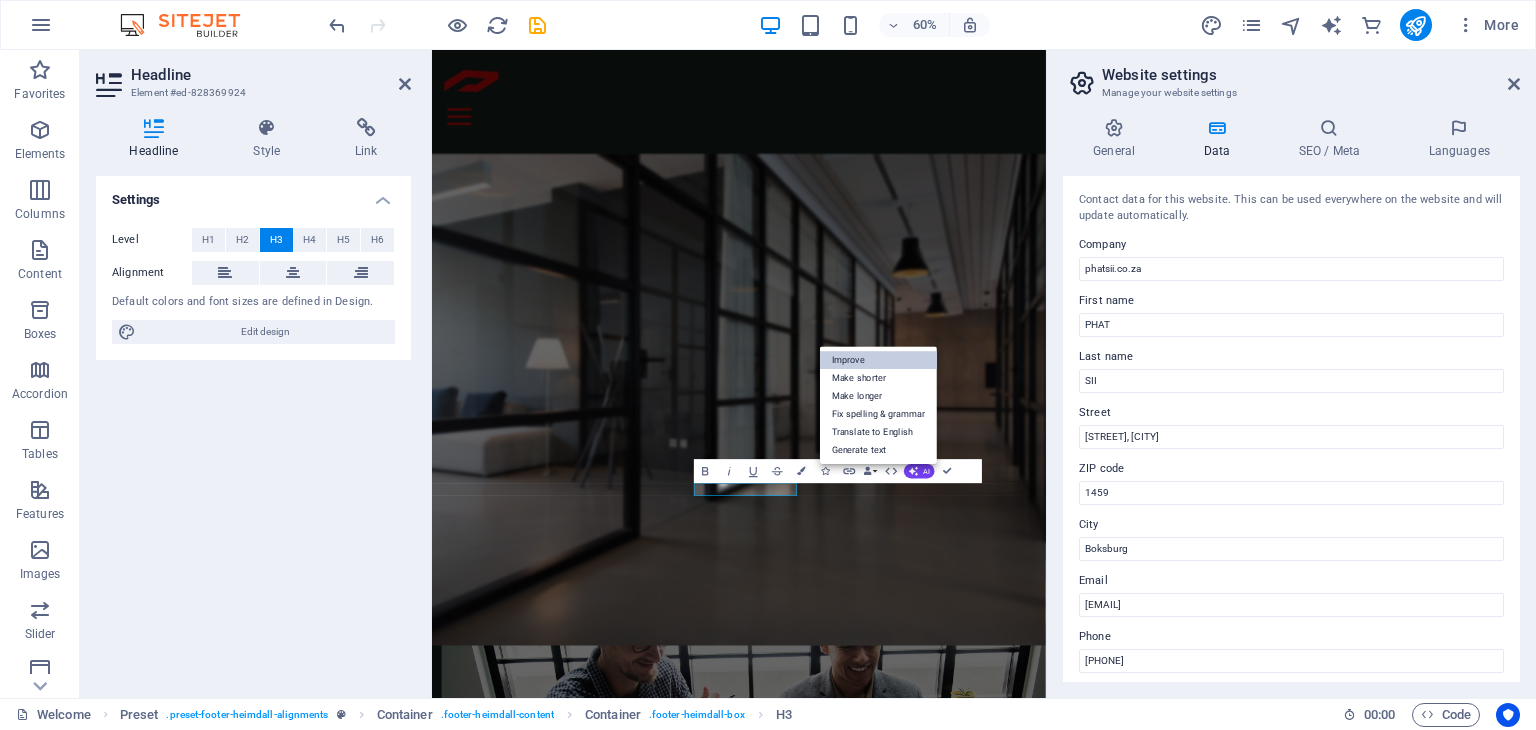 click on "Improve" at bounding box center (878, 360) 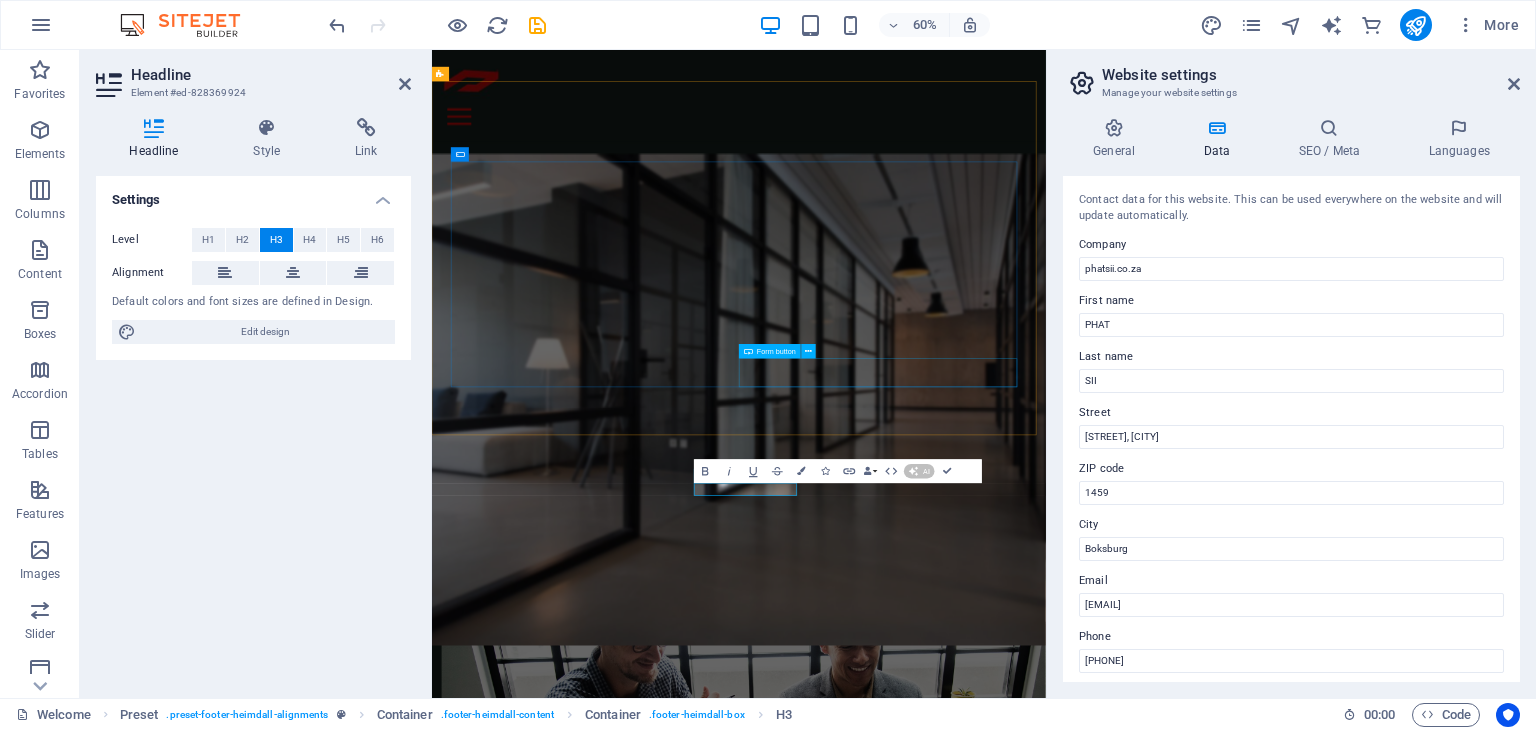 type 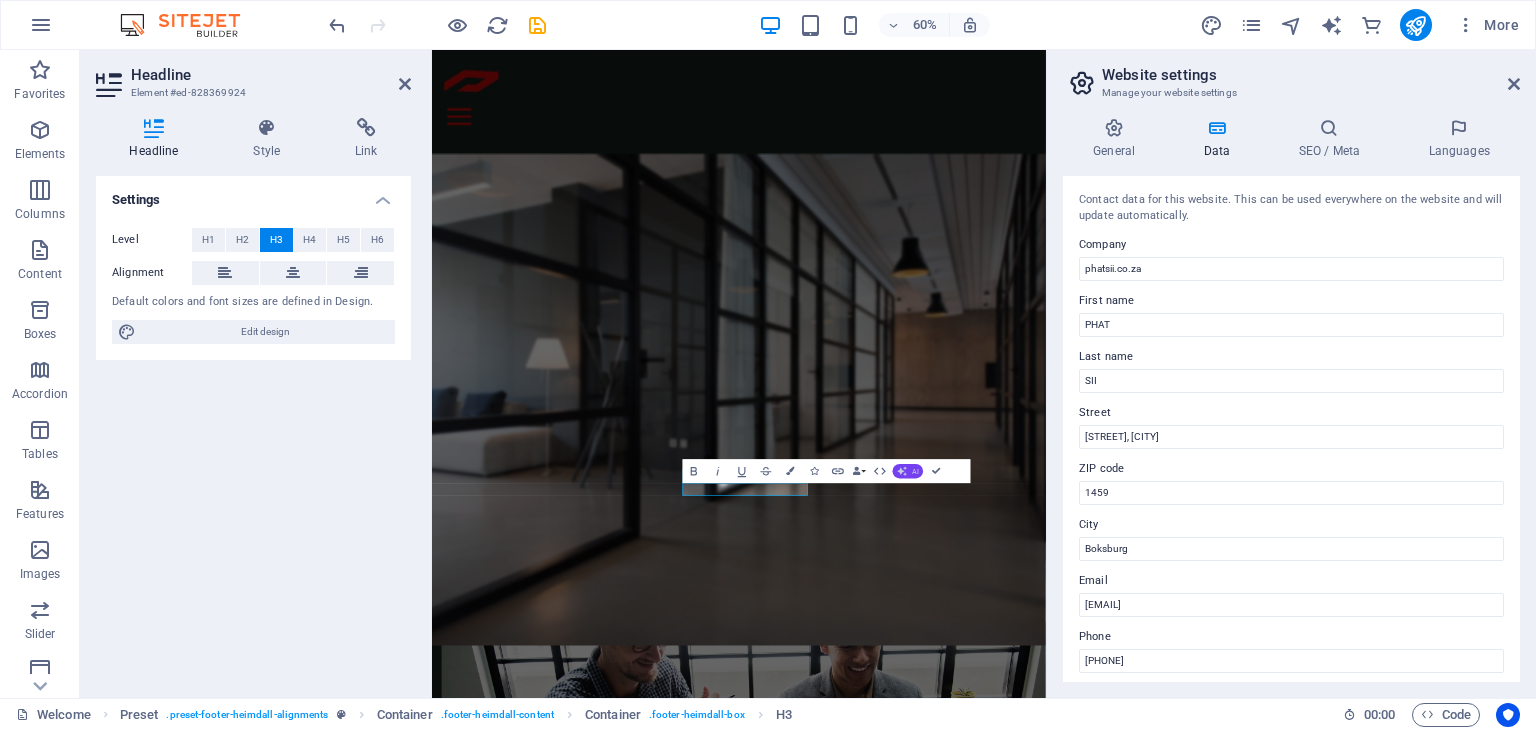 click on "AI" at bounding box center (908, 471) 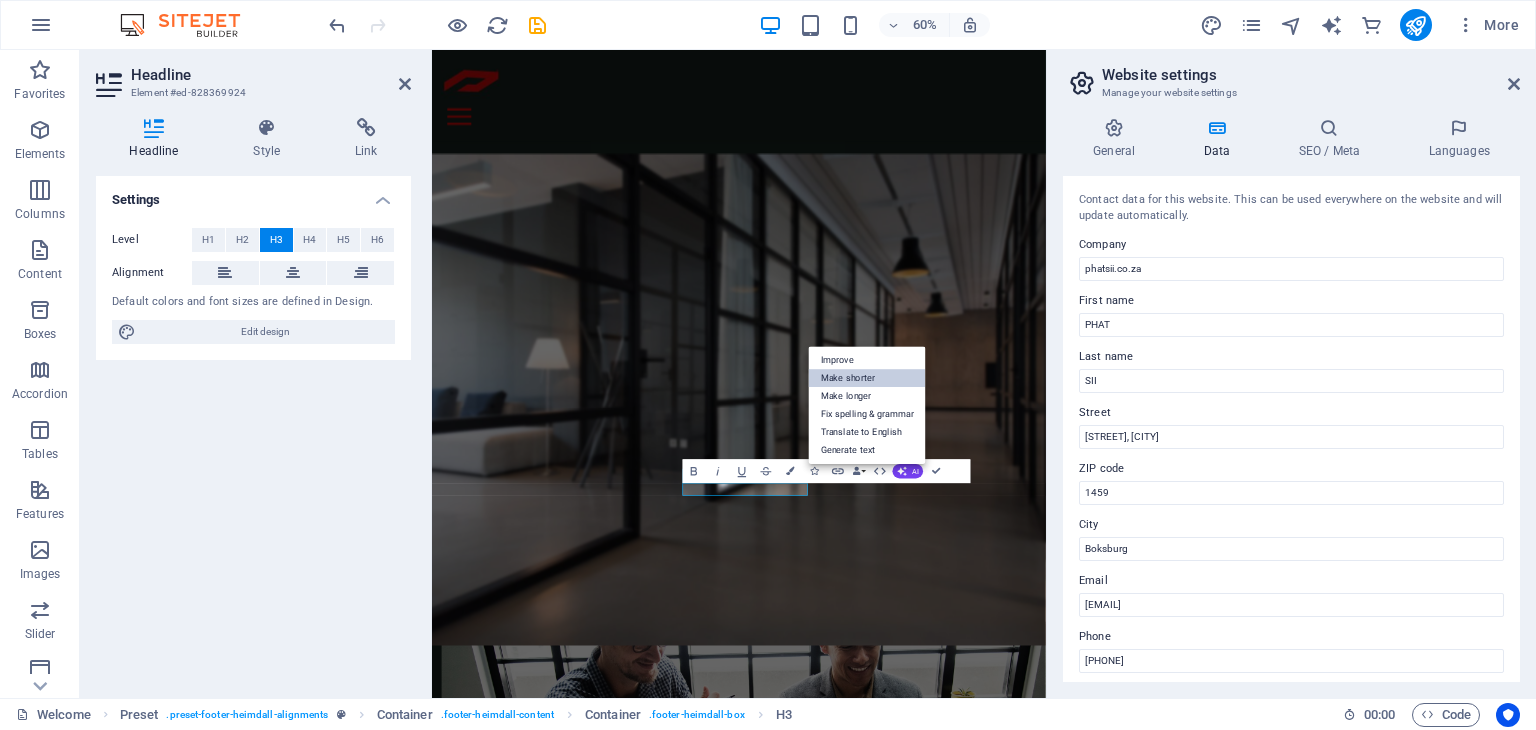 click on "Make shorter" at bounding box center (867, 378) 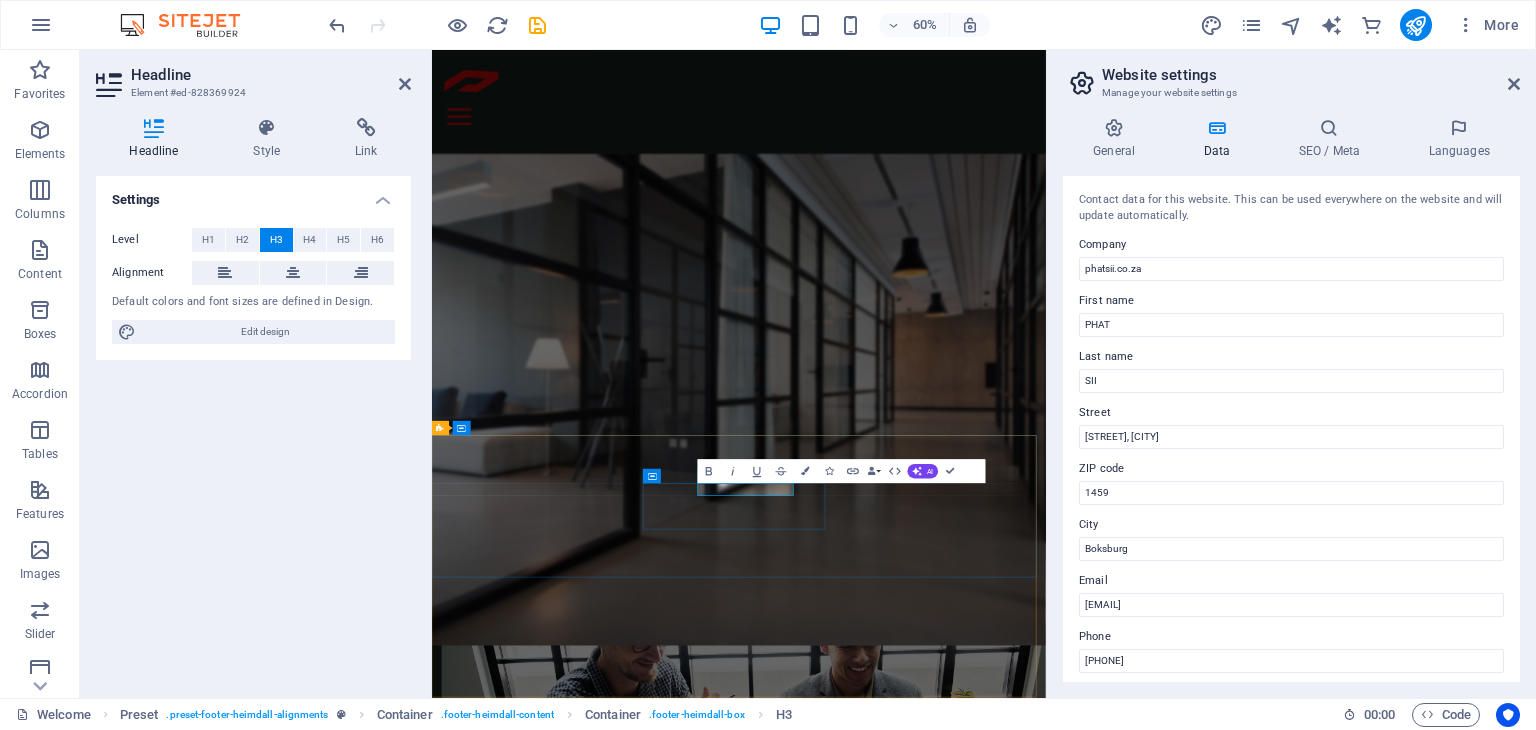 drag, startPoint x: 1031, startPoint y: 786, endPoint x: 875, endPoint y: 789, distance: 156.02884 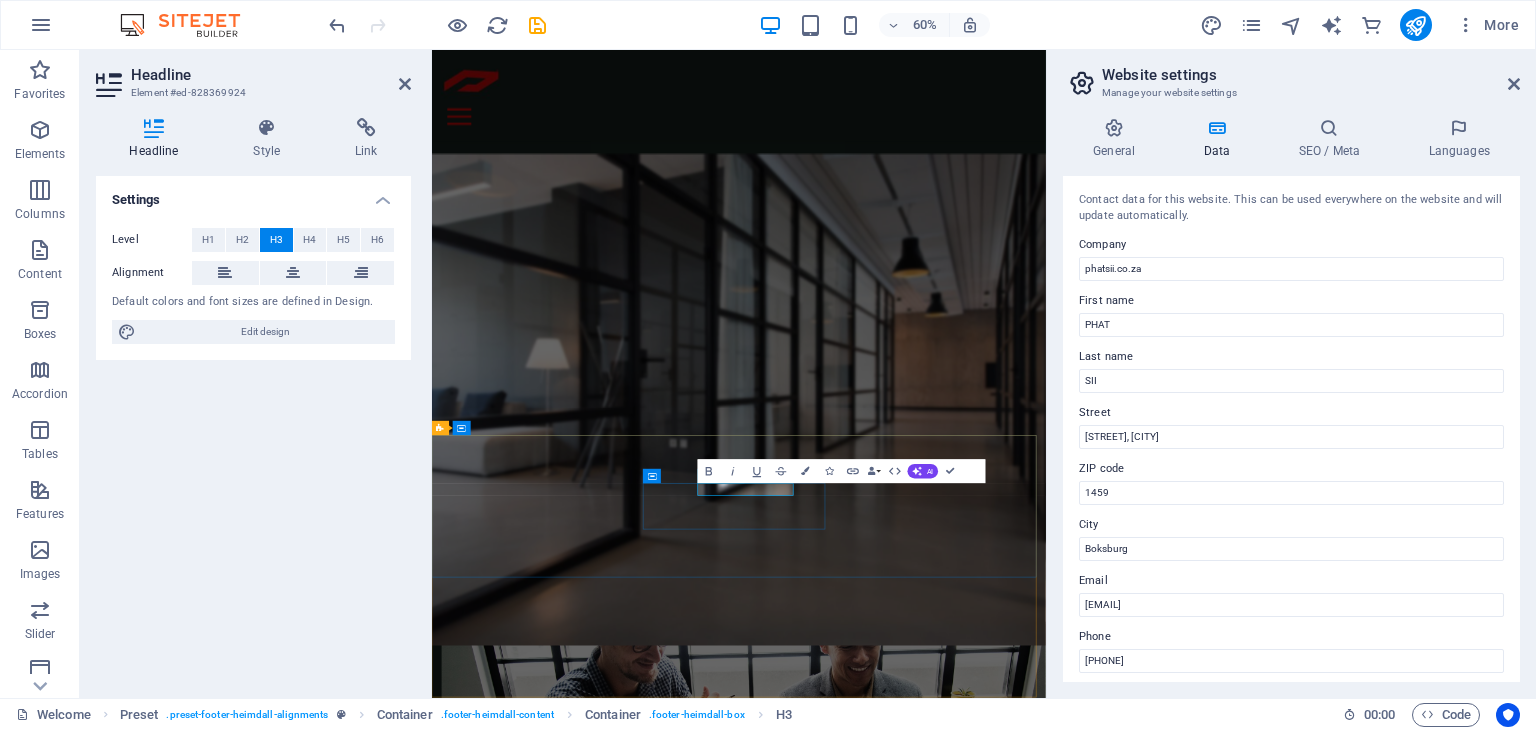 click on "Discuss Threads" at bounding box center (920, 4191) 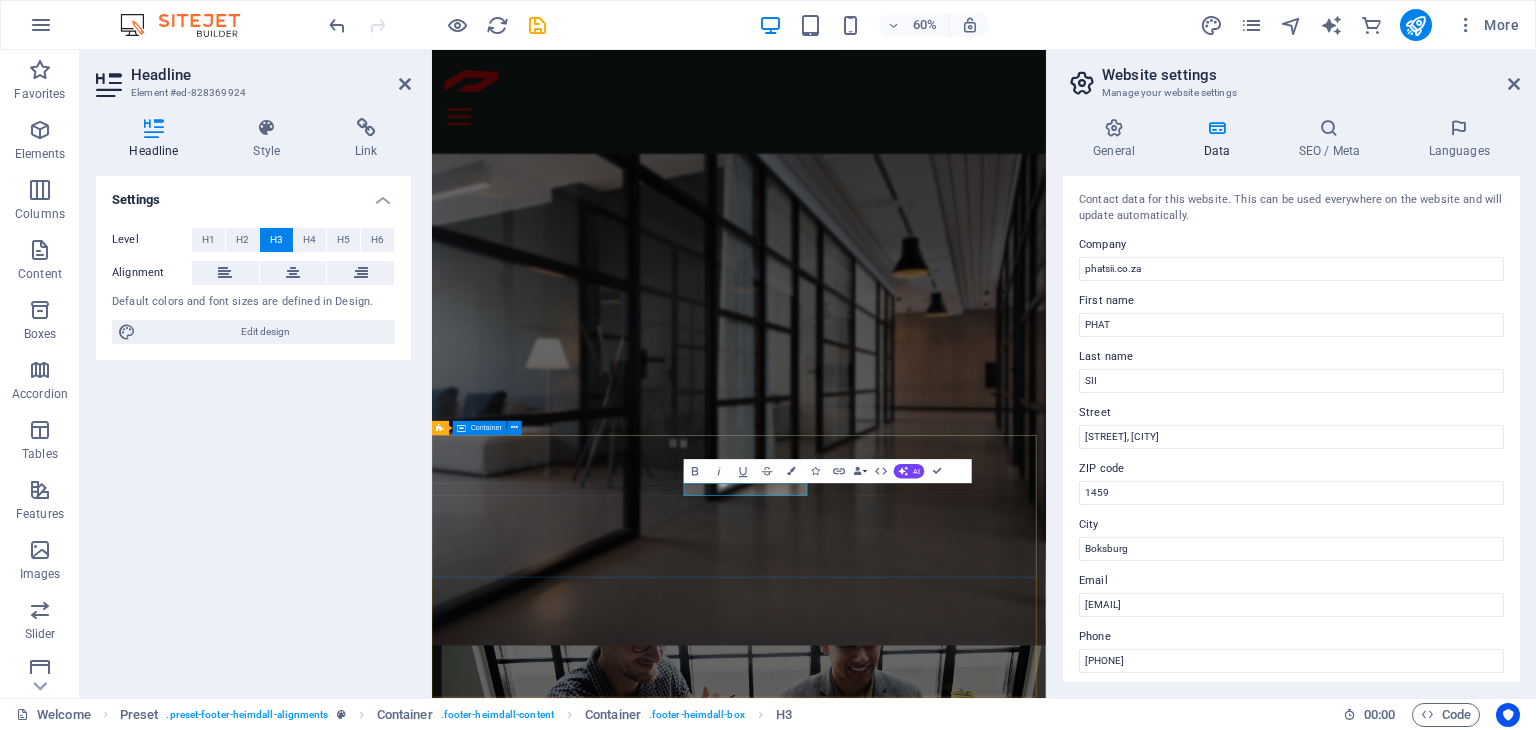 click on "Address [STREET], [CITY] [CITY] [POSTAL_CODE] LETS TALK THREADS Contact us at: [PHONE] Contact [EMAIL] Legal Notice | Privacy" at bounding box center [943, 4196] 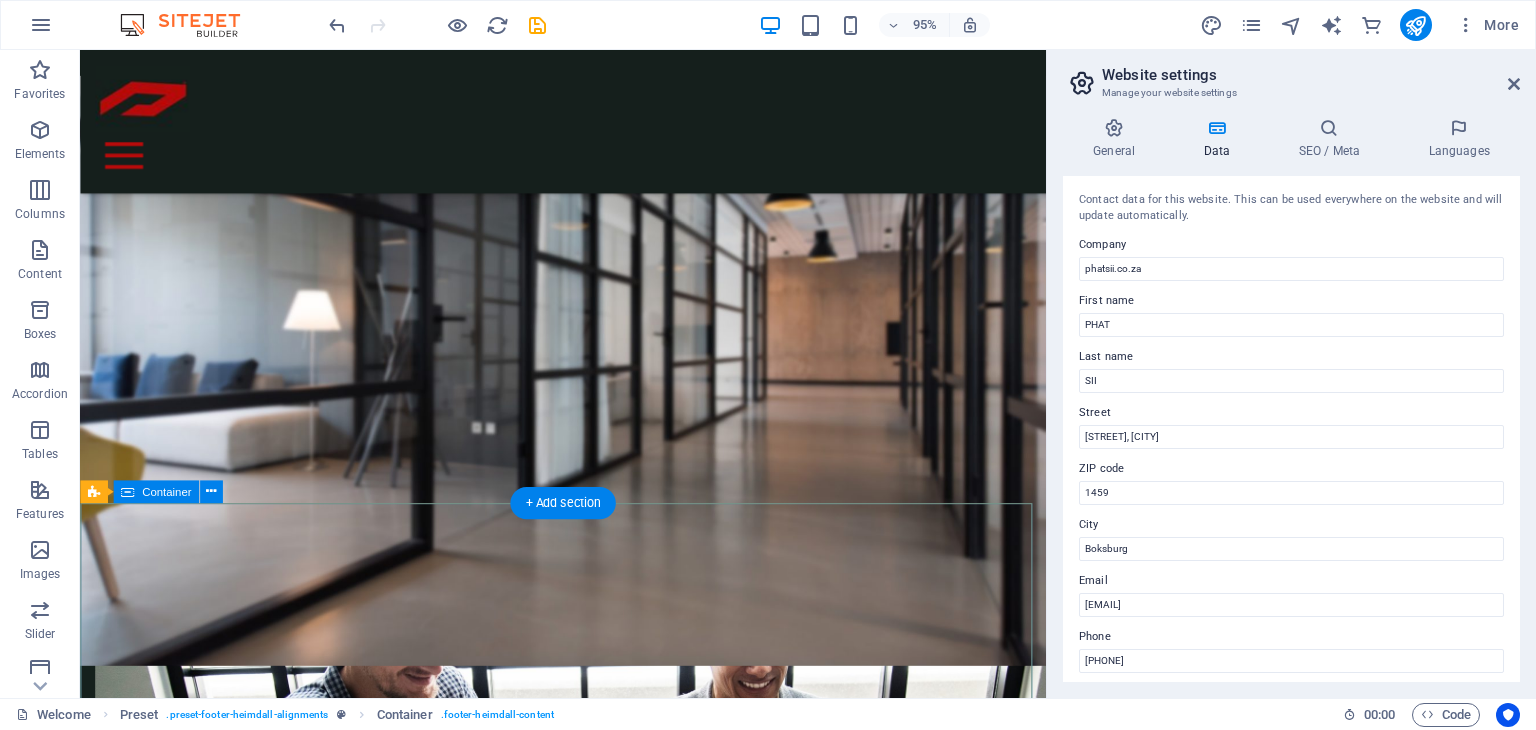 scroll, scrollTop: 1930, scrollLeft: 0, axis: vertical 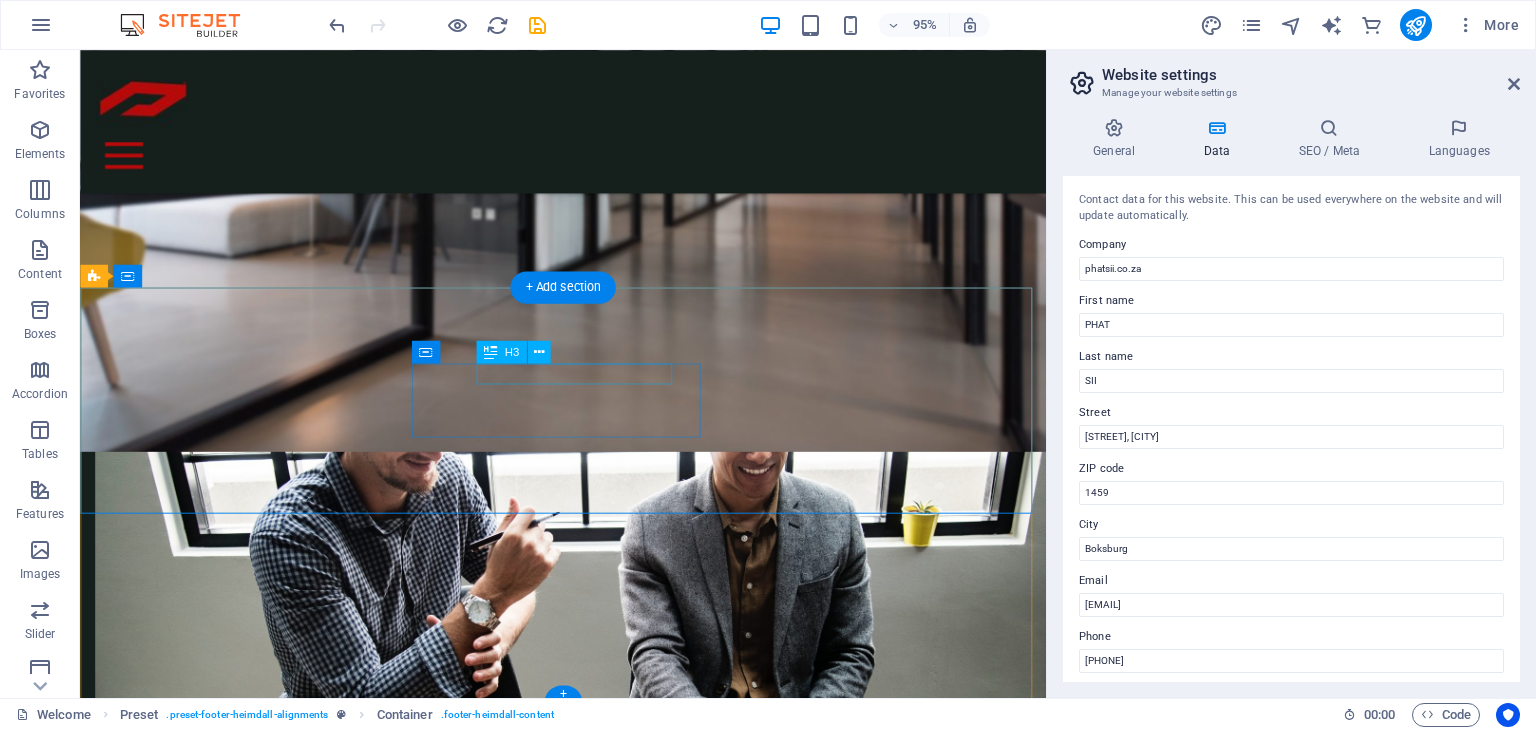 click on "LETS TALK THREADS" at bounding box center [568, 3597] 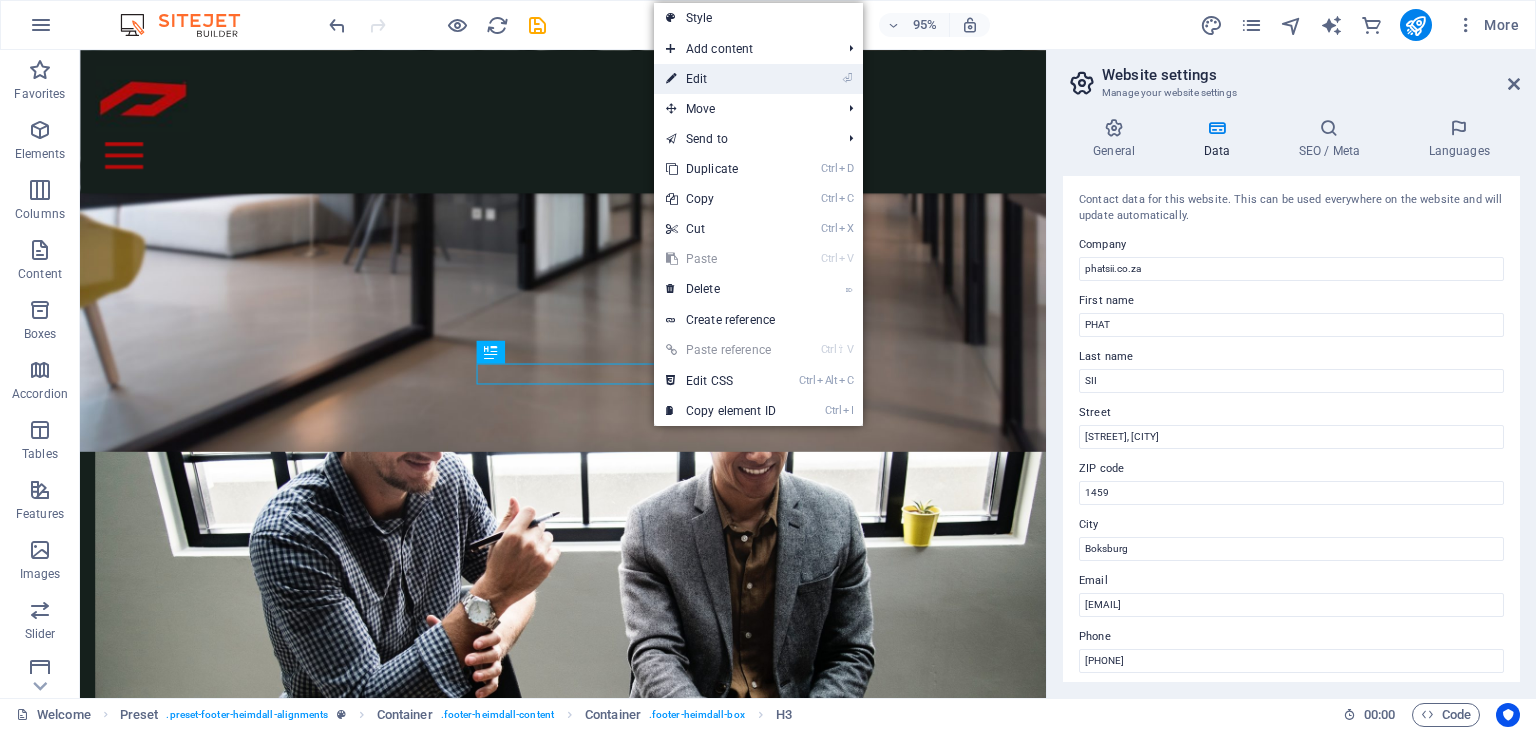 click on "⏎  Edit" at bounding box center (721, 79) 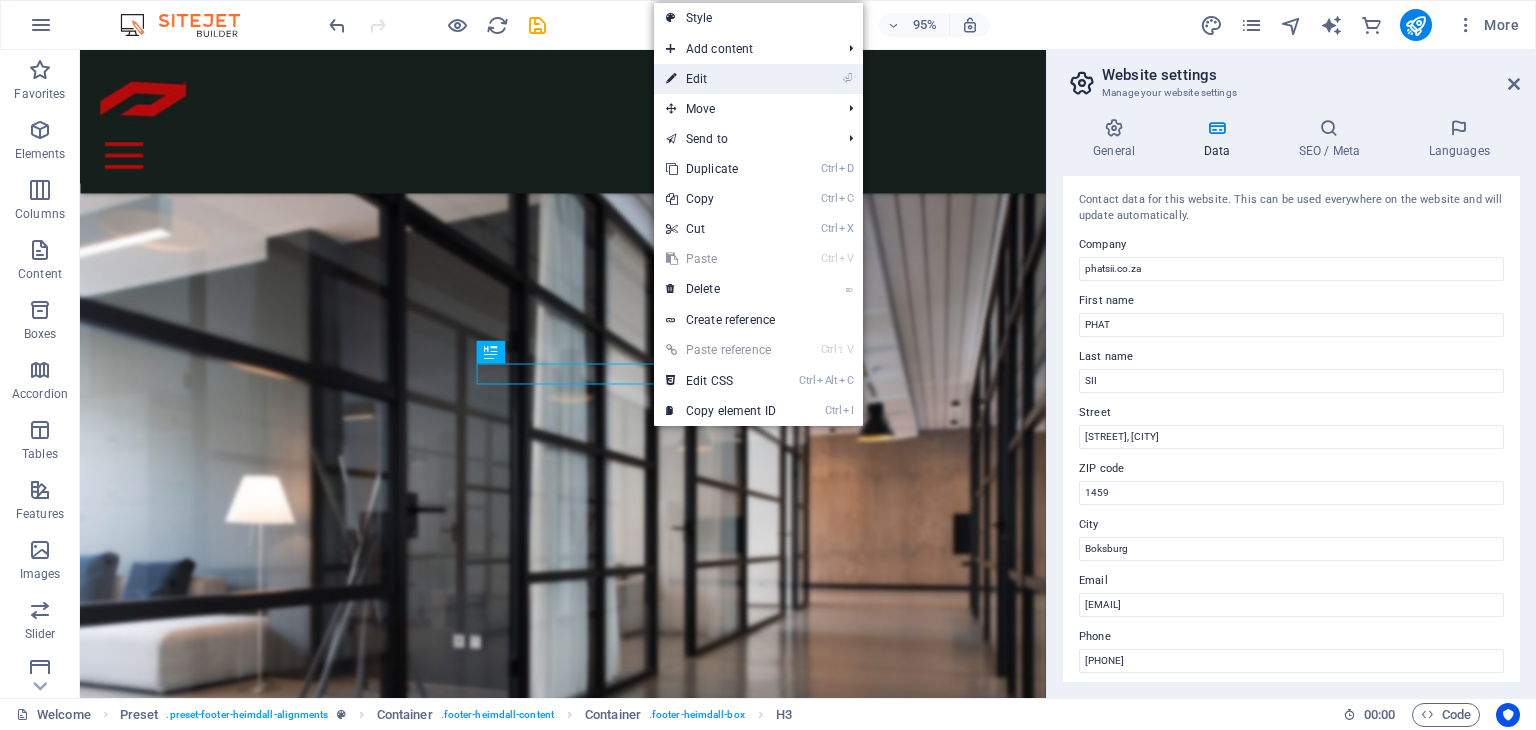 scroll, scrollTop: 1896, scrollLeft: 0, axis: vertical 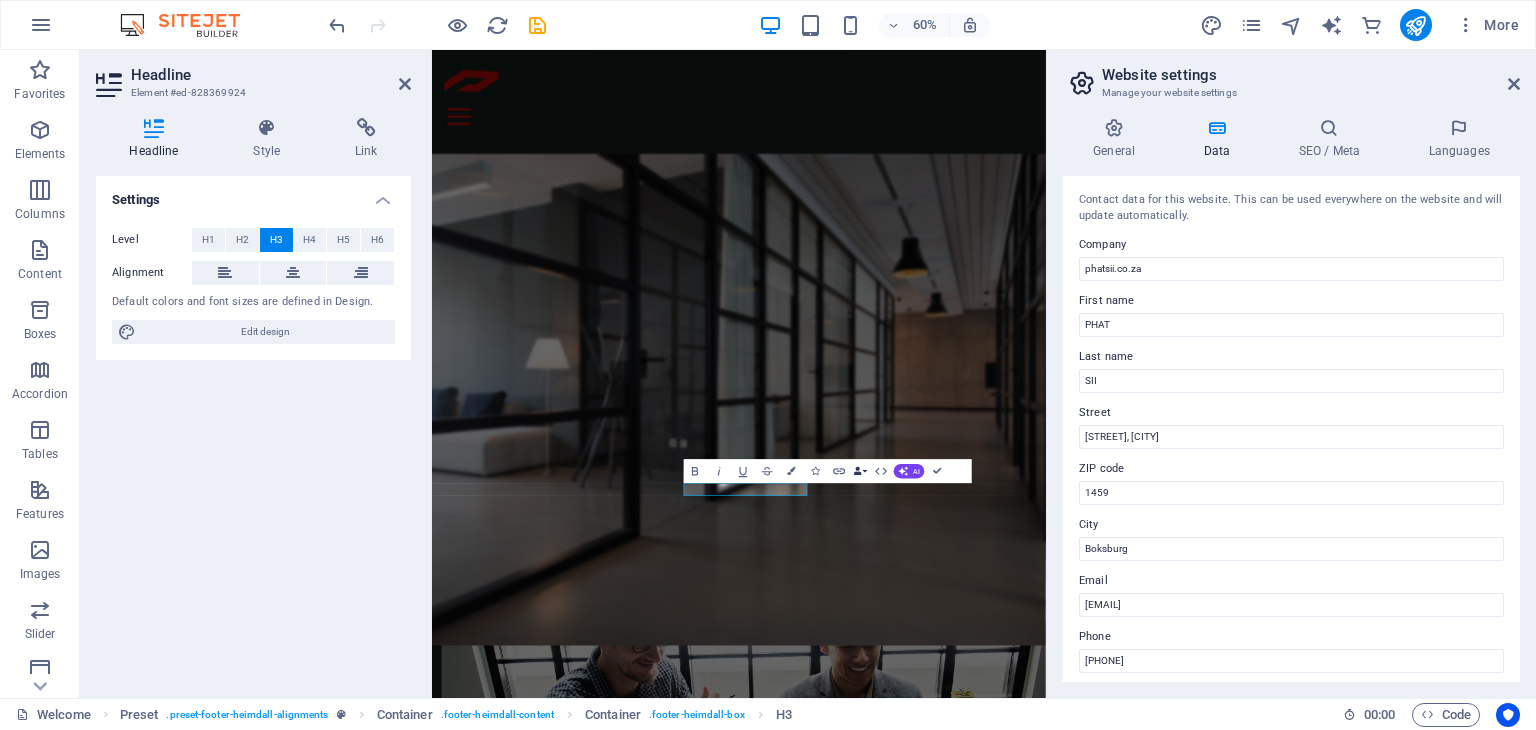 click at bounding box center (858, 471) 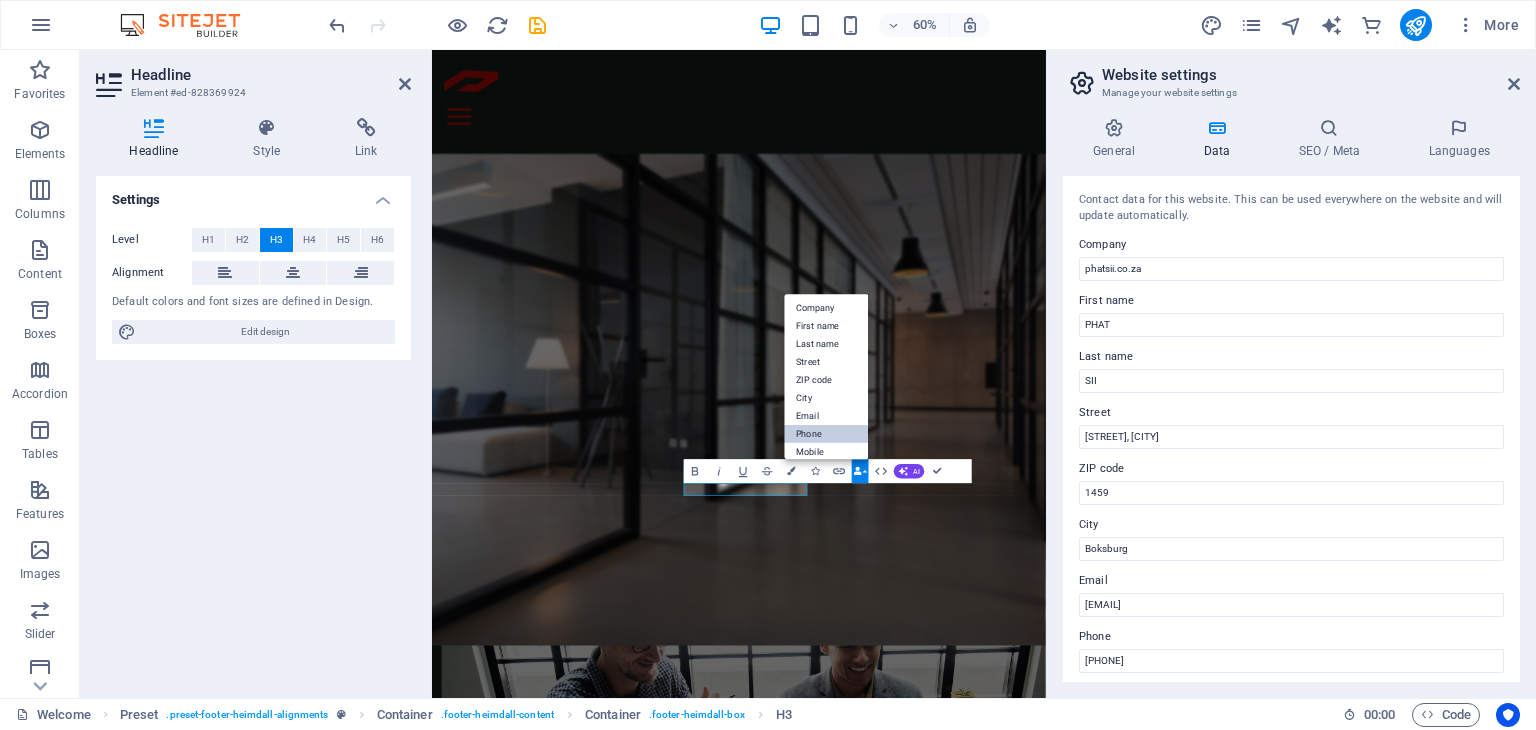 click on "Phone" at bounding box center [827, 434] 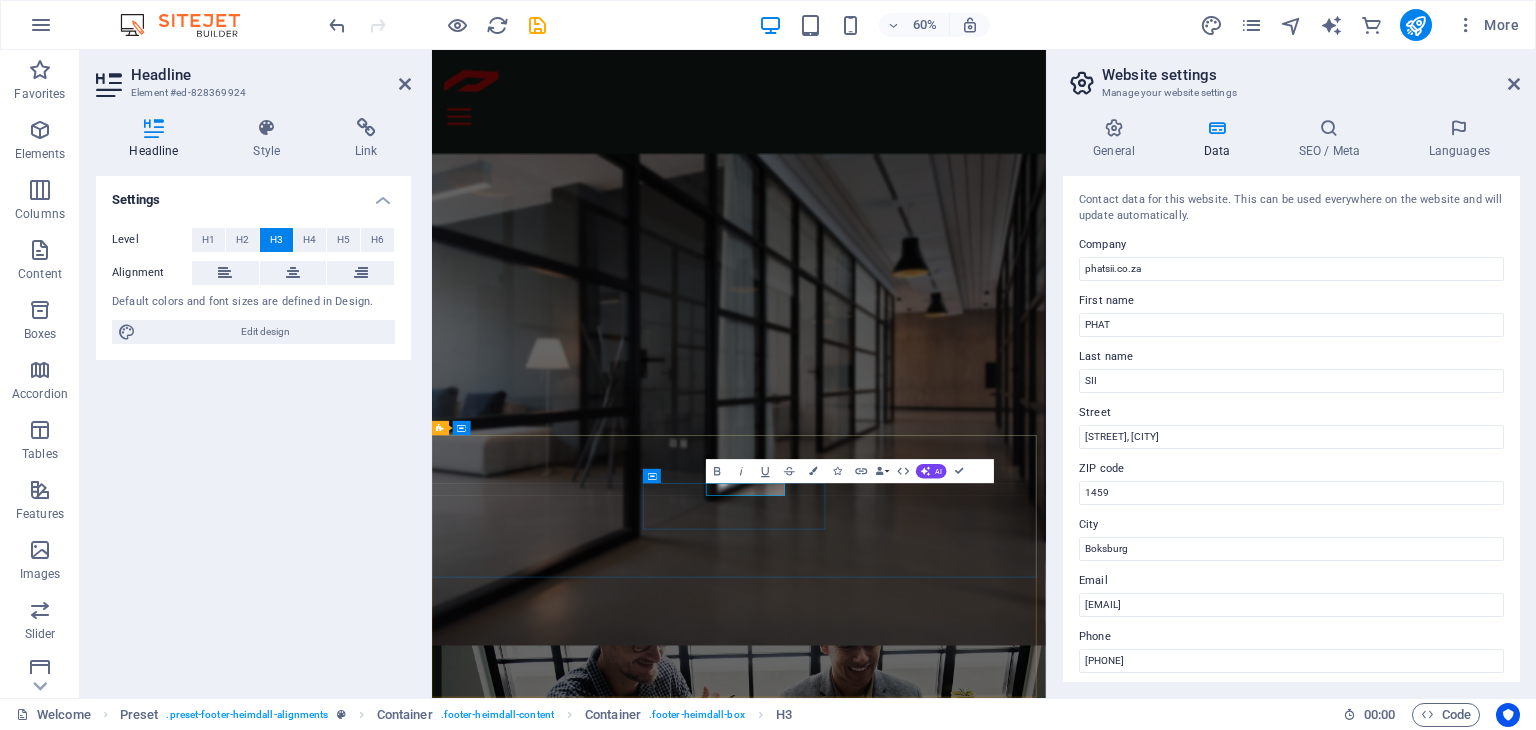 click on "[PHONE]" 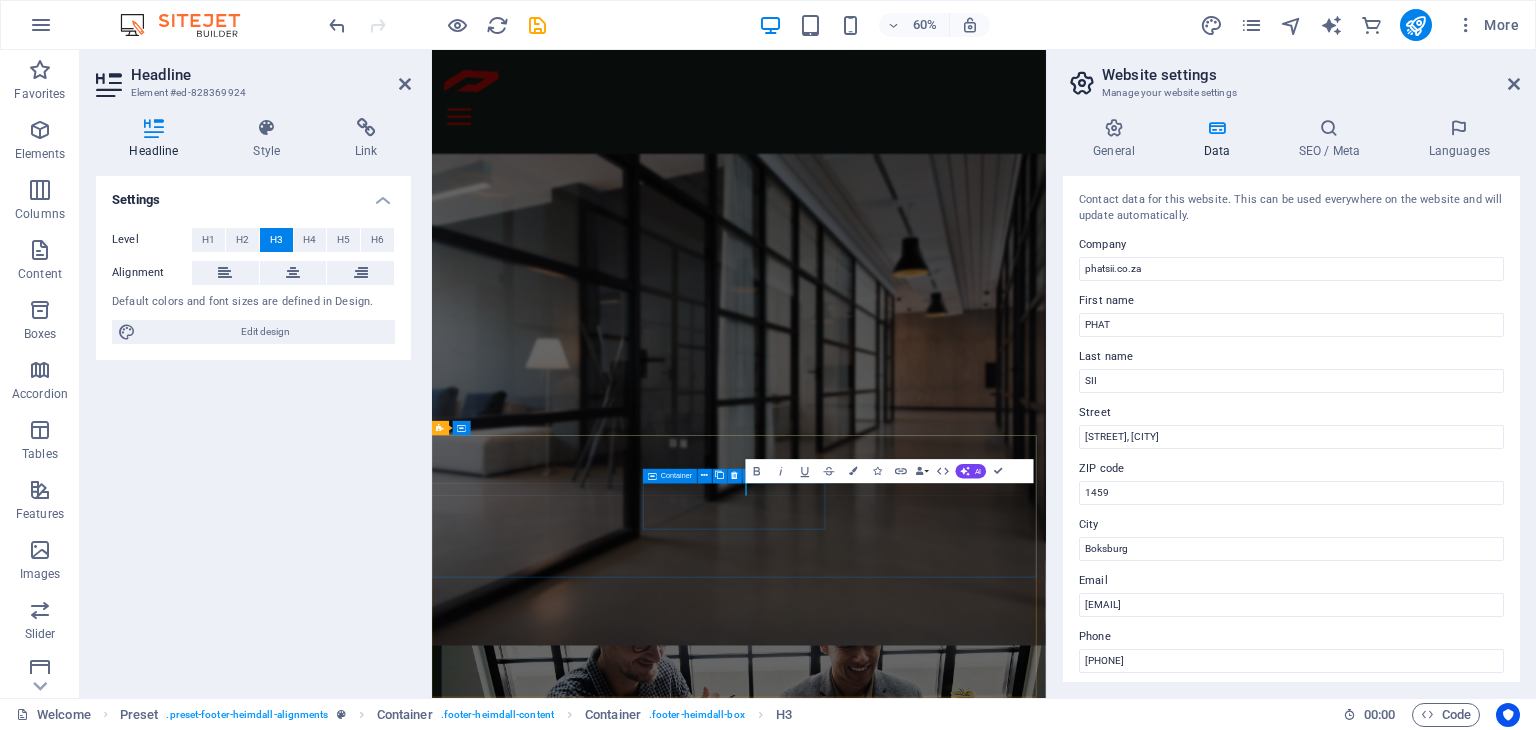 click on "Contact us at: [PHONE]" at bounding box center (920, 4196) 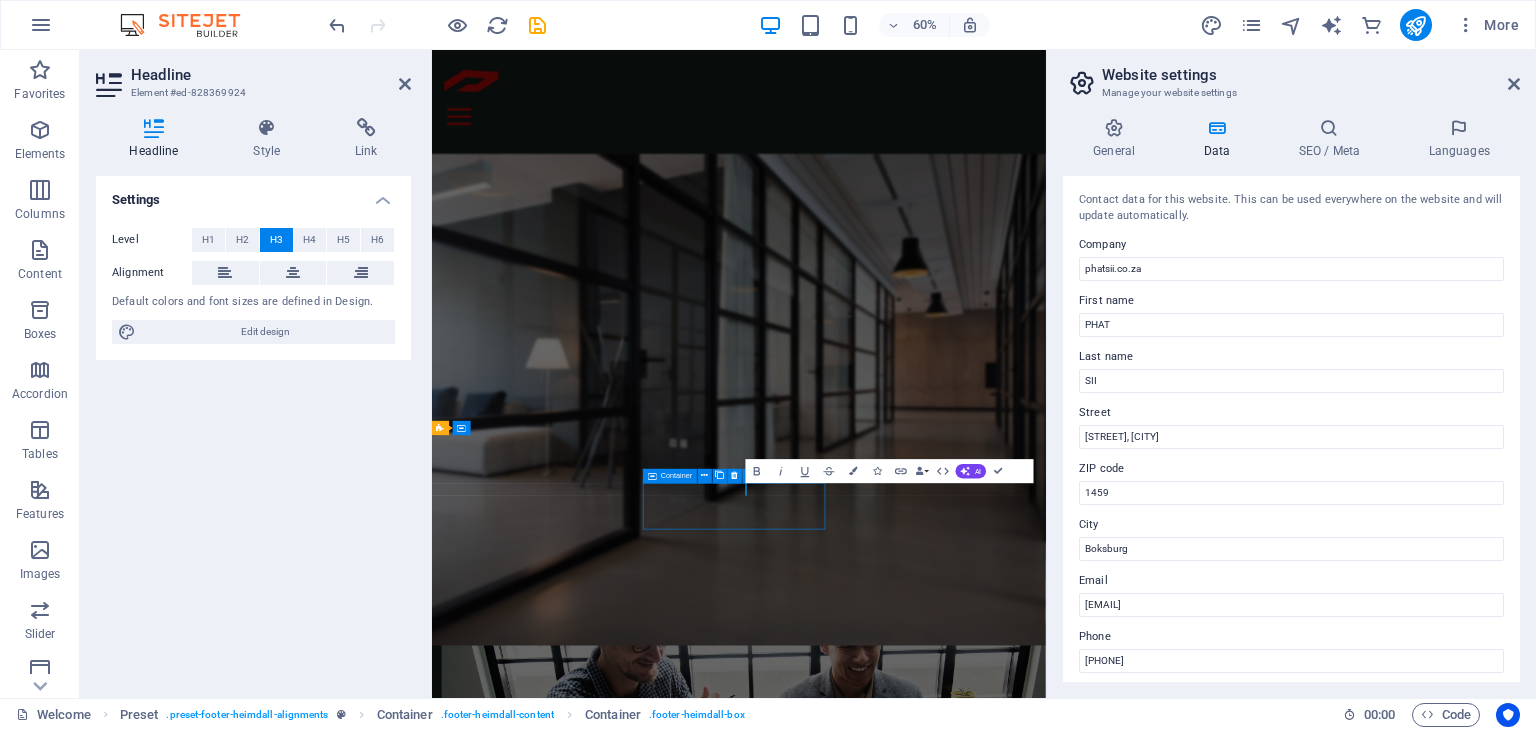 click on "Contact us at: [PHONE]" at bounding box center [920, 4196] 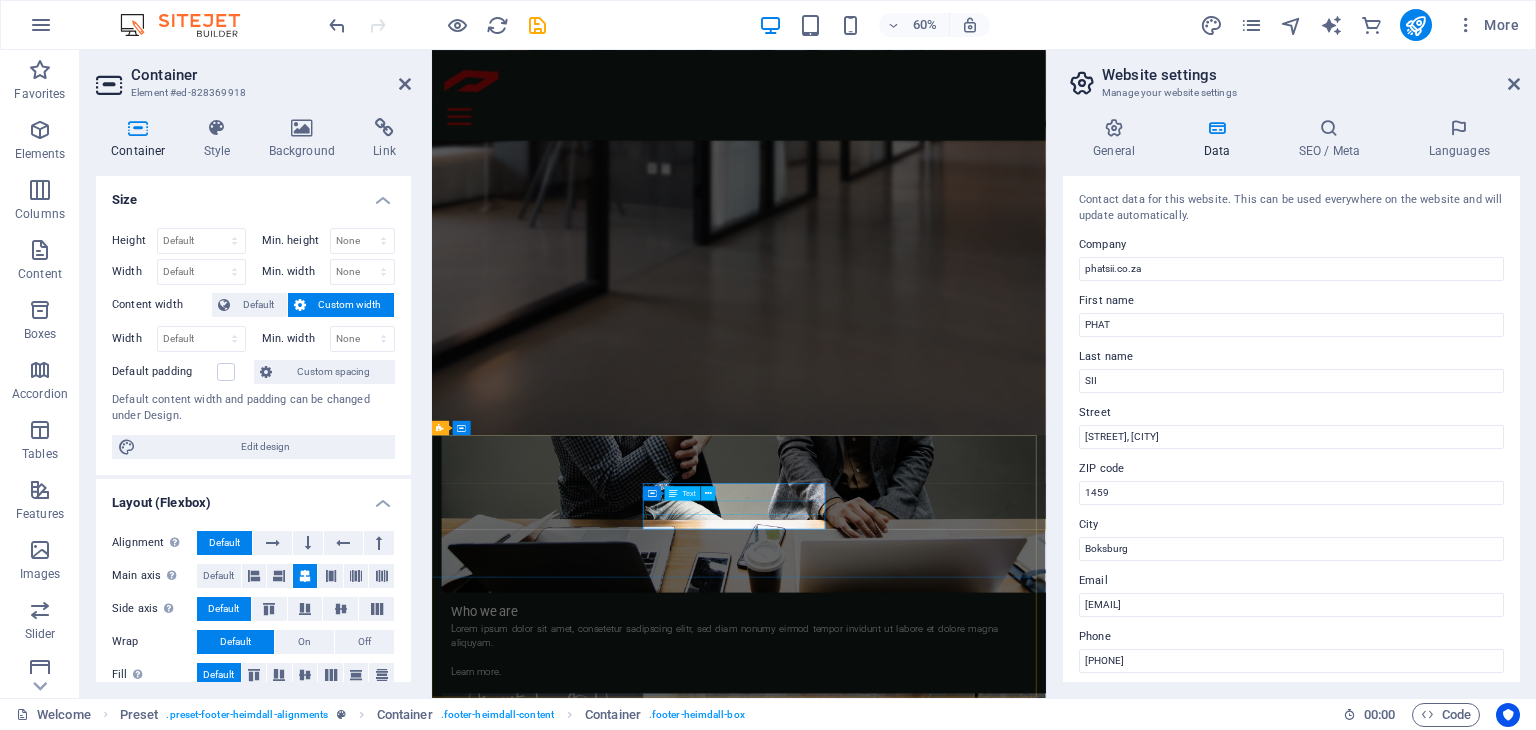 click on "Contact us at: [PHONE]" at bounding box center (920, 3644) 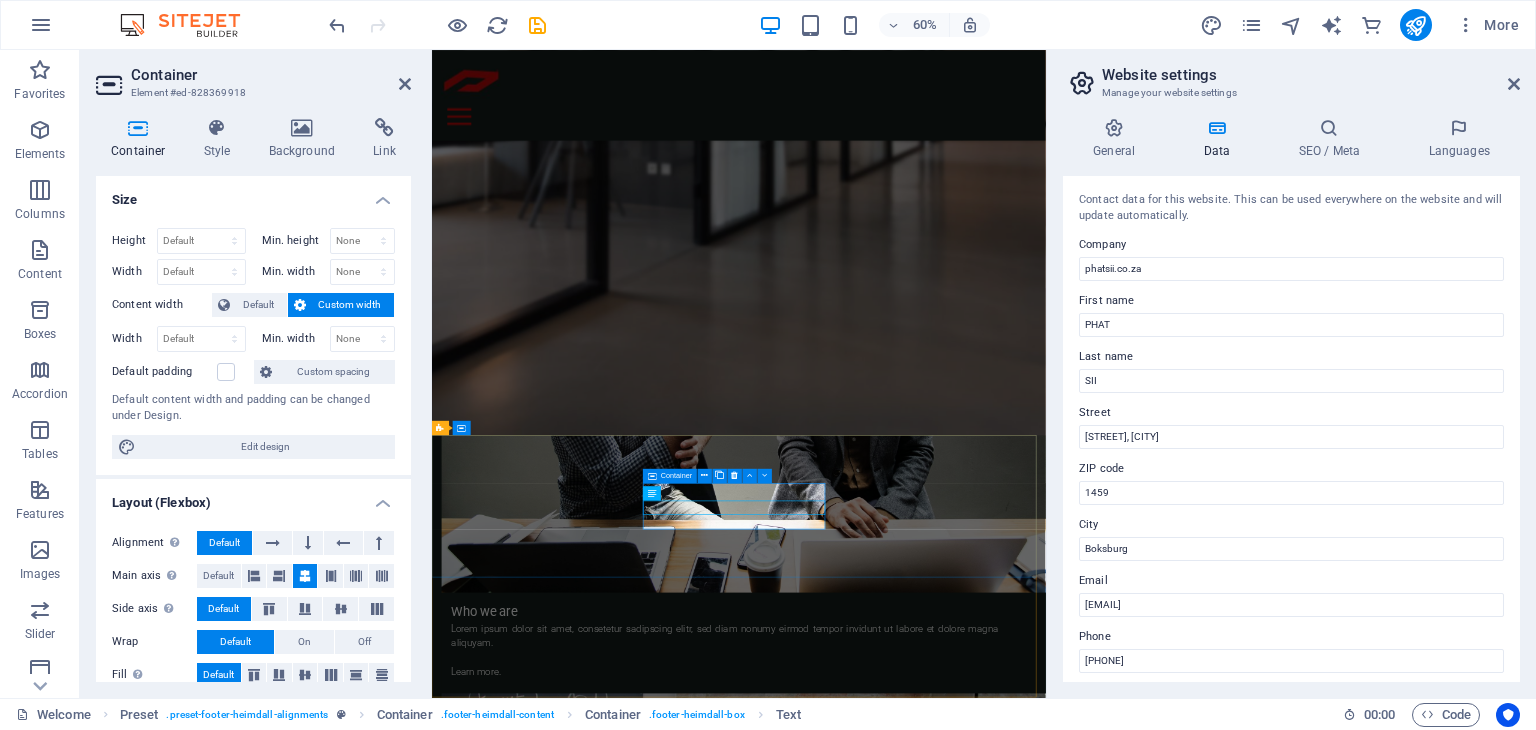 click on "Contact us at: [PHONE]" at bounding box center [920, 3630] 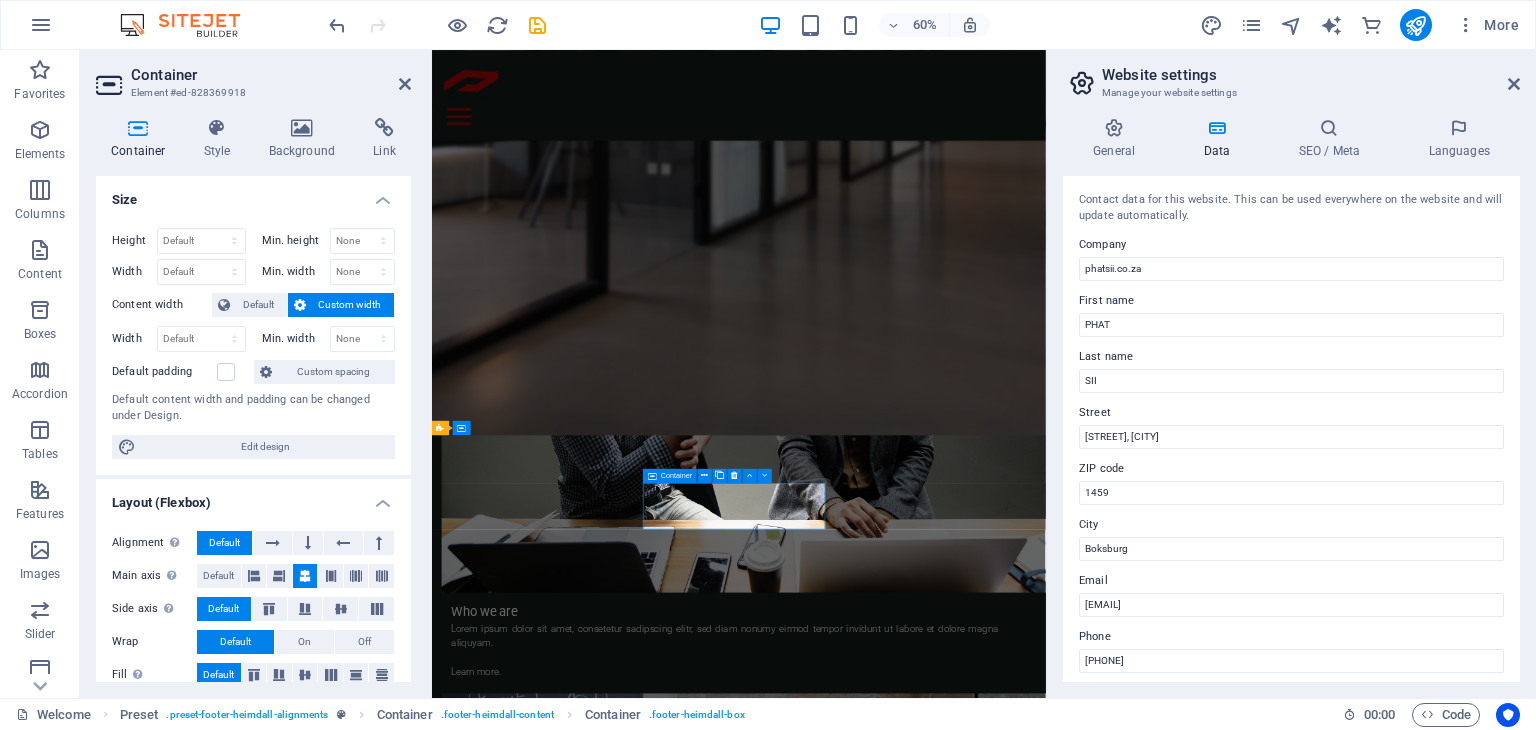 click on "Contact us at: [PHONE]" at bounding box center [920, 3630] 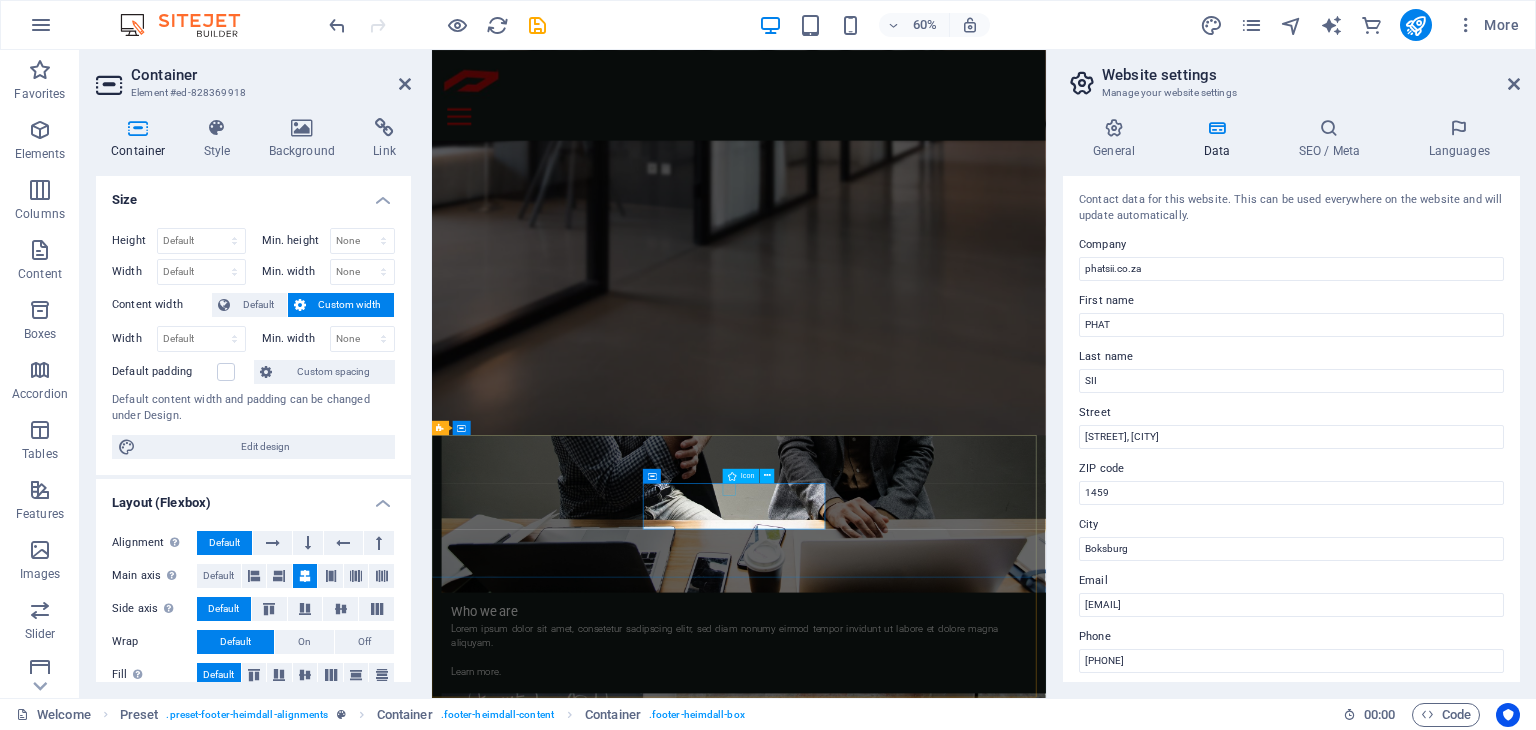 click at bounding box center (912, 3614) 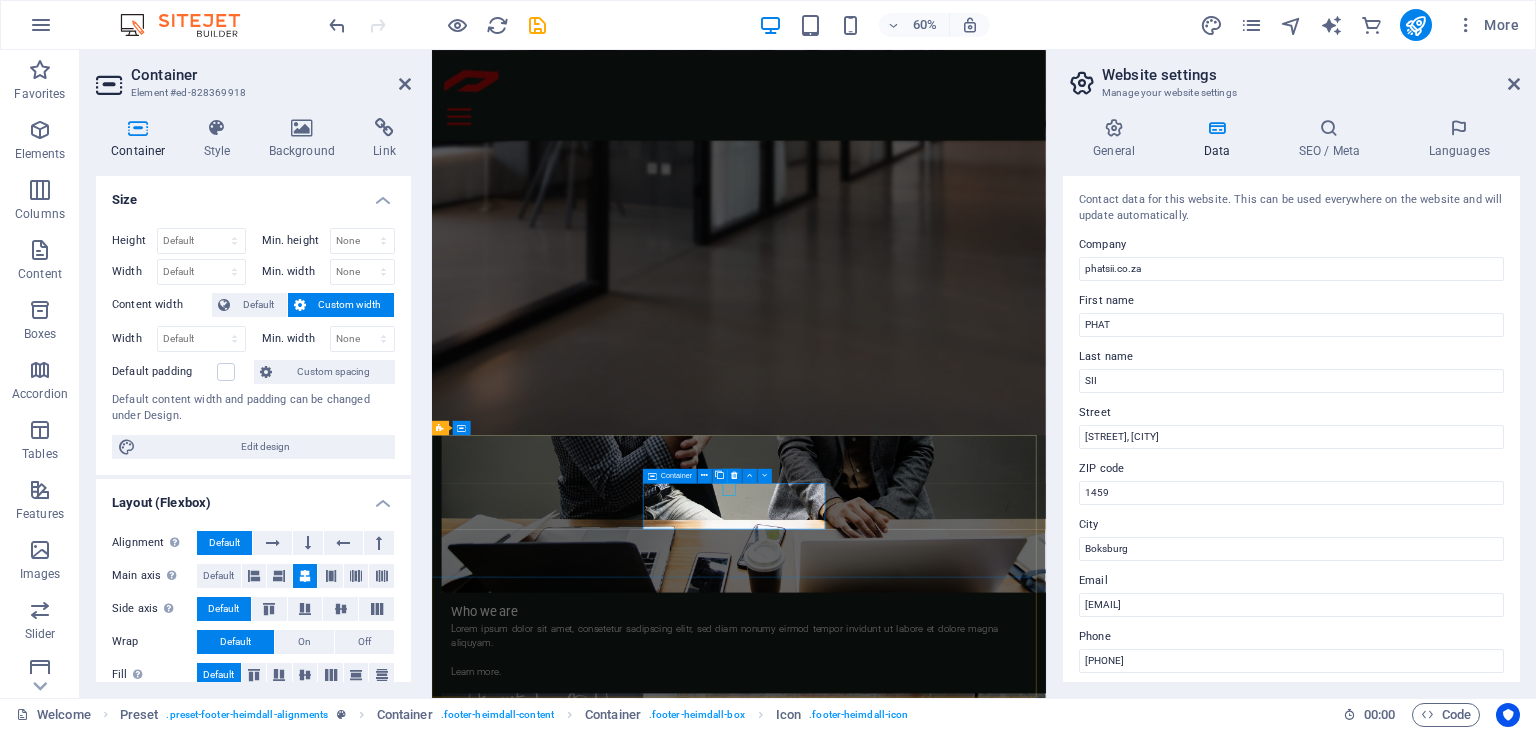 click on "Contact us at: [PHONE]" at bounding box center [920, 3630] 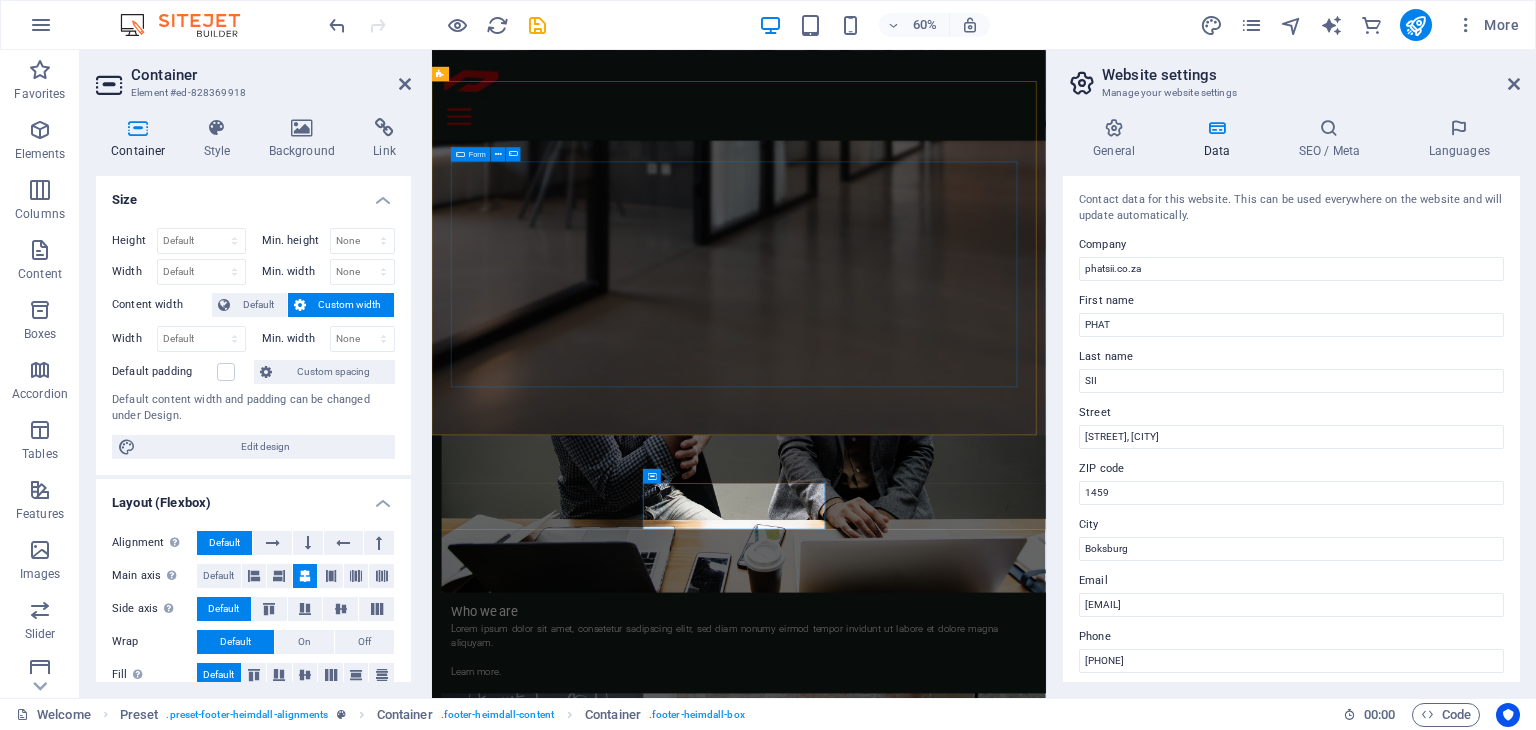 click on "I have read and understand the privacy policy. Unreadable? Load new SEND" 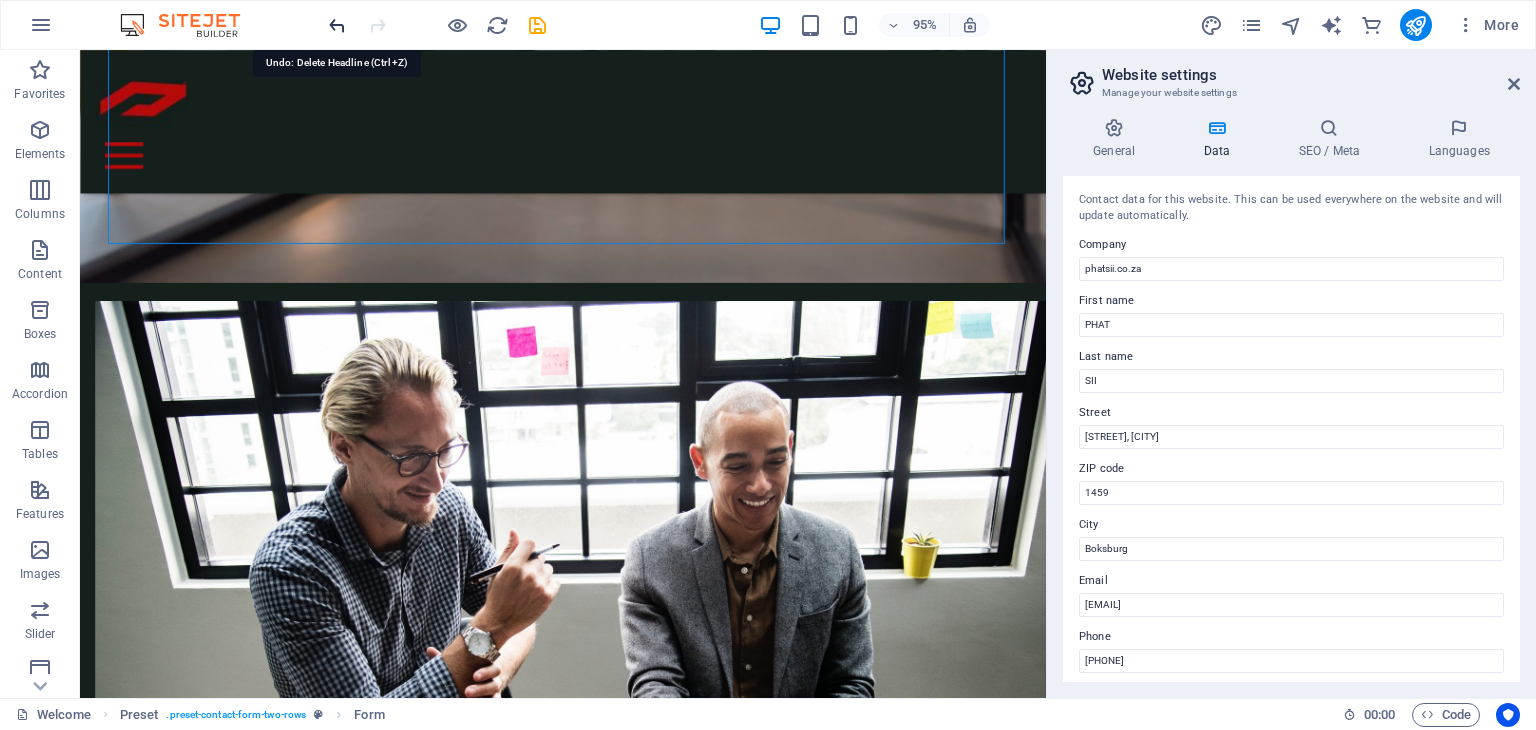 click at bounding box center [337, 25] 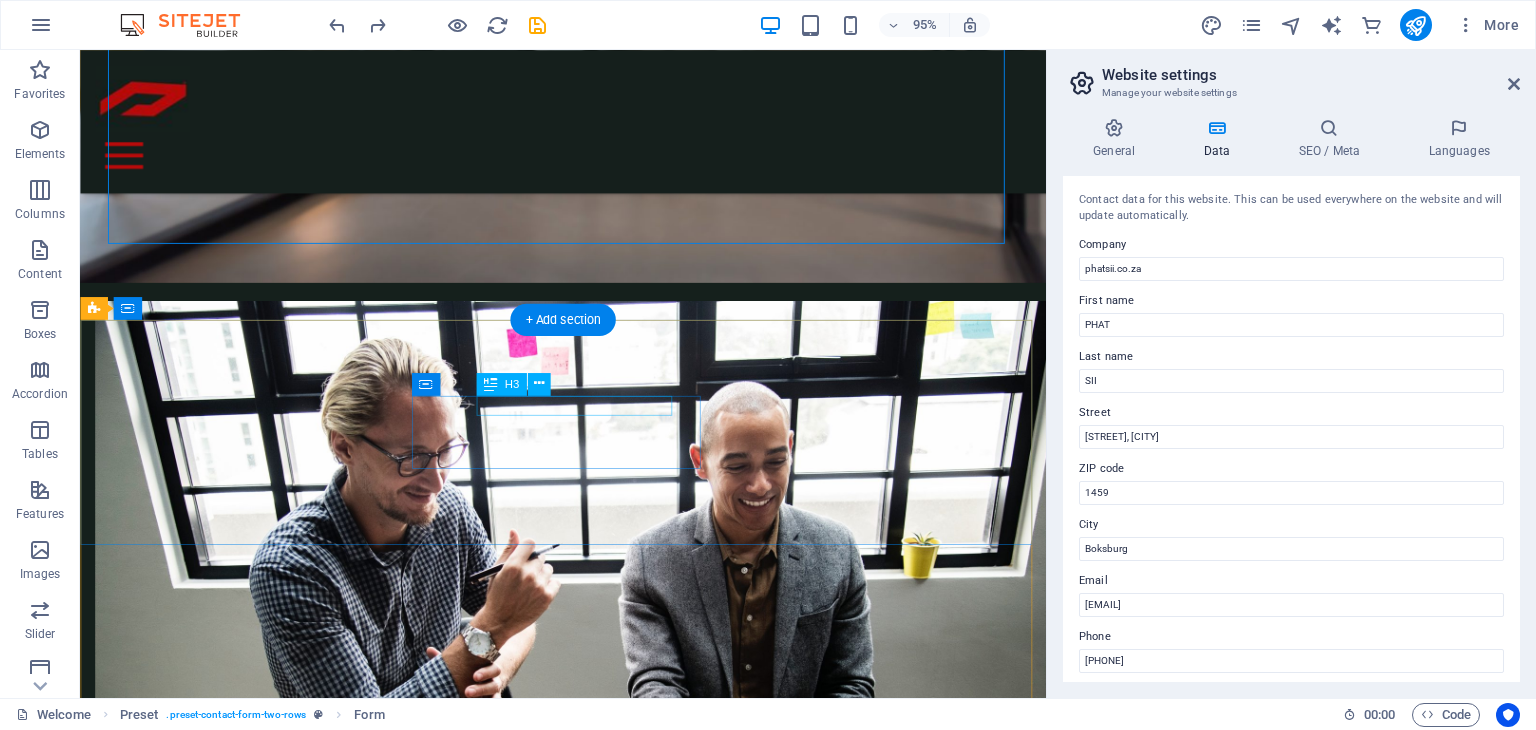 click on "LETS TALK THREADS" at bounding box center (568, 3631) 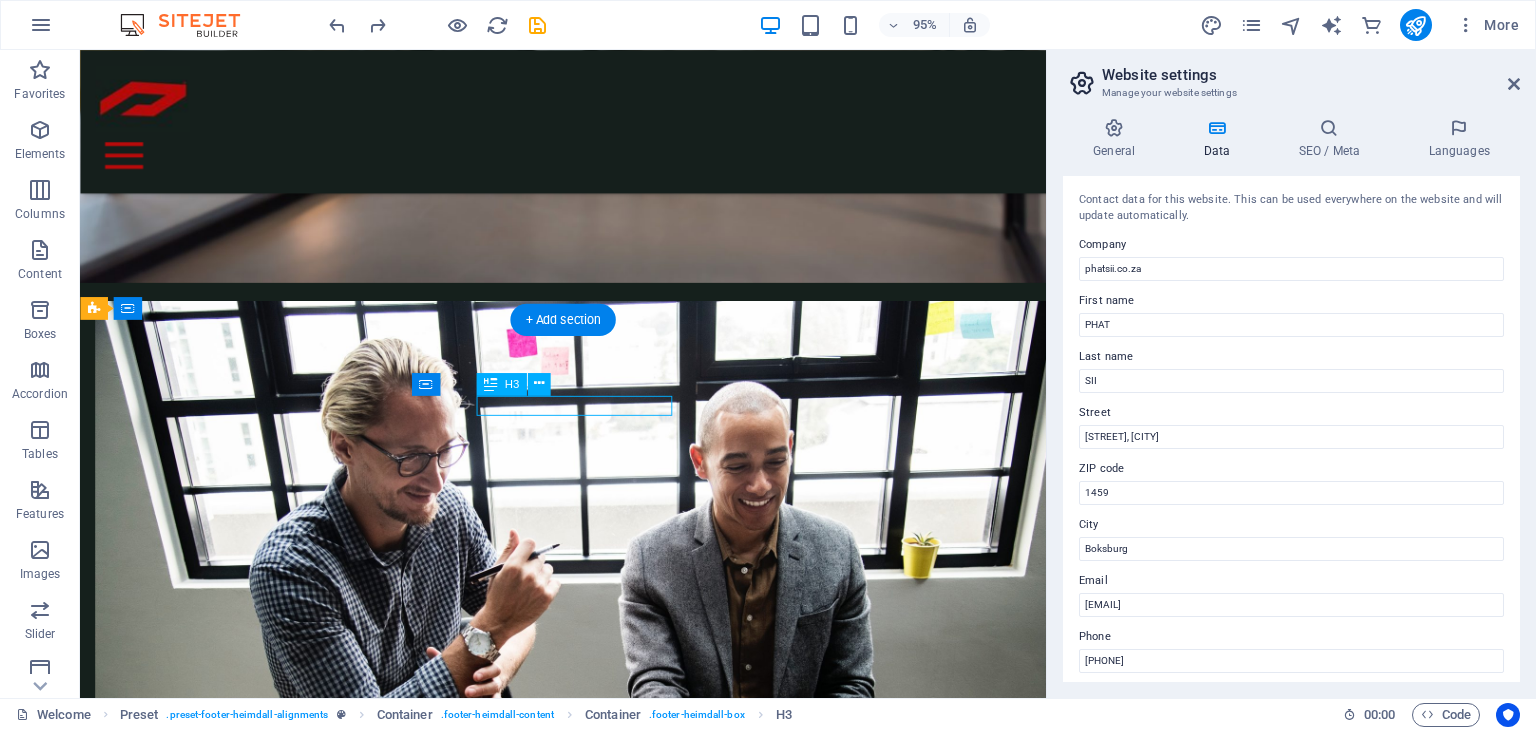 click on "LETS TALK THREADS" at bounding box center (568, 3631) 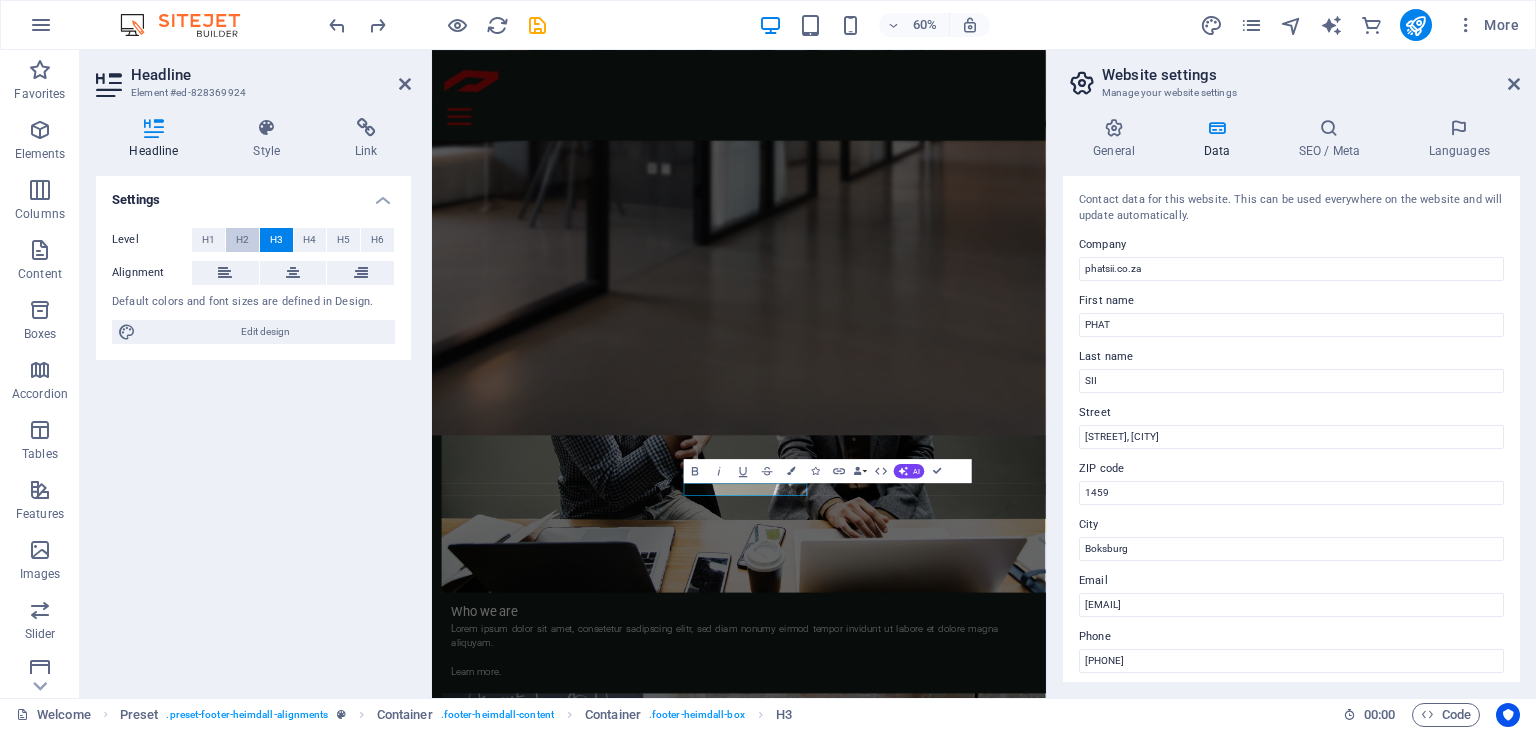 click on "H2" at bounding box center [242, 240] 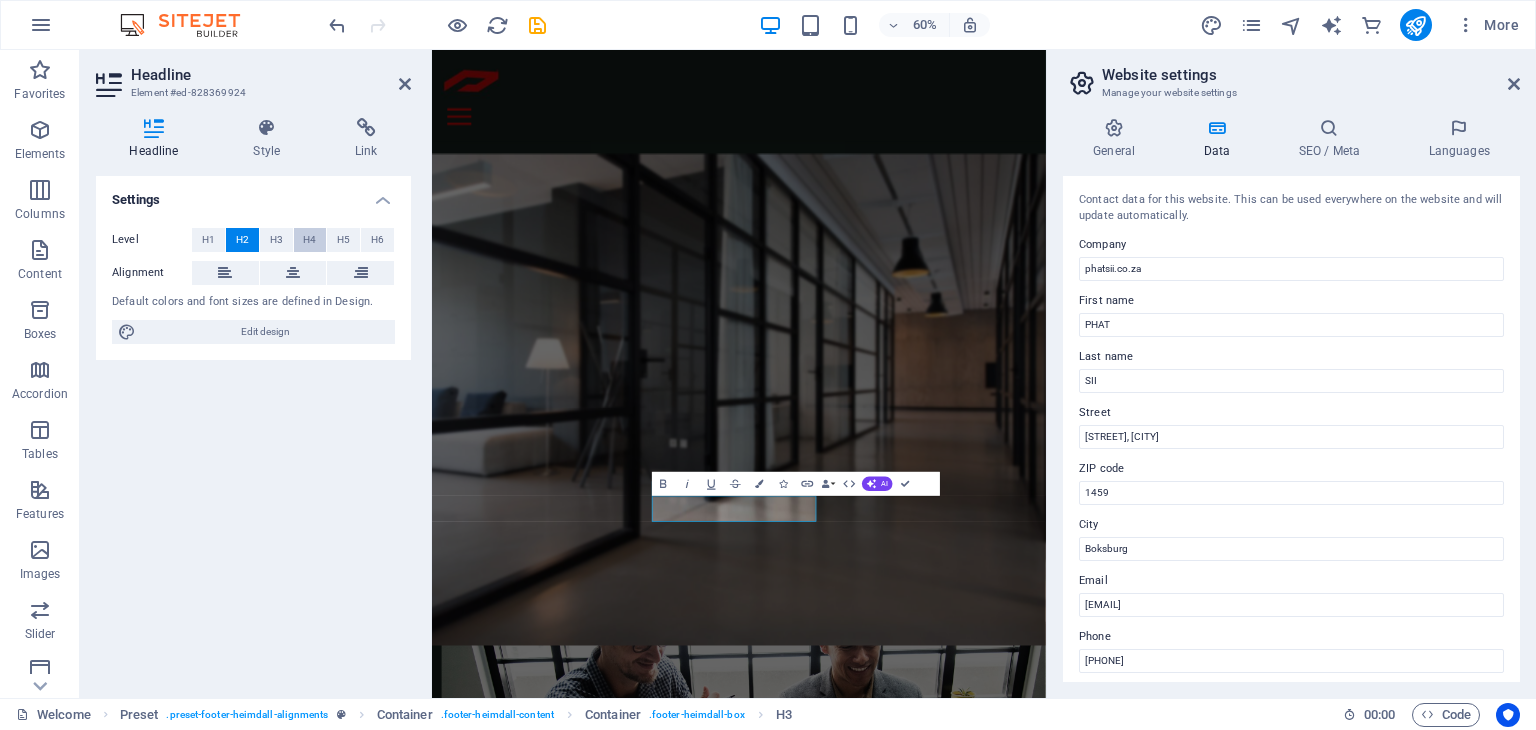 click on "H4" at bounding box center [309, 240] 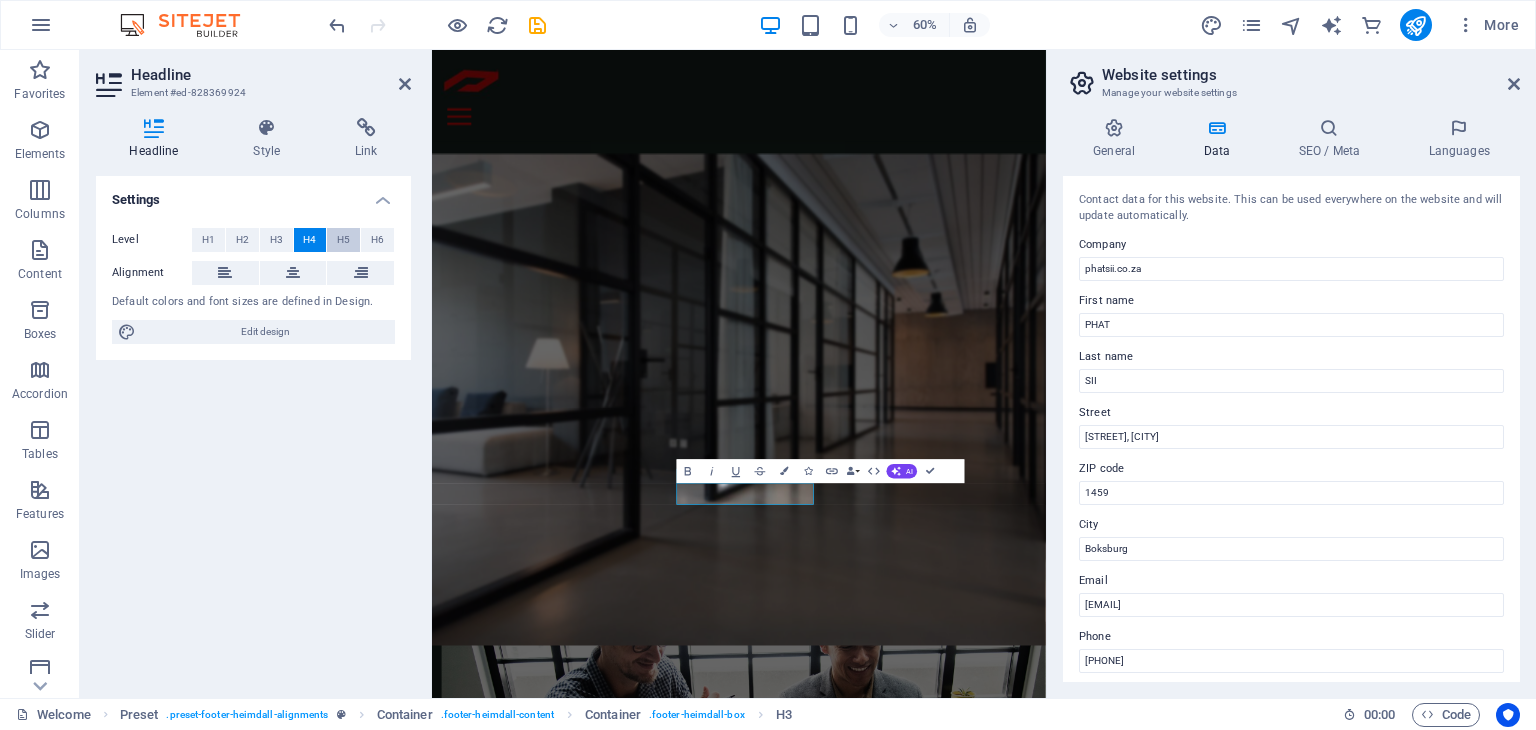 click on "H5" at bounding box center [343, 240] 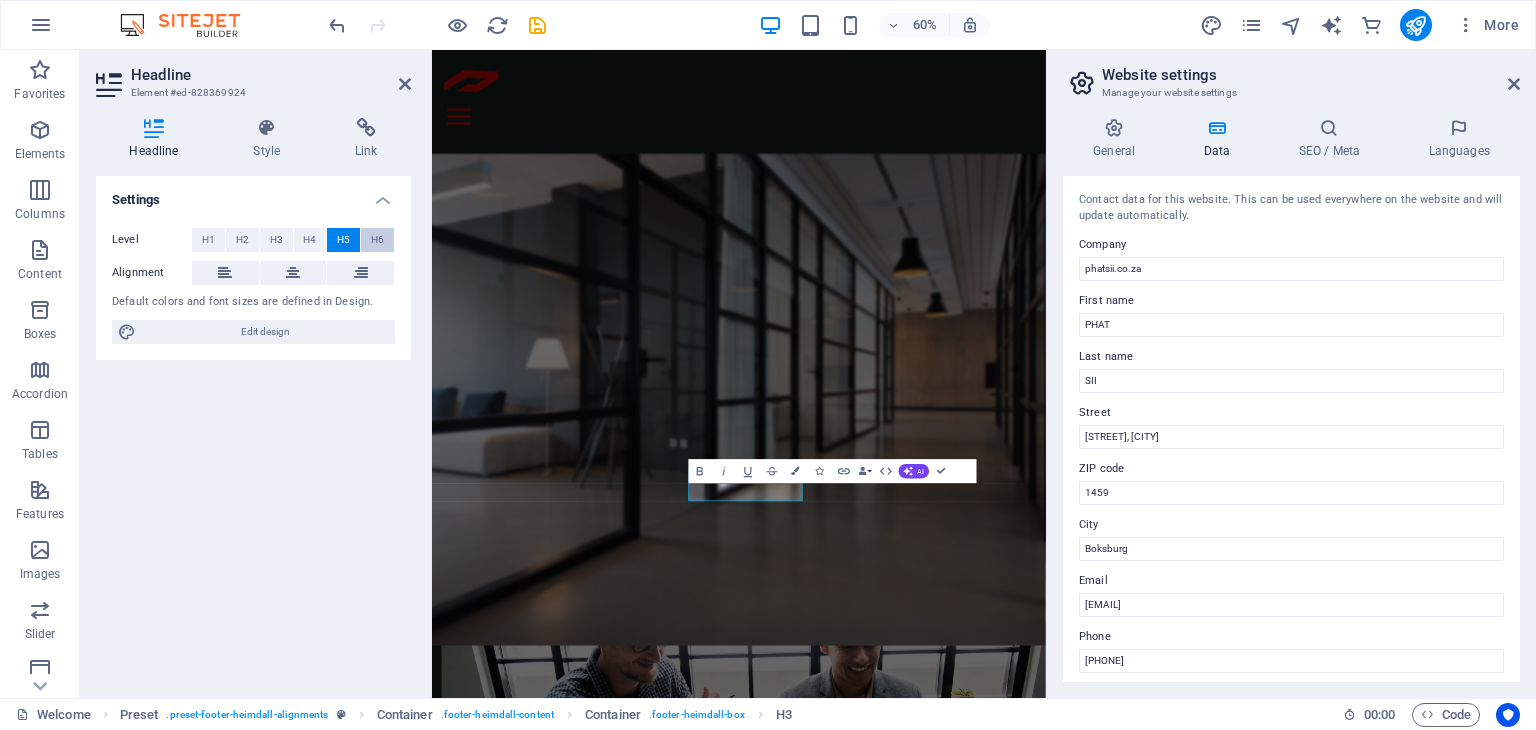 click on "H6" at bounding box center (377, 240) 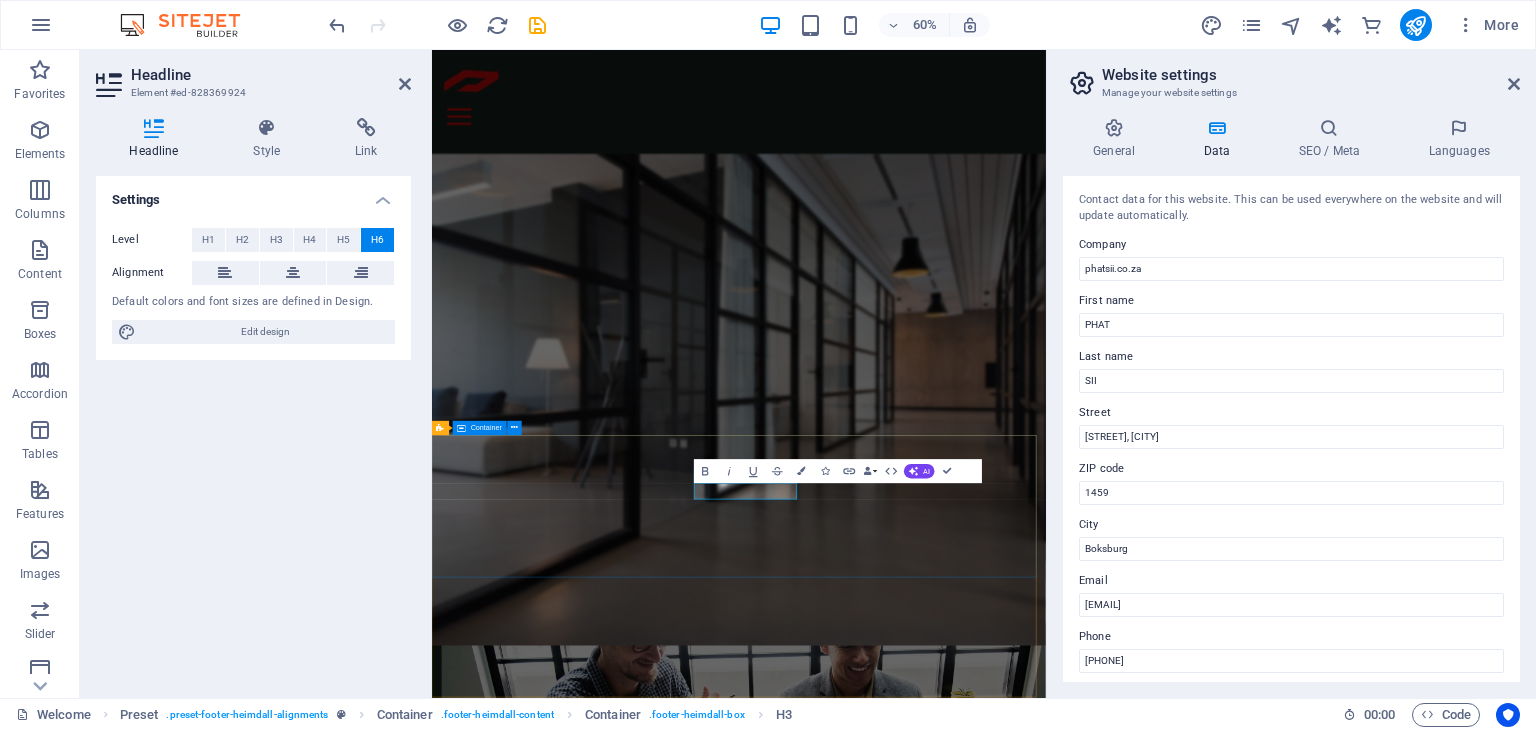 click on "Address [STREET], [CITY] [CITY] [POSTAL_CODE] LETS TALK THREADS Contact us at: [PHONE] Contact [EMAIL] Legal Notice | Privacy" at bounding box center [943, 4198] 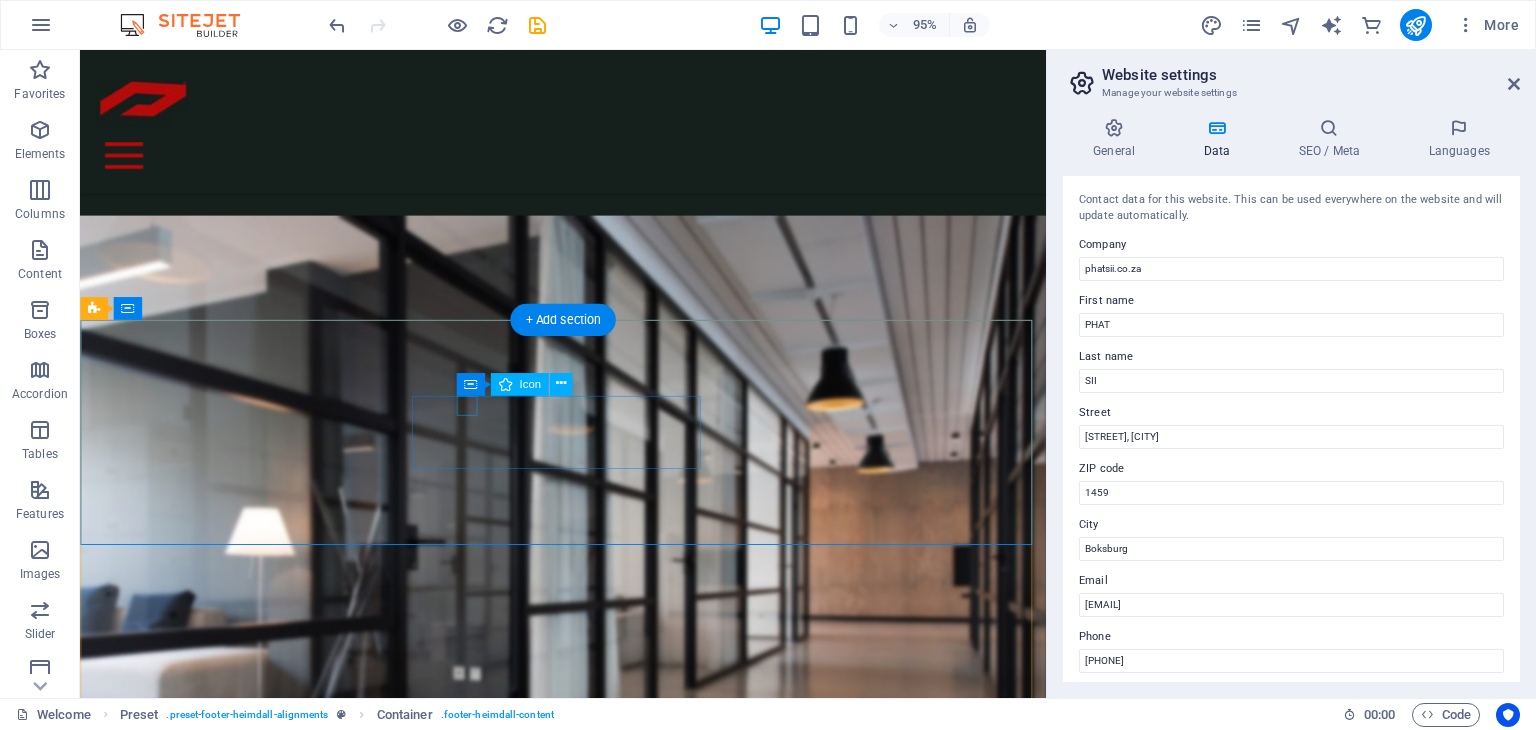 click at bounding box center (560, 4166) 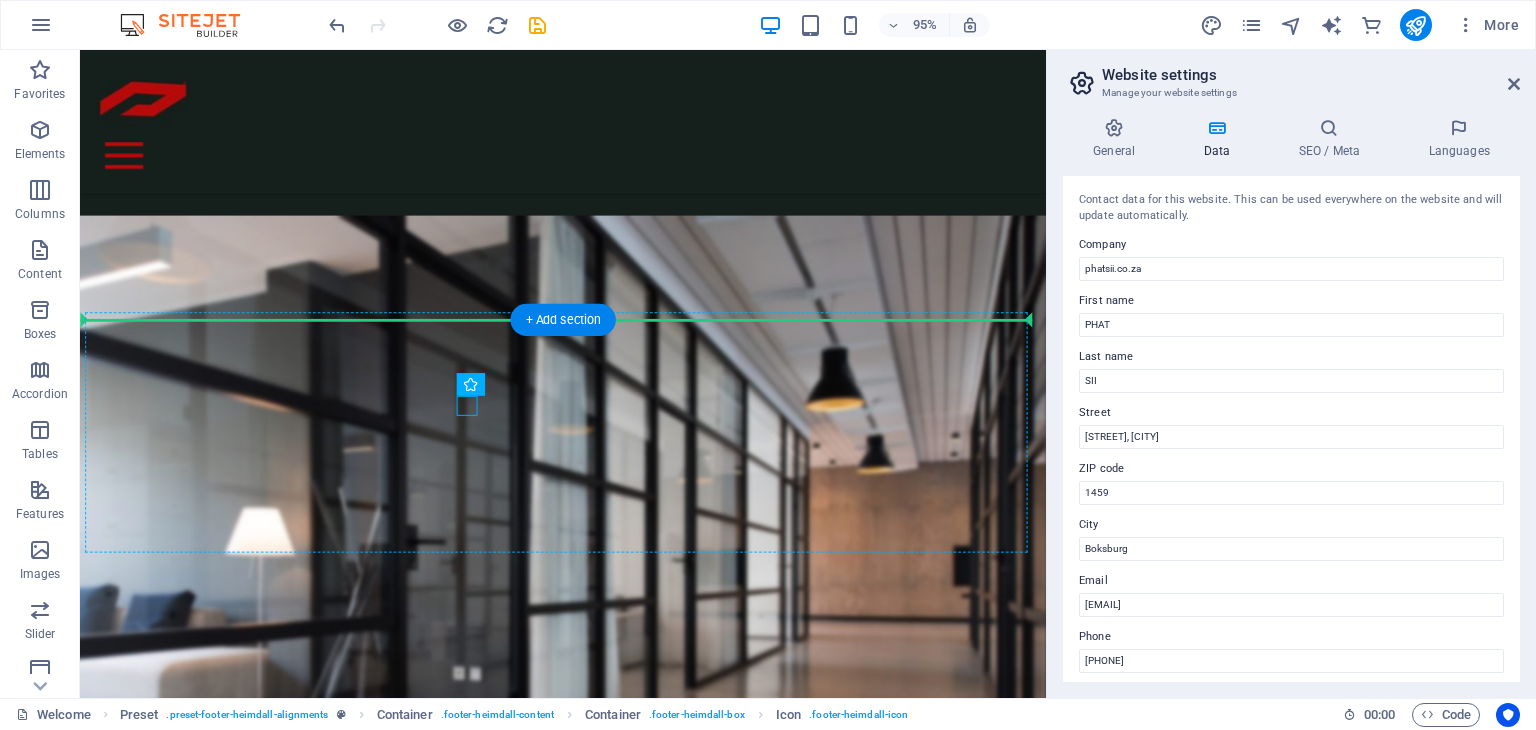 drag, startPoint x: 493, startPoint y: 422, endPoint x: 502, endPoint y: 429, distance: 11.401754 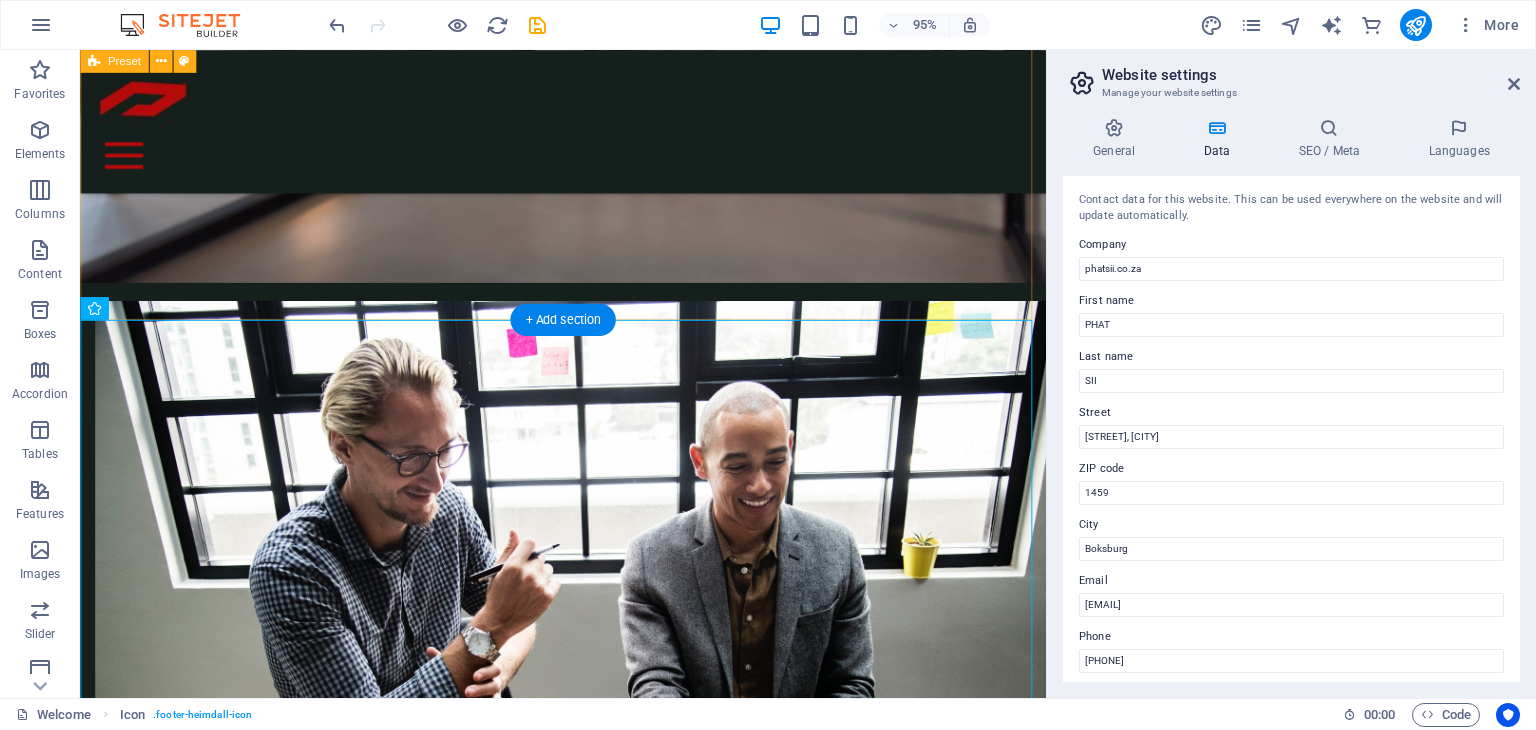 click on "Get in touch!   I have read and understand the privacy policy. Unreadable? Load new SEND" at bounding box center [588, 3110] 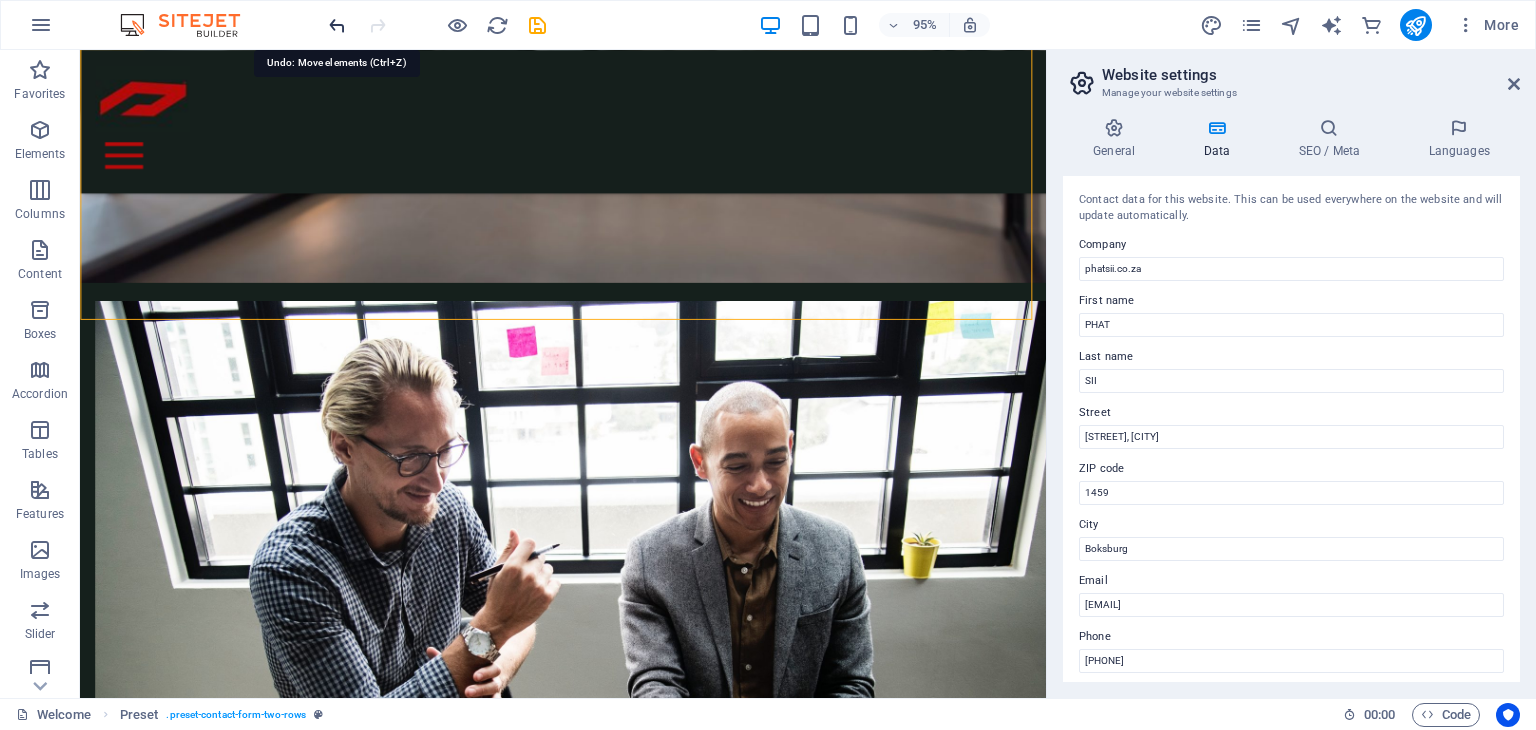 click at bounding box center [337, 25] 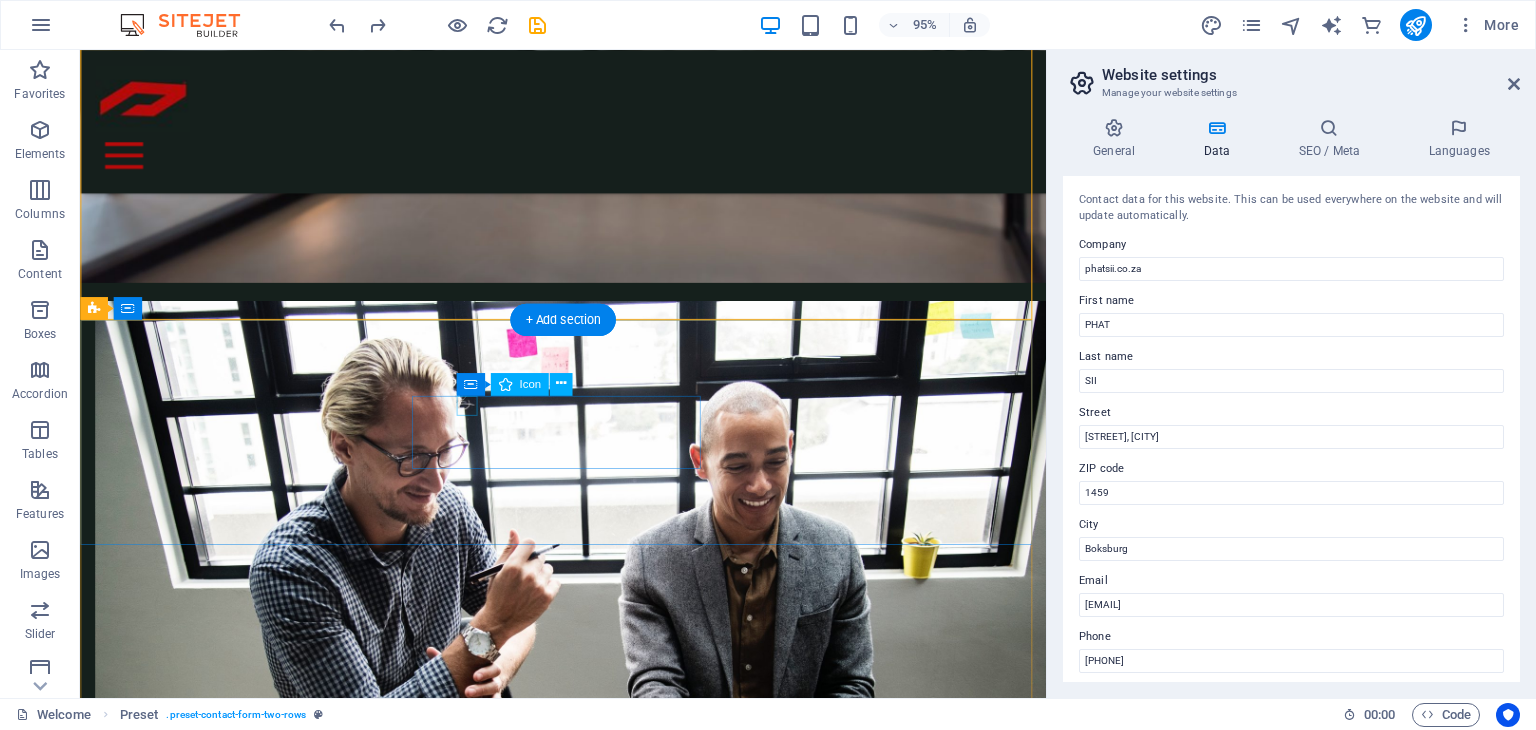 click at bounding box center [560, 3610] 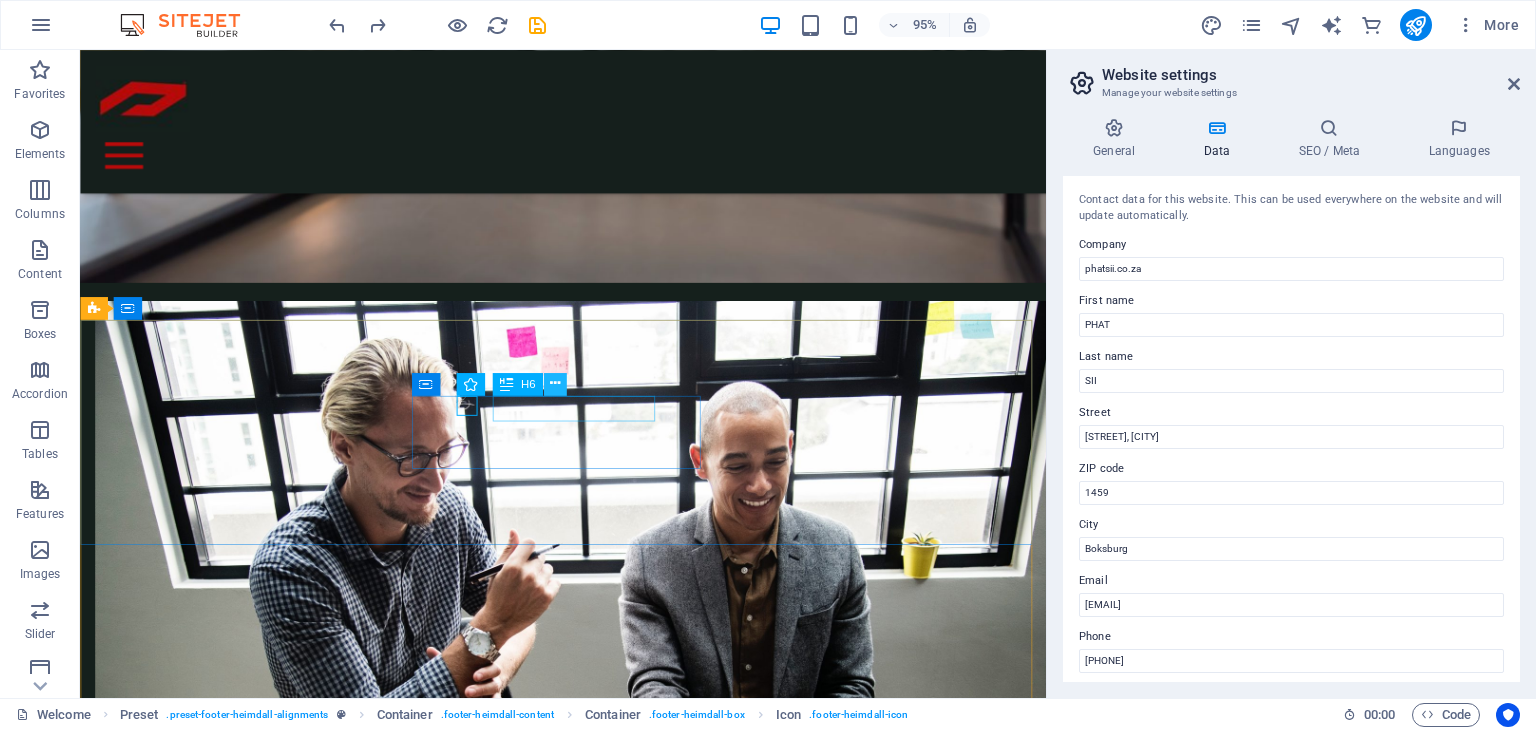click at bounding box center (555, 384) 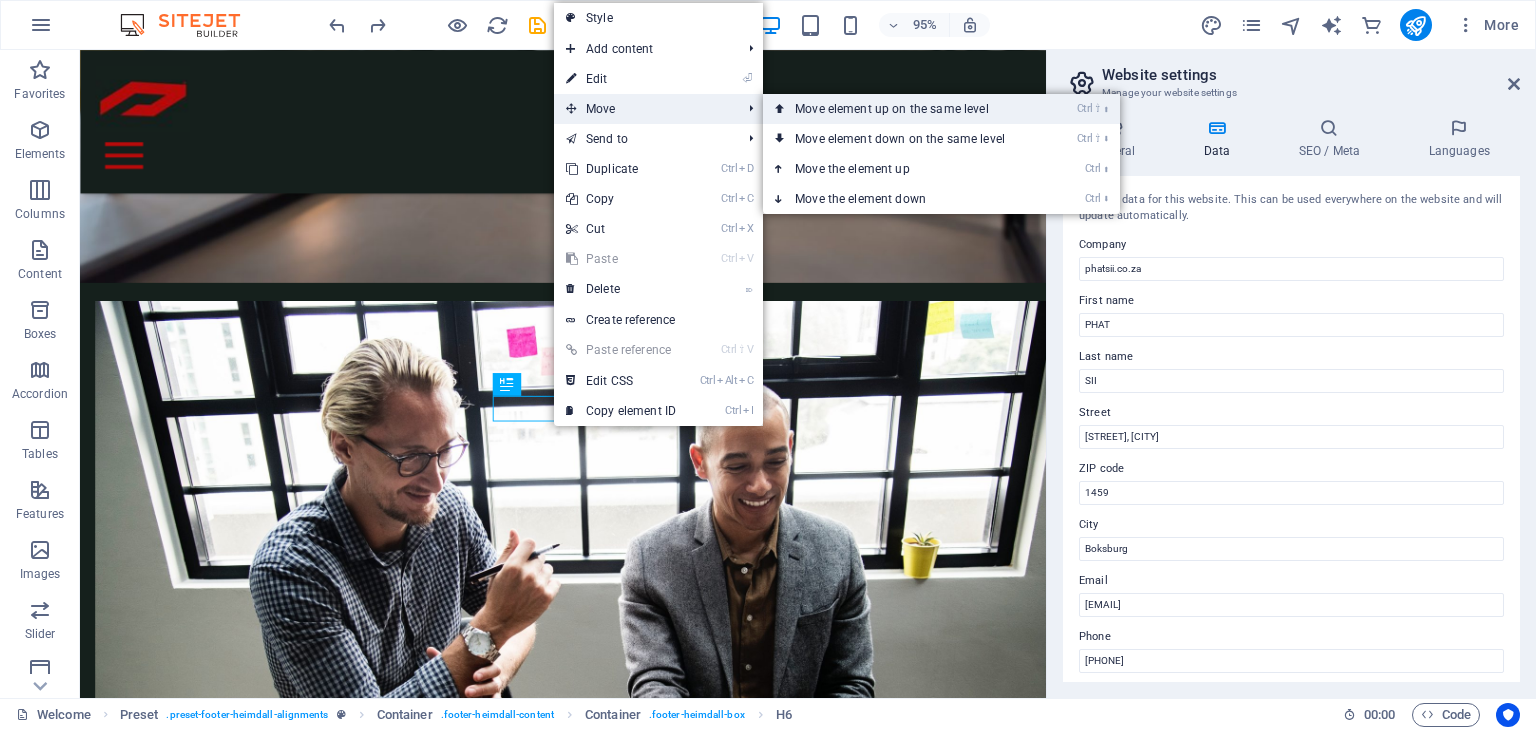 click on "Ctrl ⇧ ⬆  Move element up on the same level" at bounding box center (904, 109) 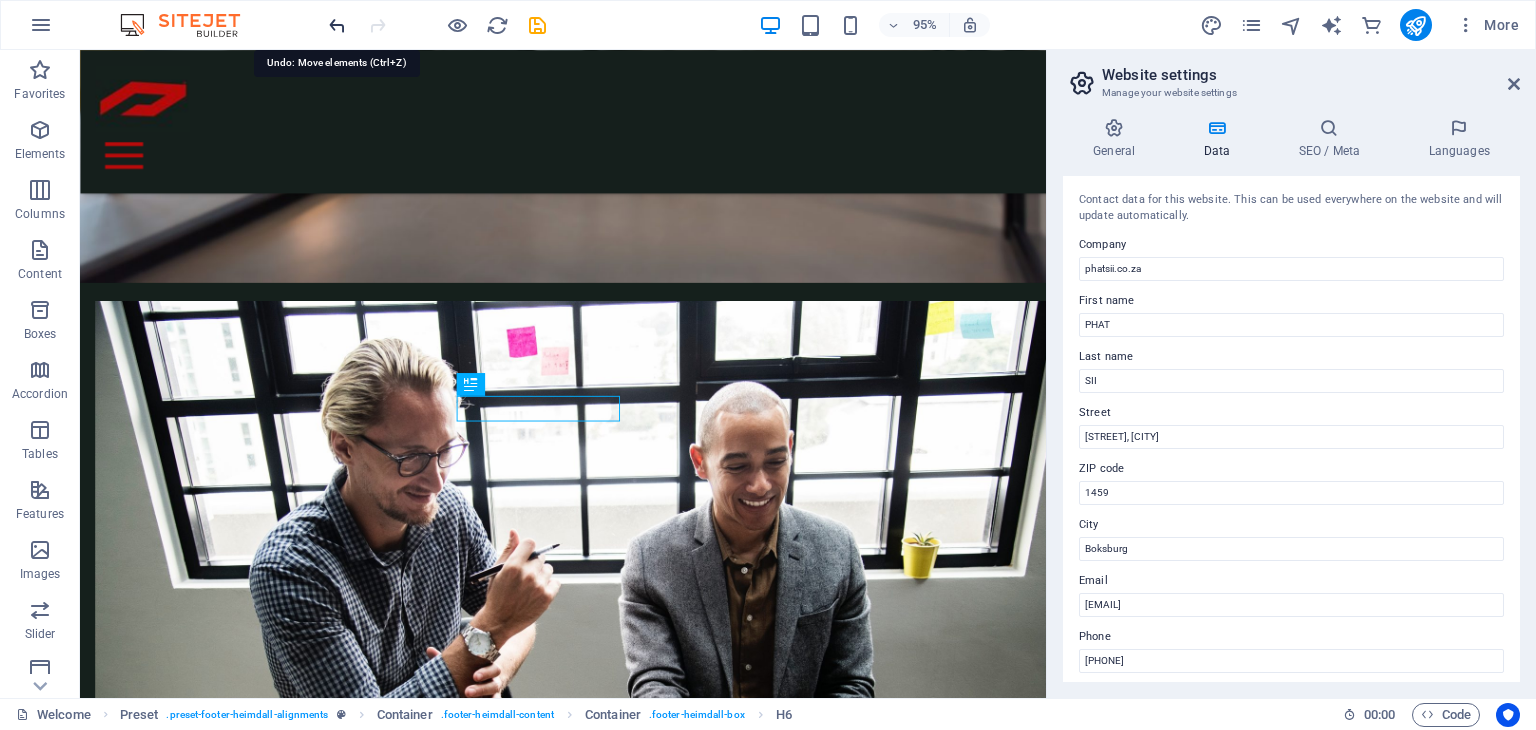 click at bounding box center (337, 25) 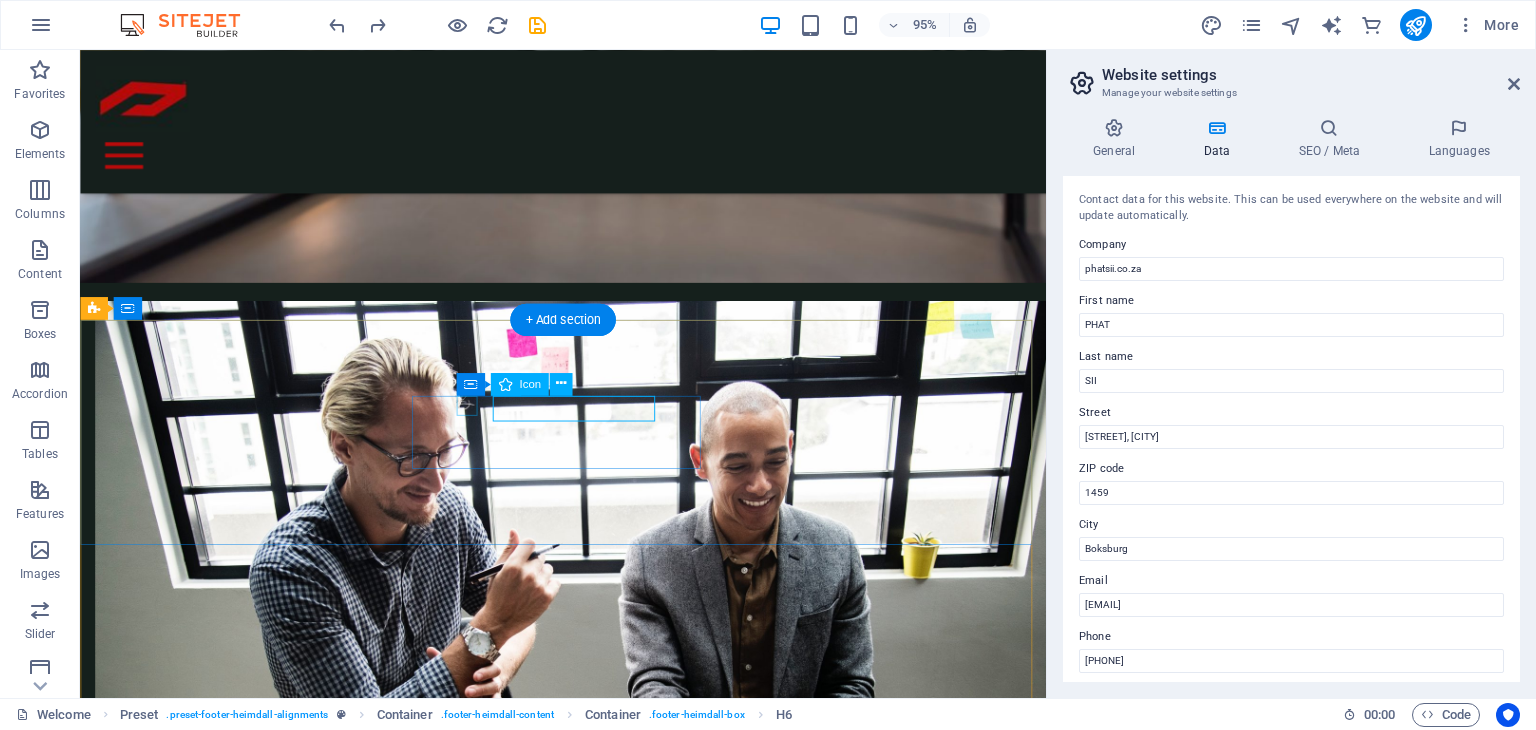 click at bounding box center [560, 3610] 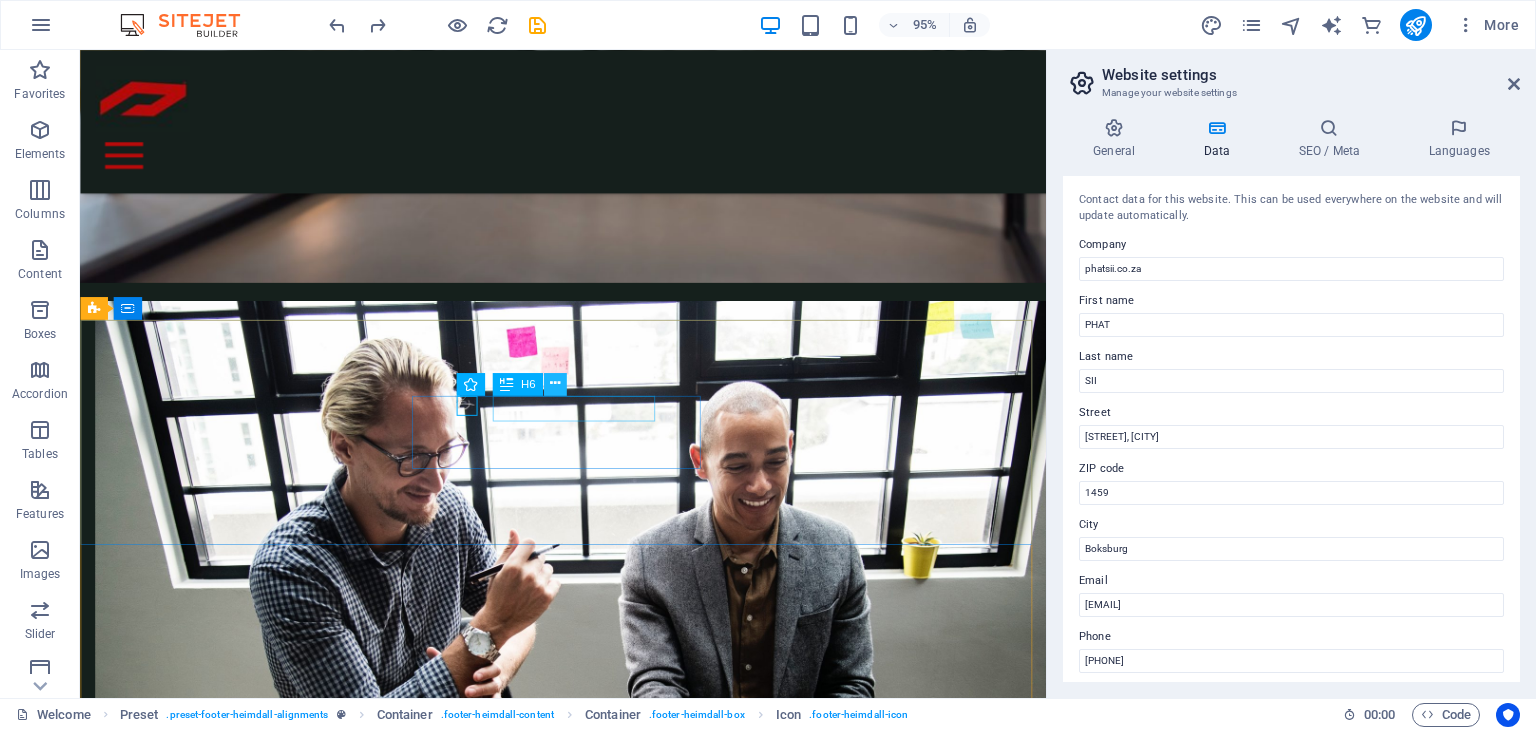click at bounding box center [555, 384] 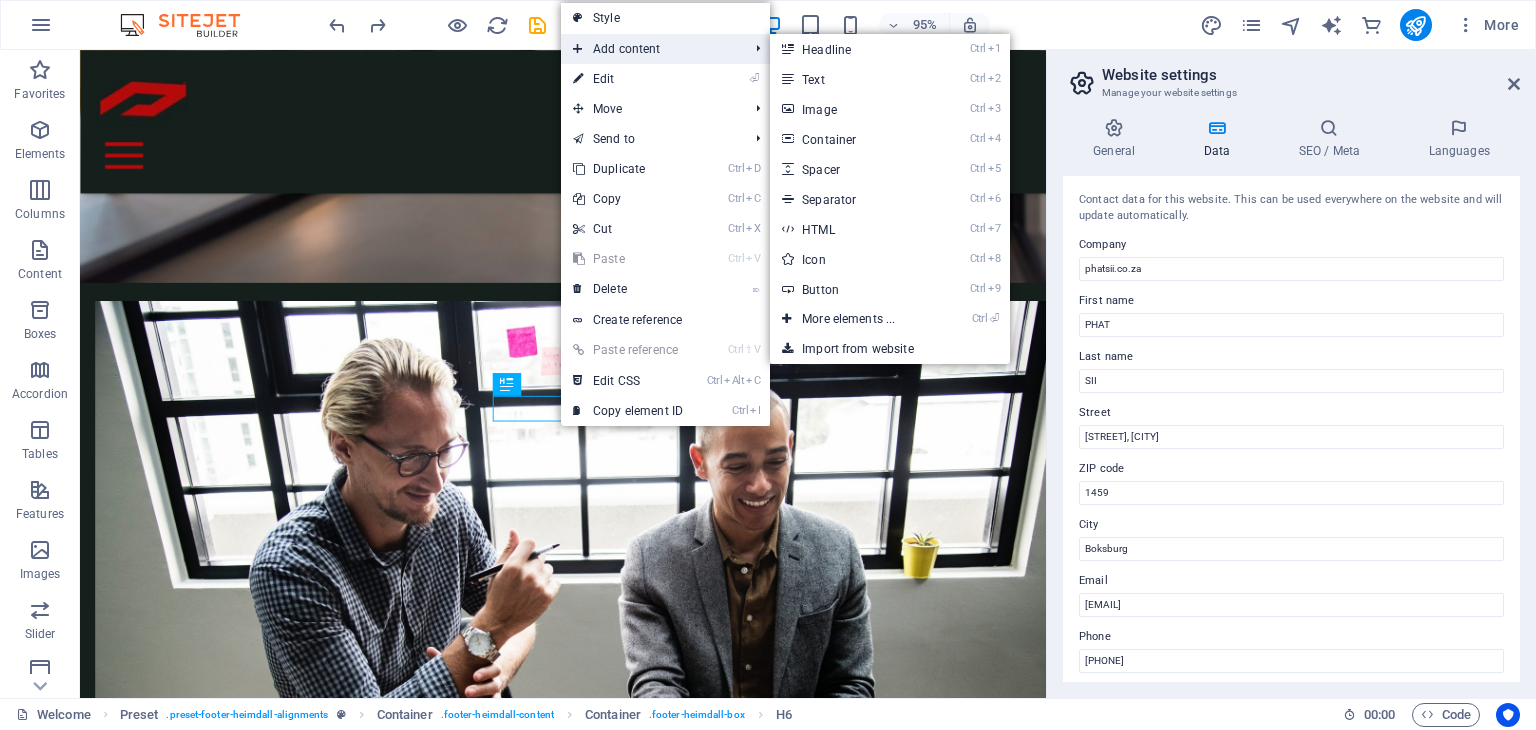click on "Add content" at bounding box center [650, 49] 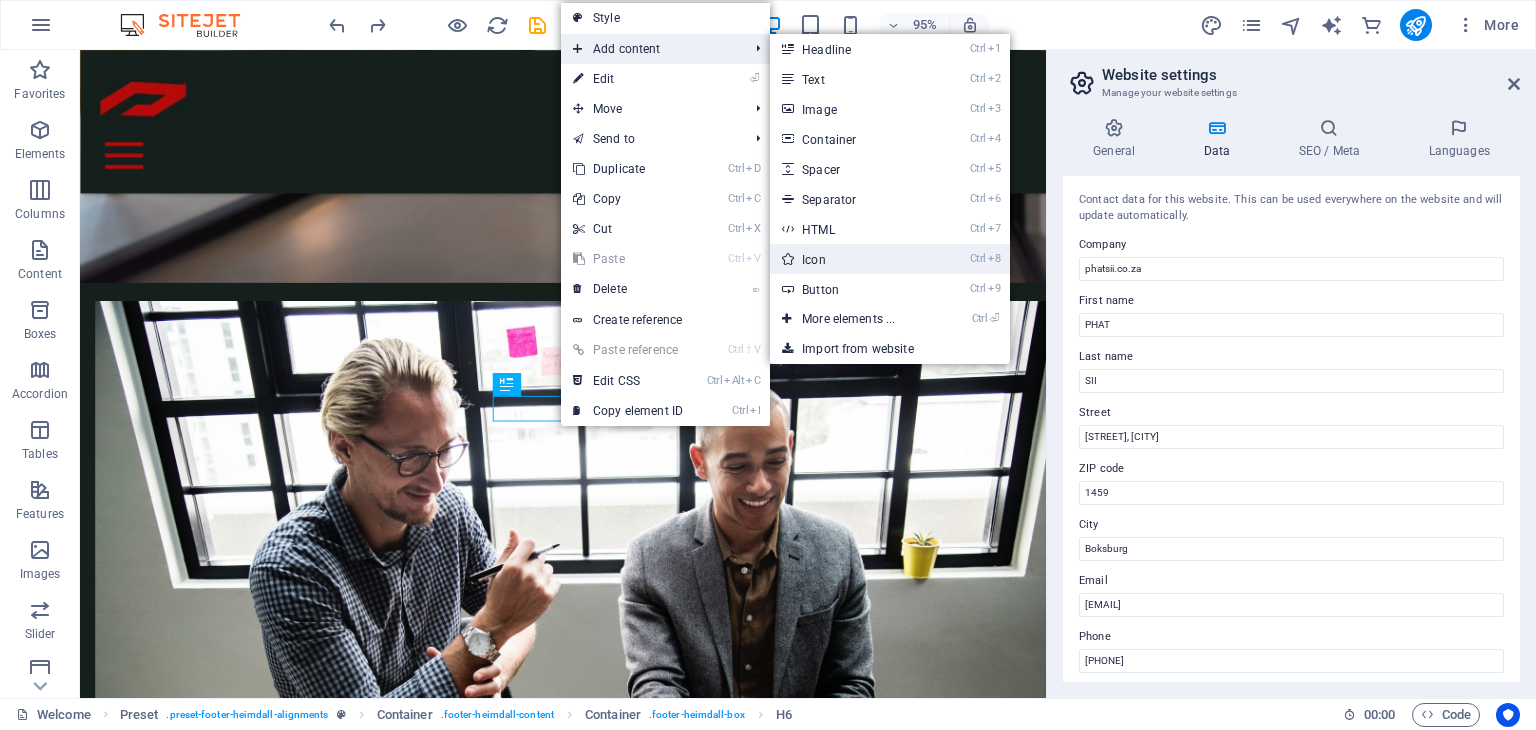 click on "Ctrl 8  Icon" at bounding box center [852, 259] 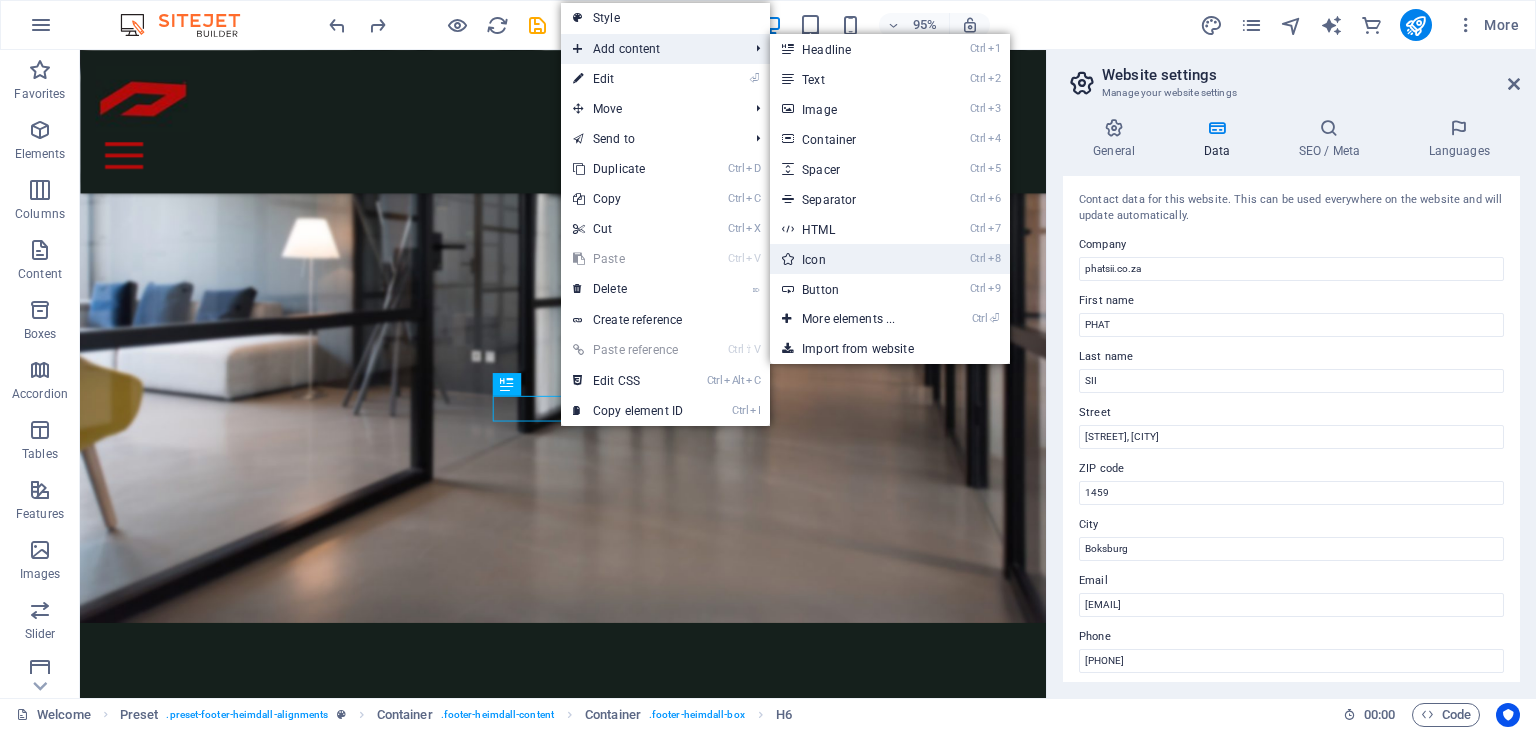 scroll, scrollTop: 1974, scrollLeft: 0, axis: vertical 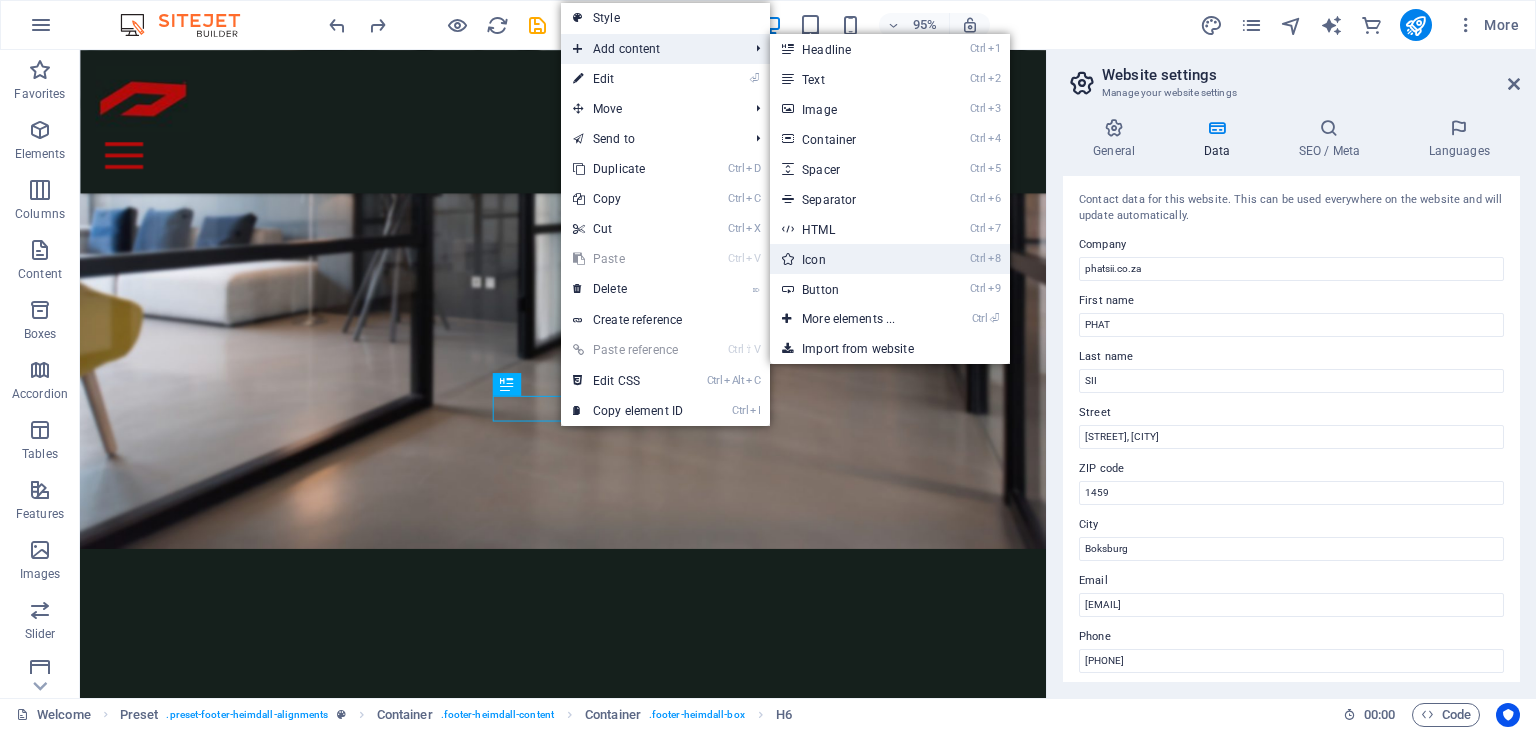 select on "xMidYMid" 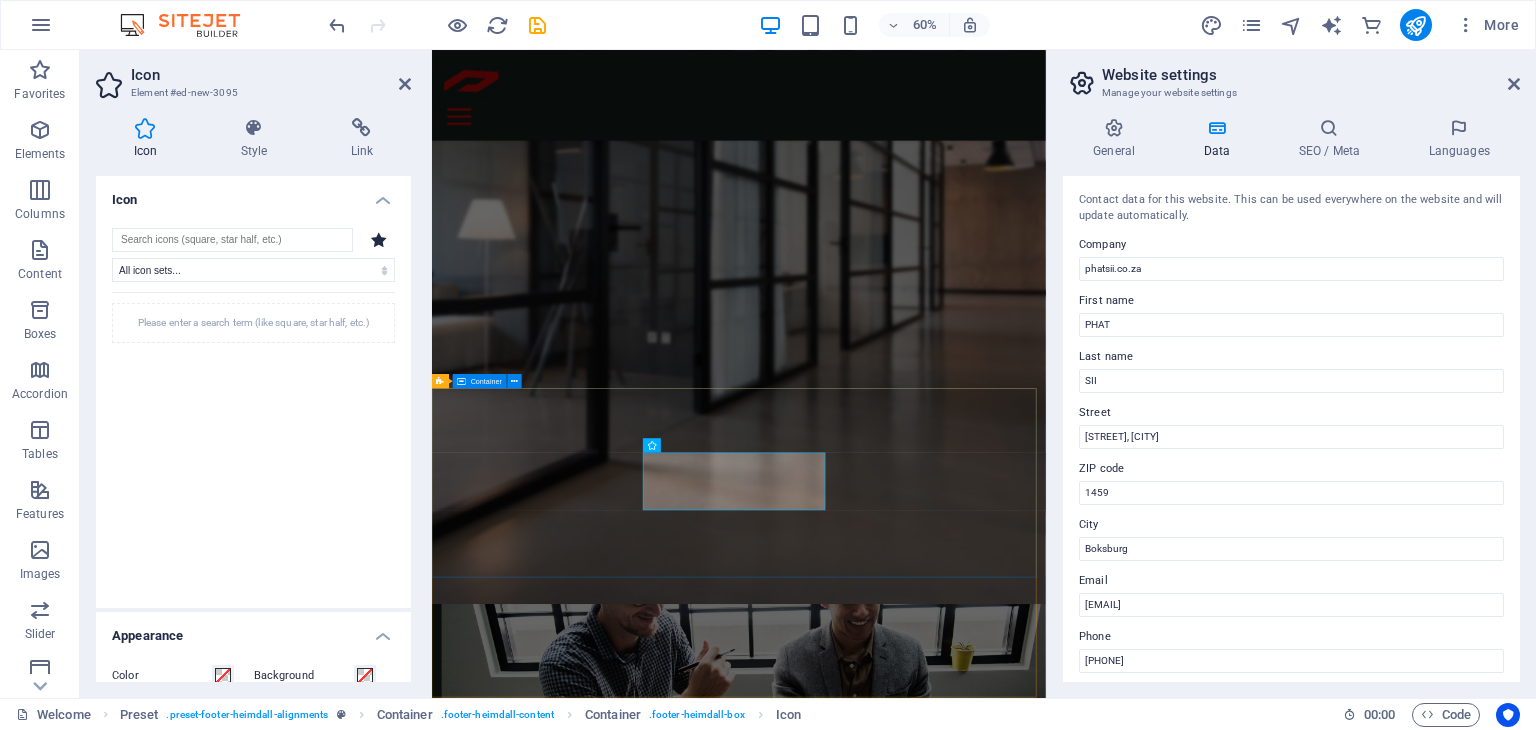 click on "Address [STREET], [CITY] [CITY] [POSTAL_CODE] LETS TALK THREADS Contact us at: [PHONE] Contact [EMAIL] Legal Notice | Privacy" at bounding box center [943, 4172] 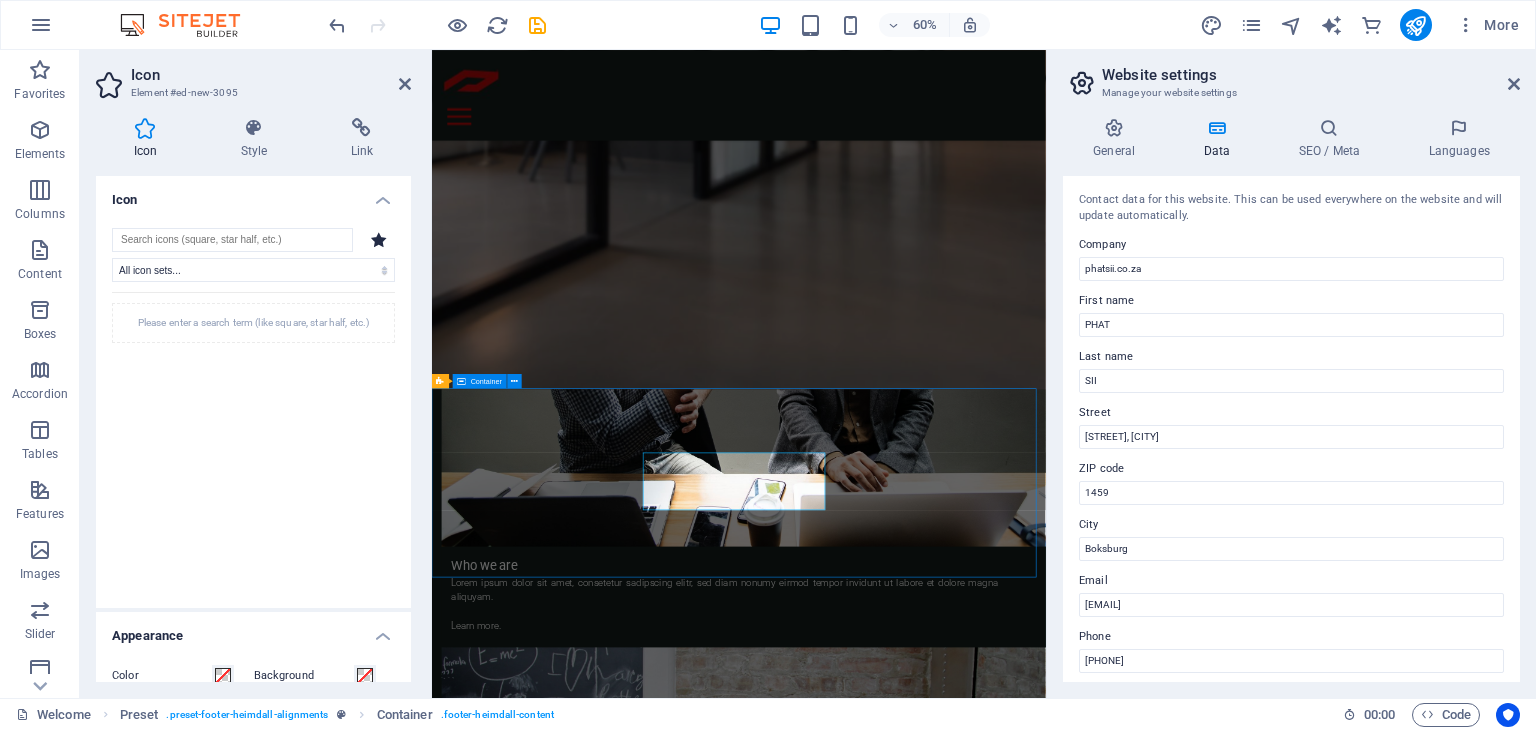 scroll, scrollTop: 1896, scrollLeft: 0, axis: vertical 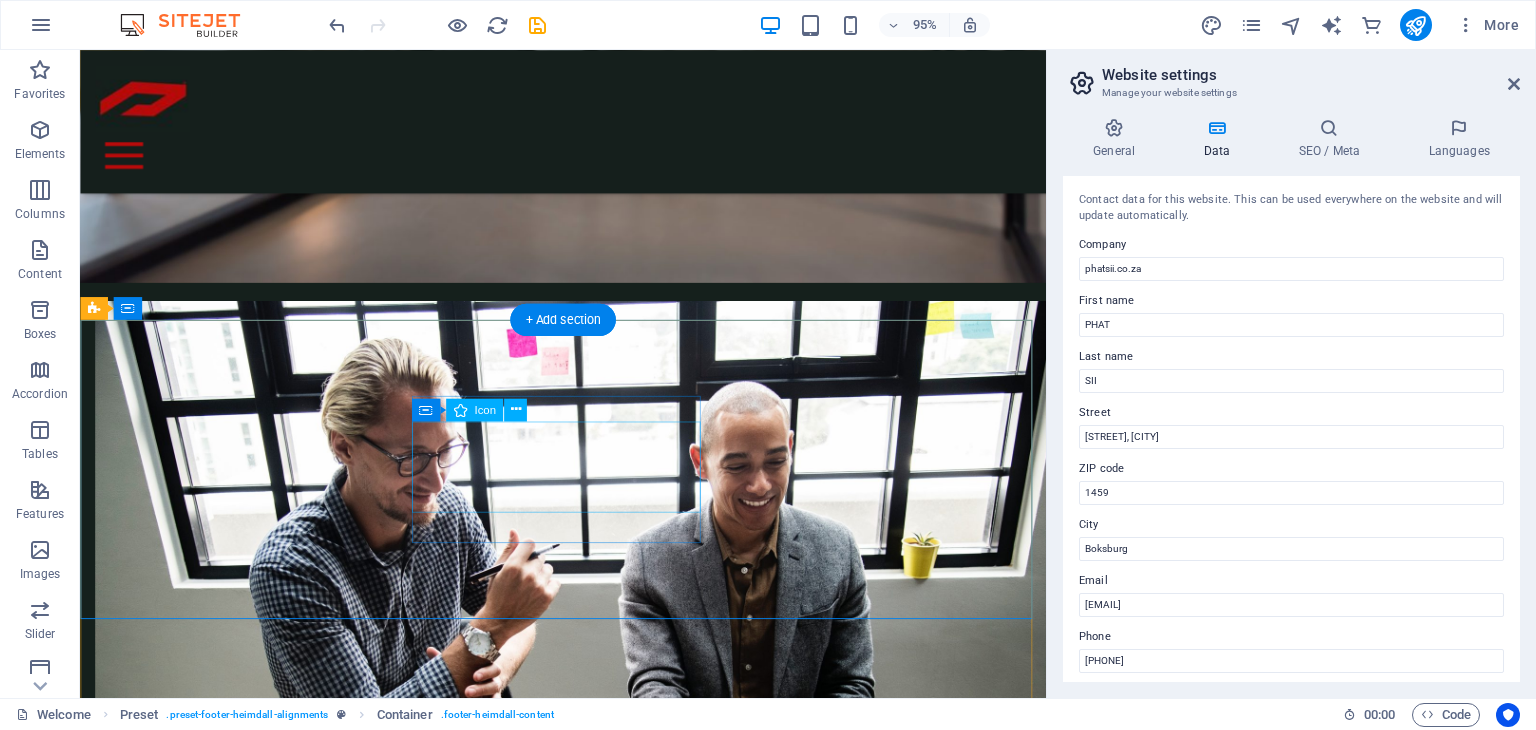 click at bounding box center [568, 3698] 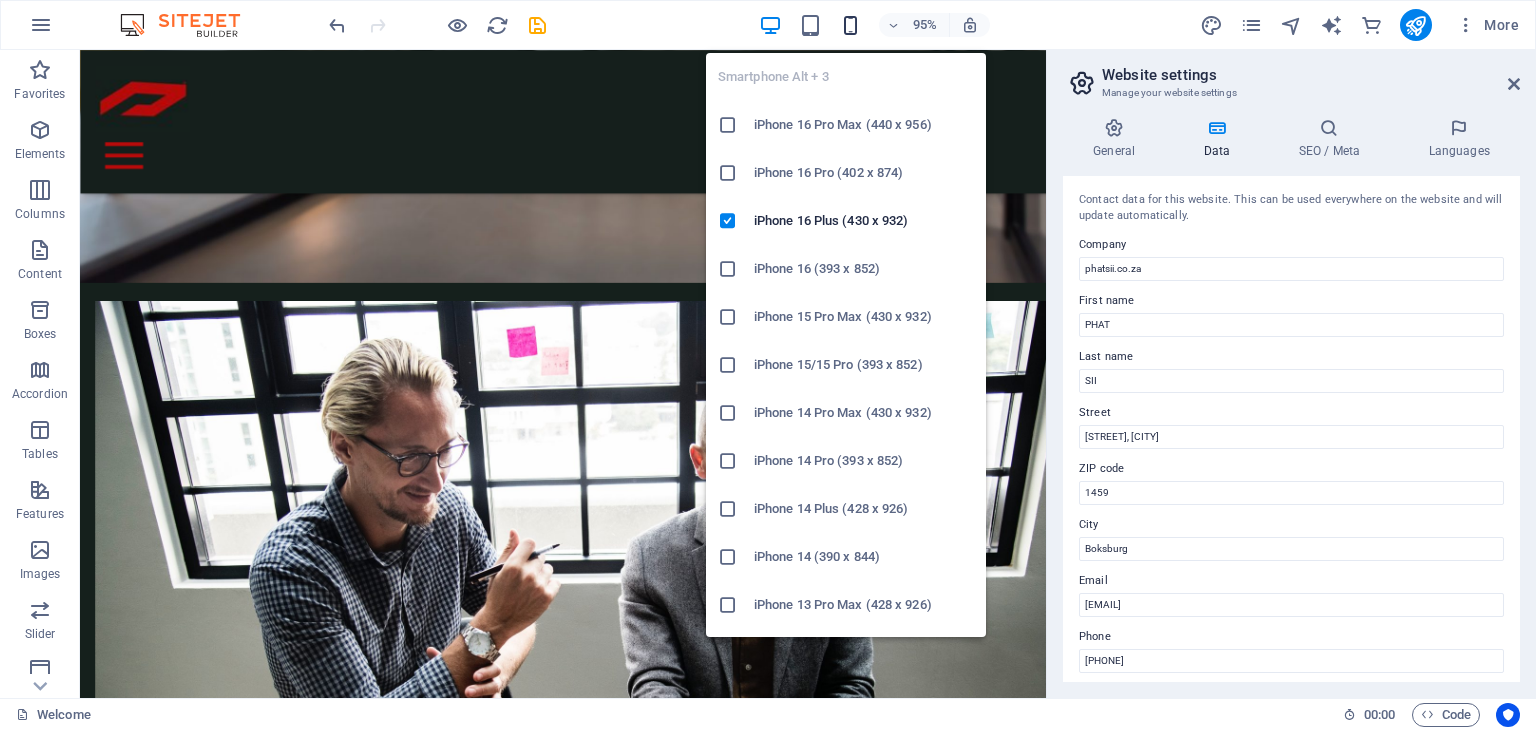 click at bounding box center (850, 25) 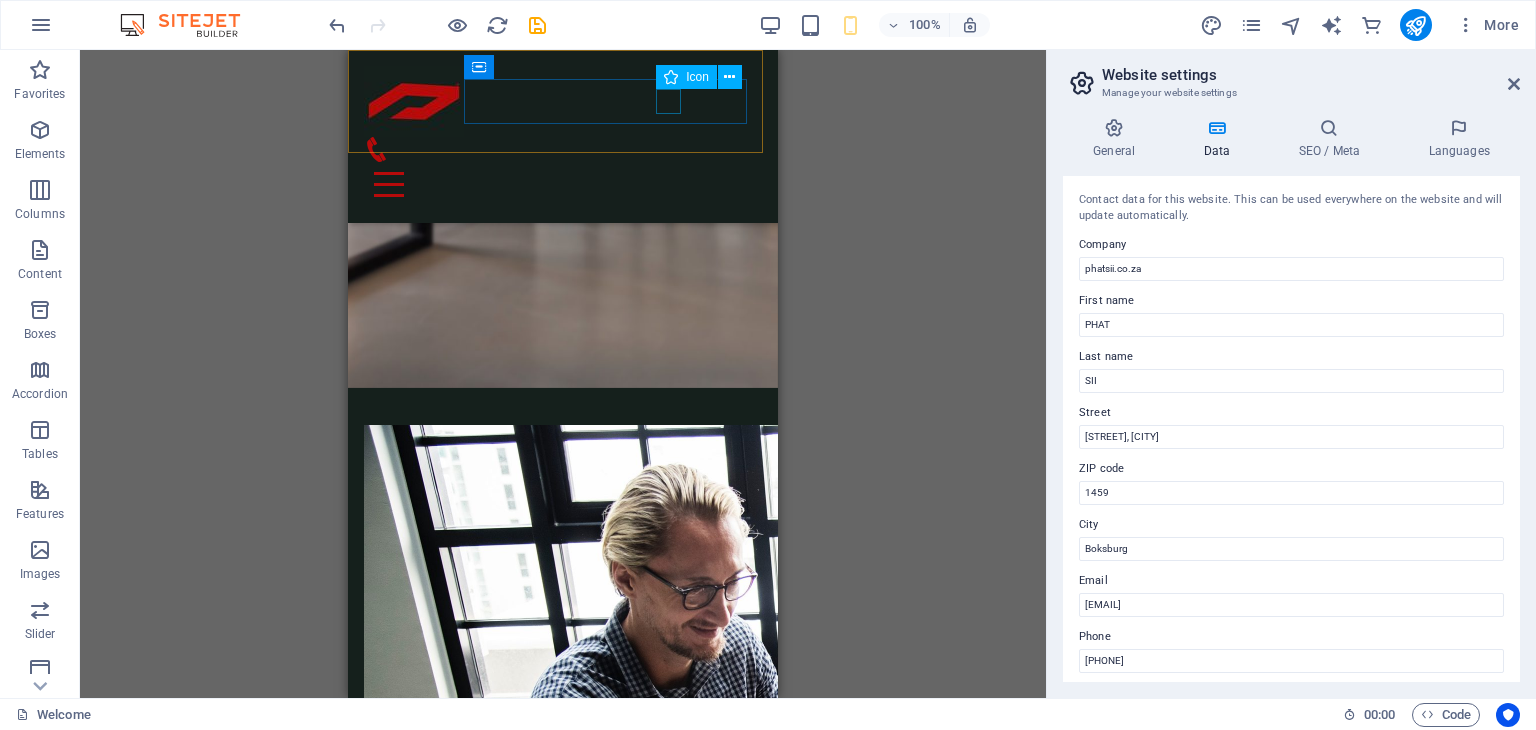 click at bounding box center (555, 149) 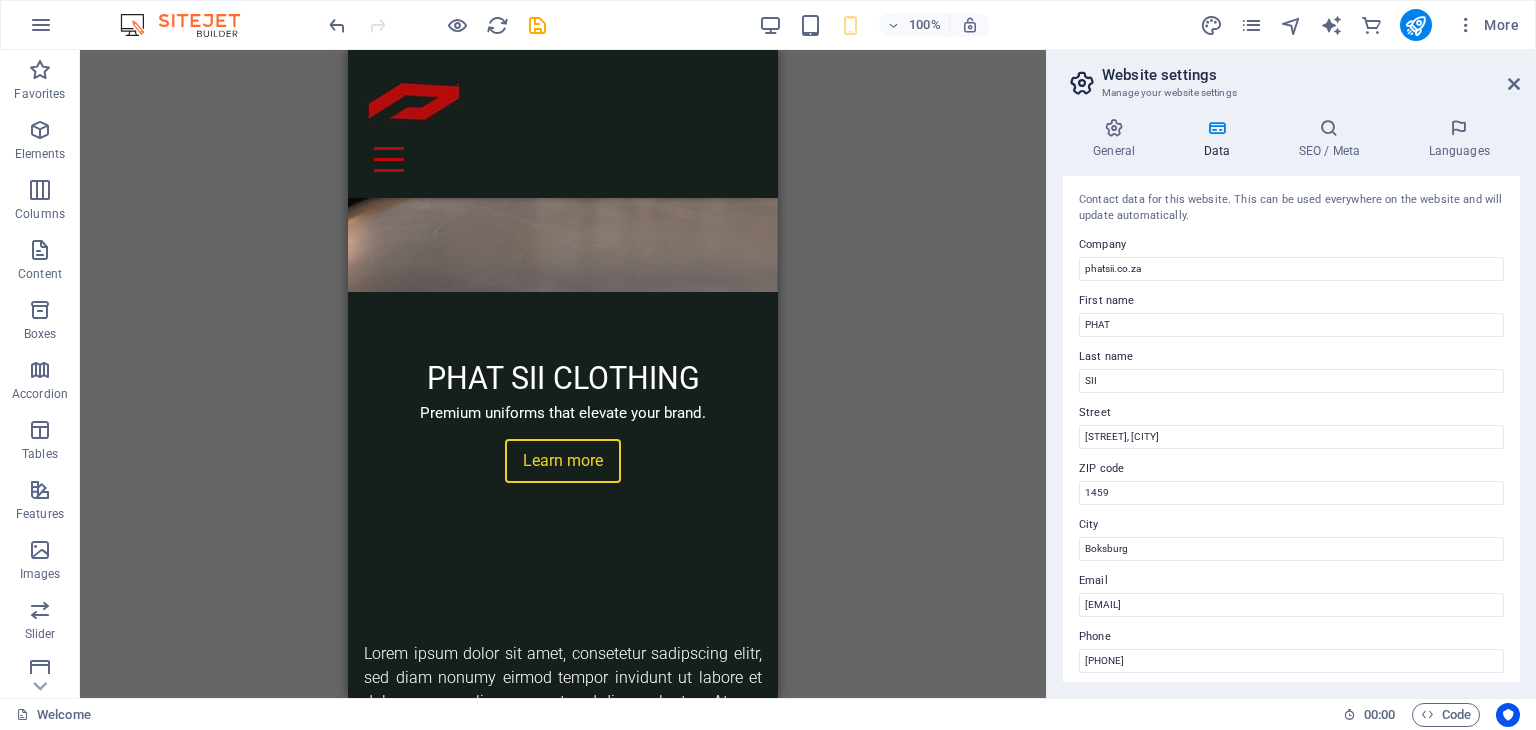 scroll, scrollTop: 0, scrollLeft: 0, axis: both 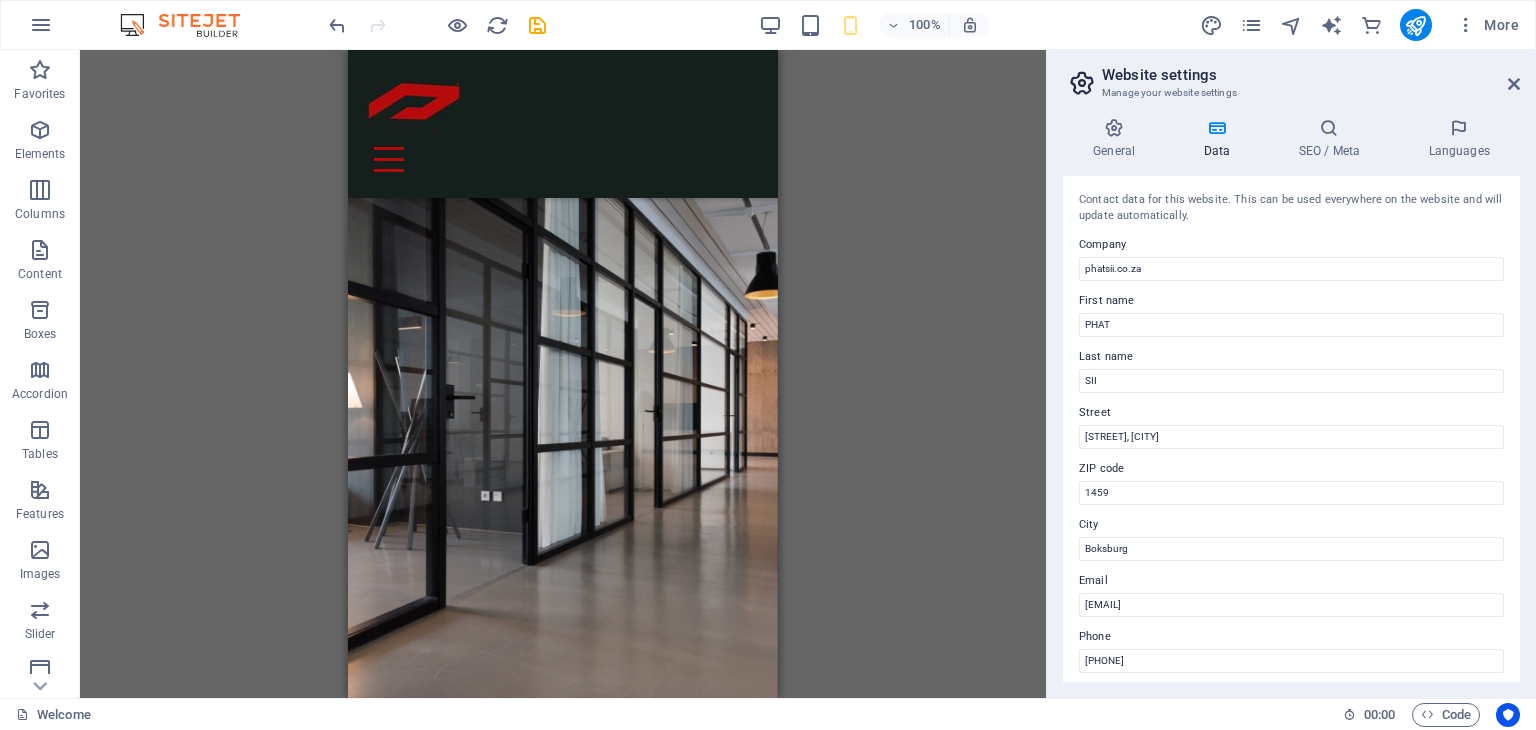 drag, startPoint x: 773, startPoint y: 398, endPoint x: 1168, endPoint y: 83, distance: 505.22272 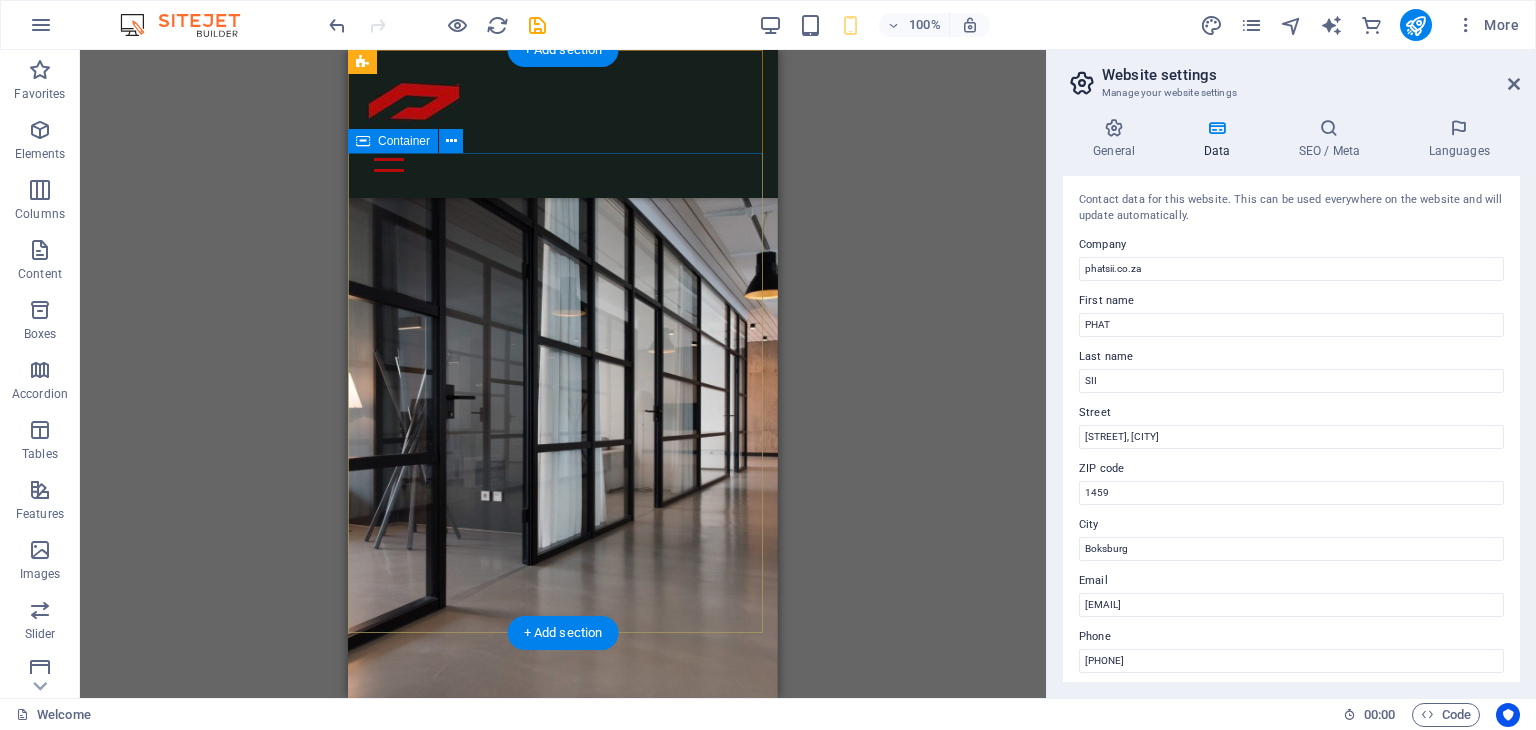 click on "PHAT SII CLOTHING Premium uniforms that elevate your brand. Learn more" at bounding box center [563, 863] 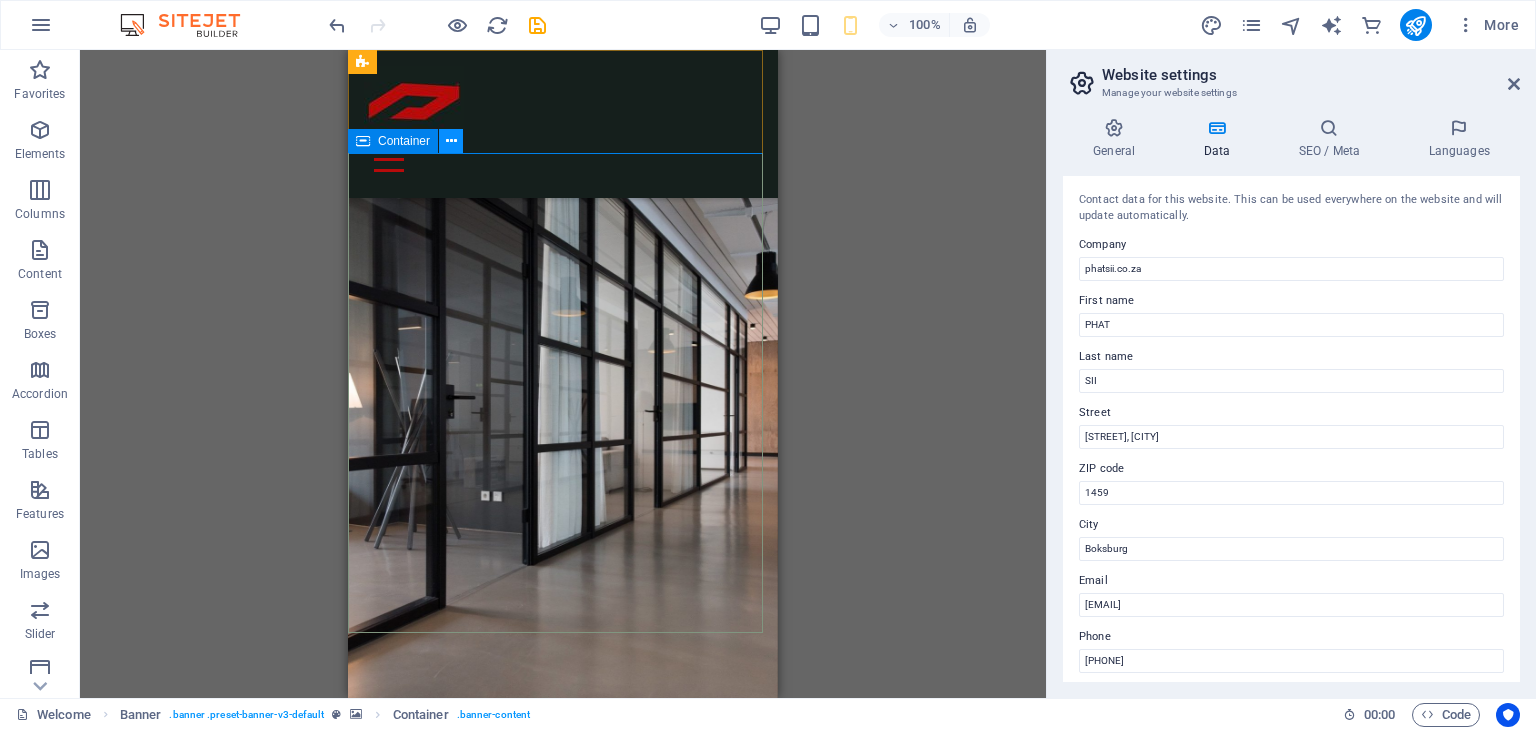 click at bounding box center (451, 141) 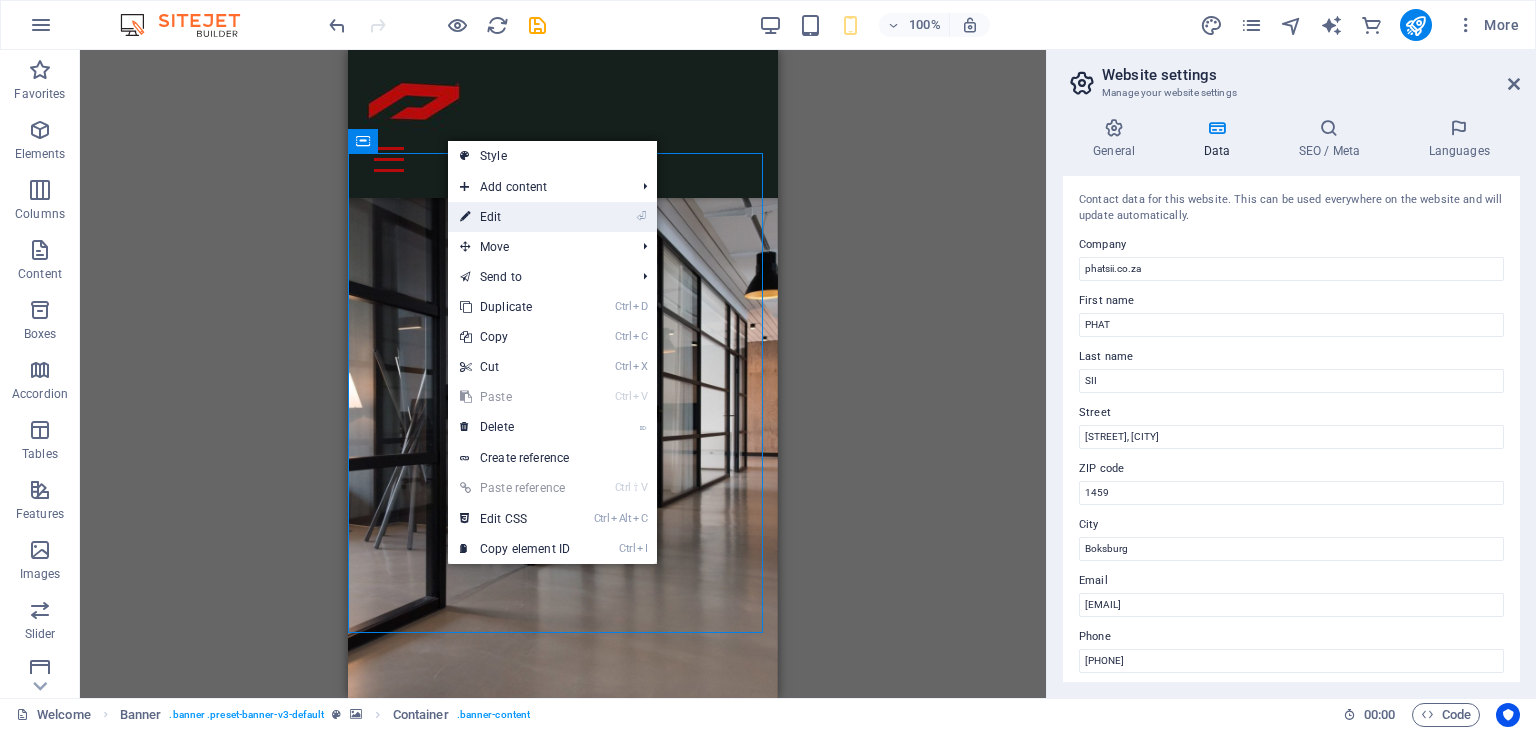 click on "⏎  Edit" at bounding box center (515, 217) 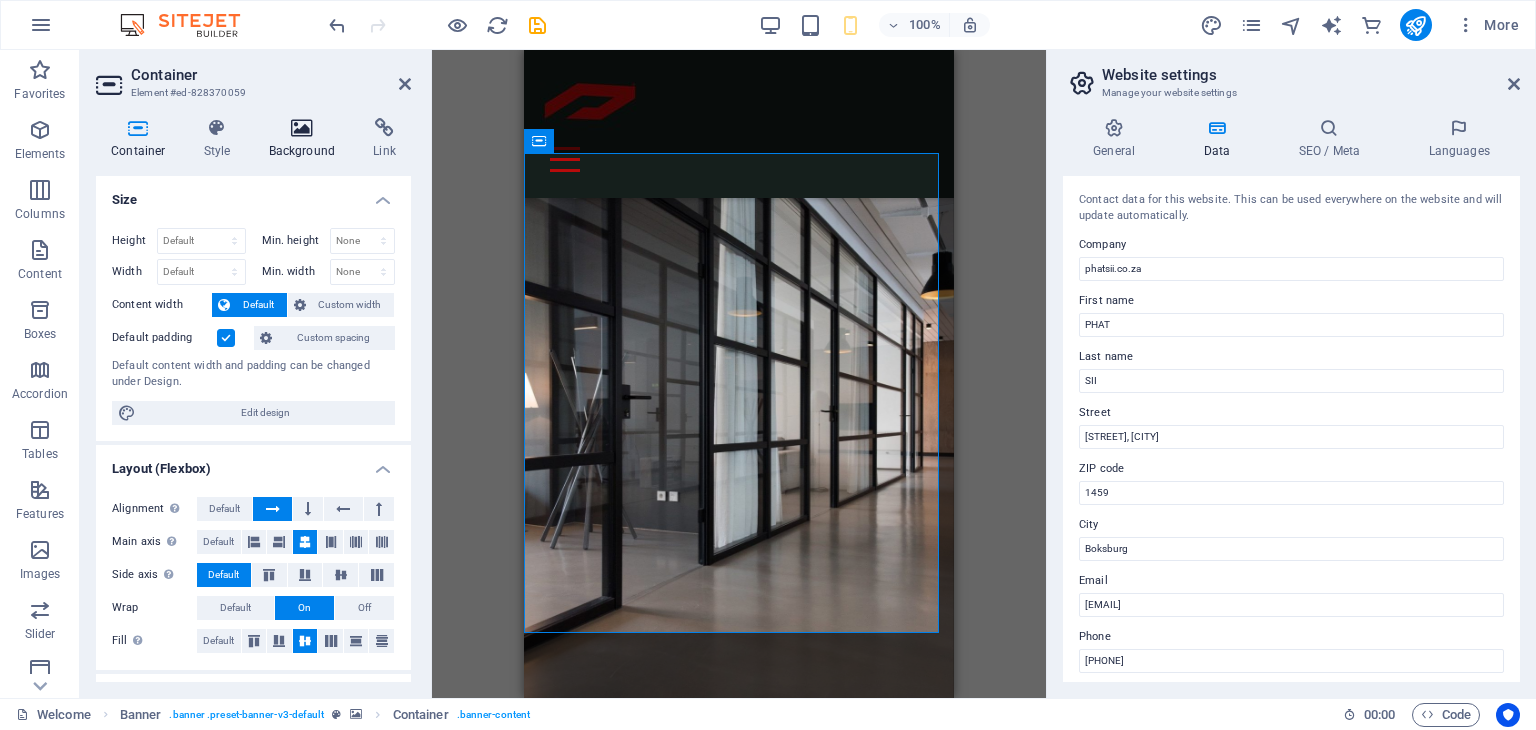 click on "Background" at bounding box center [306, 139] 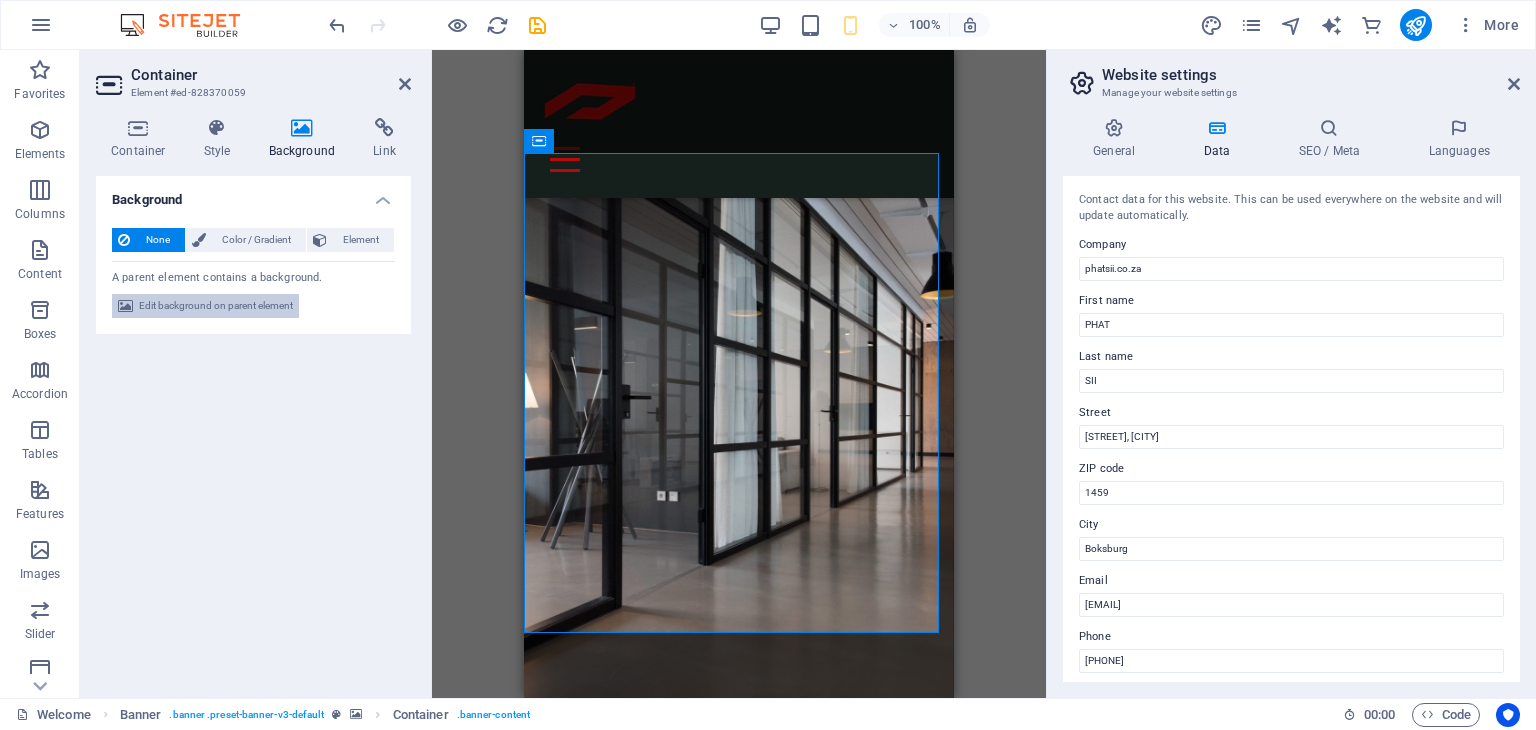 click on "Edit background on parent element" at bounding box center [216, 306] 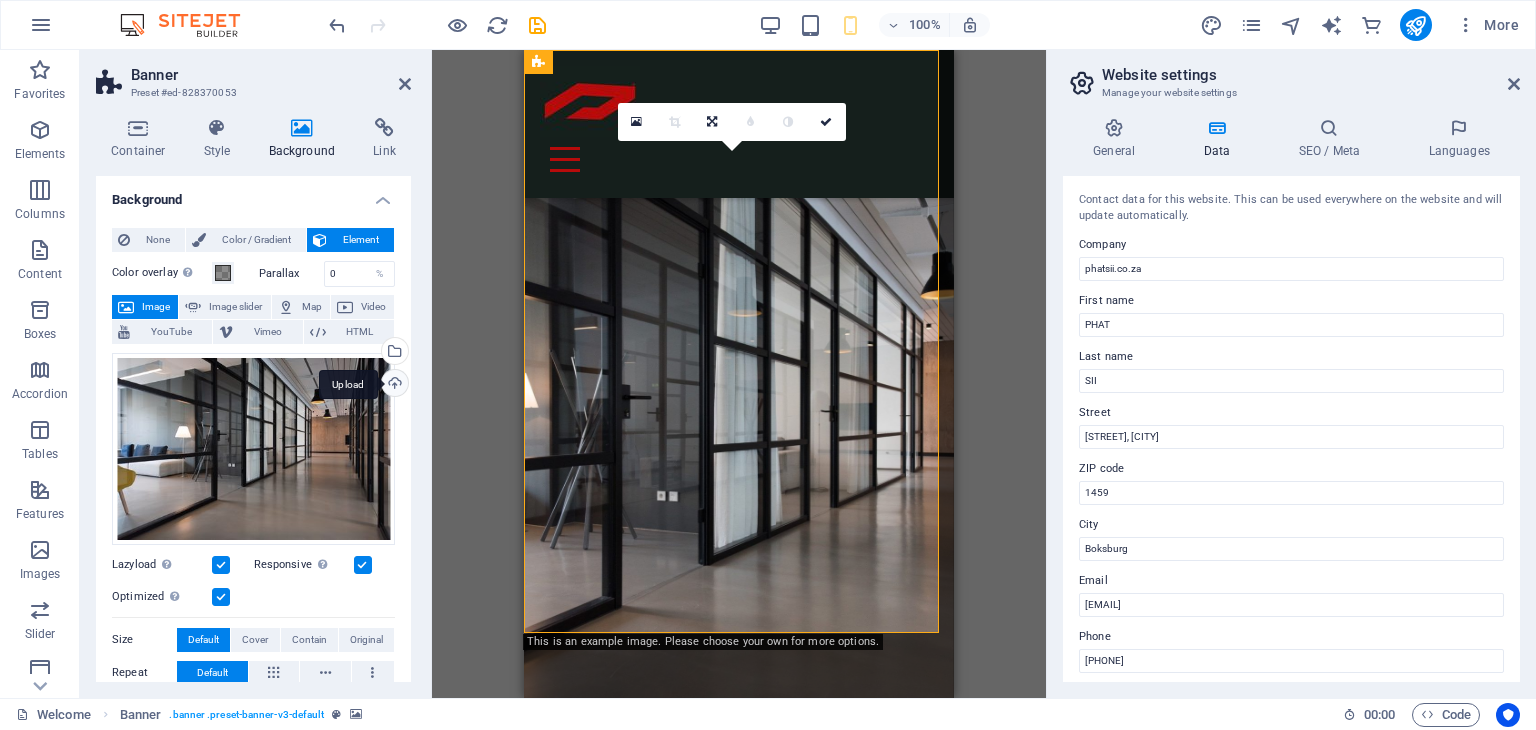 click on "Upload" at bounding box center [393, 385] 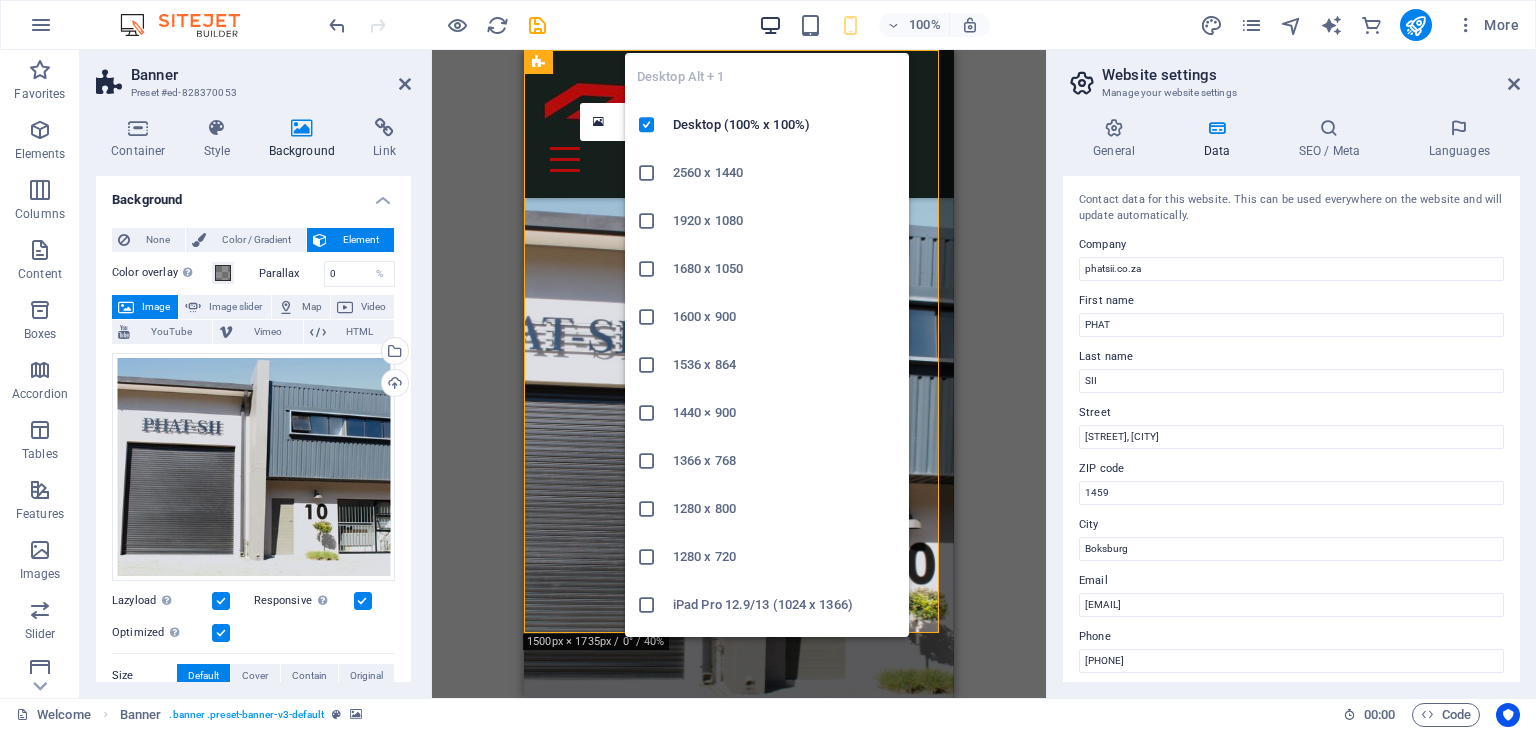 click at bounding box center [770, 25] 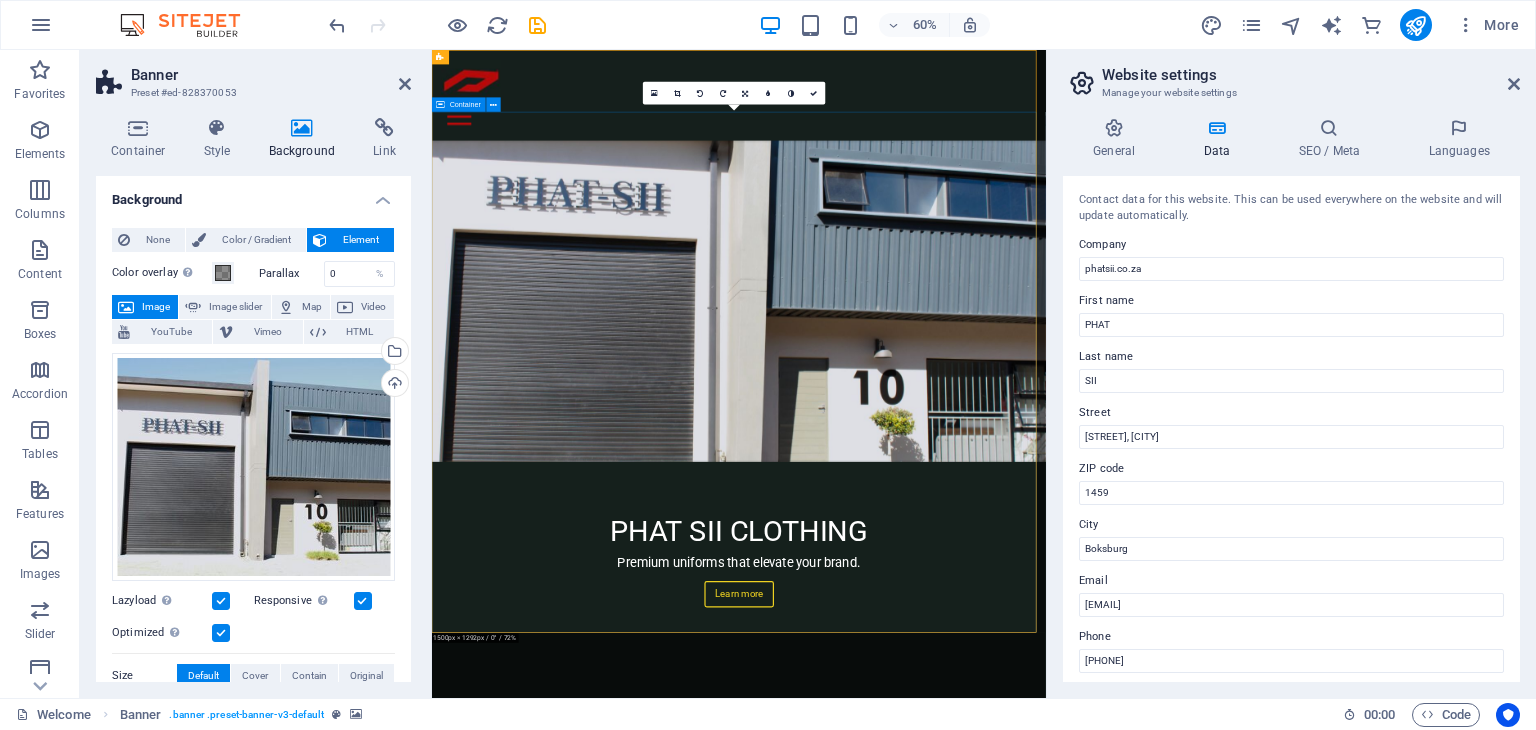 click on "PHAT SII CLOTHING Premium uniforms that elevate your brand. Learn more" at bounding box center (943, 897) 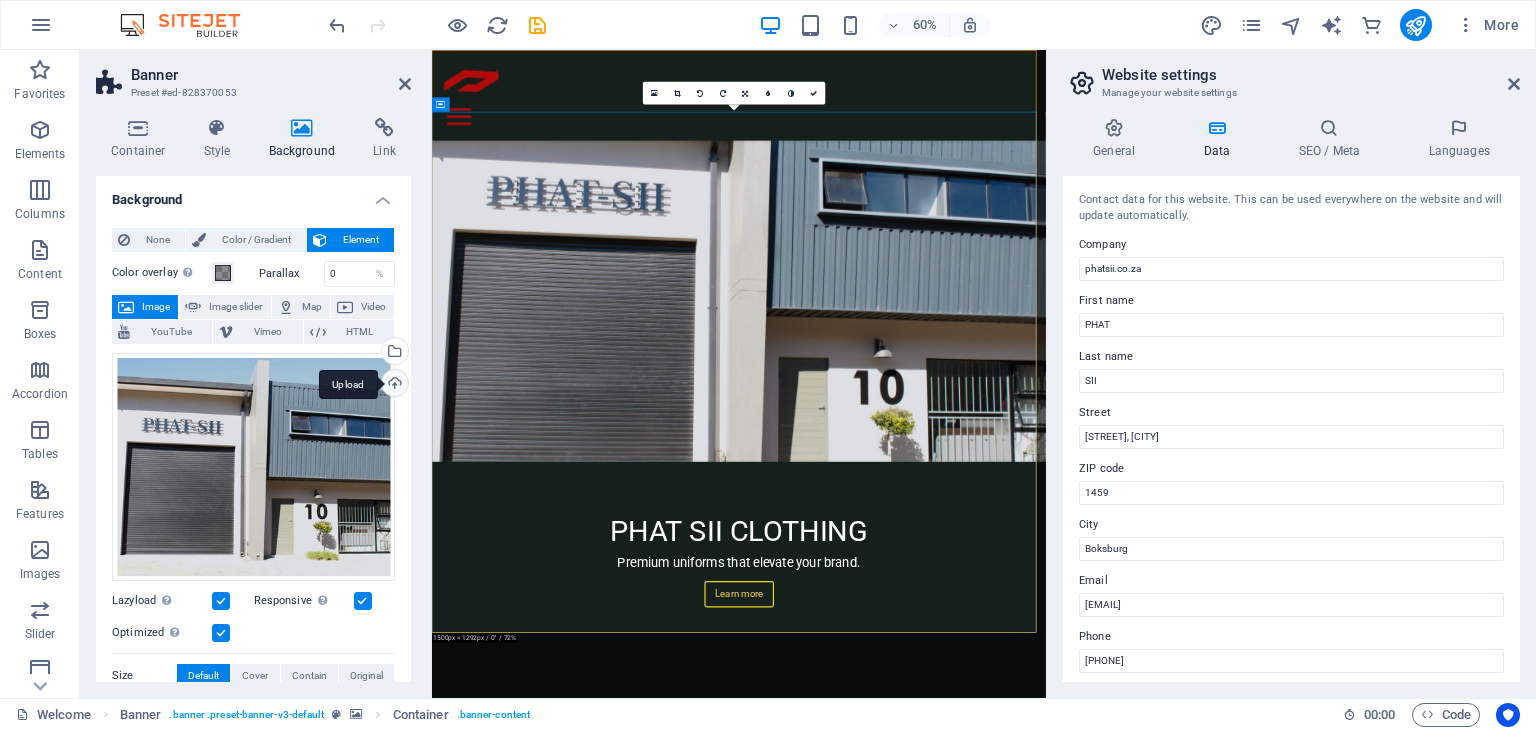 click on "Upload" at bounding box center [393, 385] 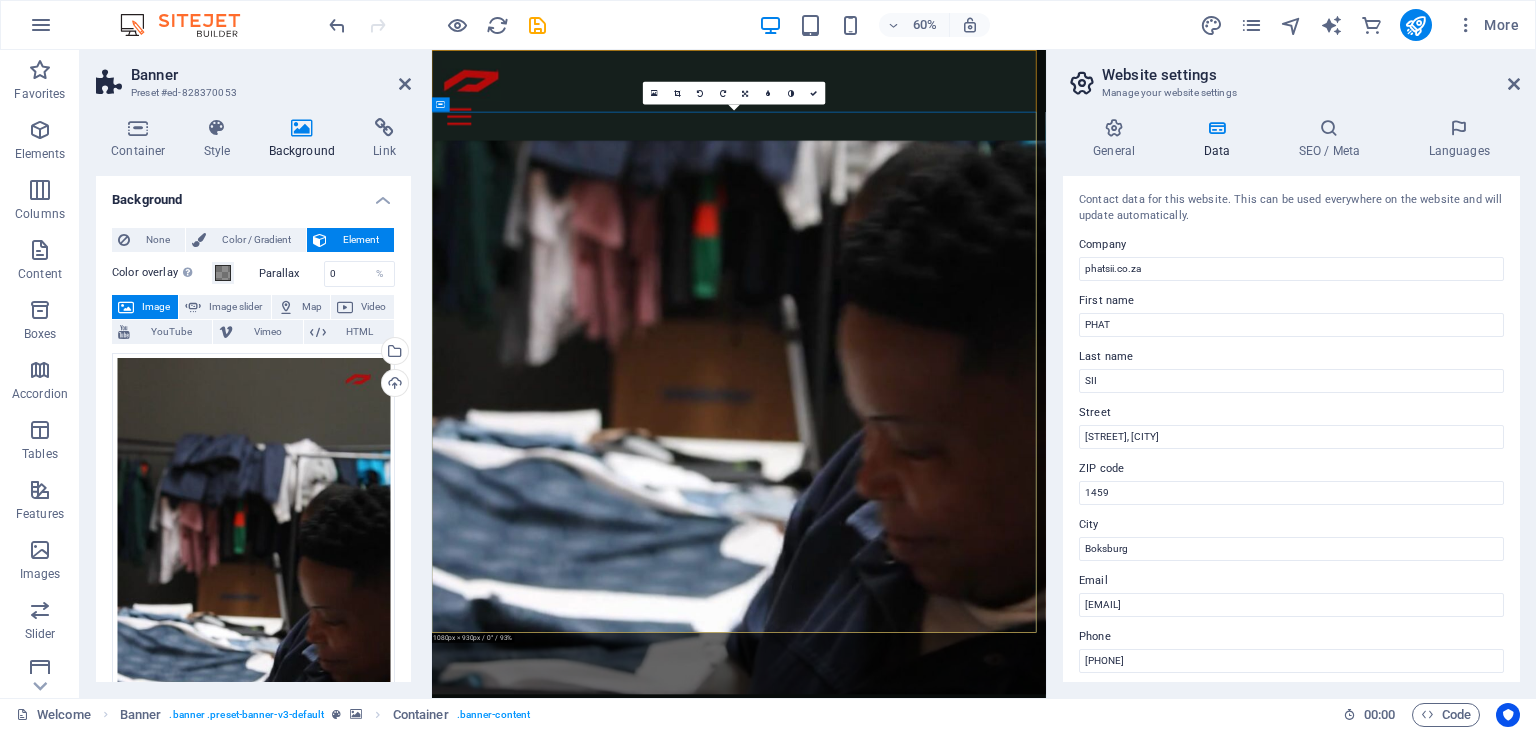 drag, startPoint x: 411, startPoint y: 396, endPoint x: 419, endPoint y: 463, distance: 67.47592 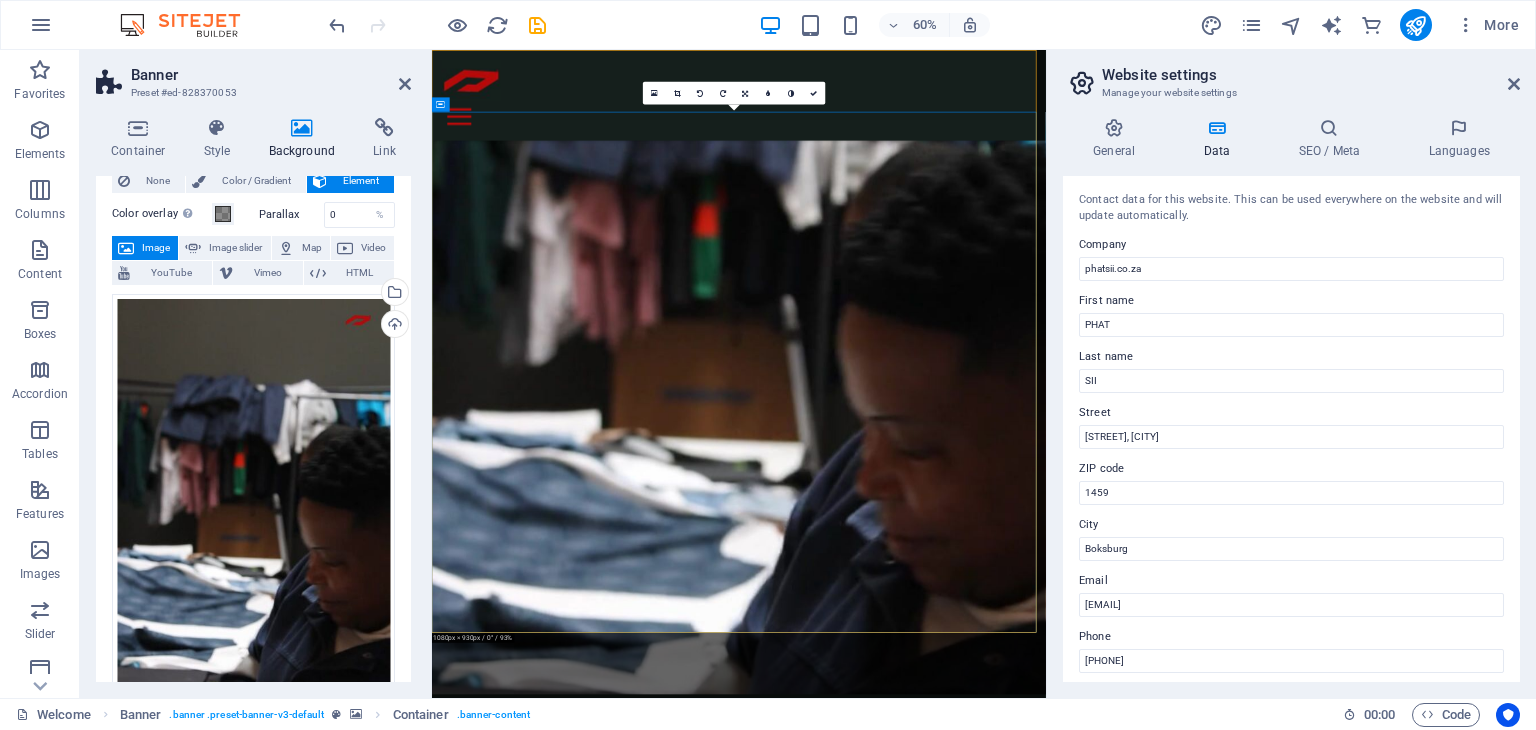 scroll, scrollTop: 0, scrollLeft: 0, axis: both 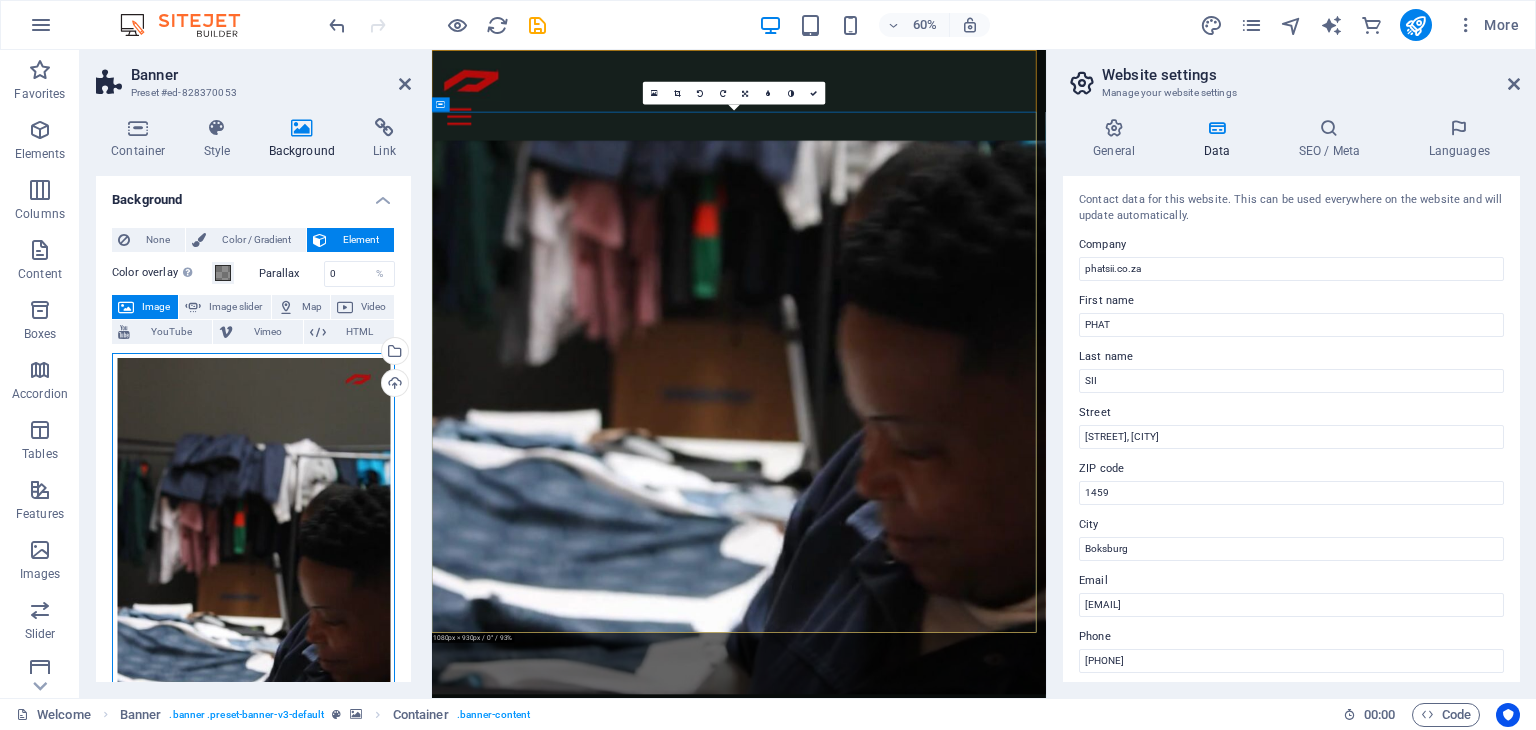 drag, startPoint x: 338, startPoint y: 504, endPoint x: 324, endPoint y: 401, distance: 103.947105 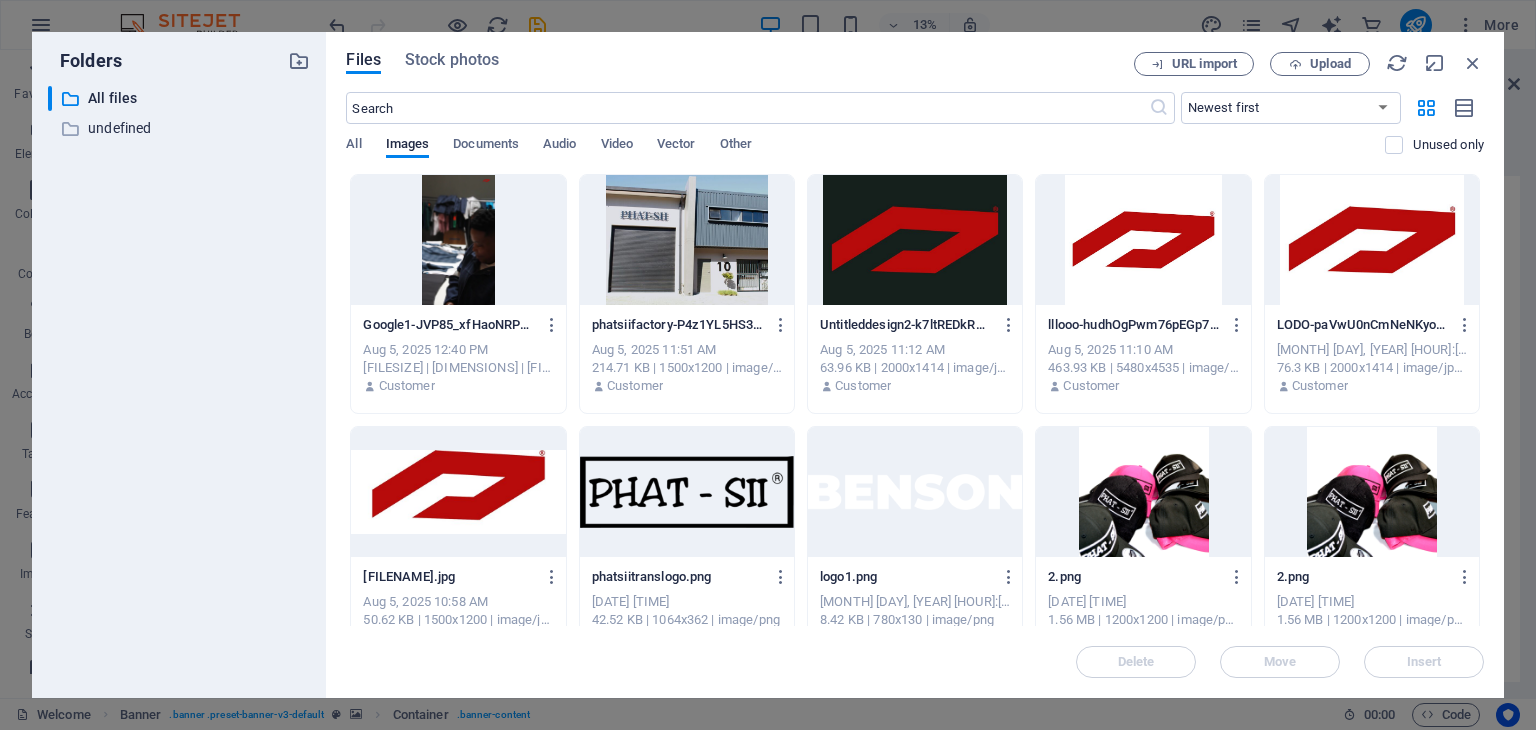 click at bounding box center (687, 240) 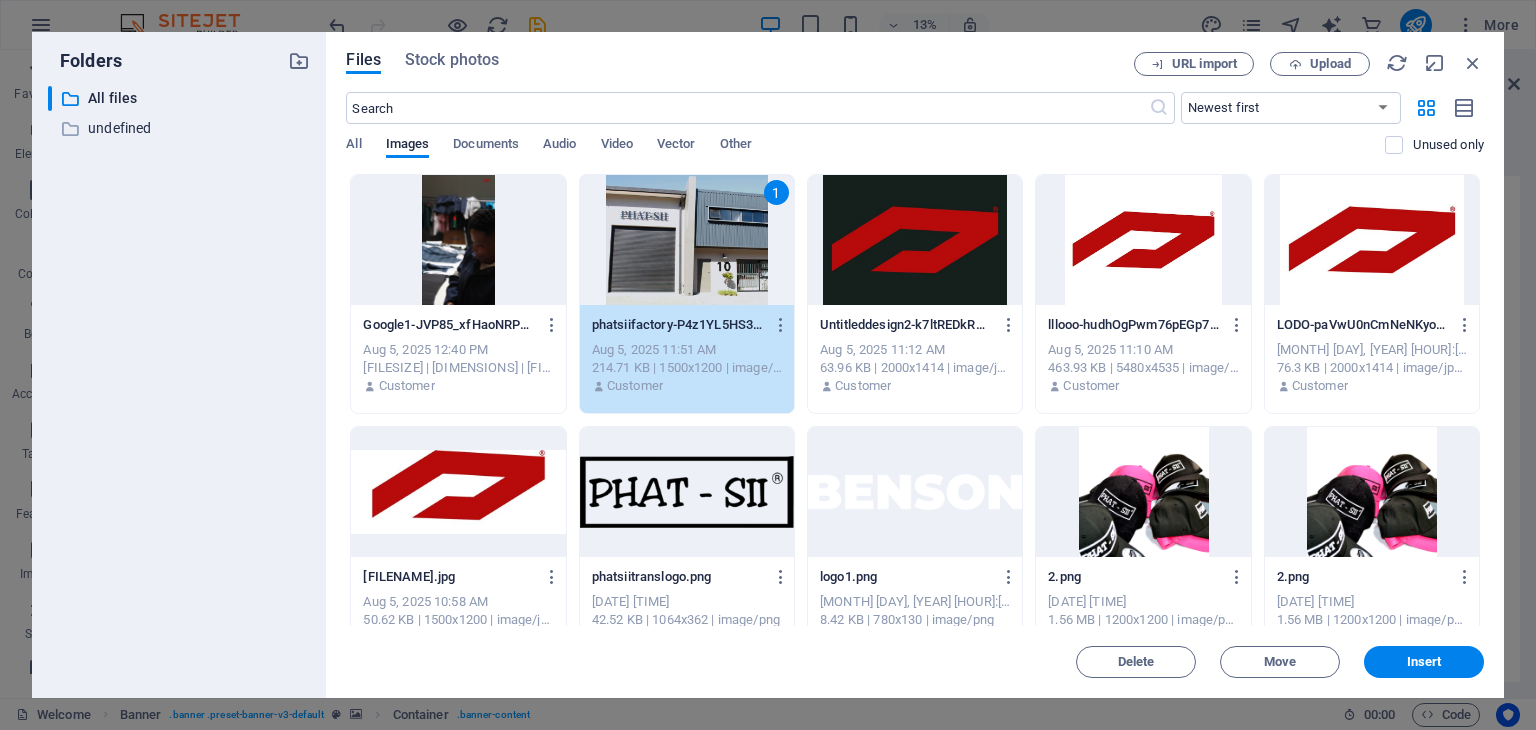 click on "1" at bounding box center (687, 240) 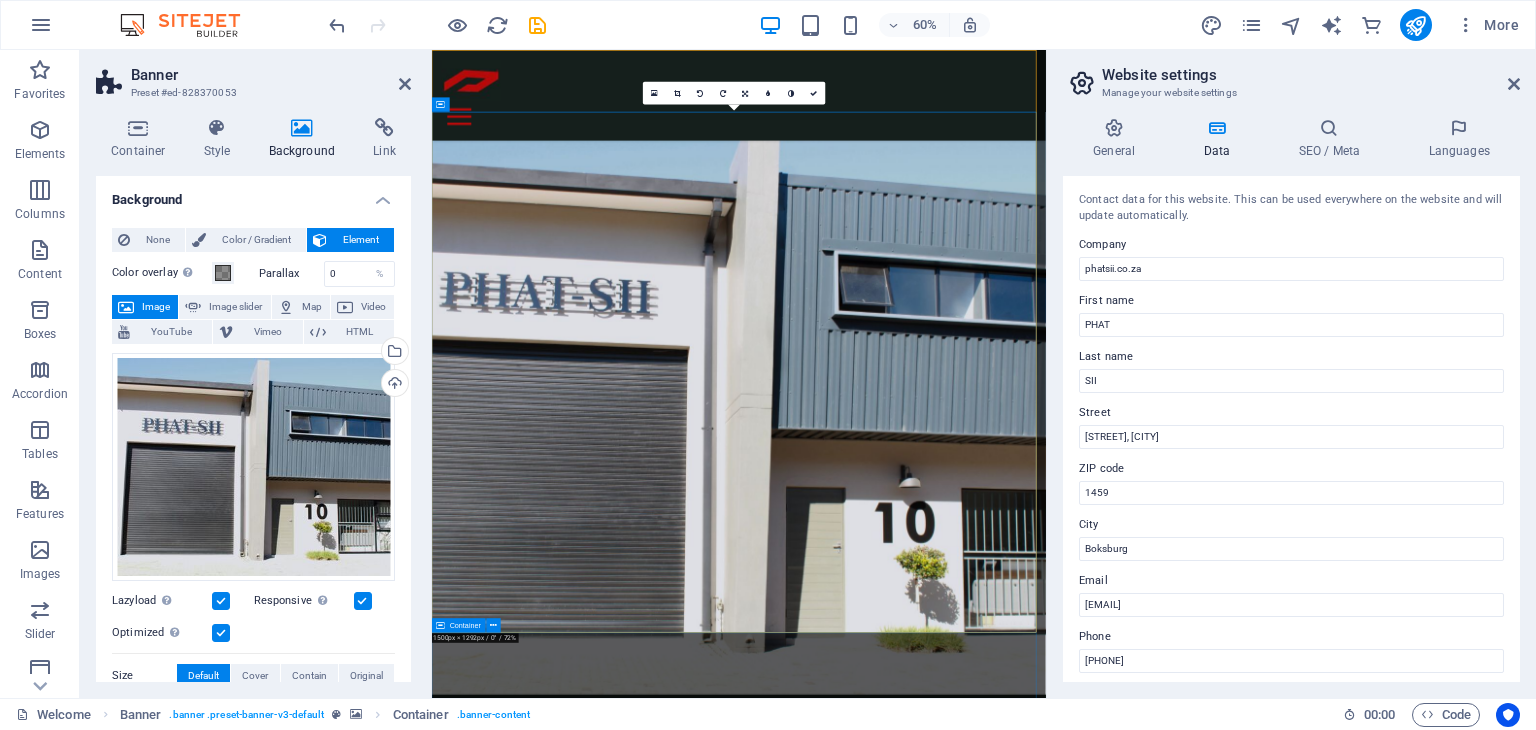 click on "Welcome! Lorem ipsum dolor sit amet, consetetur sadipscing elitr, sed diam nonumy eirmod tempor invidunt ut labore et dolore magna aliquyam erat, sed diam voluptua. At vero eos et accusam et justo duo dolores et ea rebum. Stet clita kasd gubergren, no sea takimata sanctus est Lorem ipsum dolor sit amet.  Lorem ipsum dolor sit amet, consetetur sadipscing elitr, sed diam nonumy eirmod tempor invidunt ut labore et dolore magna aliquyam erat sed diam voluptua. At vero eos et accusam et justo duo dolores et ea rebum. Stet clita kasd gubergren, no sea takimata sanctus est Lorem ipsum dolor sit amet. Lorem ipsum dolor sit amet, consetetur sadipscing elitr, sed diam nonumy eirmod tempor invidunt ut labore et dolore magna aliquyam erat, sed diam voluptua. At vero eos et accusam et justo duo dolores et ea rebum. Stet clita kasd gubergren, no sea takimata sanctus est Lorem ipsum dolor sit amet.  Duis autem vel eum iriure dolor." at bounding box center (943, 1656) 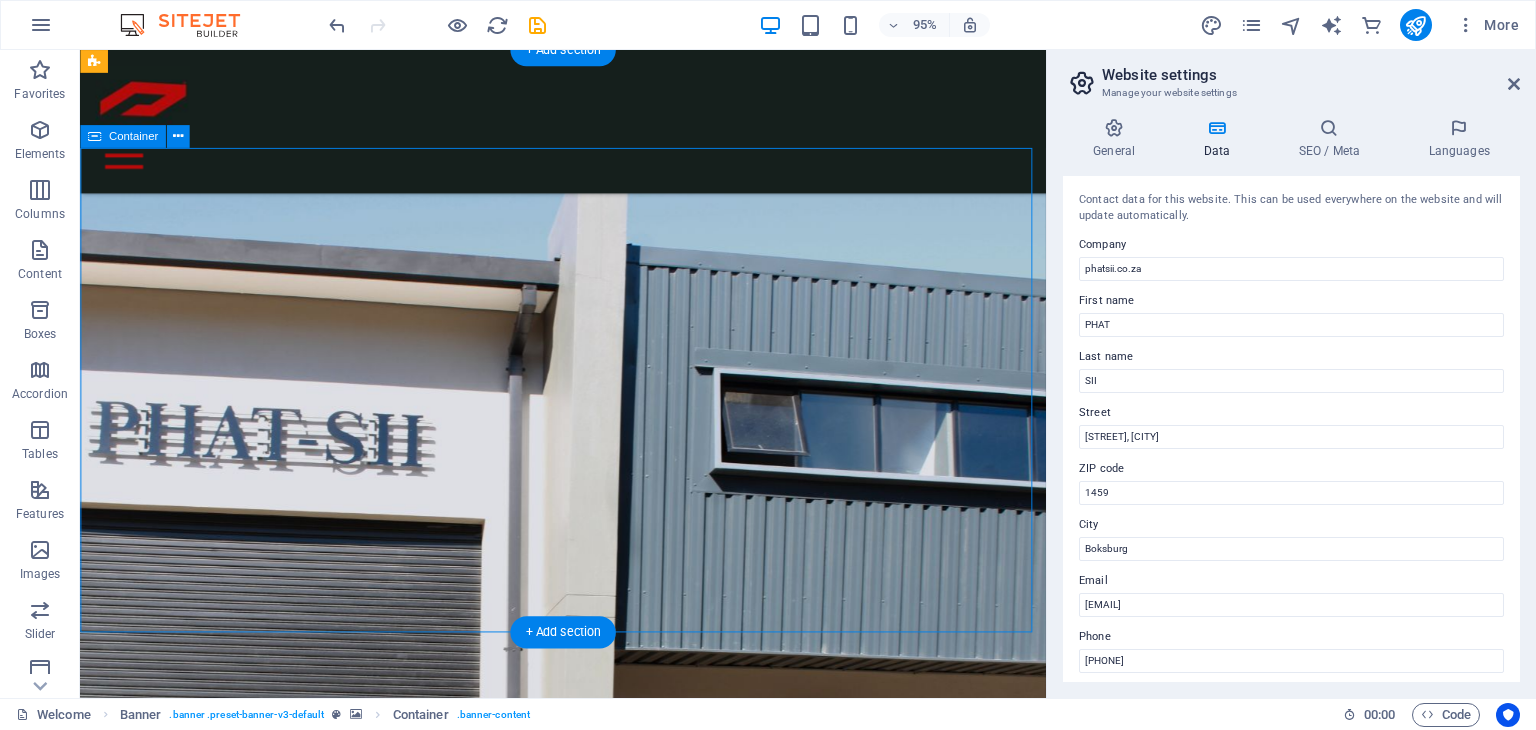drag, startPoint x: 762, startPoint y: 641, endPoint x: 851, endPoint y: 452, distance: 208.90668 